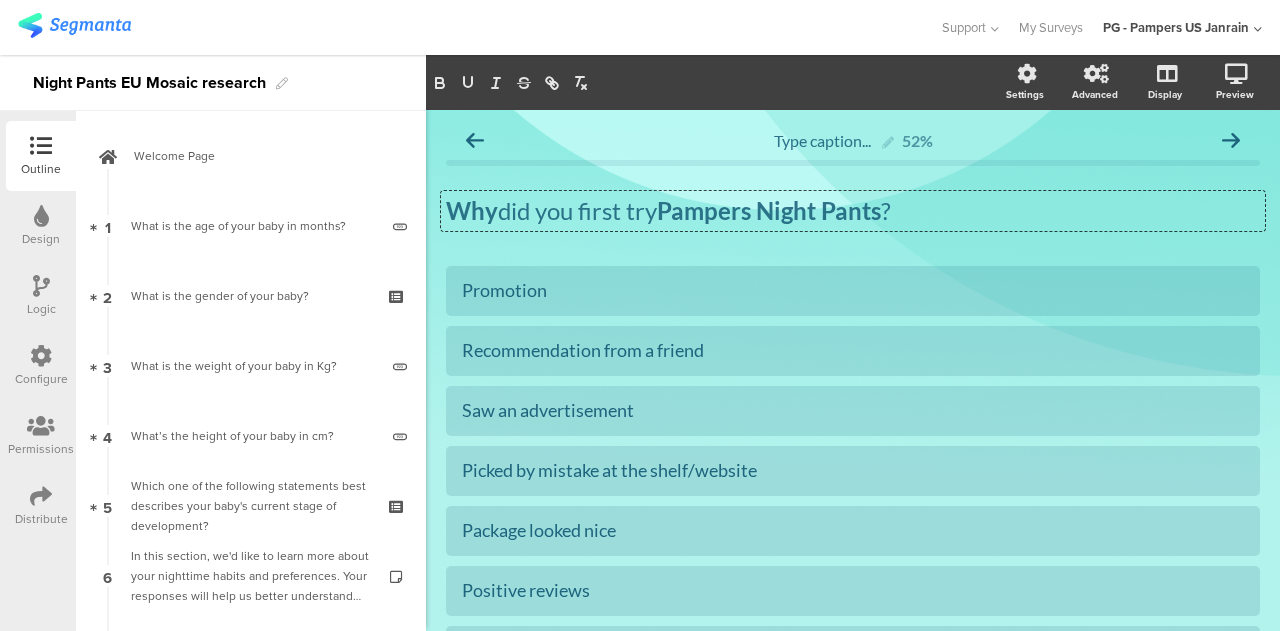scroll, scrollTop: 0, scrollLeft: 0, axis: both 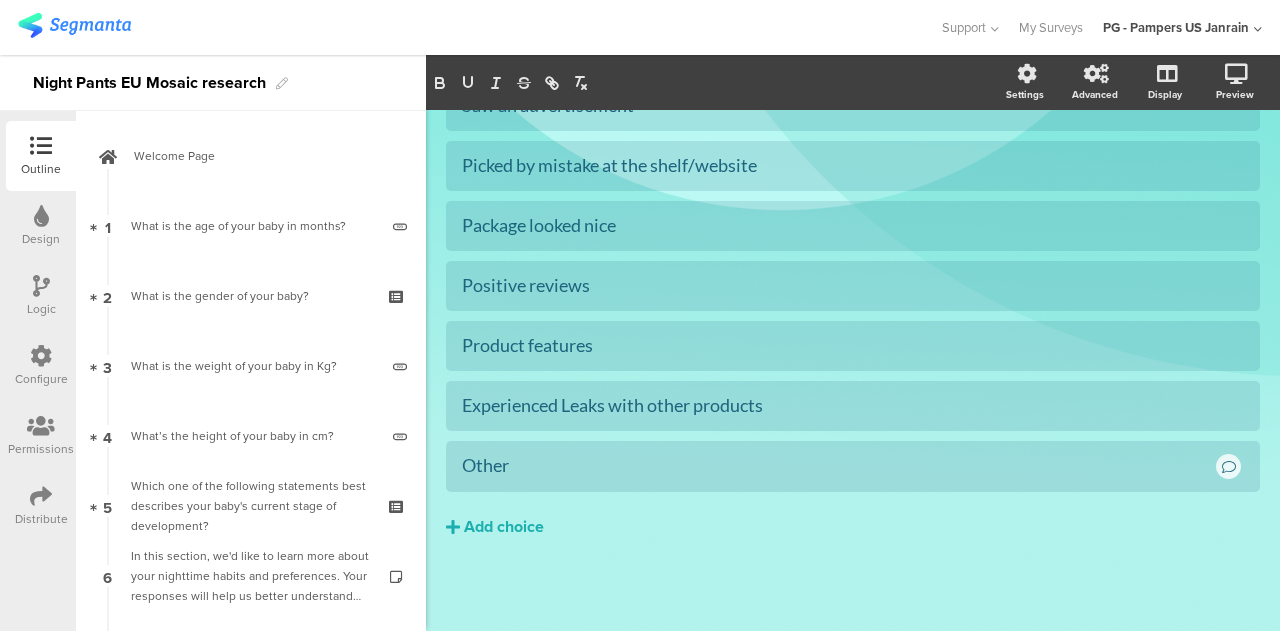 click on "Configure" at bounding box center [41, 366] 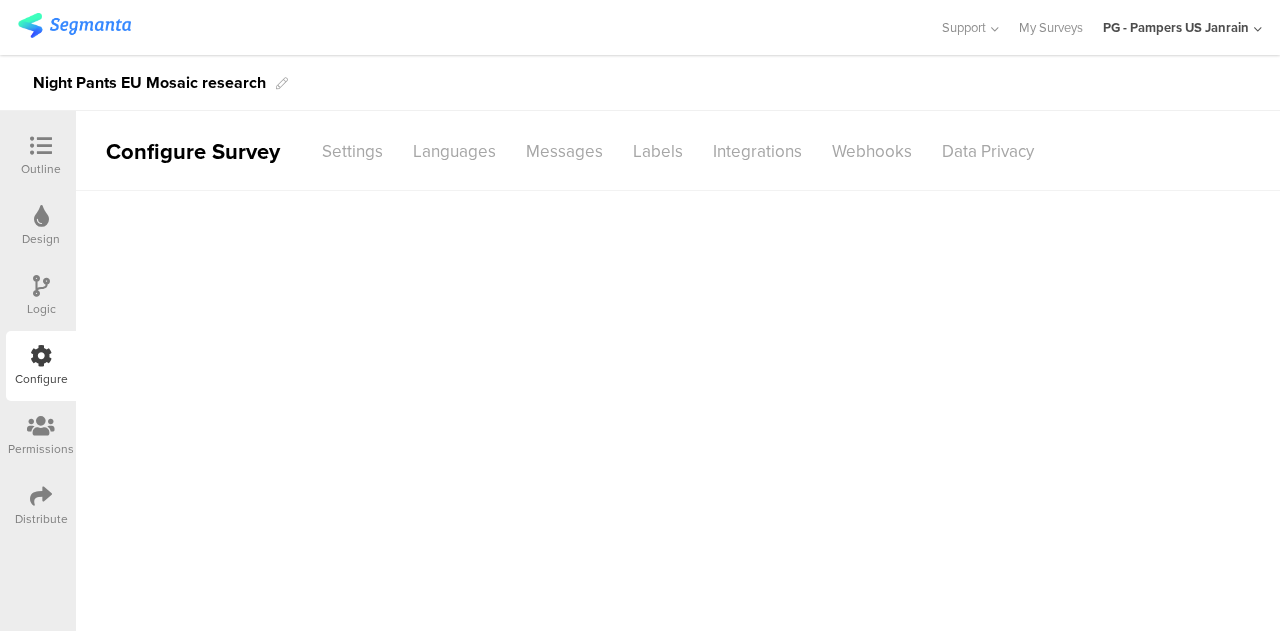scroll, scrollTop: 0, scrollLeft: 0, axis: both 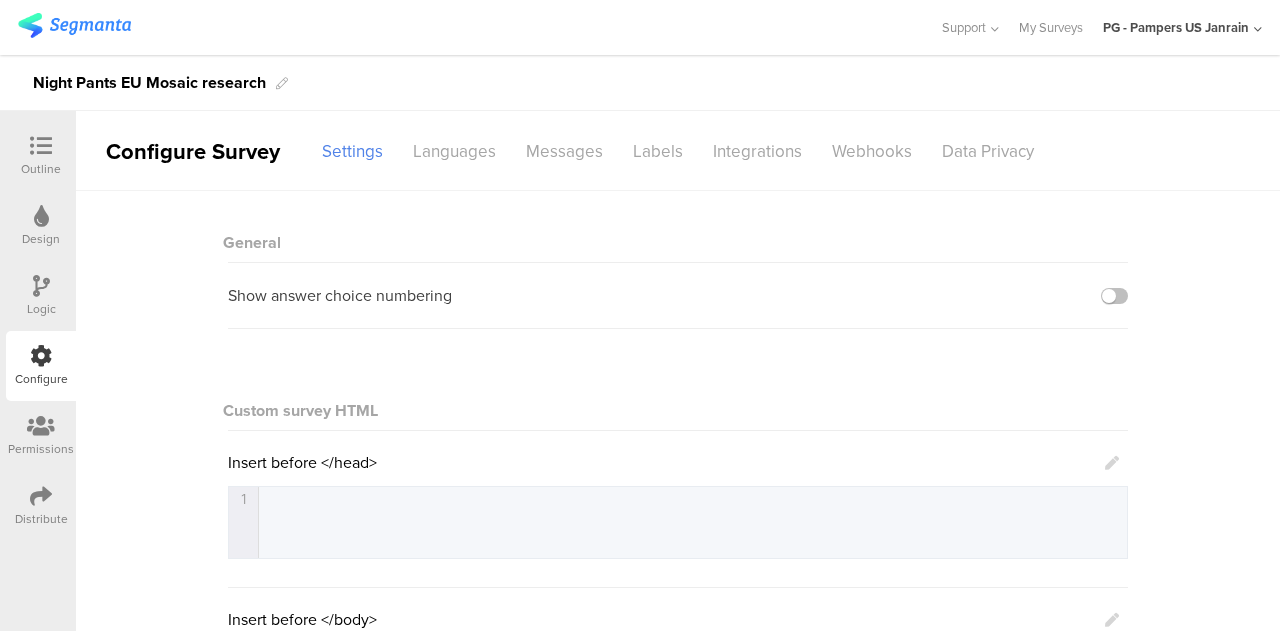 click at bounding box center (41, 426) 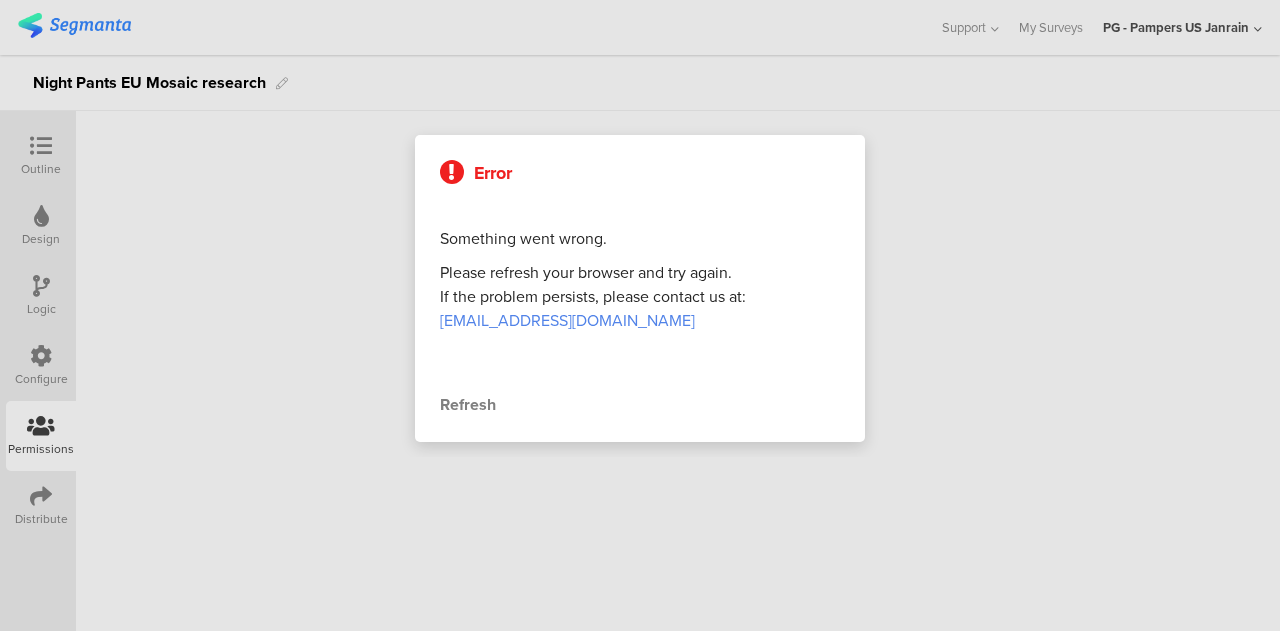 click at bounding box center (640, 315) 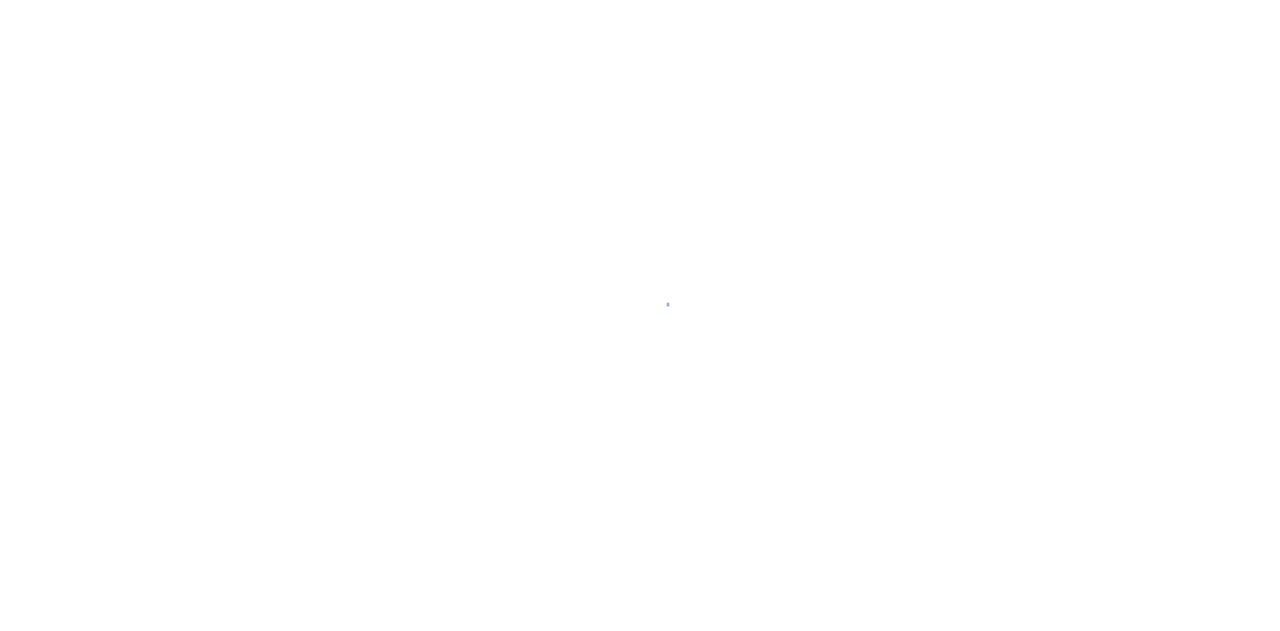scroll, scrollTop: 0, scrollLeft: 0, axis: both 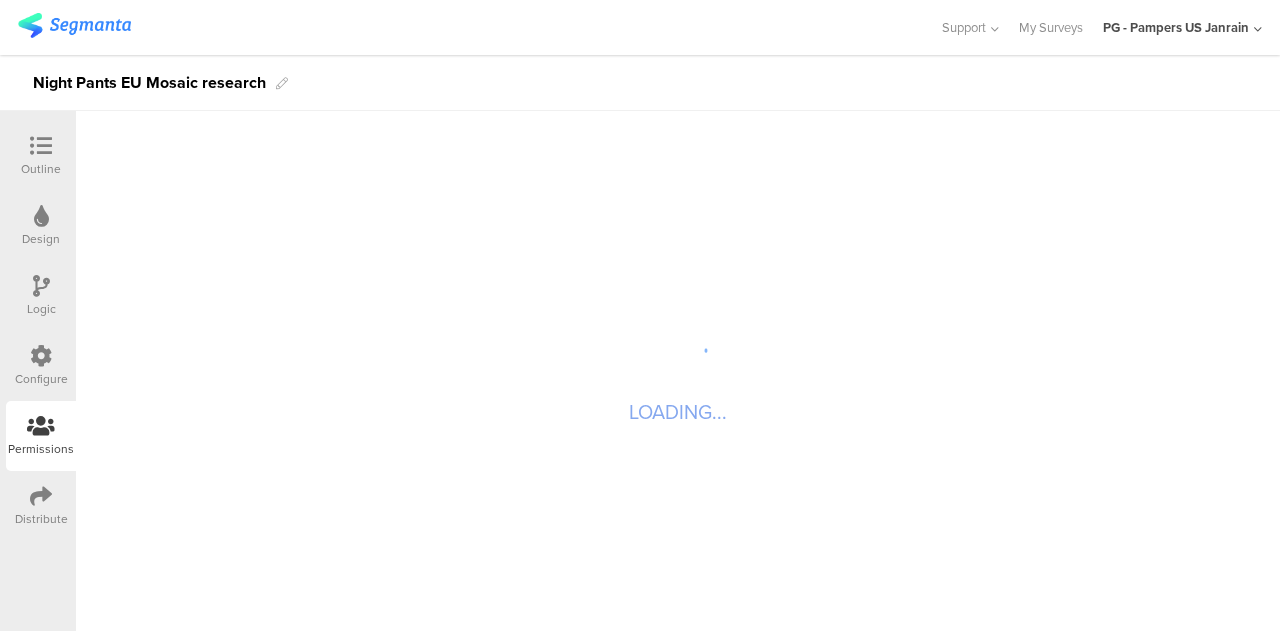 click on "LOADING..." at bounding box center [678, 371] 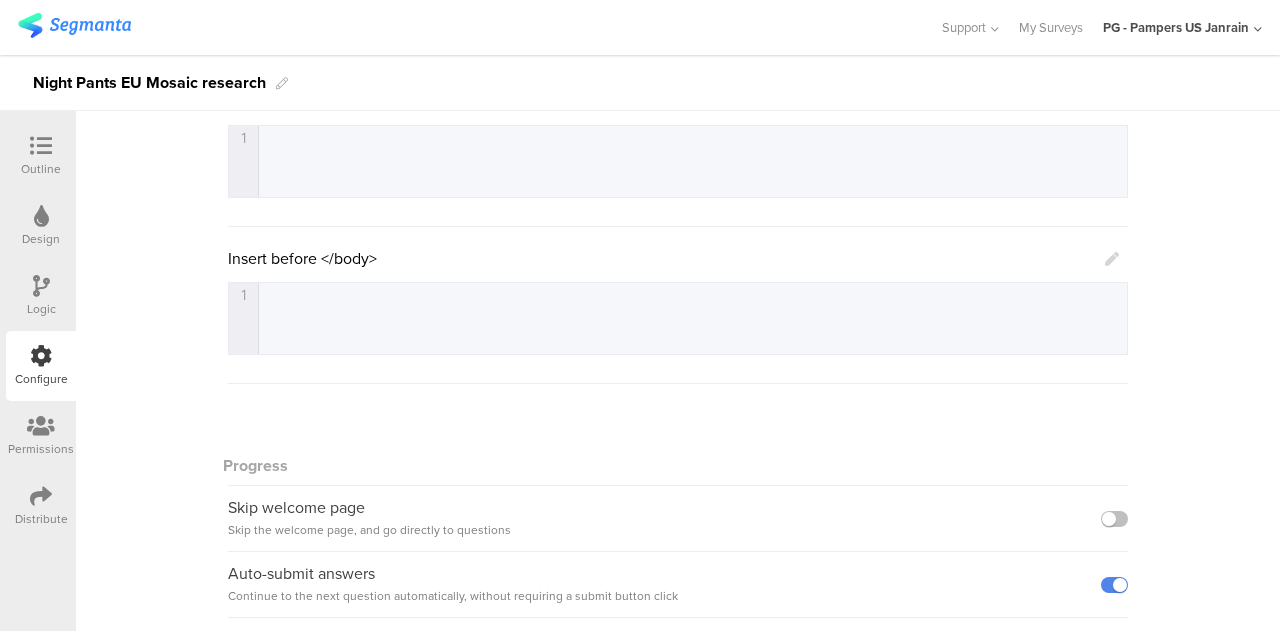 scroll, scrollTop: 498, scrollLeft: 0, axis: vertical 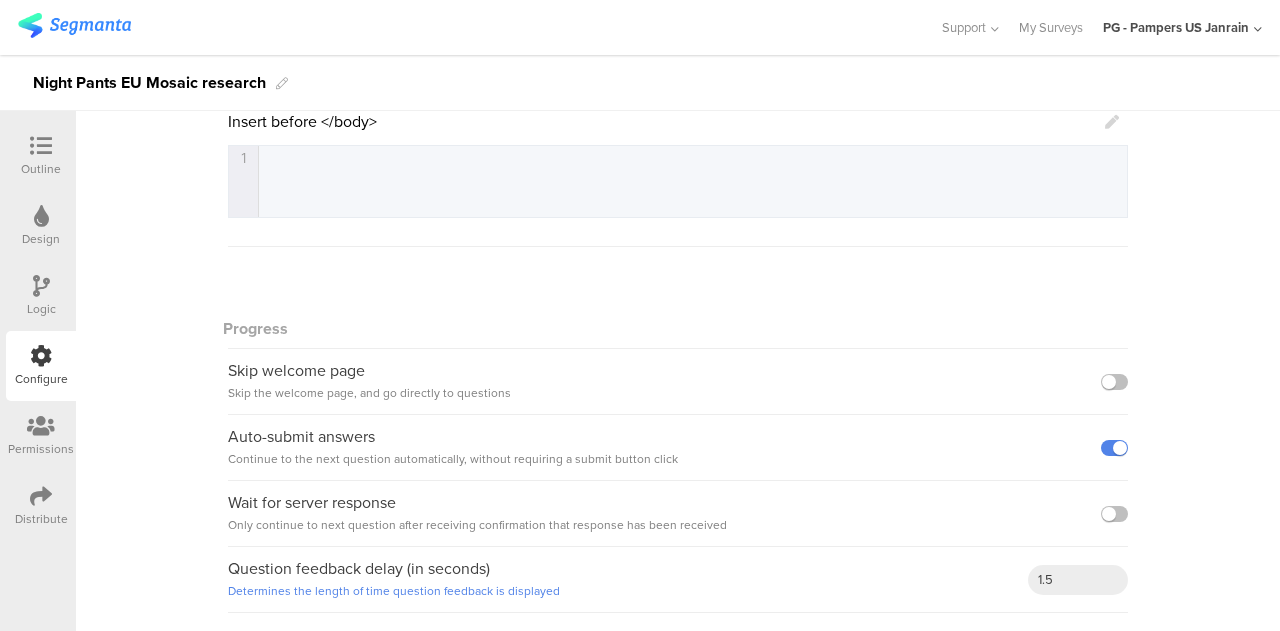 click at bounding box center (41, 426) 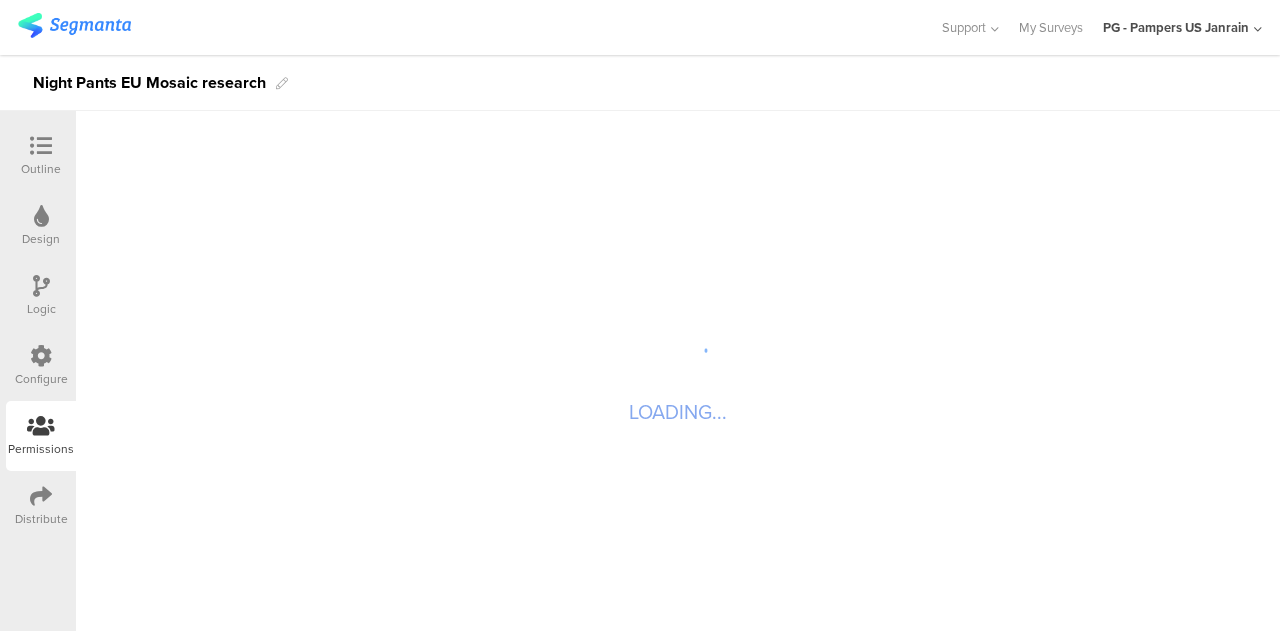 click on "Logic" at bounding box center [41, 296] 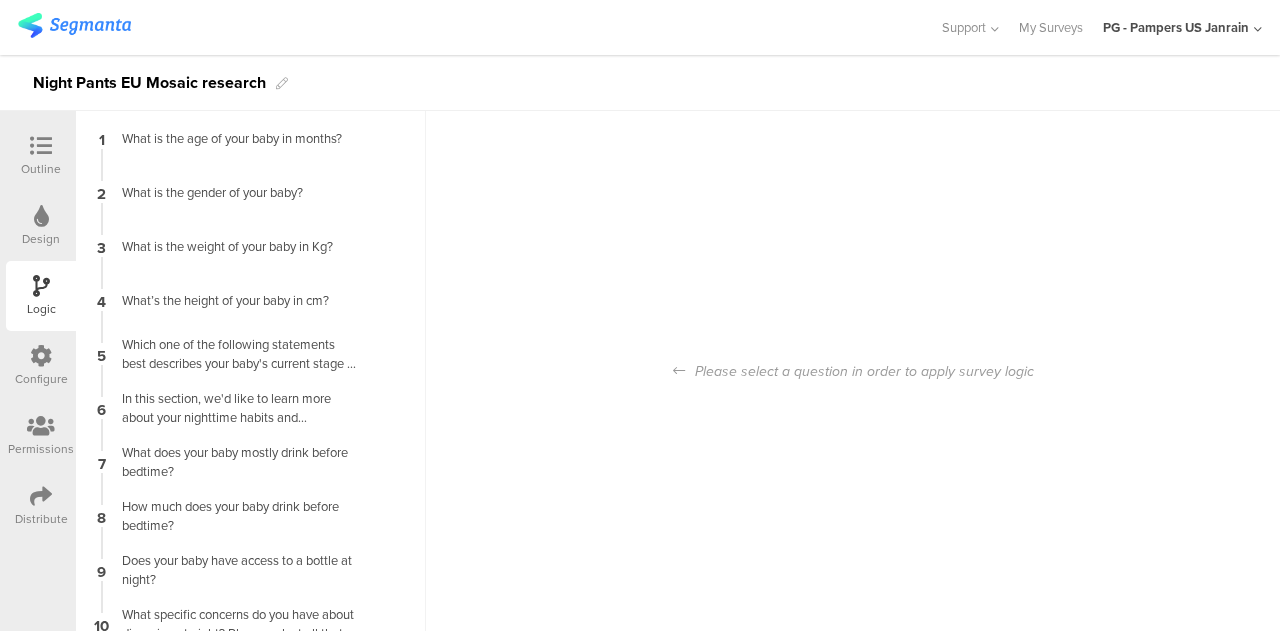 scroll, scrollTop: 0, scrollLeft: 0, axis: both 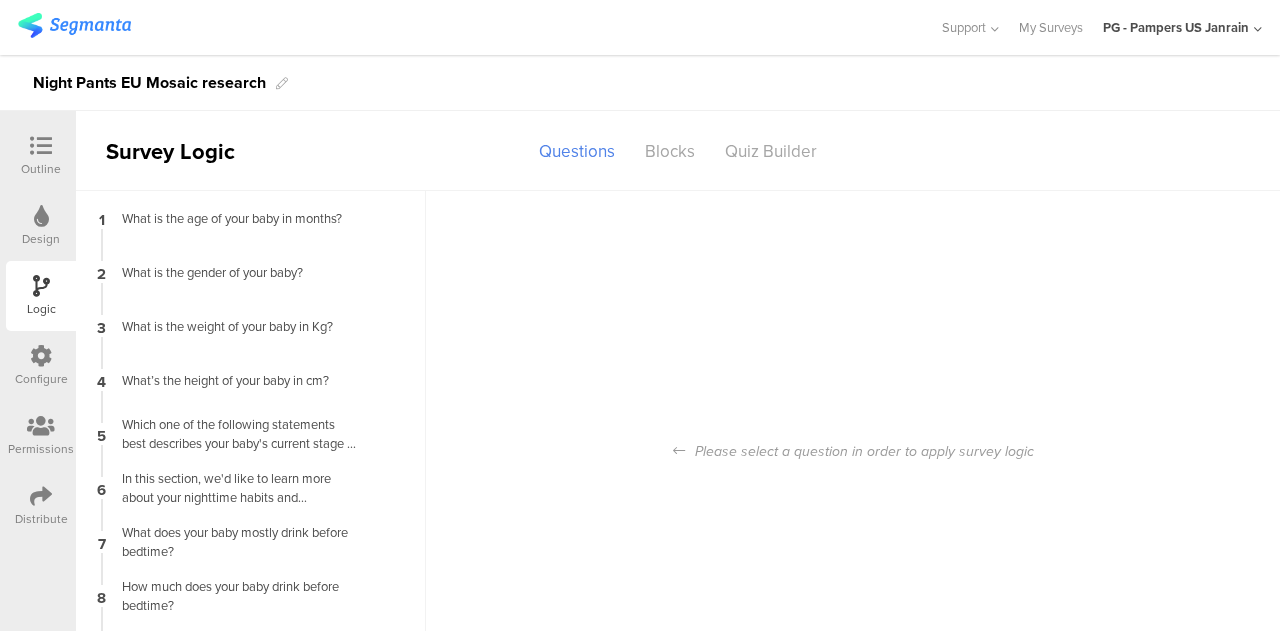 click on "What is the age of your baby in months?" at bounding box center [235, 218] 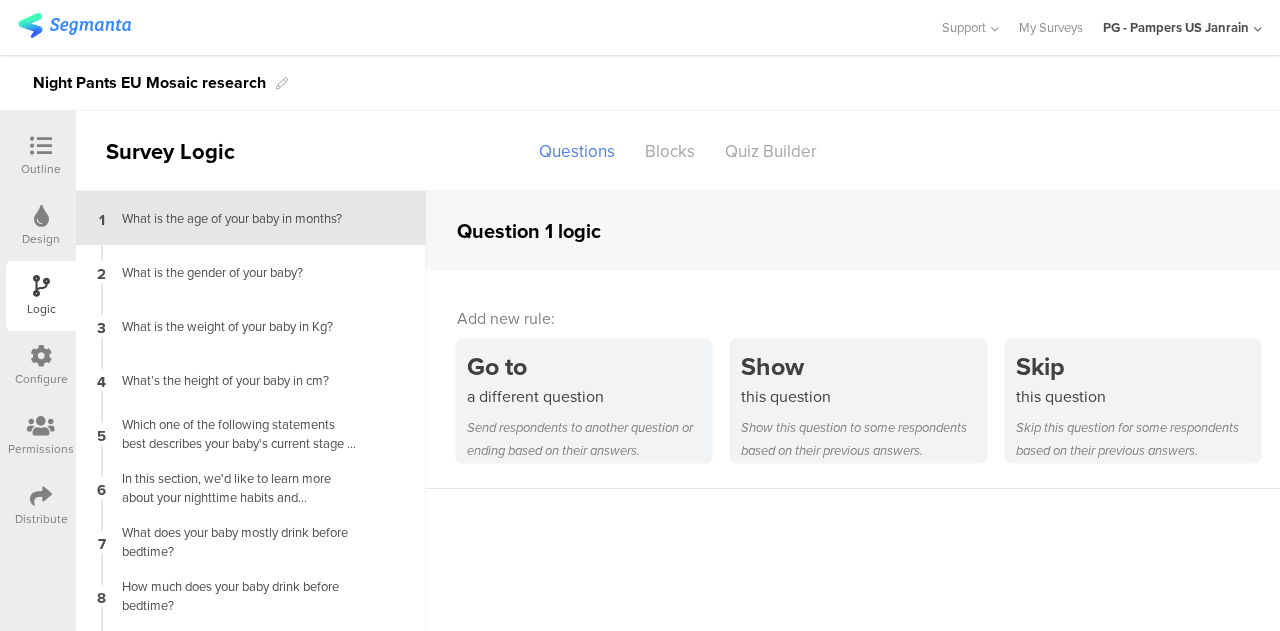 scroll, scrollTop: 80, scrollLeft: 0, axis: vertical 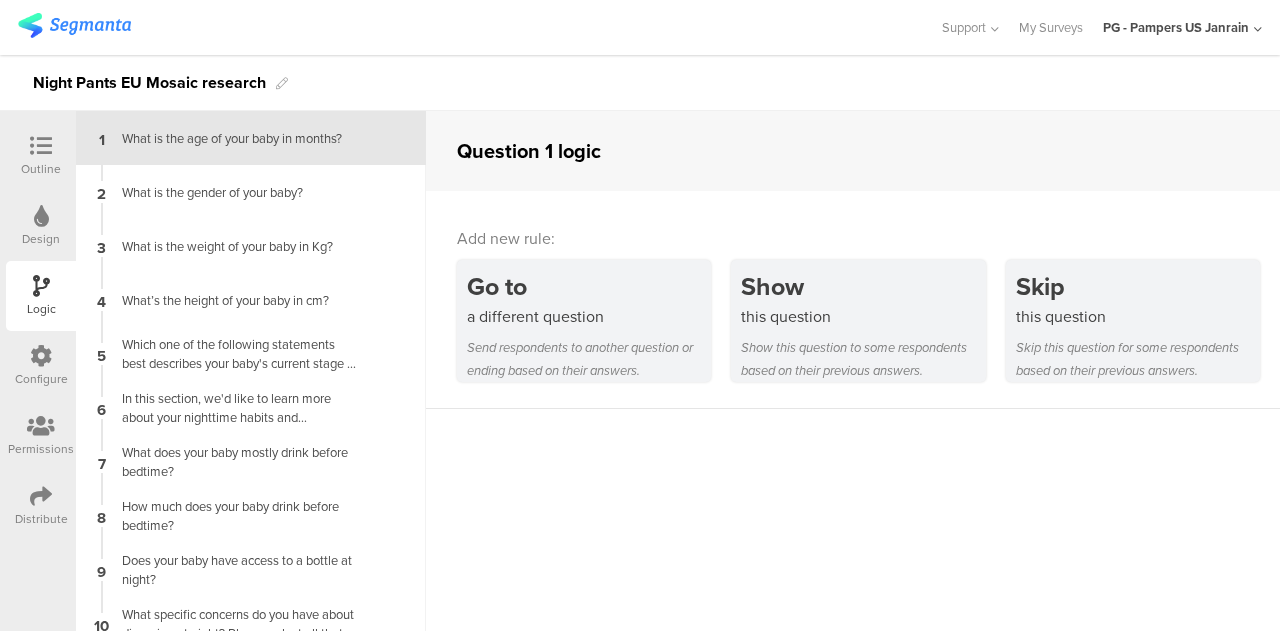 click at bounding box center [41, 147] 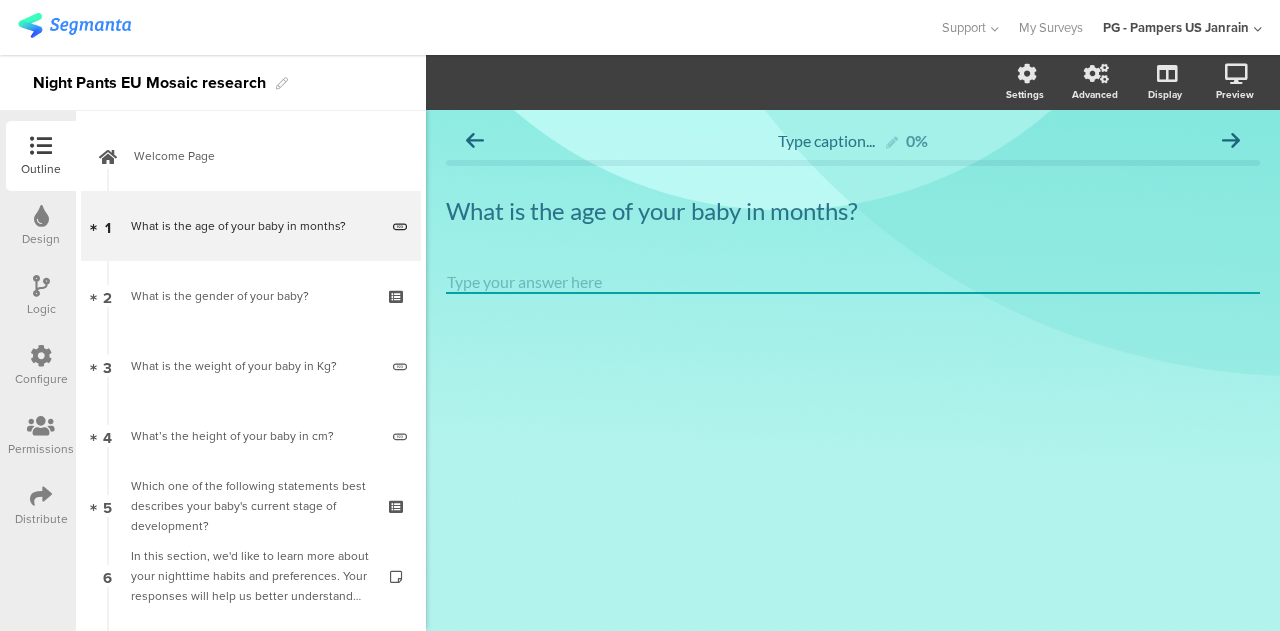scroll, scrollTop: 0, scrollLeft: 0, axis: both 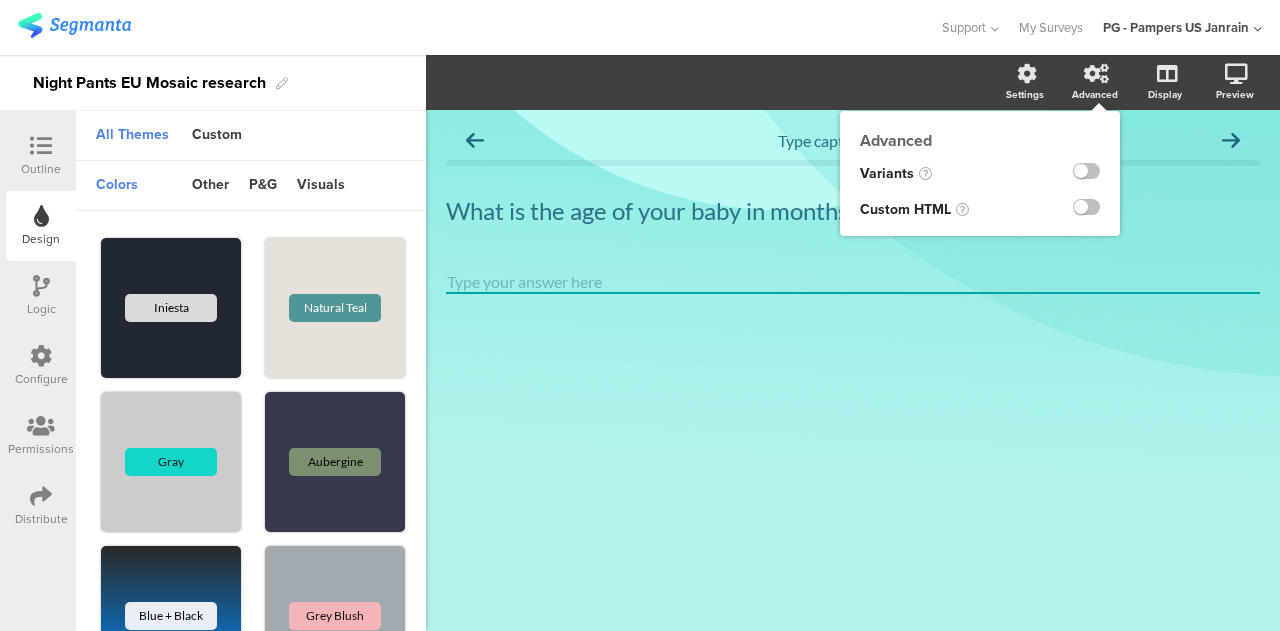 click 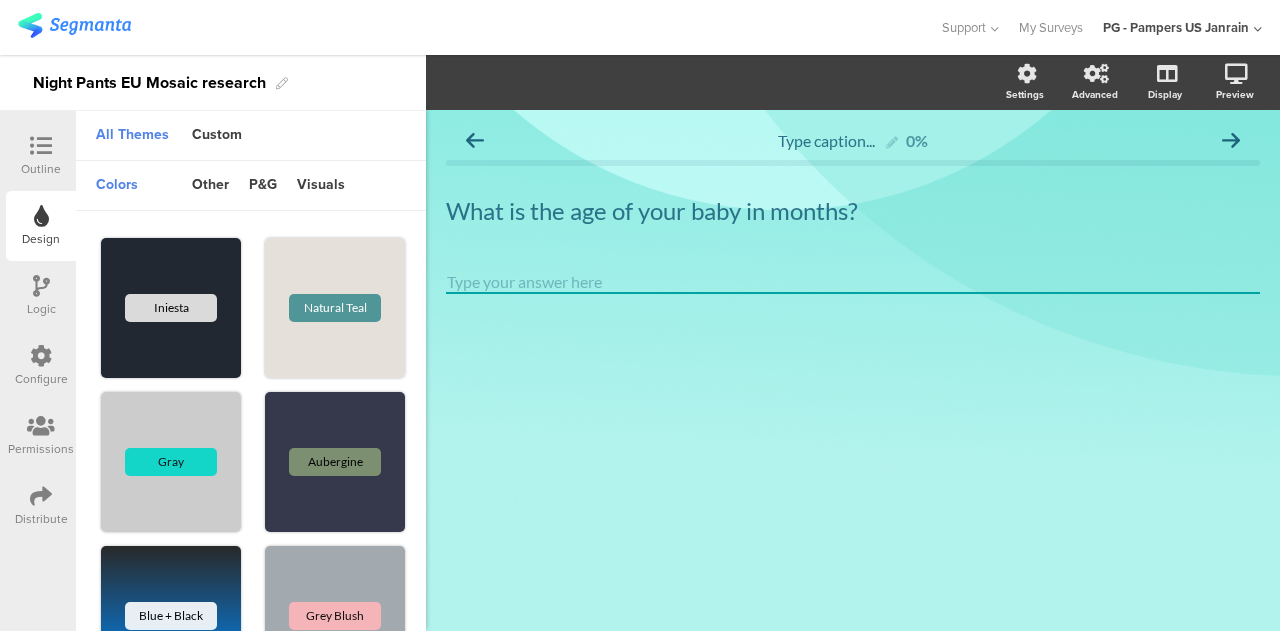 click on "Logic" at bounding box center (41, 296) 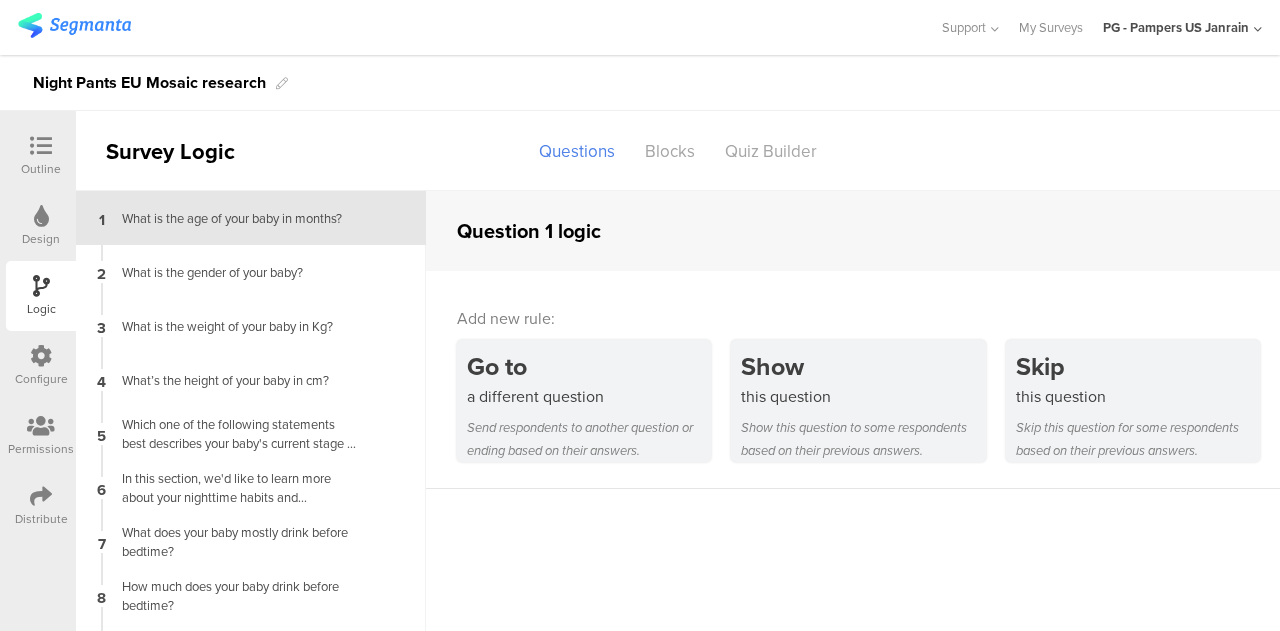 click at bounding box center (41, 356) 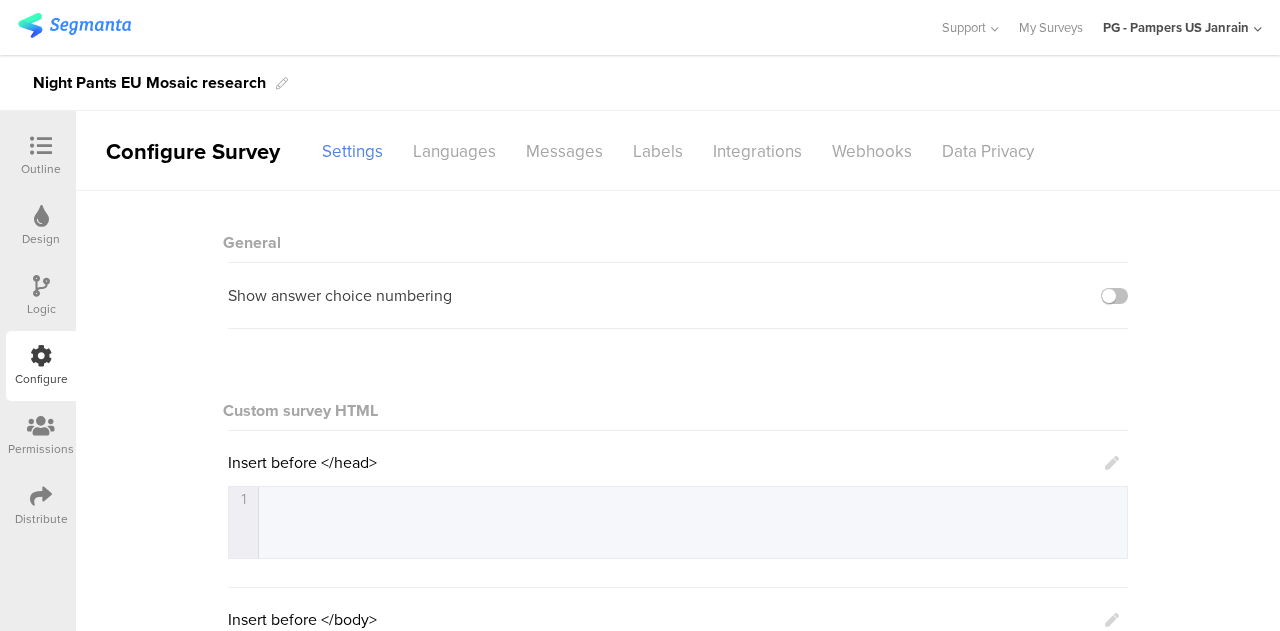 click on "Configure" at bounding box center (41, 366) 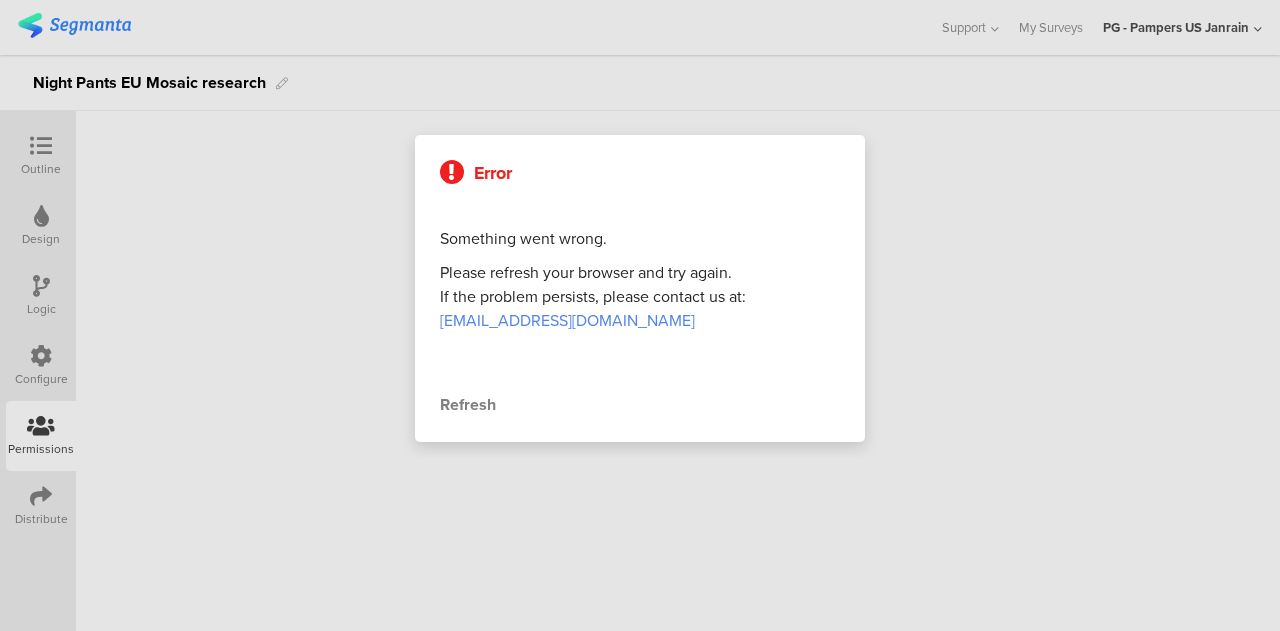 click at bounding box center [640, 315] 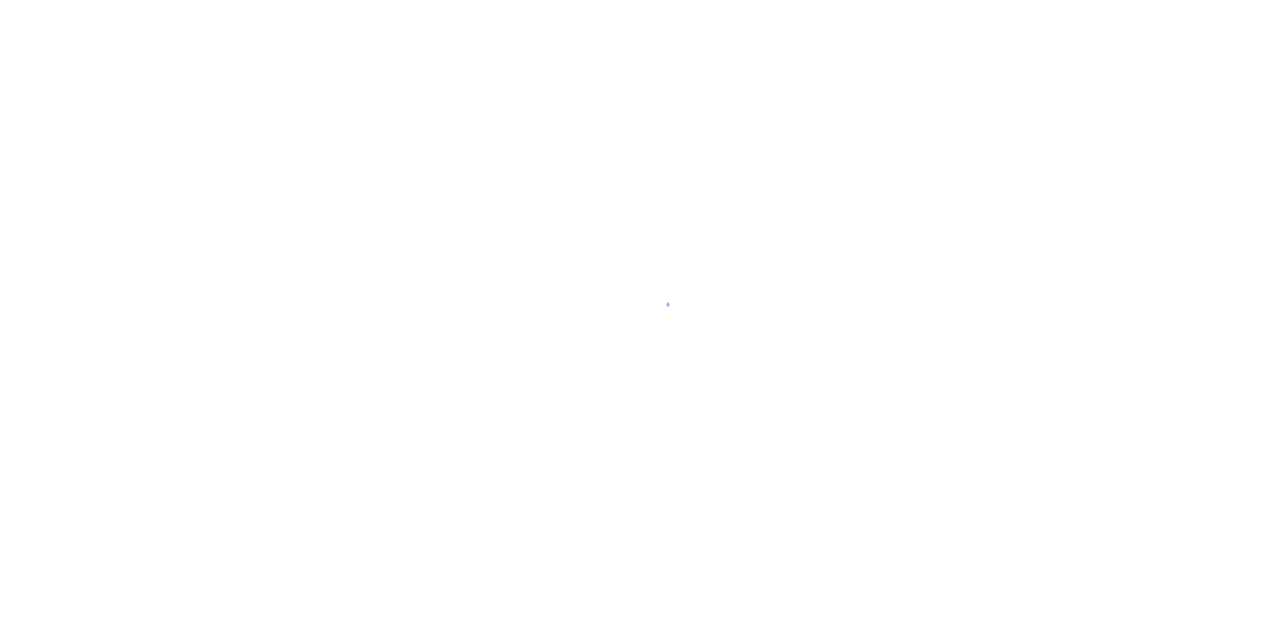 scroll, scrollTop: 0, scrollLeft: 0, axis: both 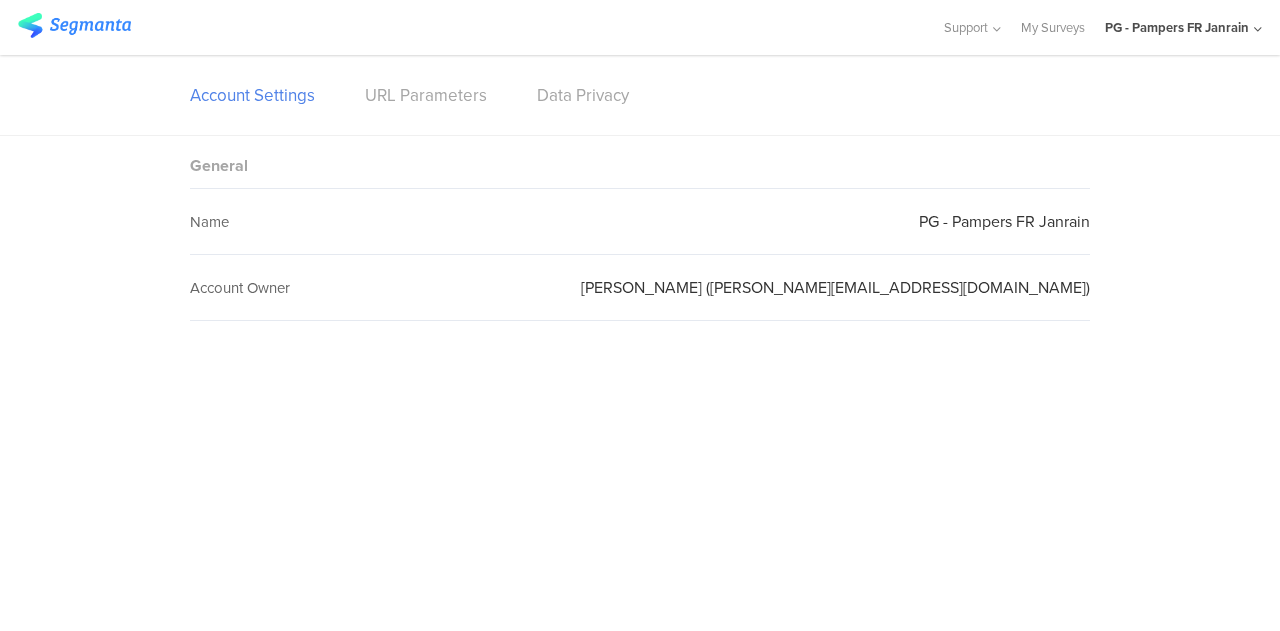 click on "My Surveys" at bounding box center [1053, 27] 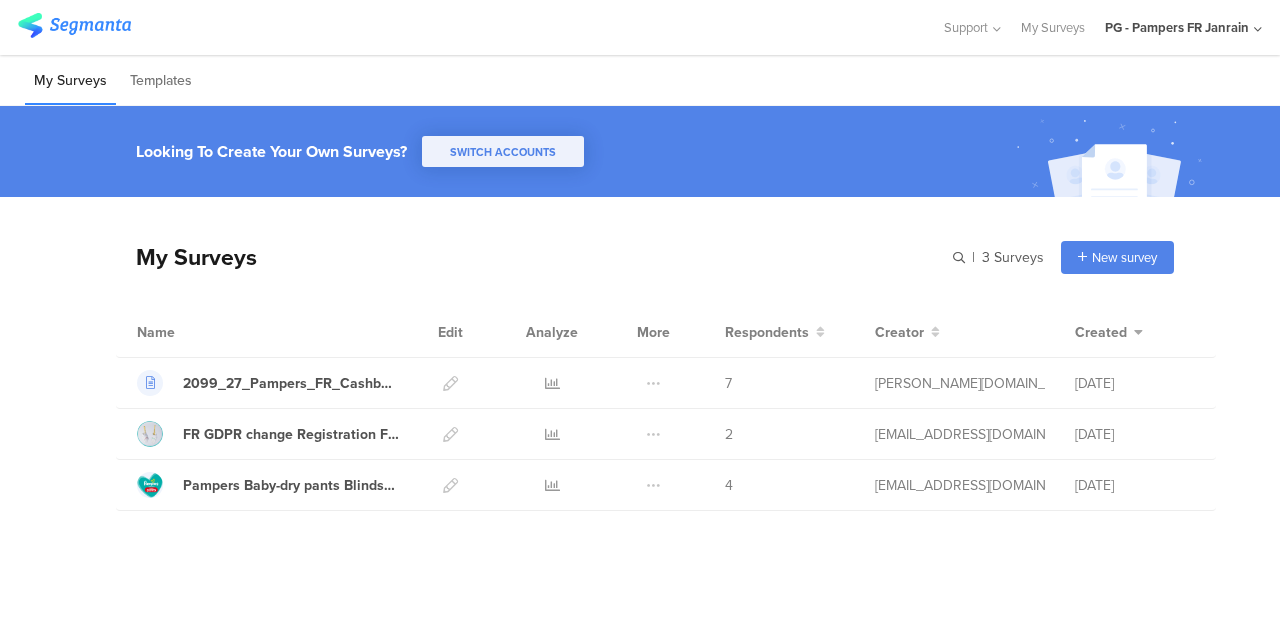 click on "PG - Pampers FR Janrain" 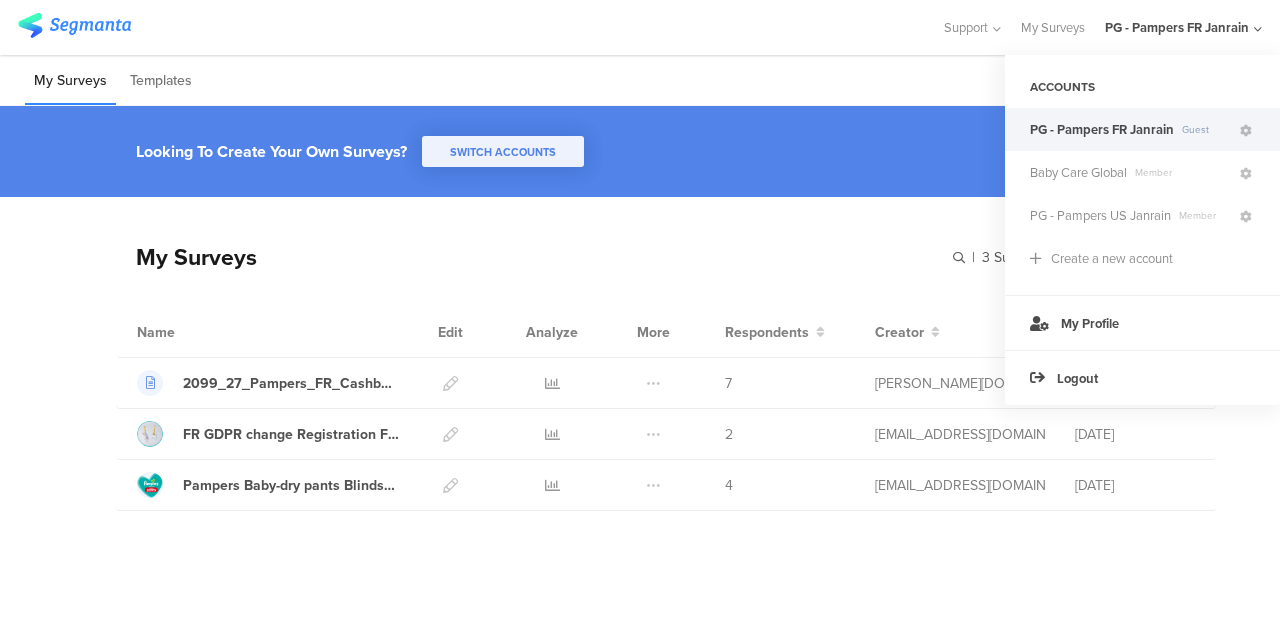 click on "PG - Pampers US Janrain" 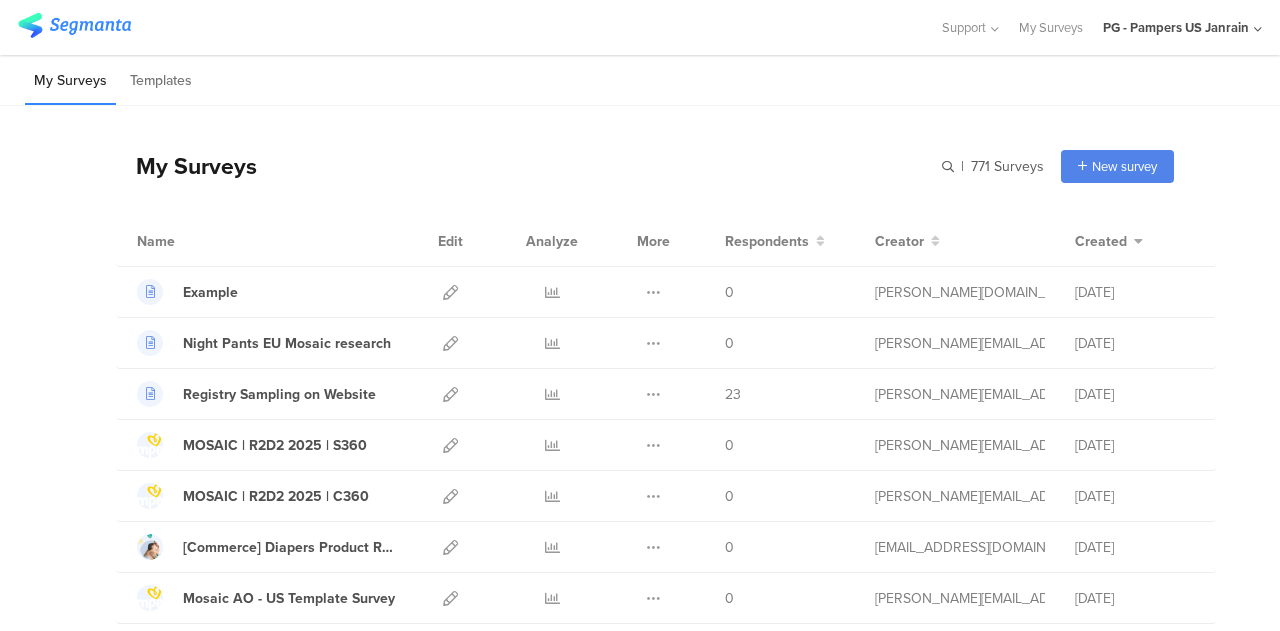 click at bounding box center [653, 343] 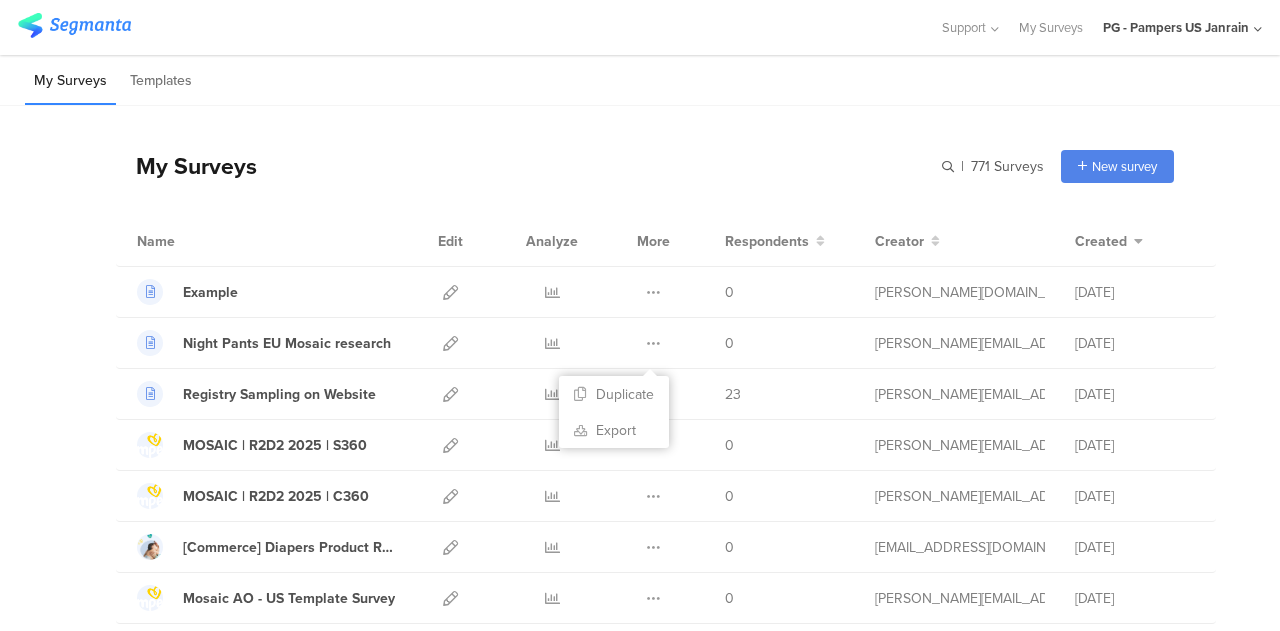 click at bounding box center [450, 343] 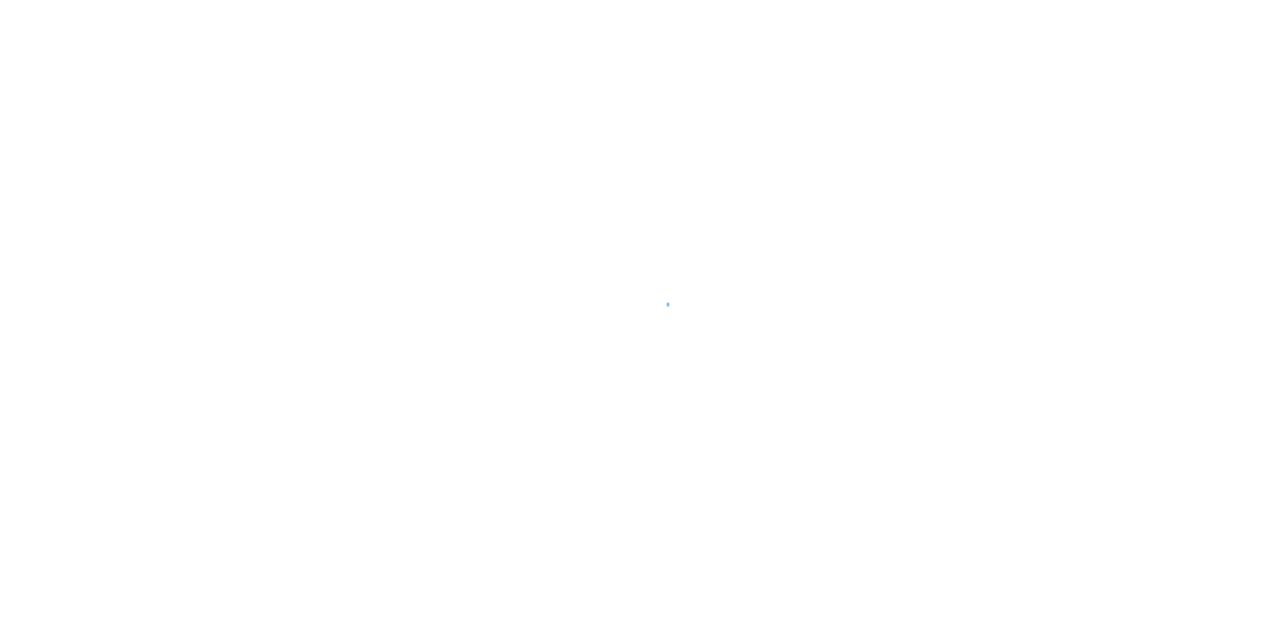 scroll, scrollTop: 0, scrollLeft: 0, axis: both 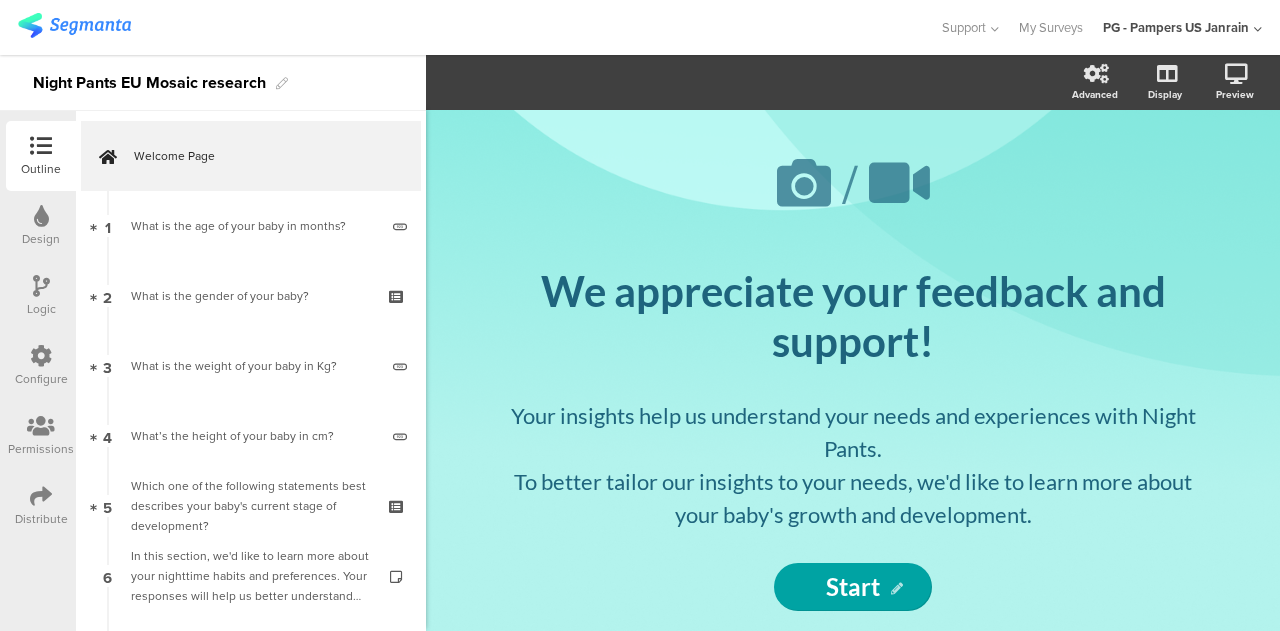 click on "Configure" at bounding box center [41, 379] 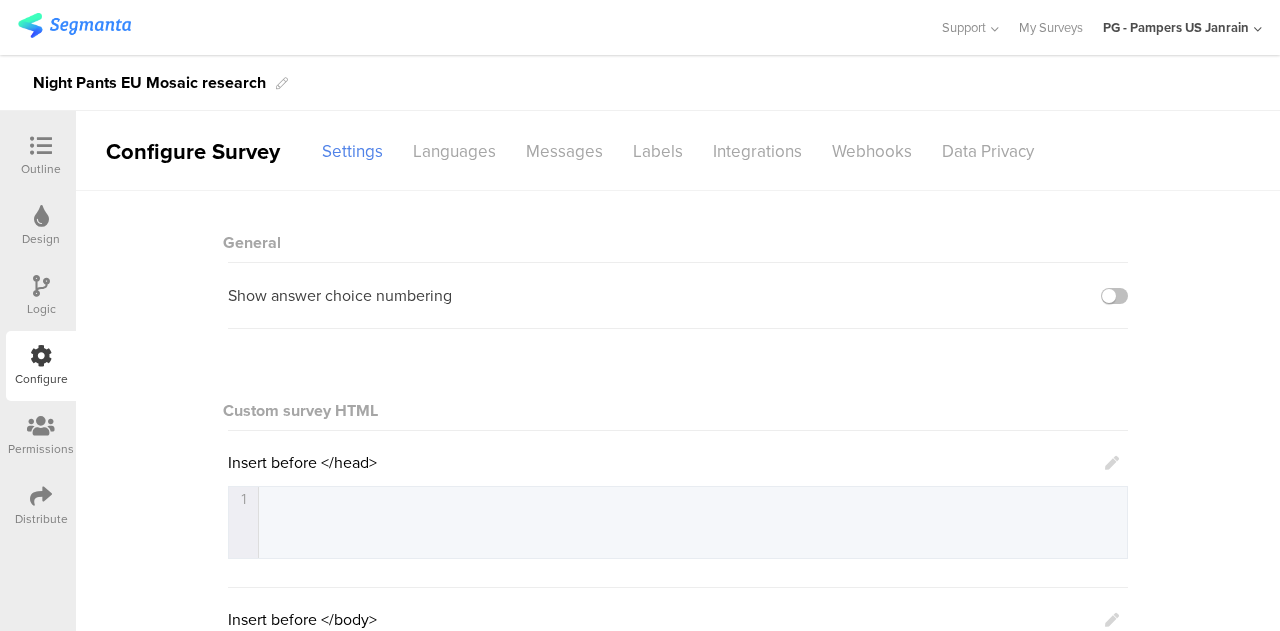 click on "Languages" at bounding box center [454, 151] 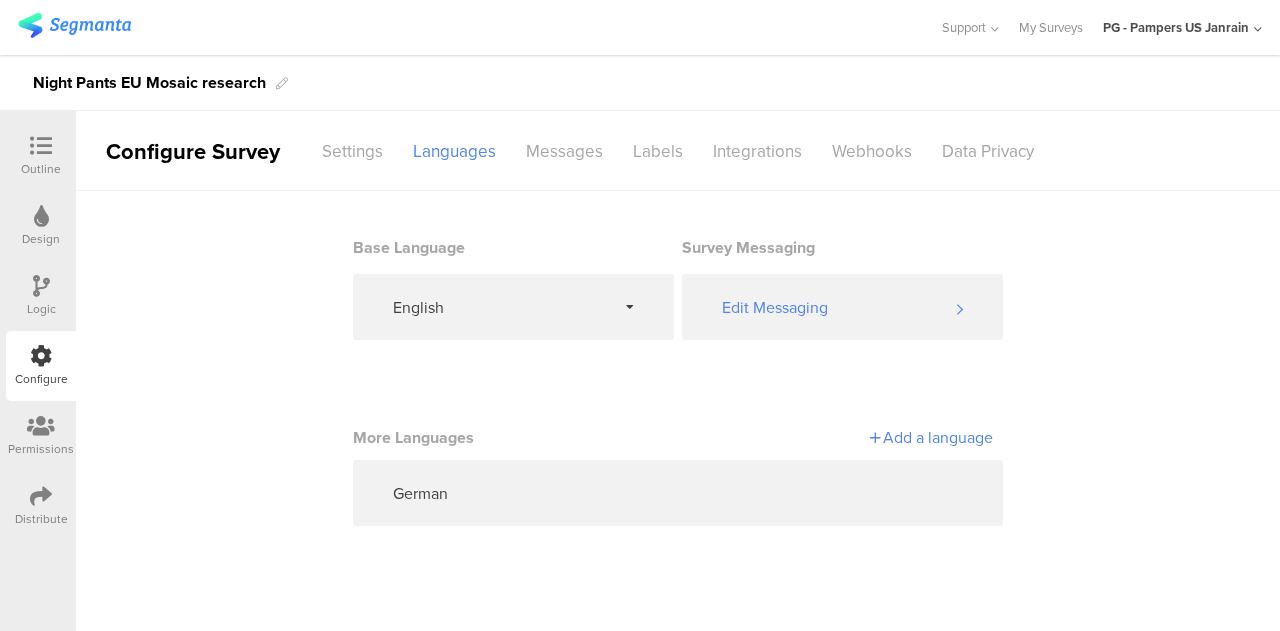 click at bounding box center (843, 493) 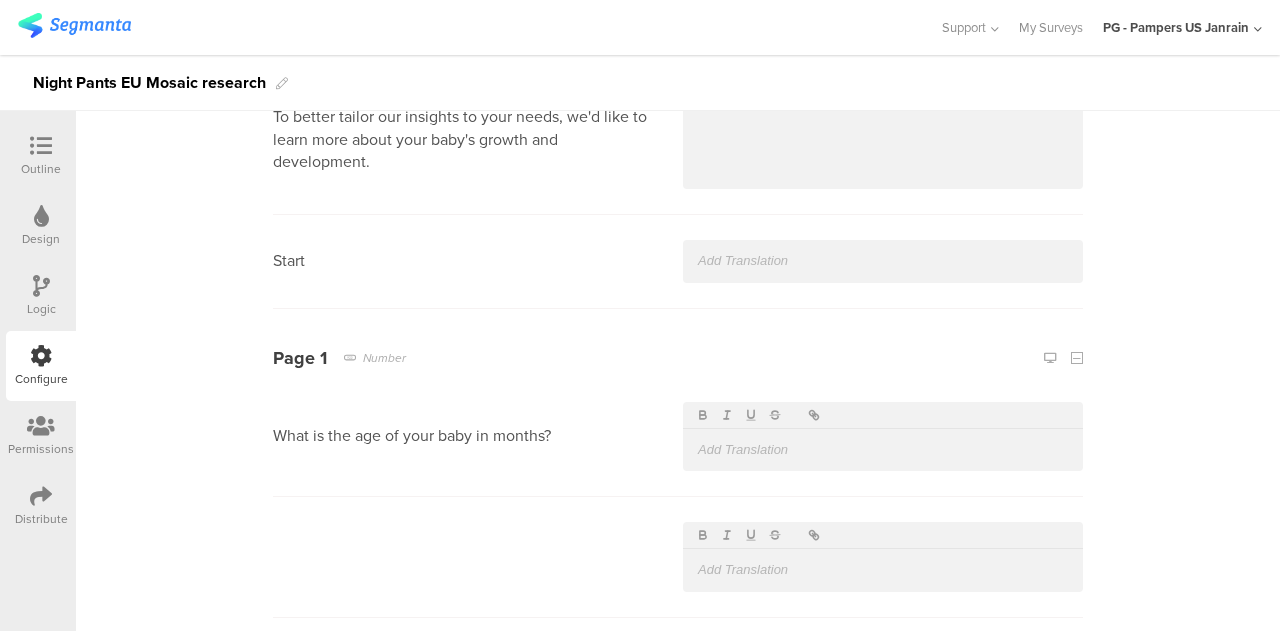scroll, scrollTop: 479, scrollLeft: 0, axis: vertical 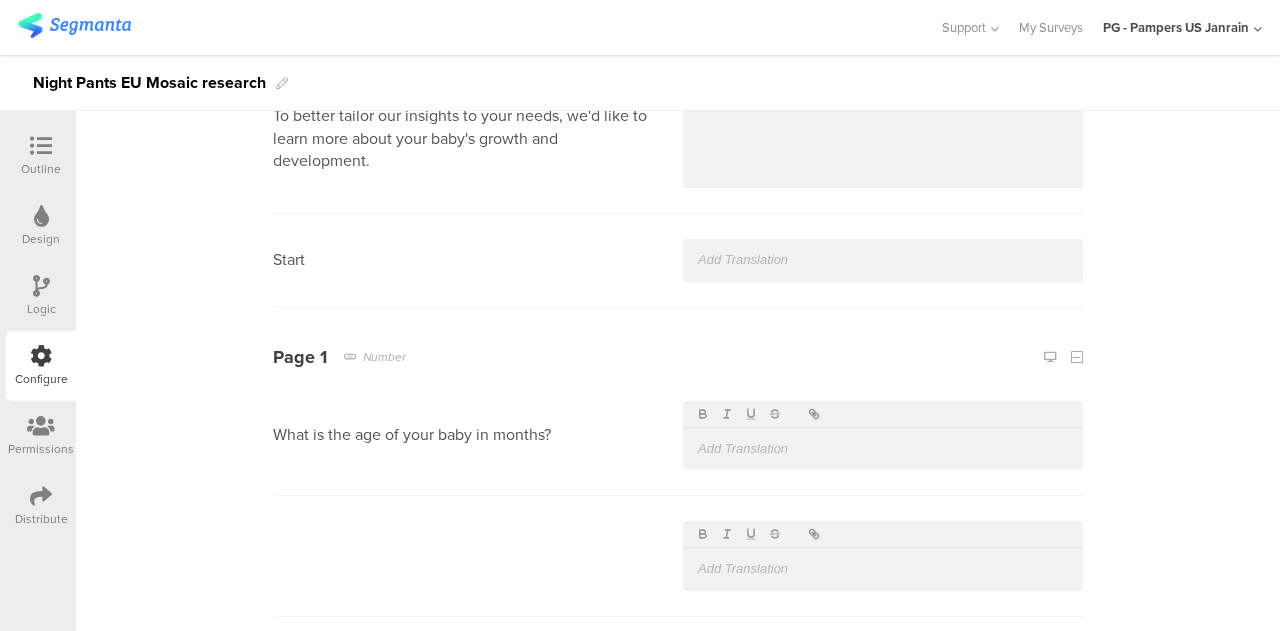 click at bounding box center (883, 449) 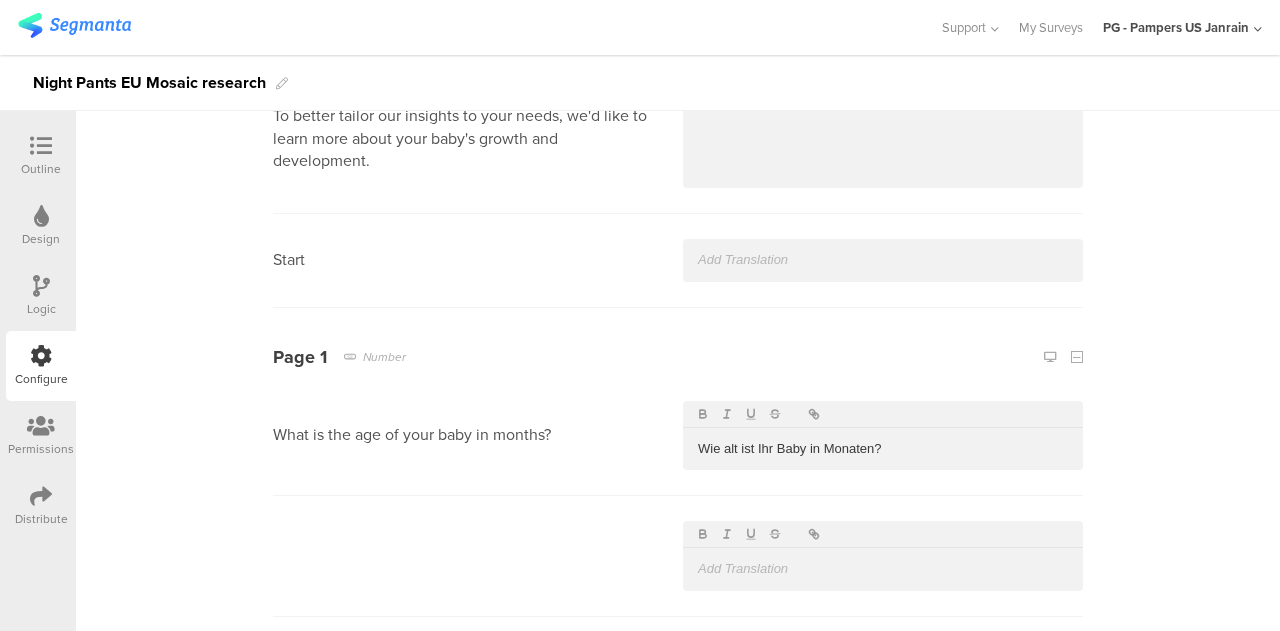 click on "What is the age of your baby in months?                                            Wie alt ist Ihr Baby in Monaten?" at bounding box center (678, 436) 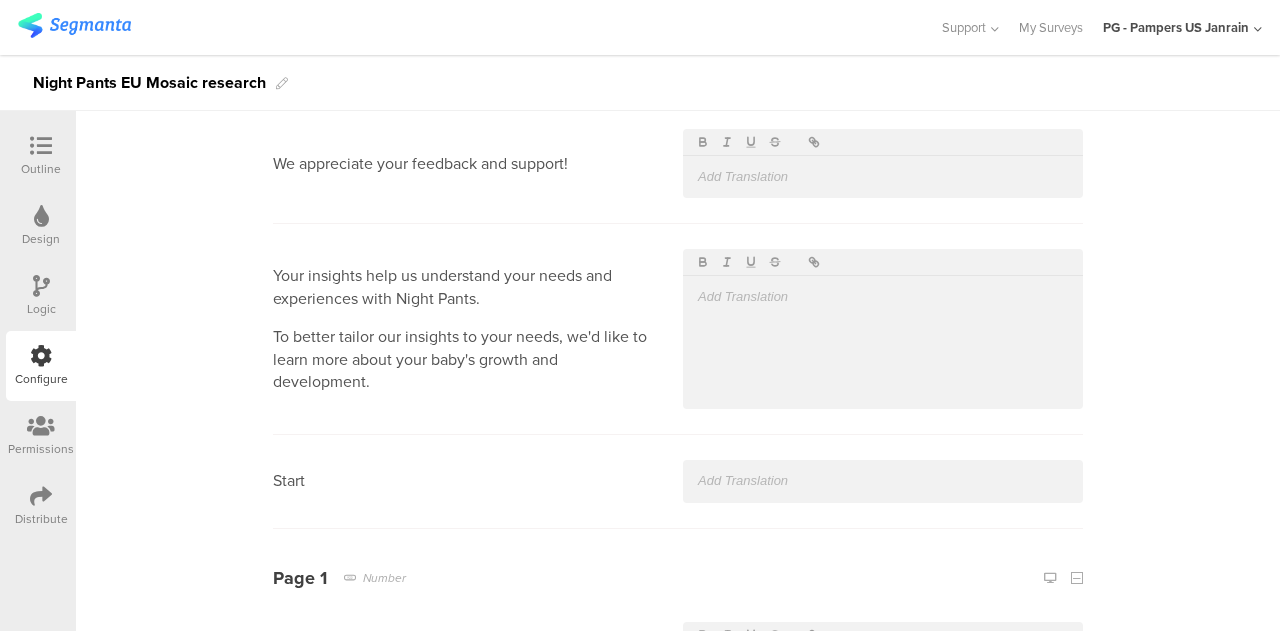 scroll, scrollTop: 259, scrollLeft: 0, axis: vertical 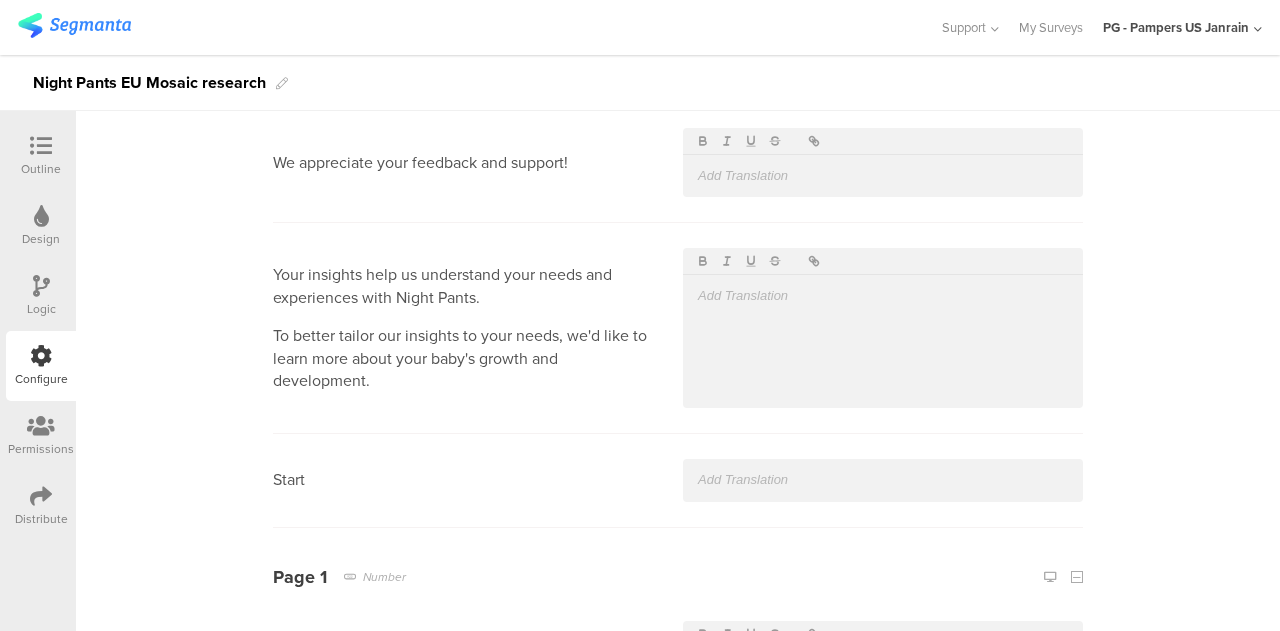 click at bounding box center (883, 296) 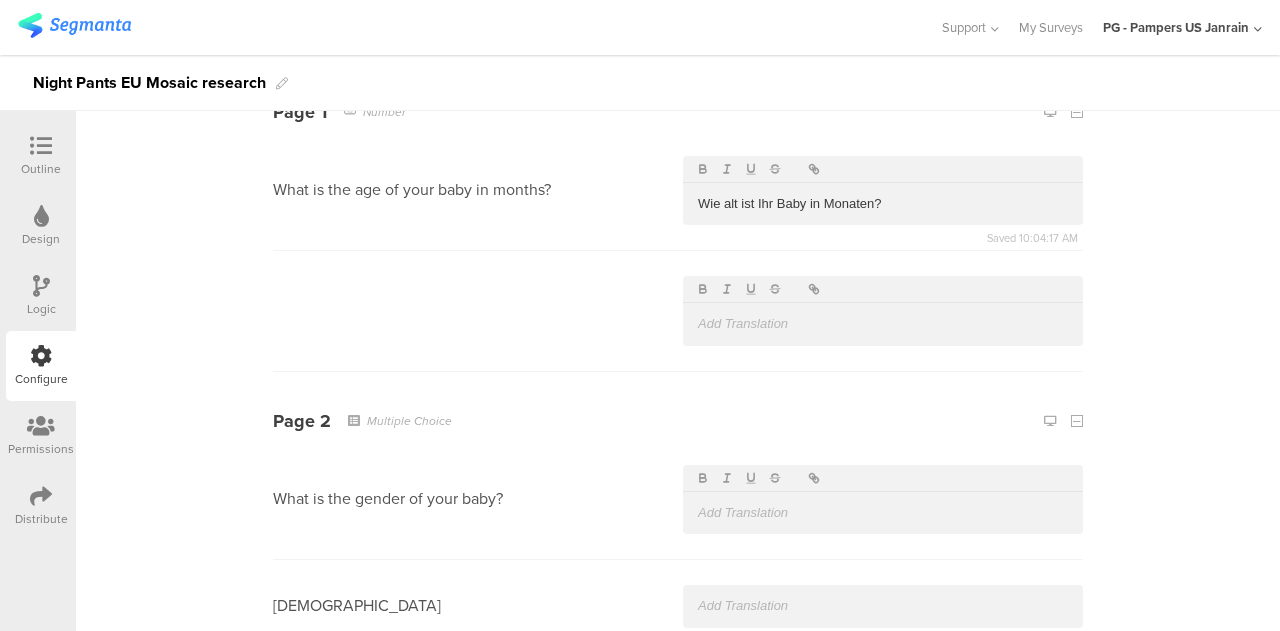 scroll, scrollTop: 725, scrollLeft: 0, axis: vertical 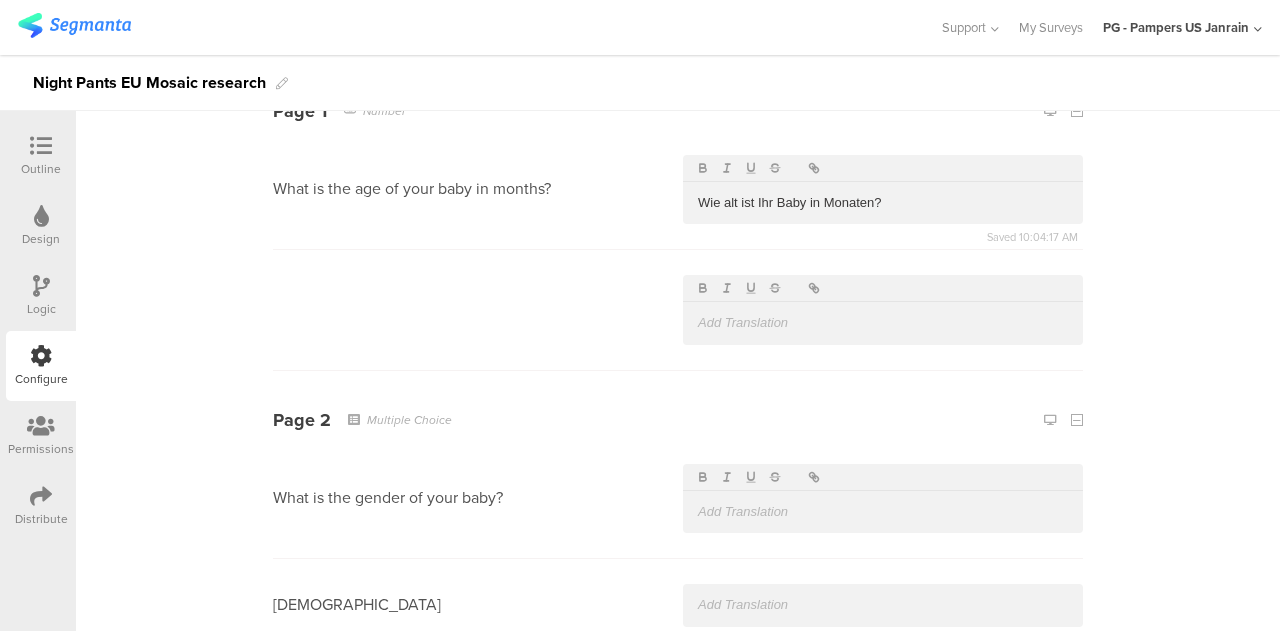 click on "Page 2
Multiple Choice               What is the gender of your baby?
[DEMOGRAPHIC_DATA]
[DEMOGRAPHIC_DATA]
Prefer not to answer" at bounding box center (678, 605) 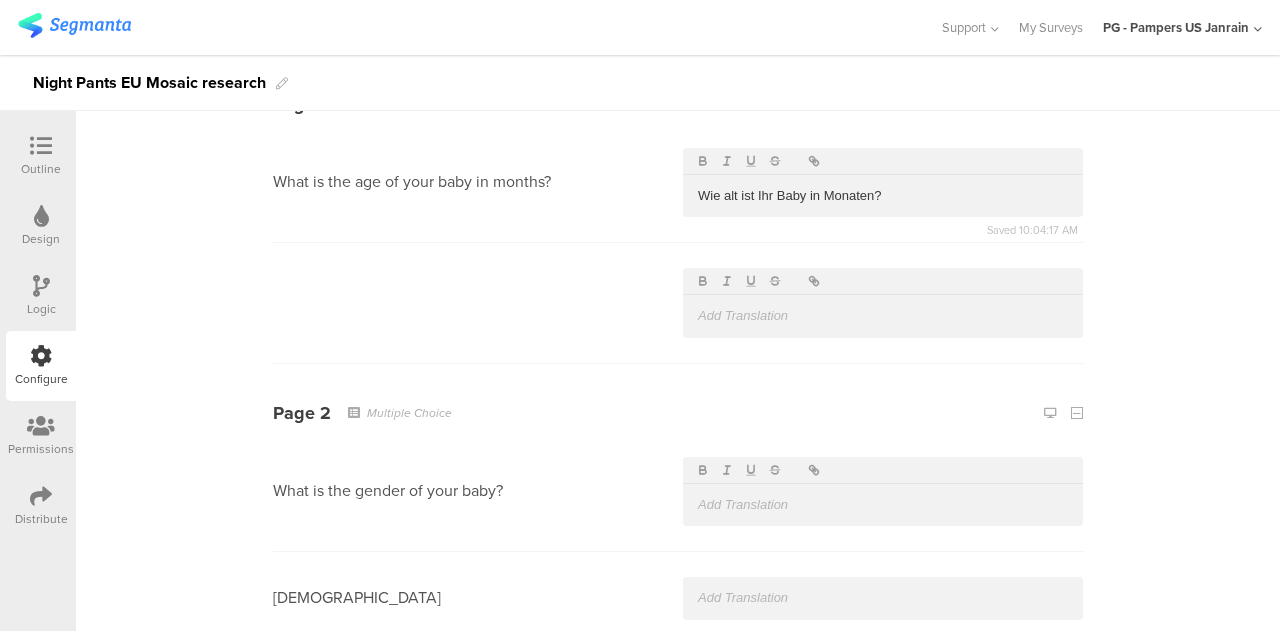 scroll, scrollTop: 733, scrollLeft: 0, axis: vertical 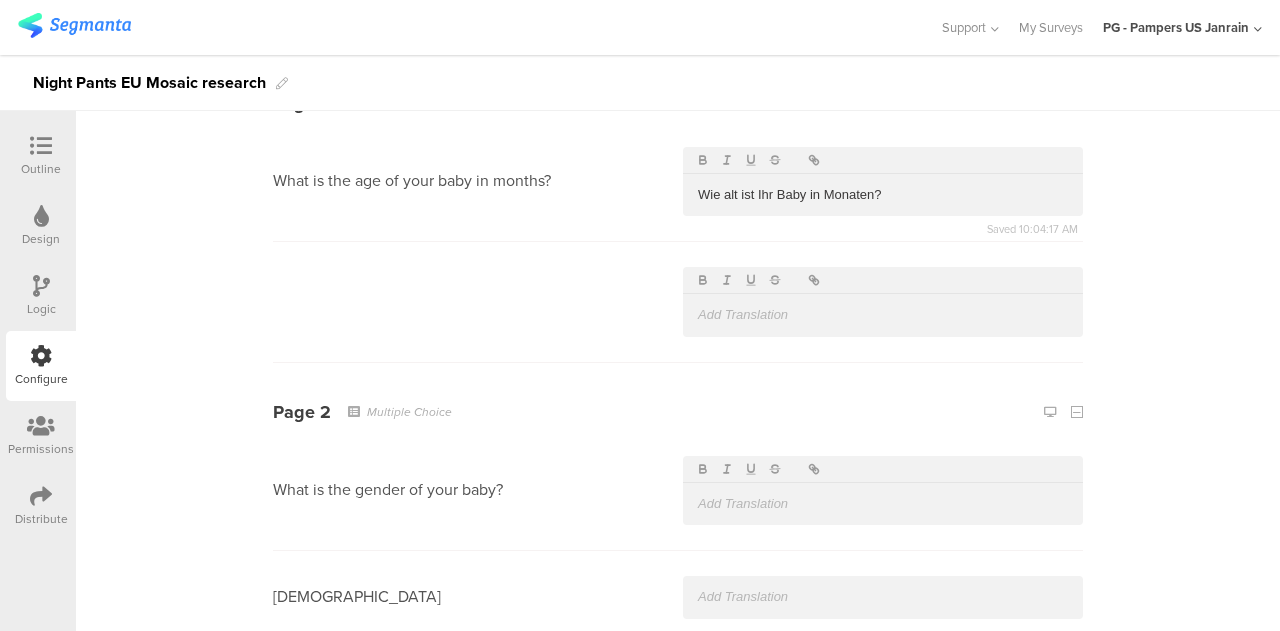 click on "What is the age of your baby in months?                                            Wie alt ist Ihr Baby in Monaten?
Saved 10:04:17 AM" at bounding box center [678, 182] 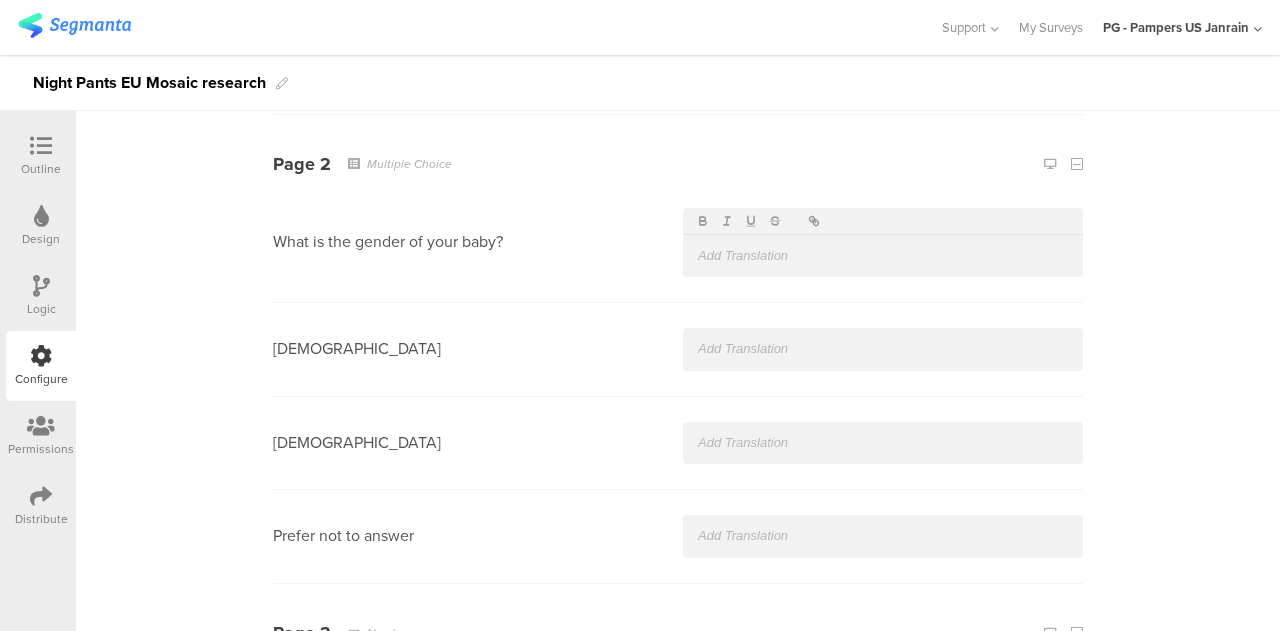 scroll, scrollTop: 990, scrollLeft: 0, axis: vertical 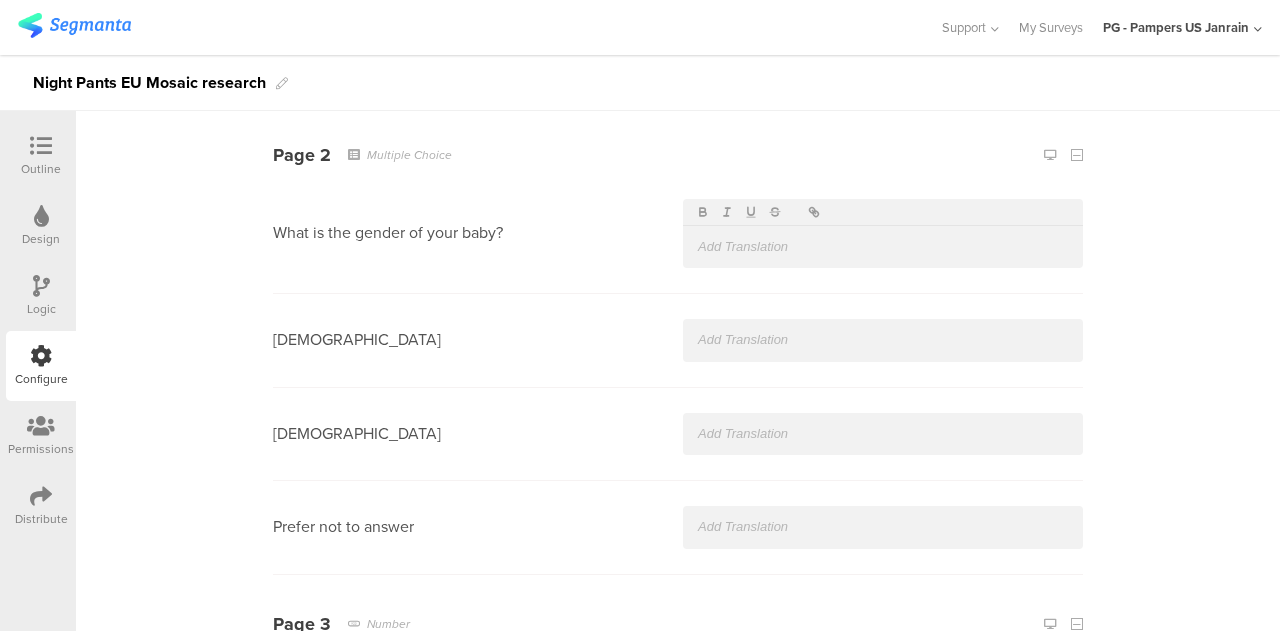 click at bounding box center [883, 247] 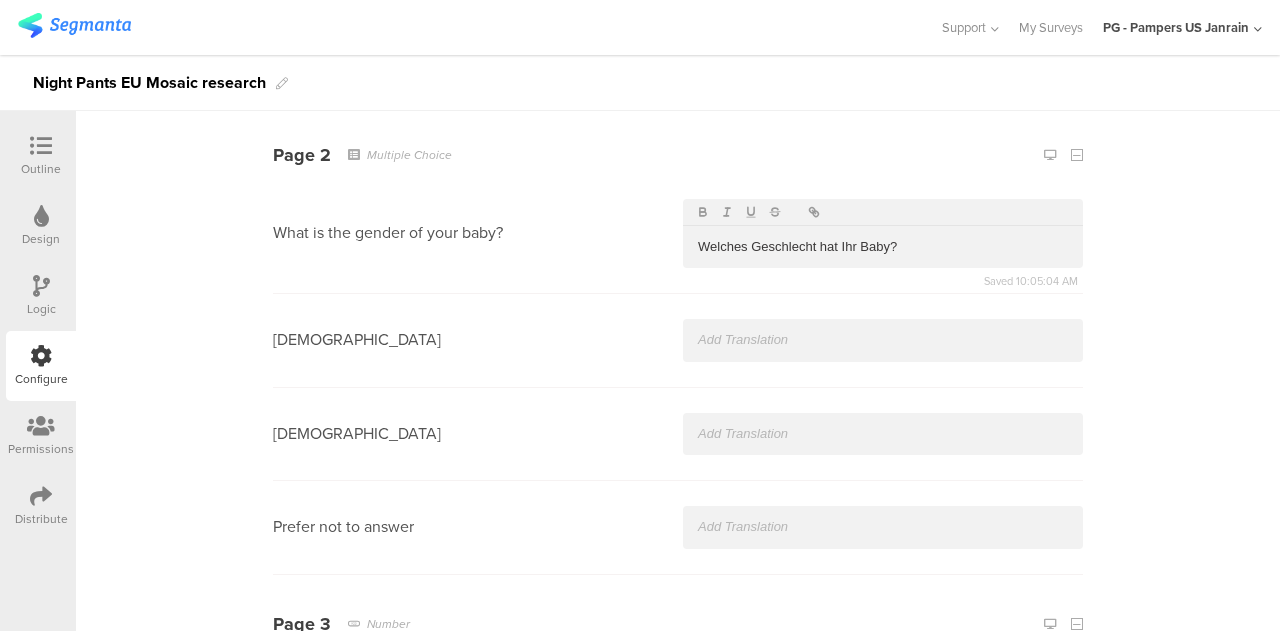 click at bounding box center [883, 340] 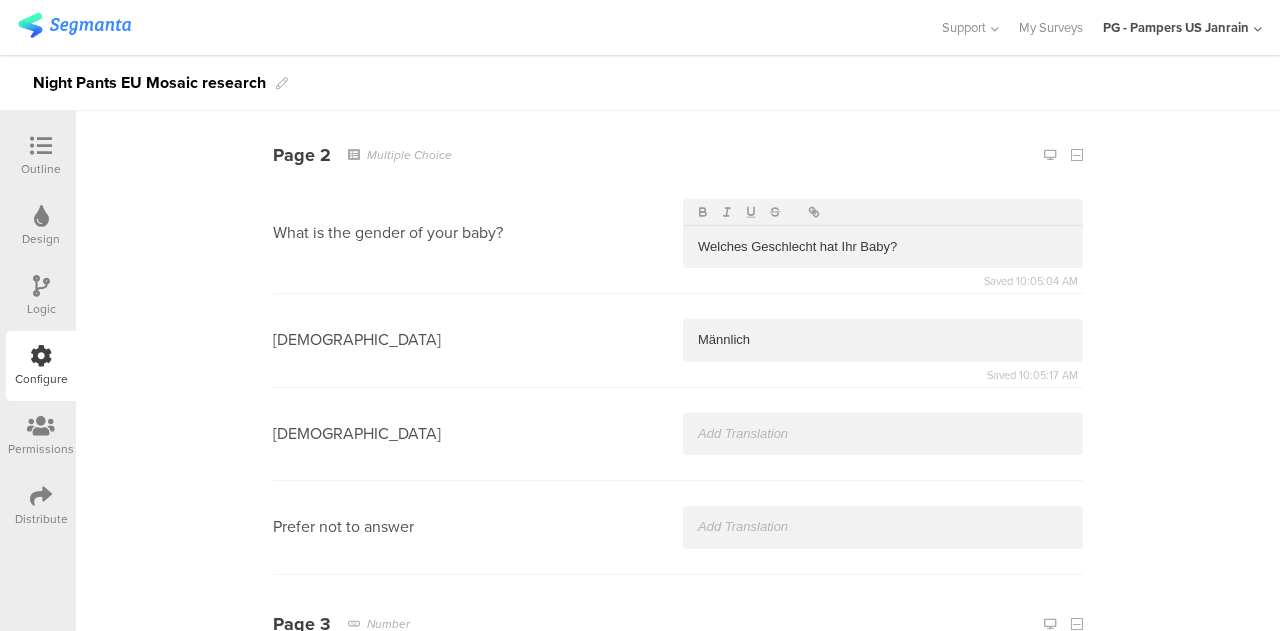 click on "[DEMOGRAPHIC_DATA]" at bounding box center (678, 434) 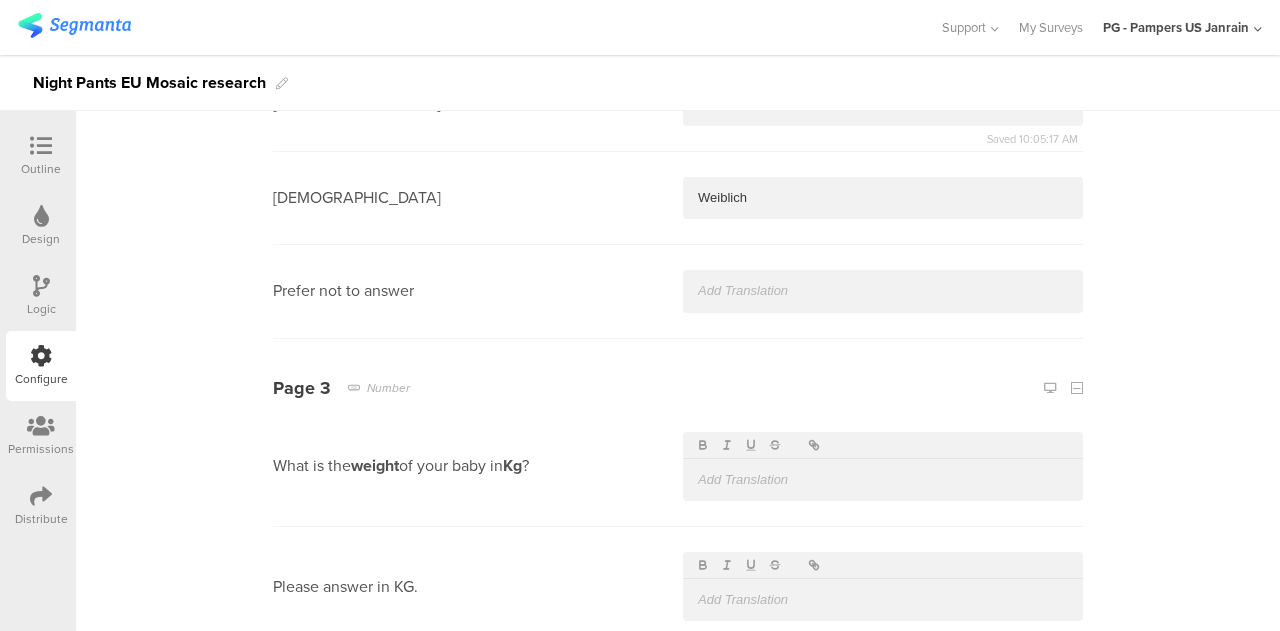 scroll, scrollTop: 1229, scrollLeft: 0, axis: vertical 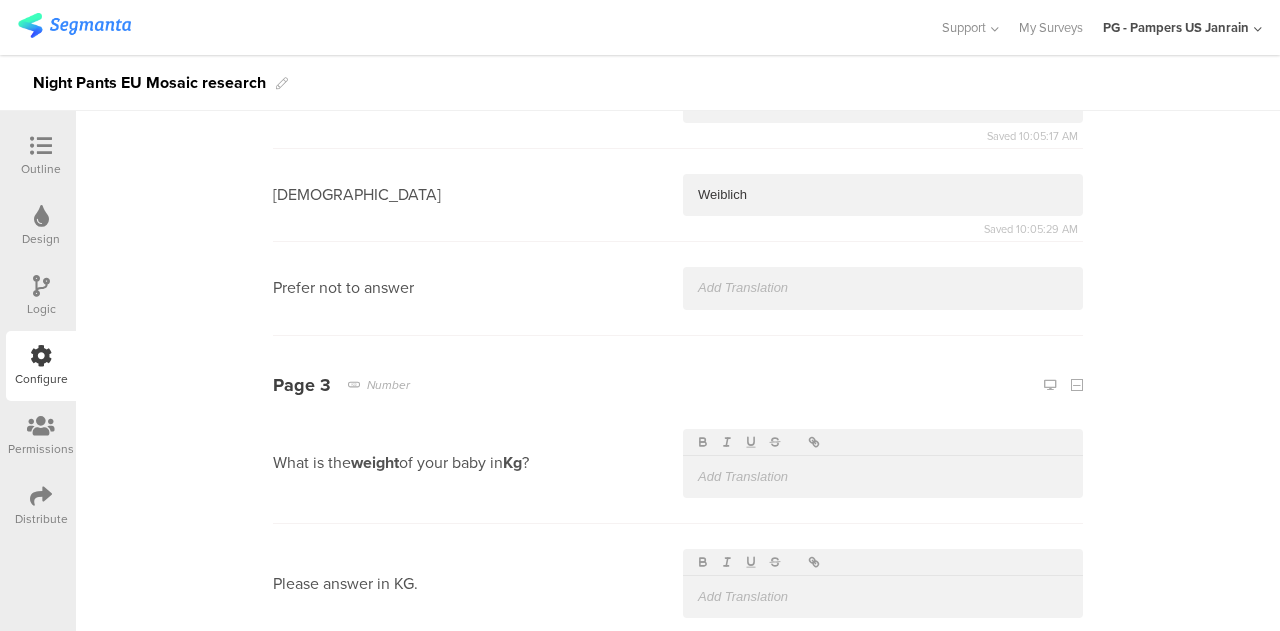 click at bounding box center [883, 288] 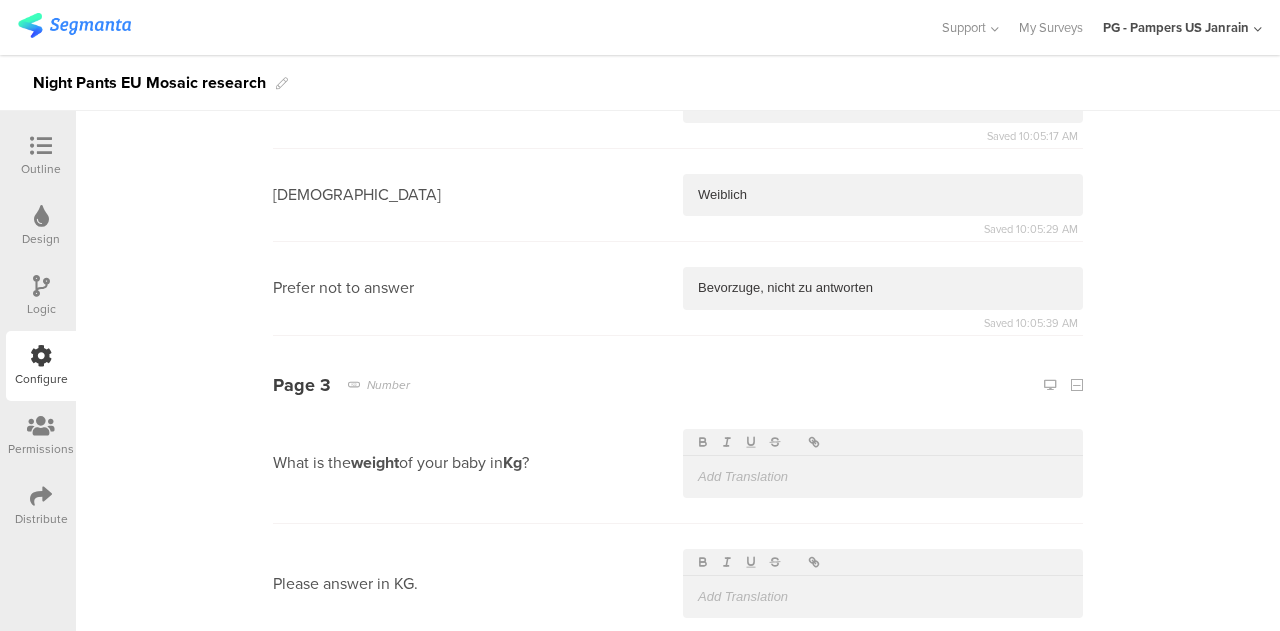 click at bounding box center [883, 477] 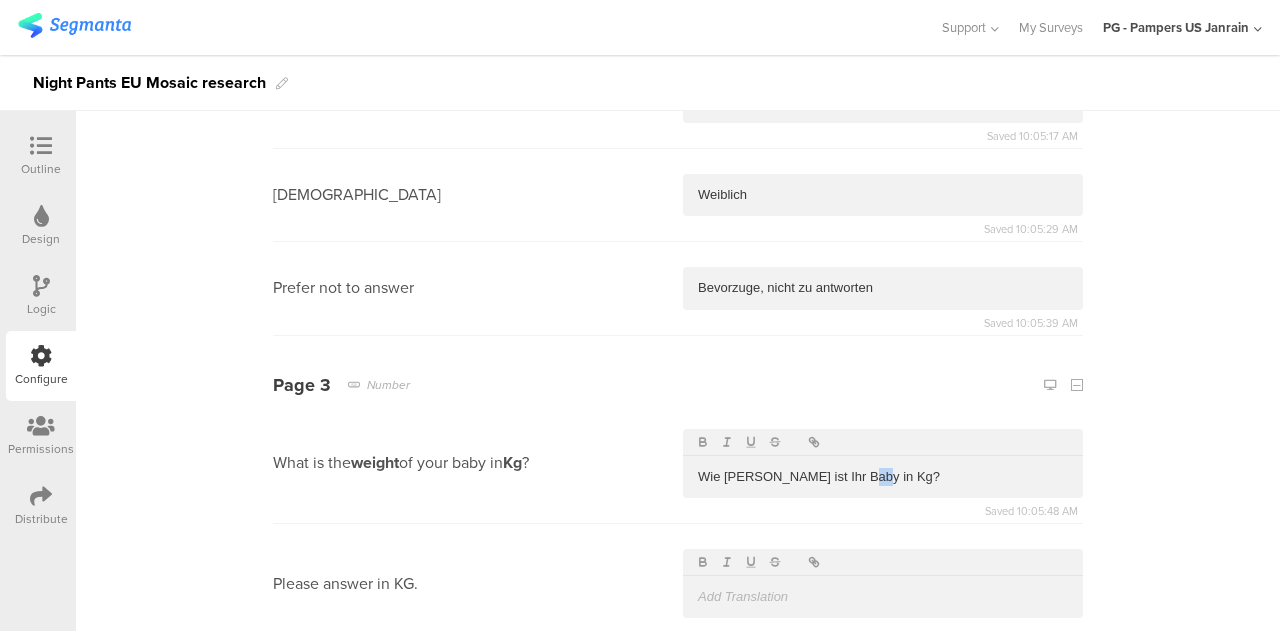 drag, startPoint x: 856, startPoint y: 473, endPoint x: 842, endPoint y: 473, distance: 14 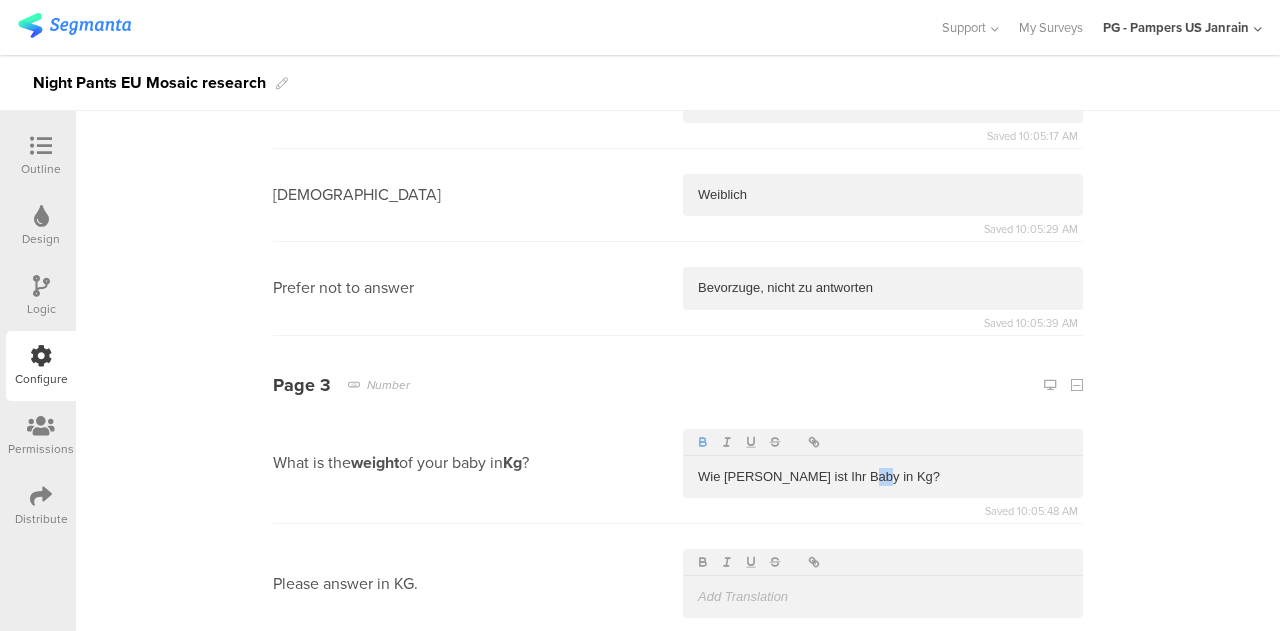 click 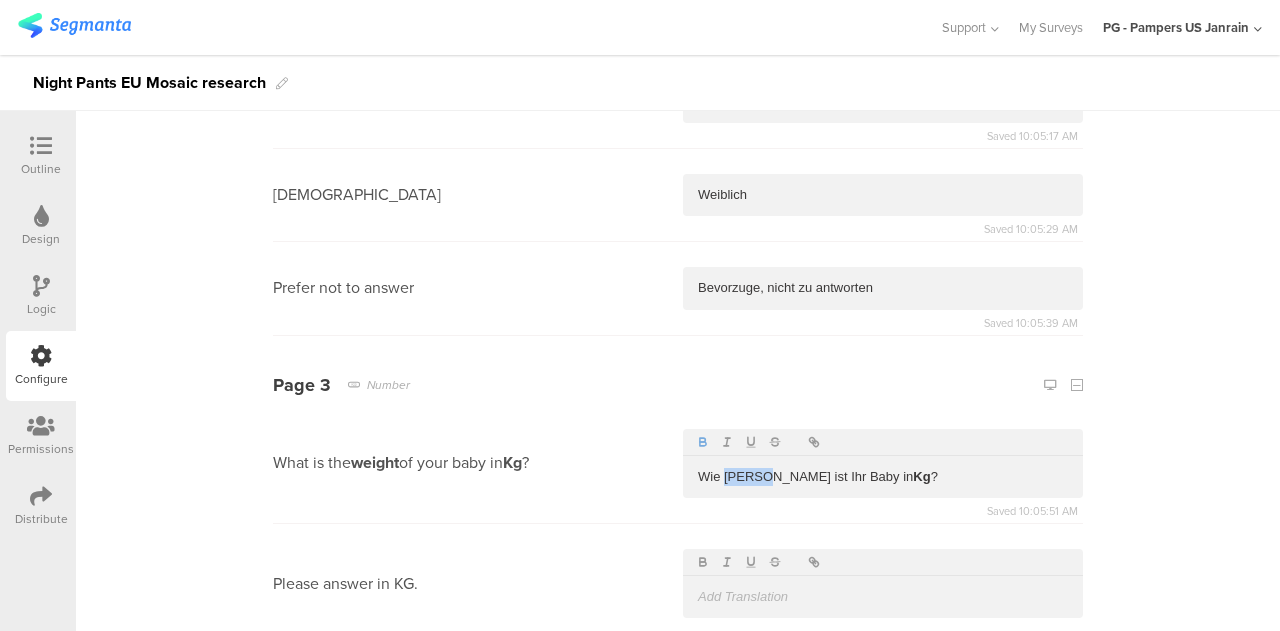 drag, startPoint x: 758, startPoint y: 475, endPoint x: 716, endPoint y: 475, distance: 42 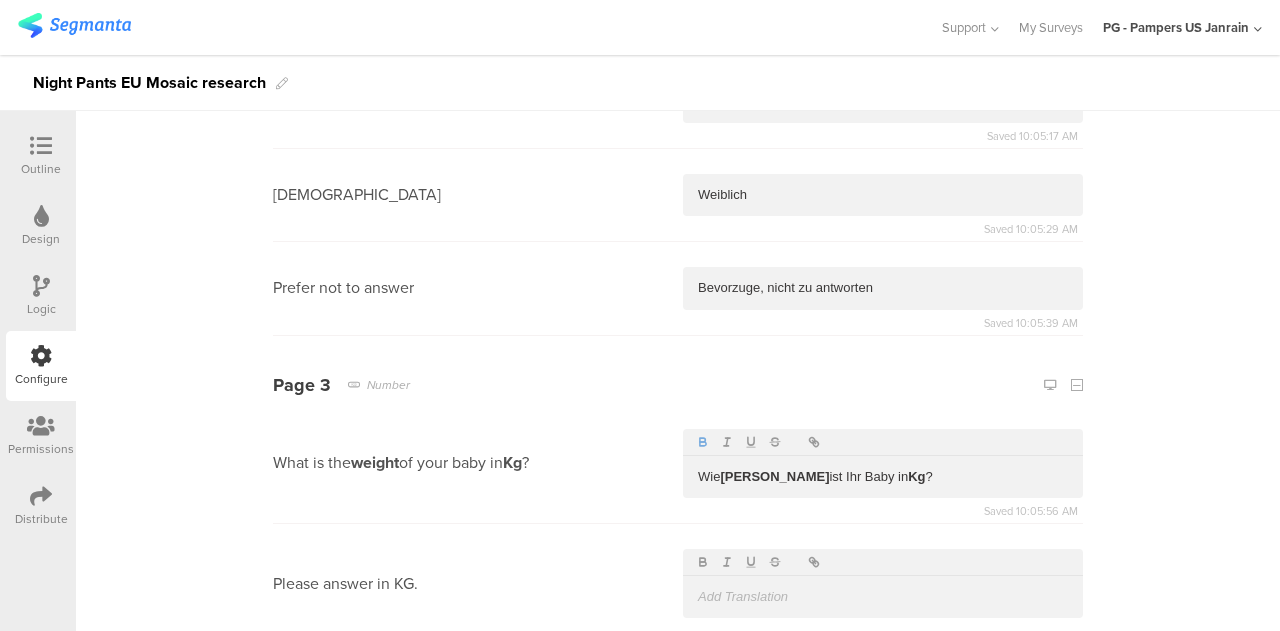 click at bounding box center [883, 597] 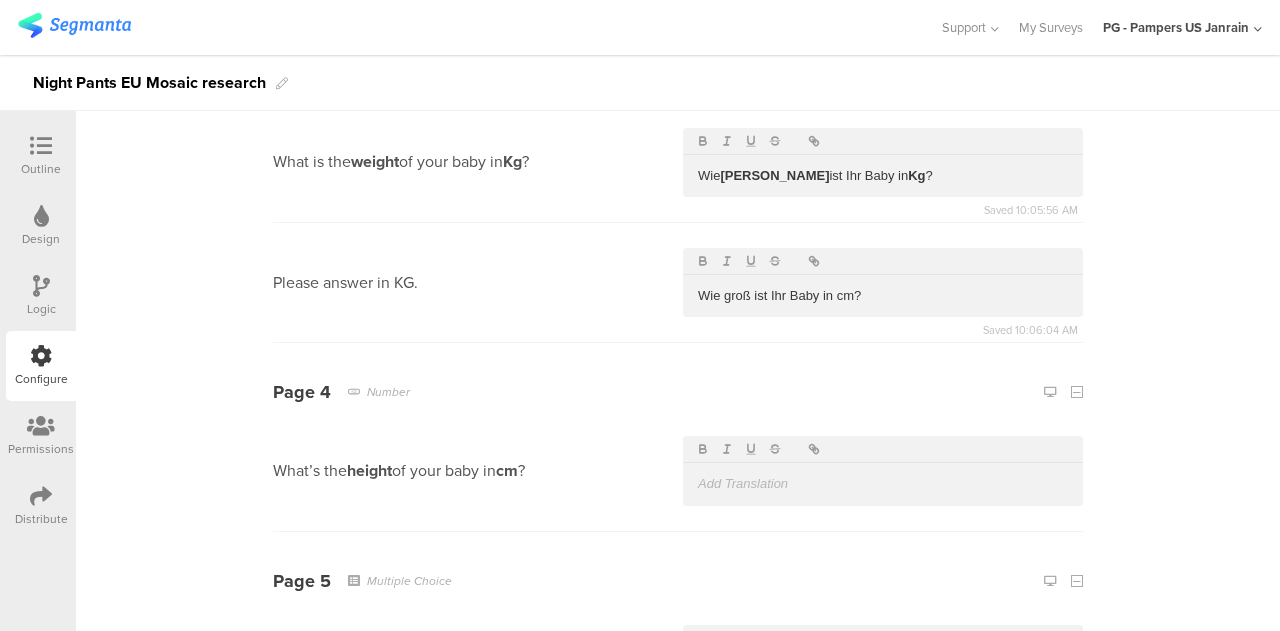scroll, scrollTop: 1534, scrollLeft: 0, axis: vertical 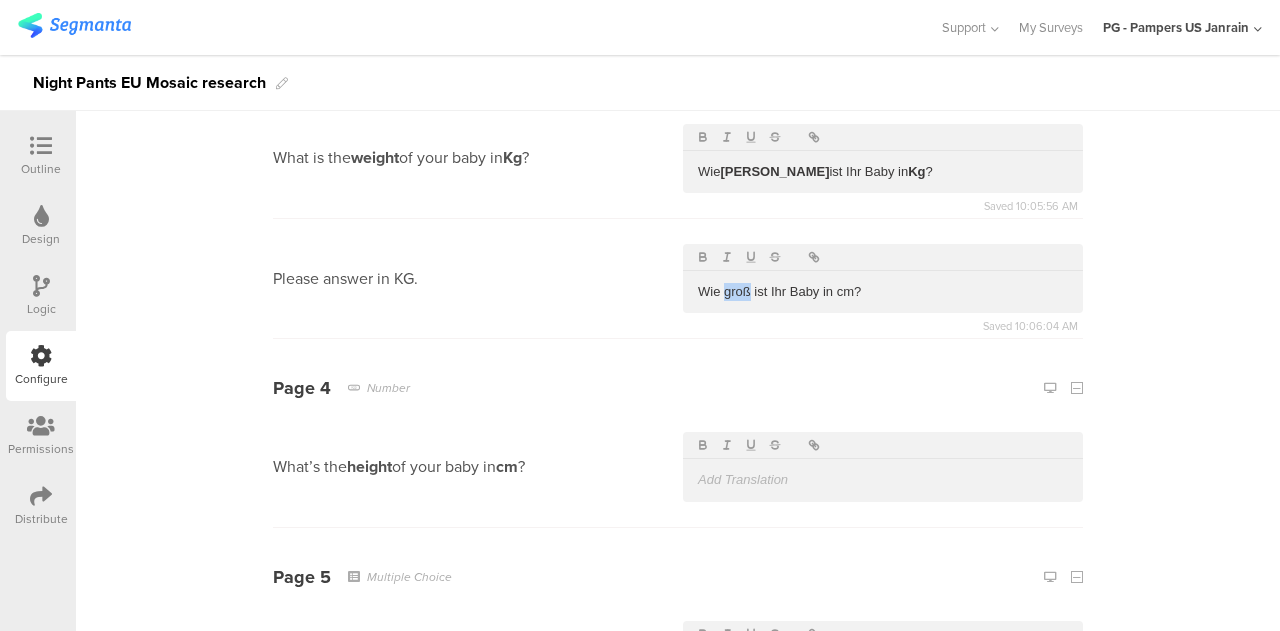 drag, startPoint x: 740, startPoint y: 293, endPoint x: 718, endPoint y: 293, distance: 22 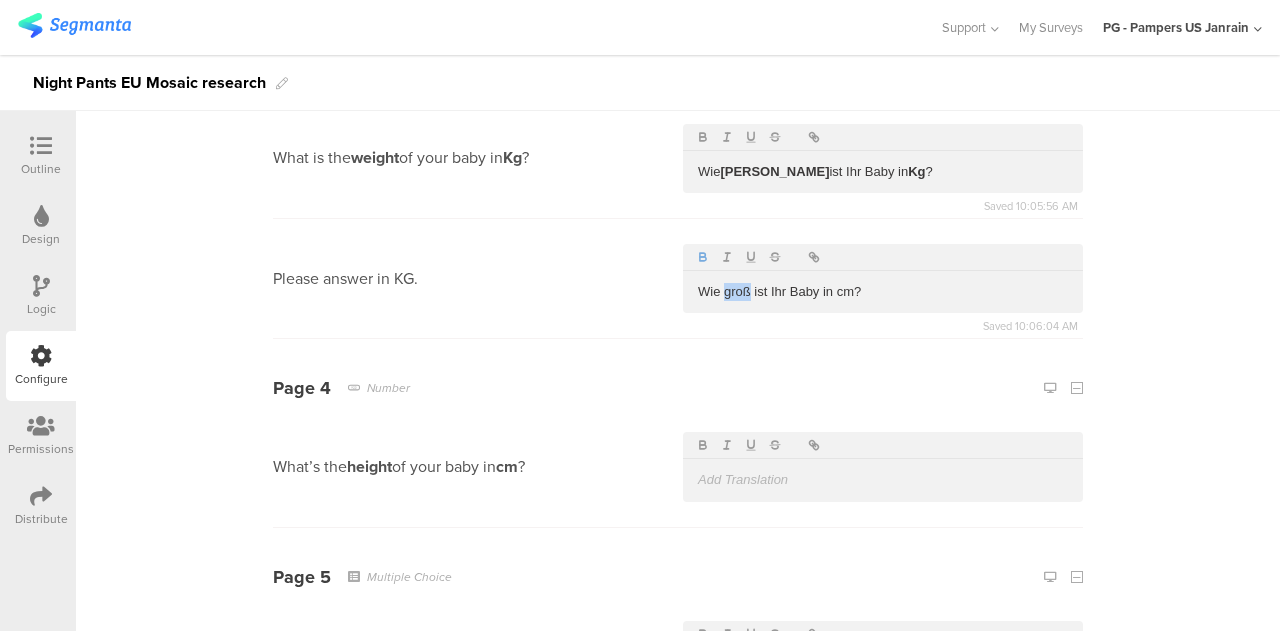 click 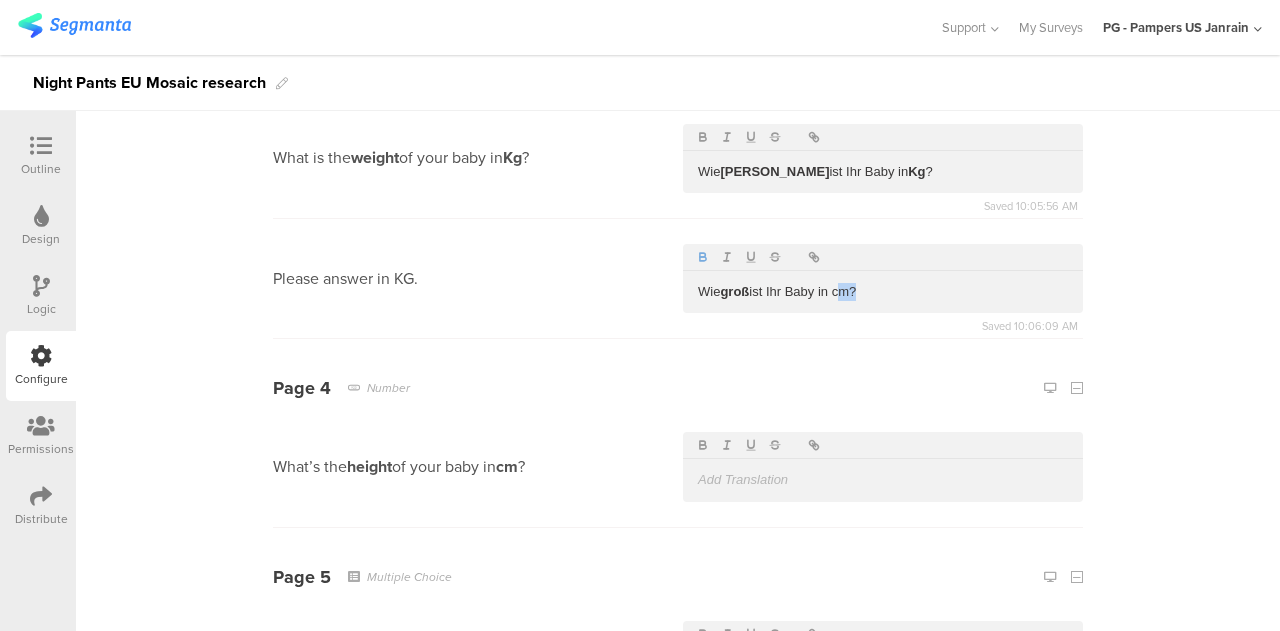 drag, startPoint x: 848, startPoint y: 291, endPoint x: 830, endPoint y: 292, distance: 18.027756 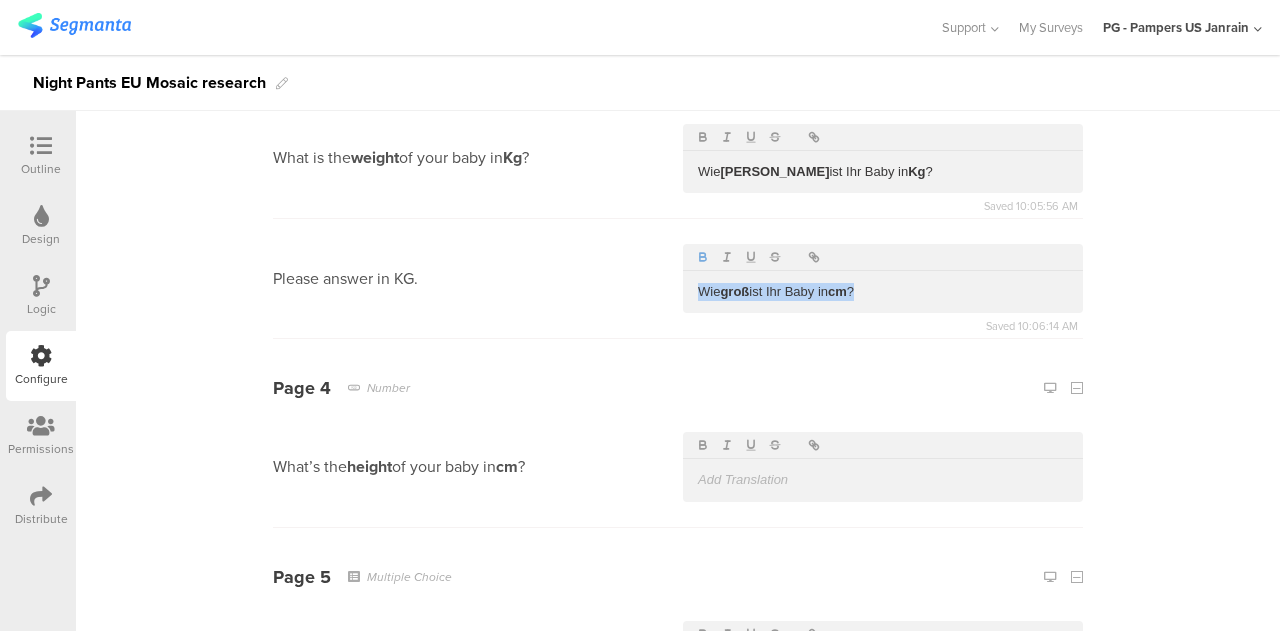 drag, startPoint x: 884, startPoint y: 296, endPoint x: 636, endPoint y: 305, distance: 248.16325 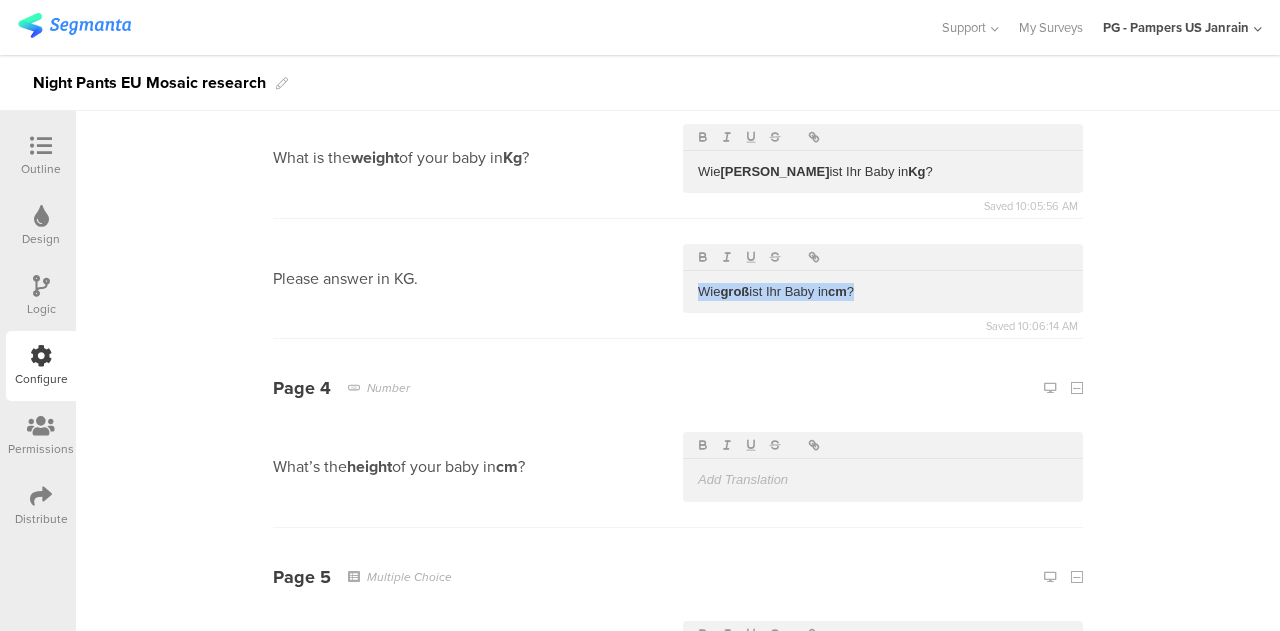copy on "Wie  groß  ist Ihr Baby in  cm ?" 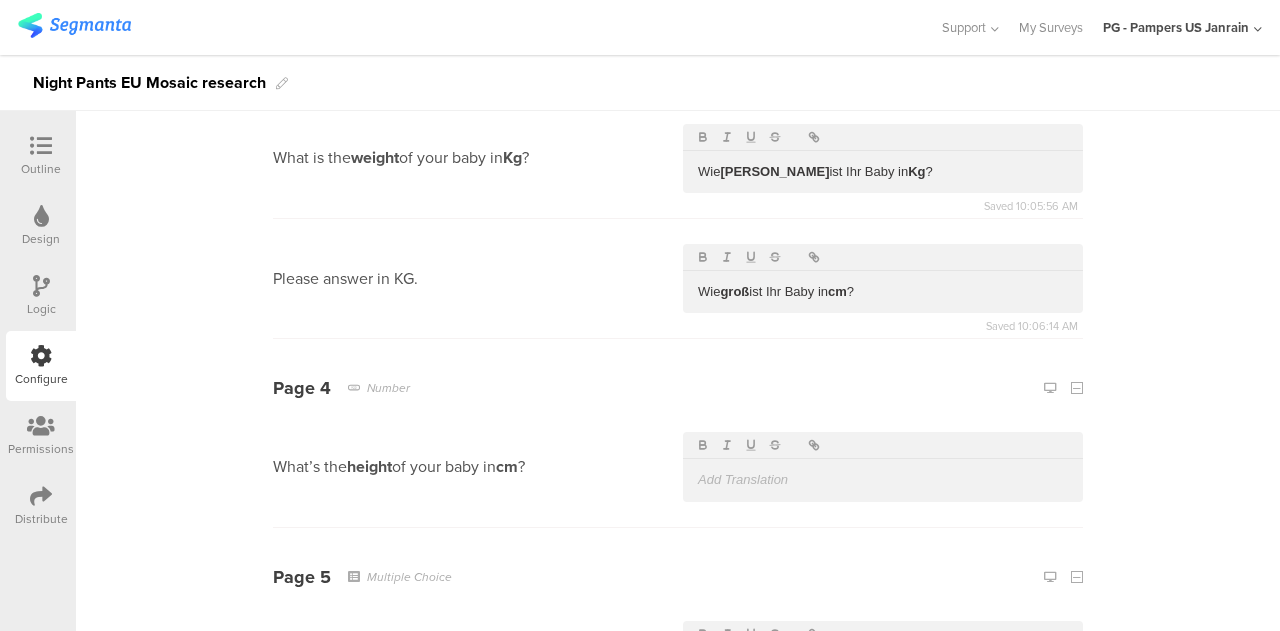 click at bounding box center [883, 480] 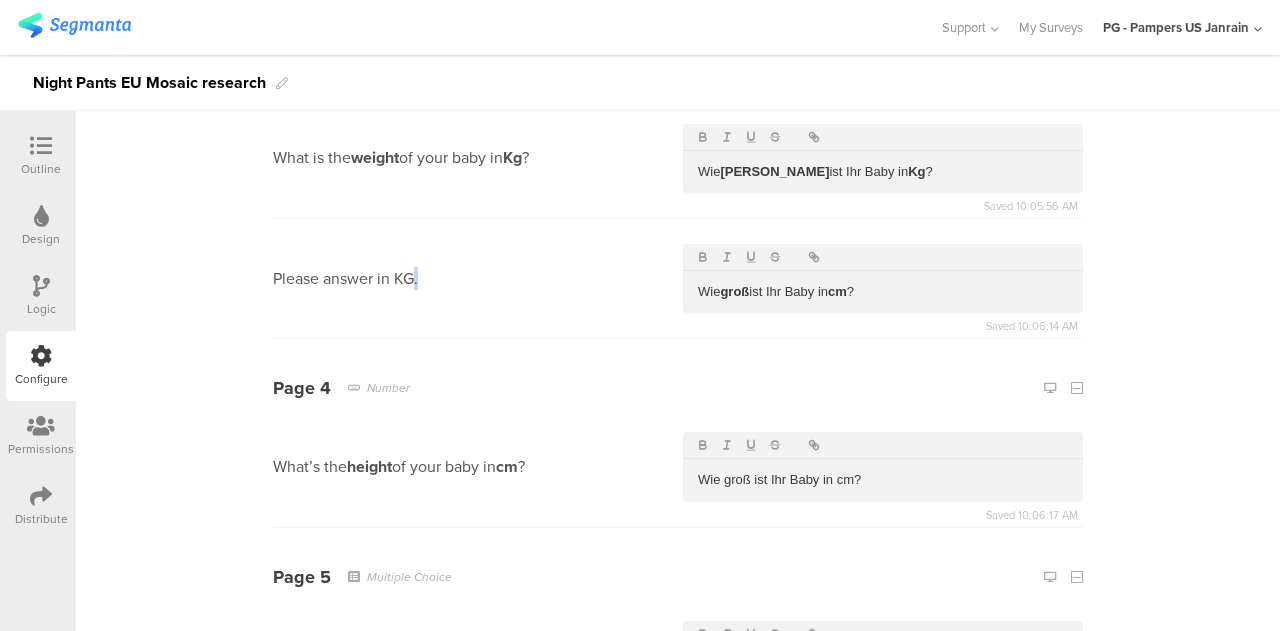 click on "Please answer in KG." at bounding box center (478, 278) 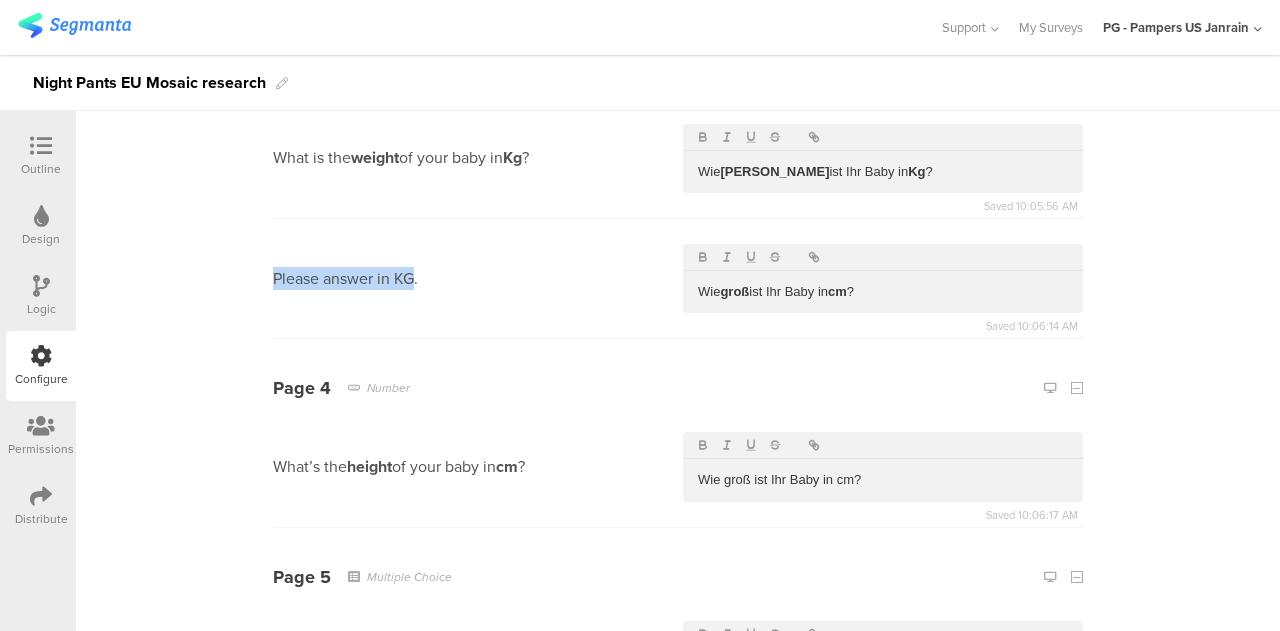 drag, startPoint x: 407, startPoint y: 275, endPoint x: 212, endPoint y: 281, distance: 195.09229 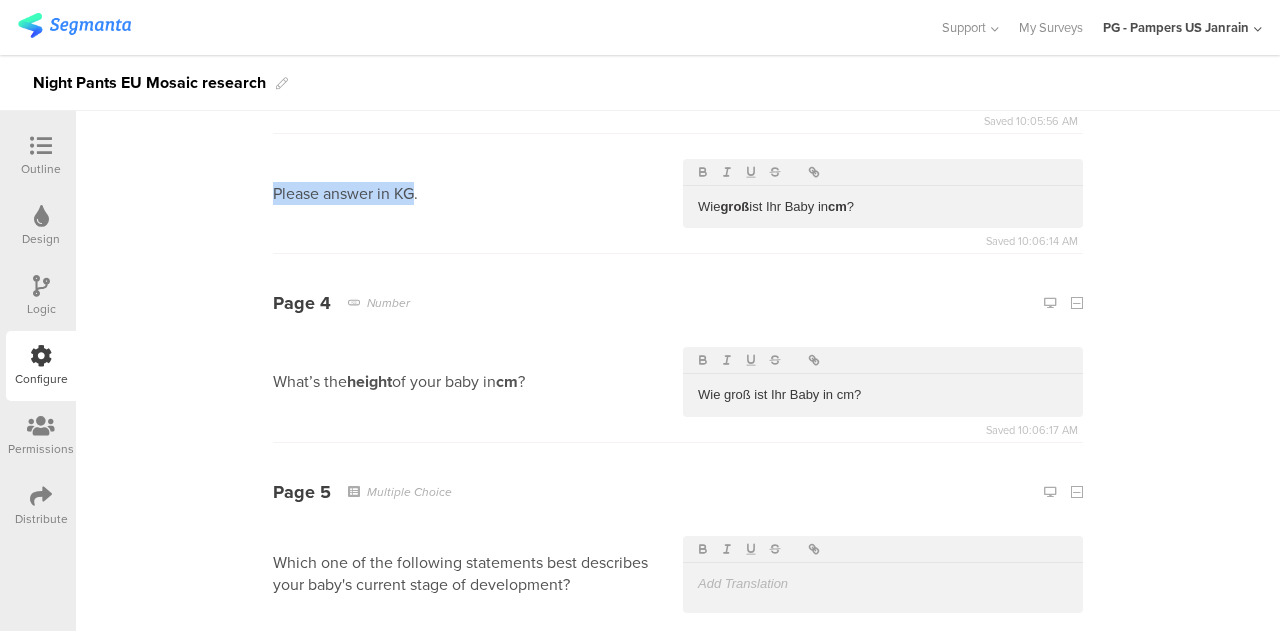 scroll, scrollTop: 1618, scrollLeft: 0, axis: vertical 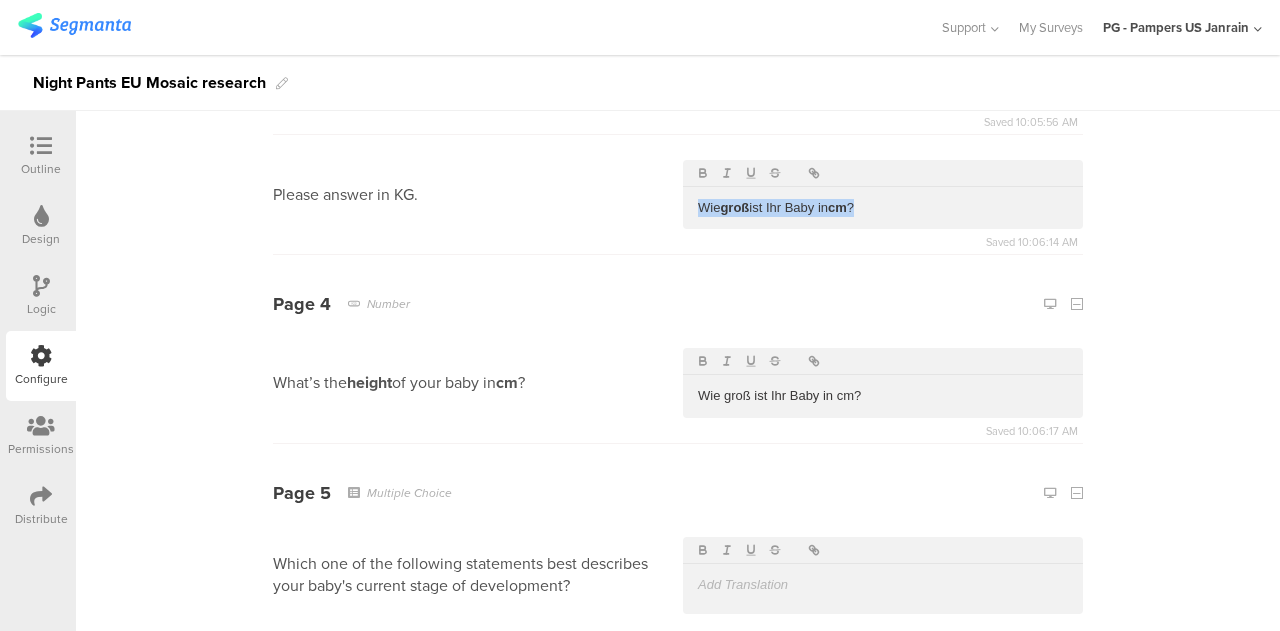 drag, startPoint x: 872, startPoint y: 211, endPoint x: 603, endPoint y: 225, distance: 269.36407 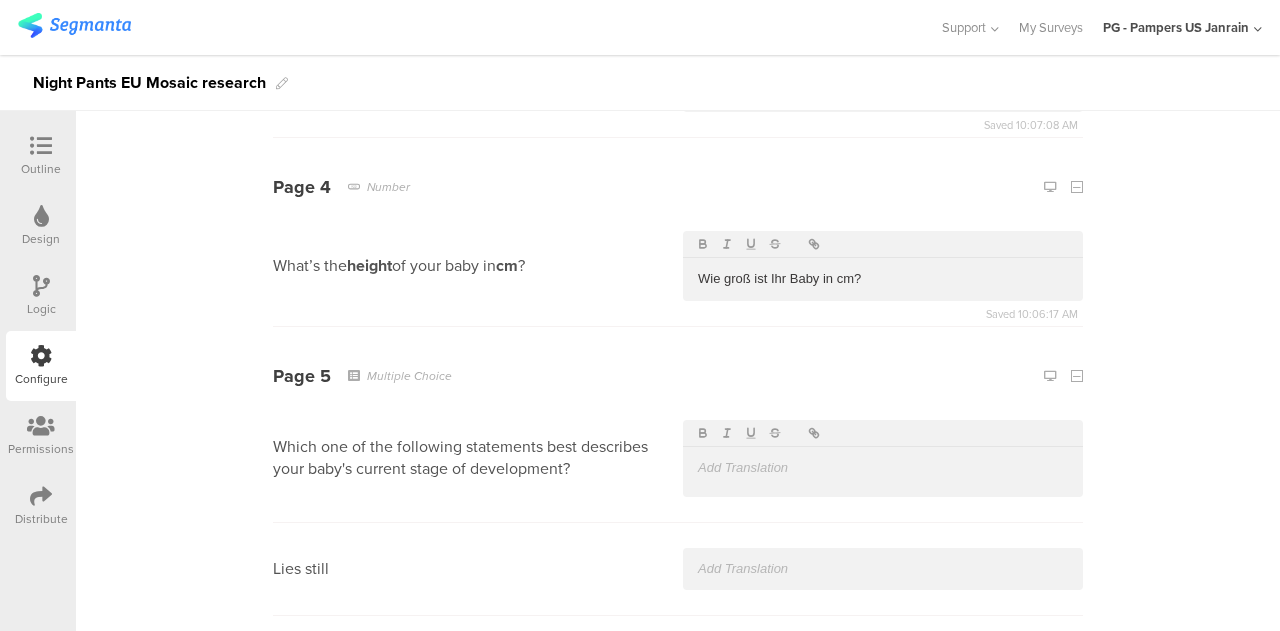 scroll, scrollTop: 1734, scrollLeft: 0, axis: vertical 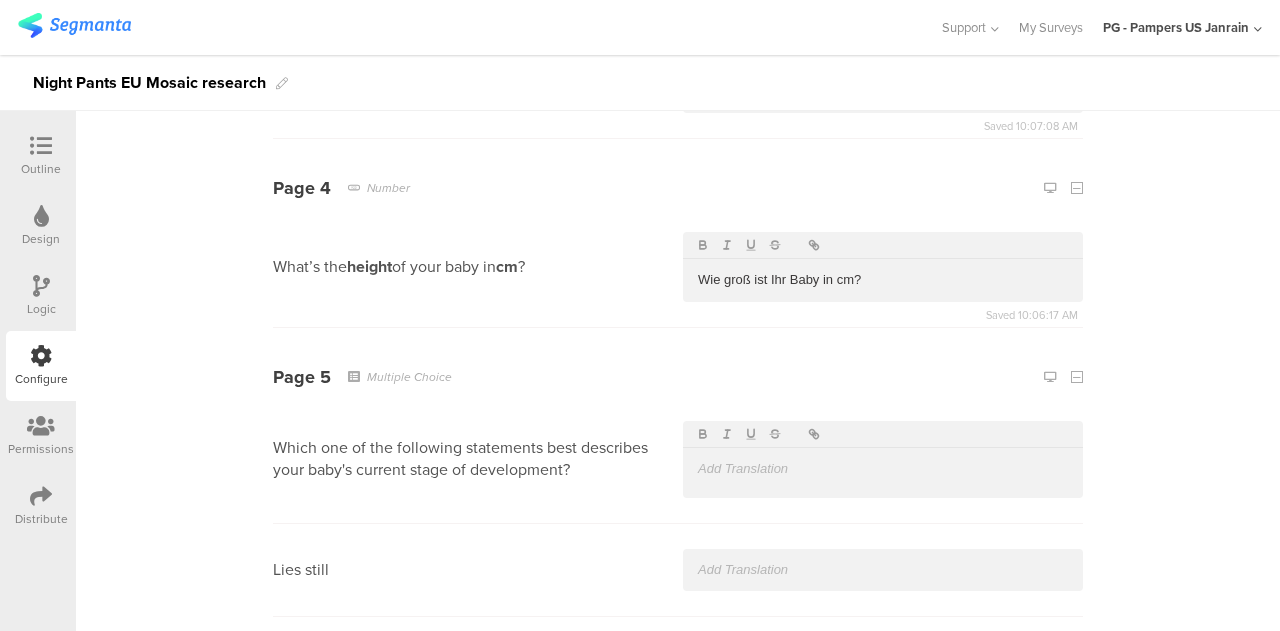 click at bounding box center (883, 469) 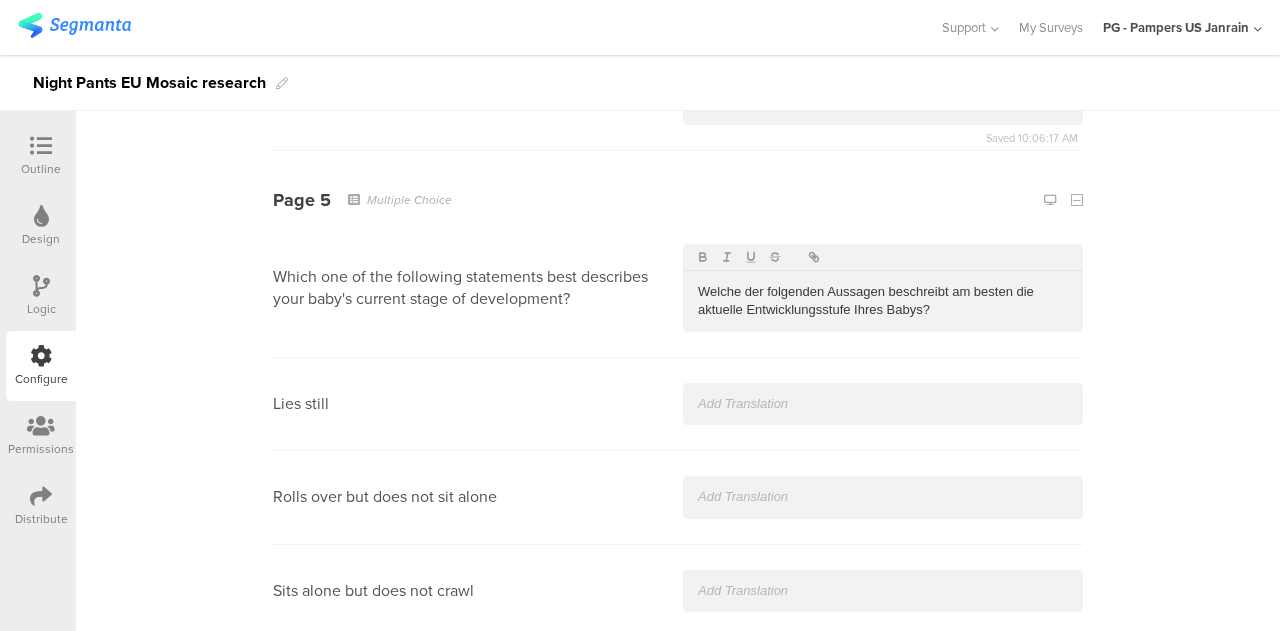 scroll, scrollTop: 1926, scrollLeft: 0, axis: vertical 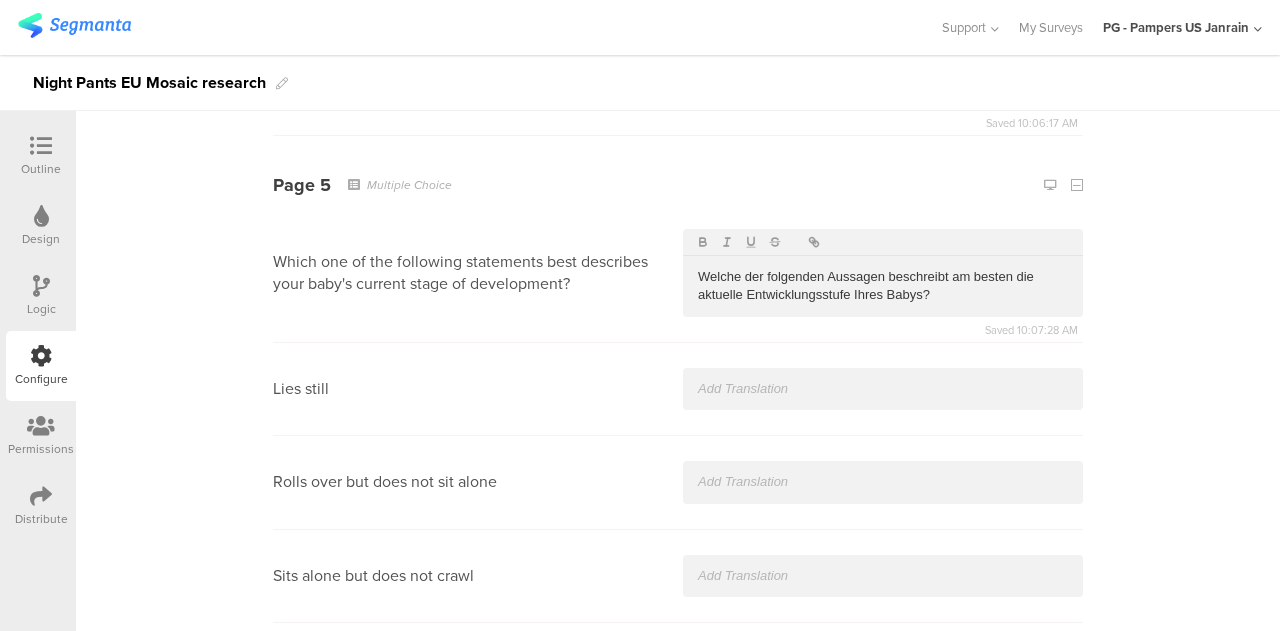 click at bounding box center [883, 389] 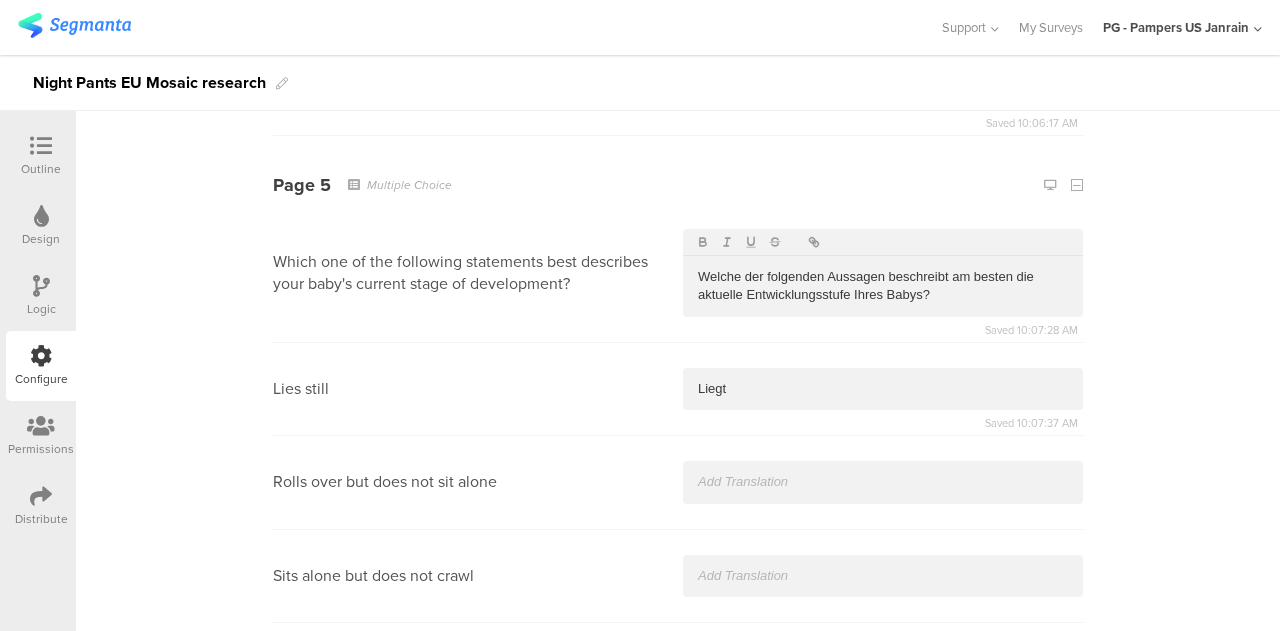 click at bounding box center (883, 482) 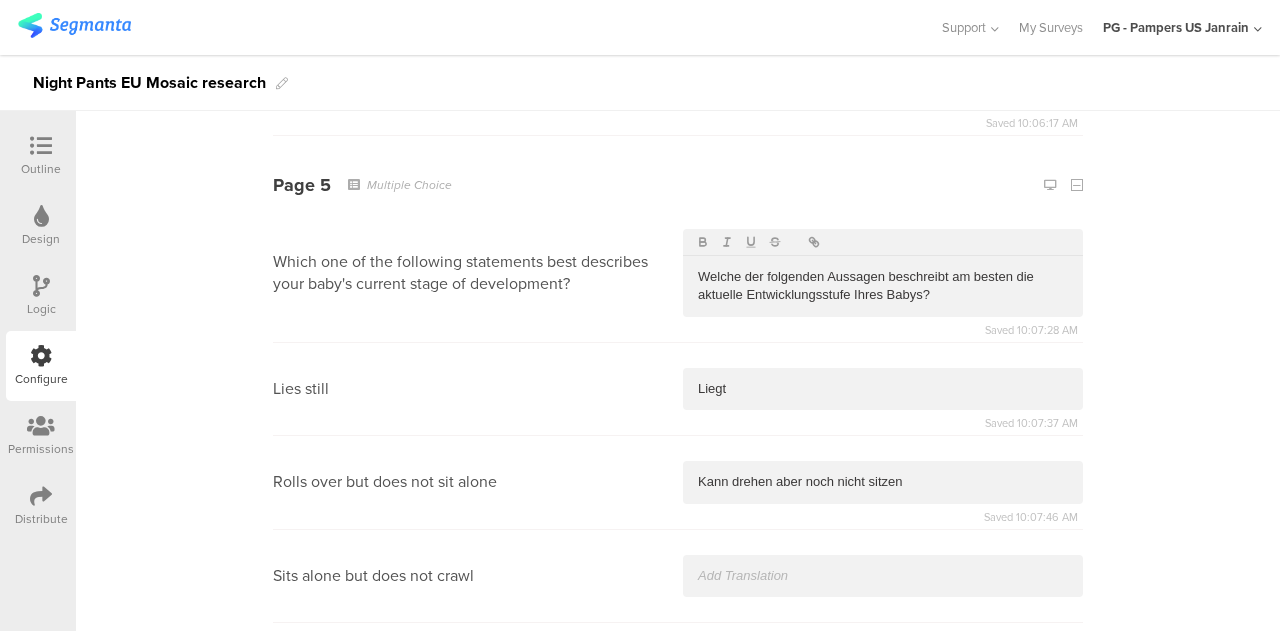 click on "Sits alone but does not crawl" at bounding box center (678, 576) 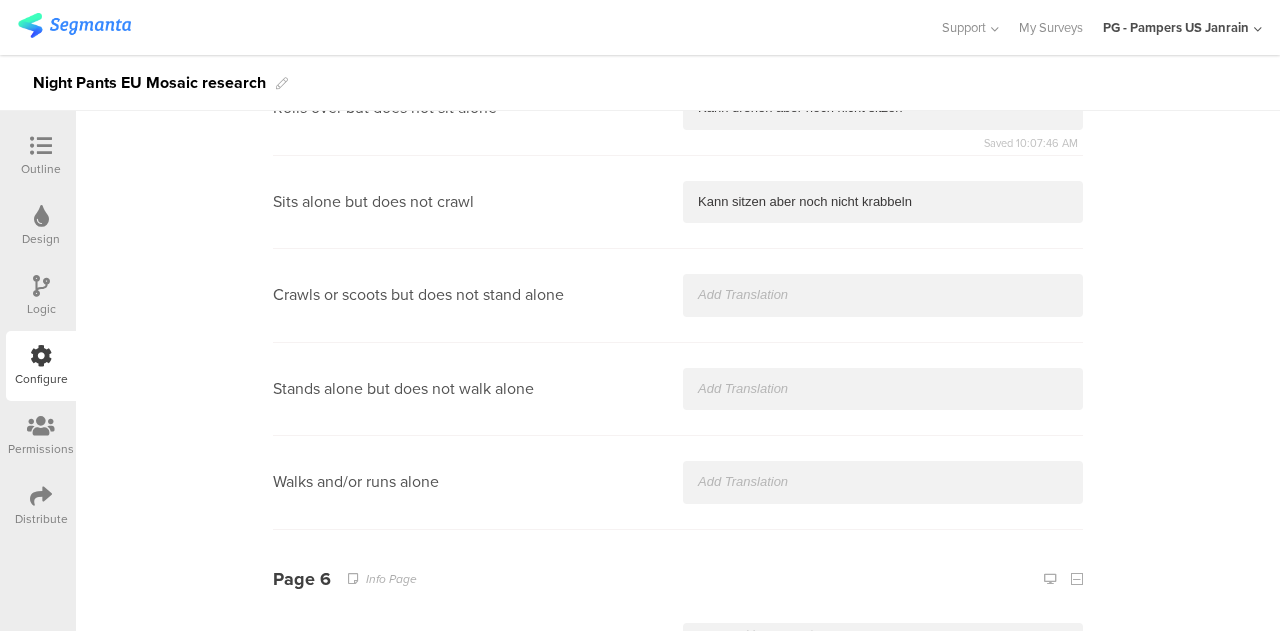 scroll, scrollTop: 2307, scrollLeft: 0, axis: vertical 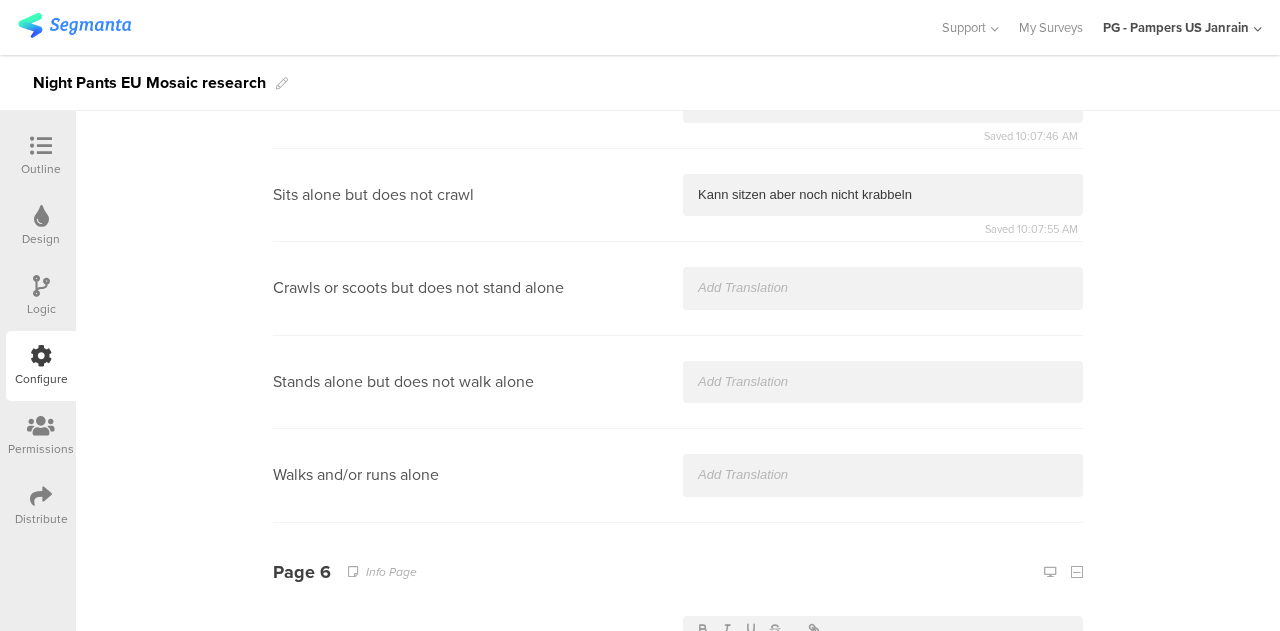 click at bounding box center (883, 288) 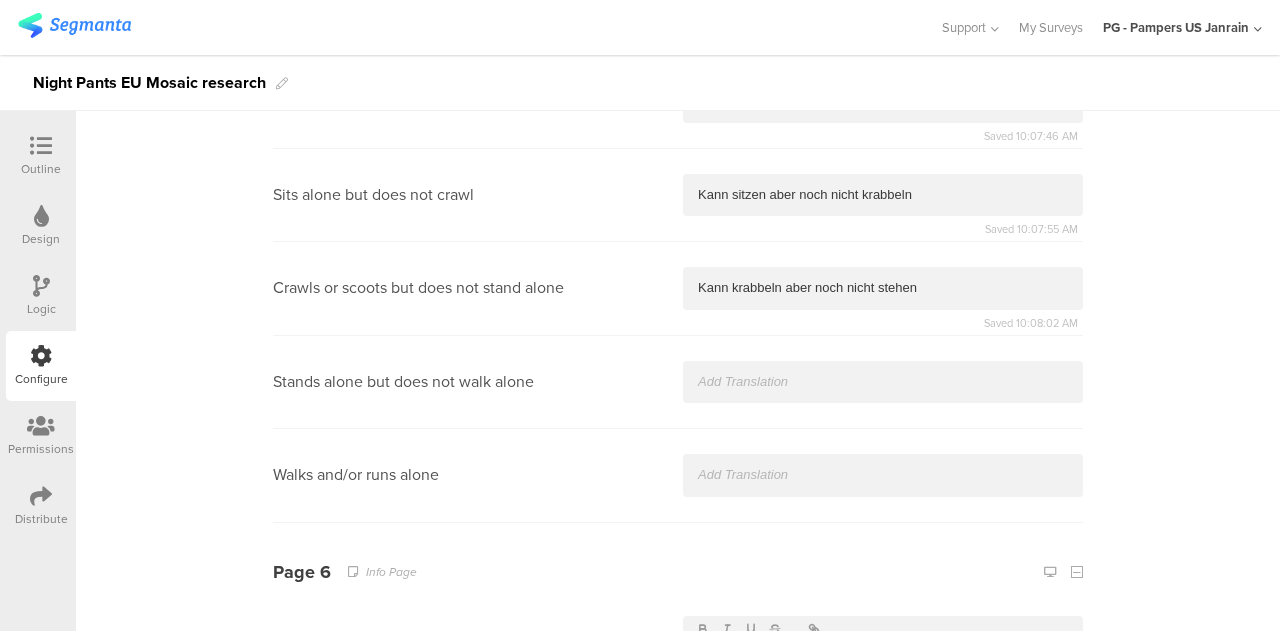 click at bounding box center [883, 382] 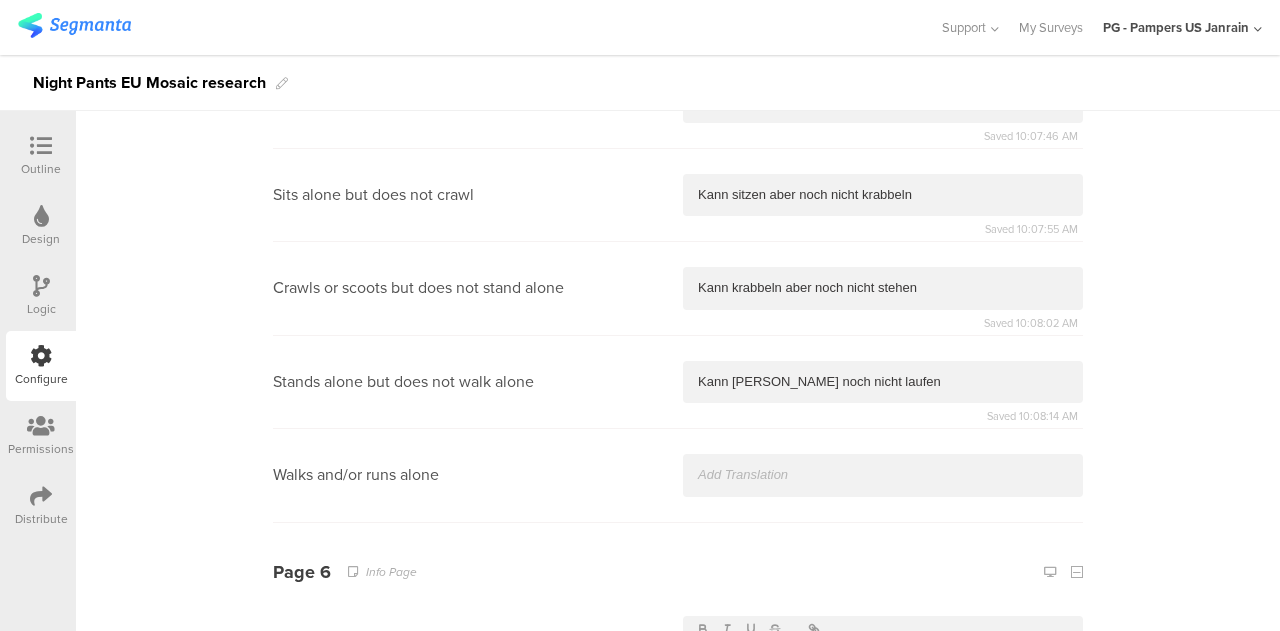 click at bounding box center [883, 475] 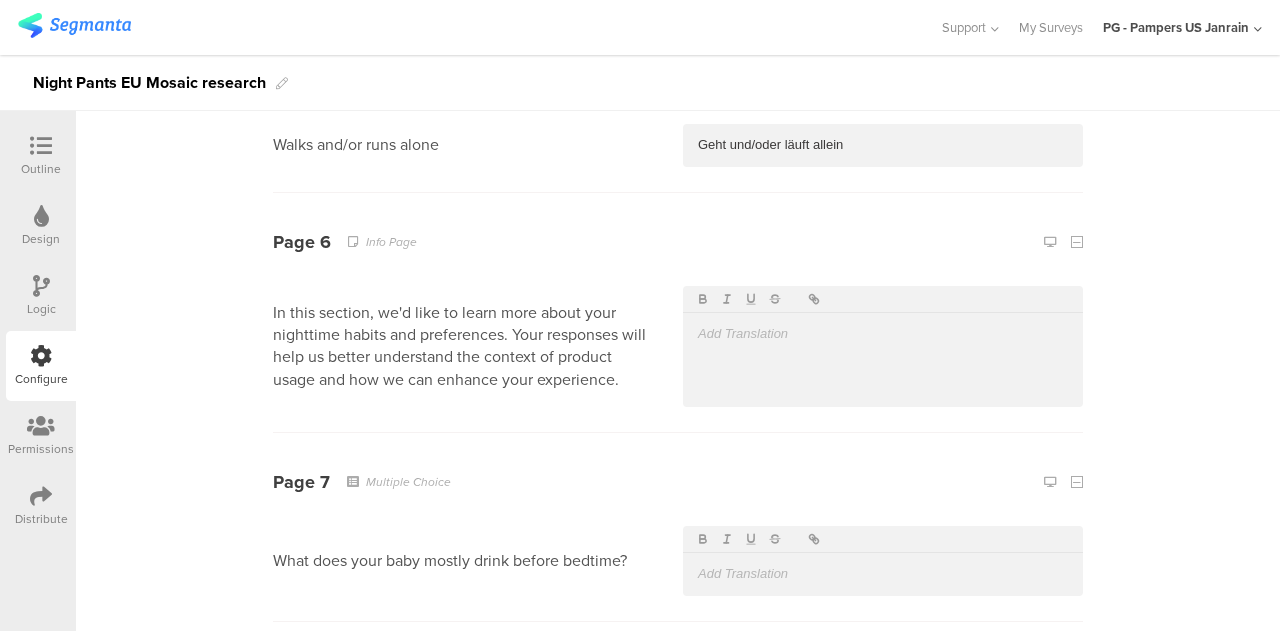 scroll, scrollTop: 2592, scrollLeft: 0, axis: vertical 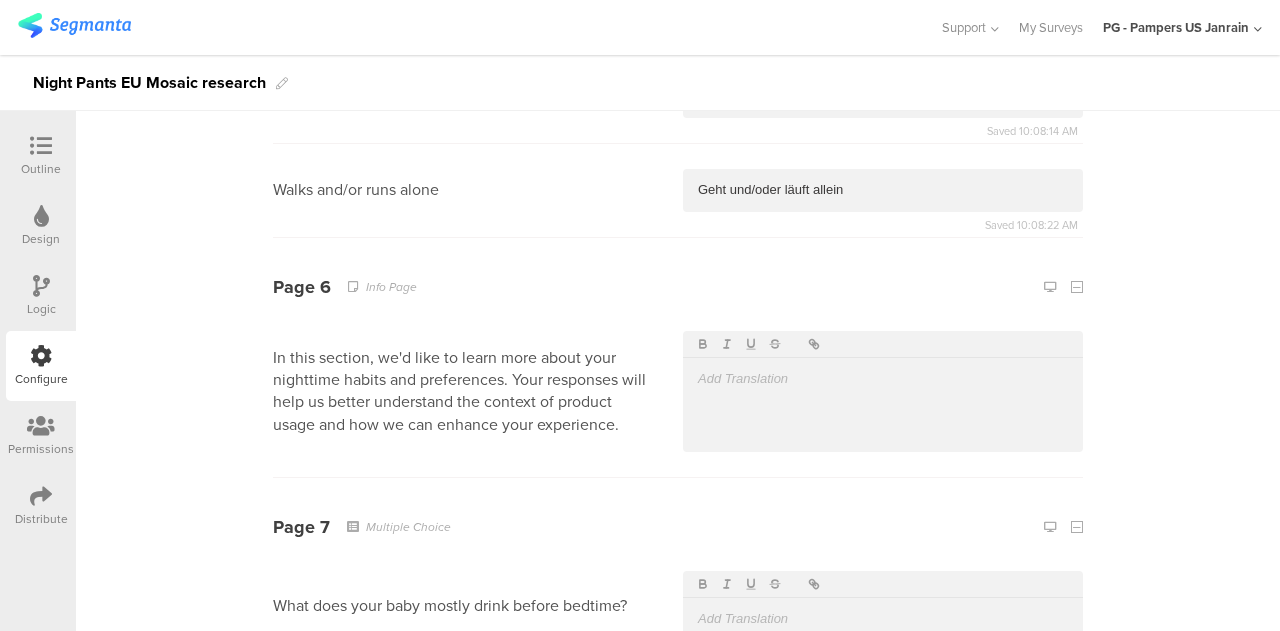click at bounding box center (883, 392) 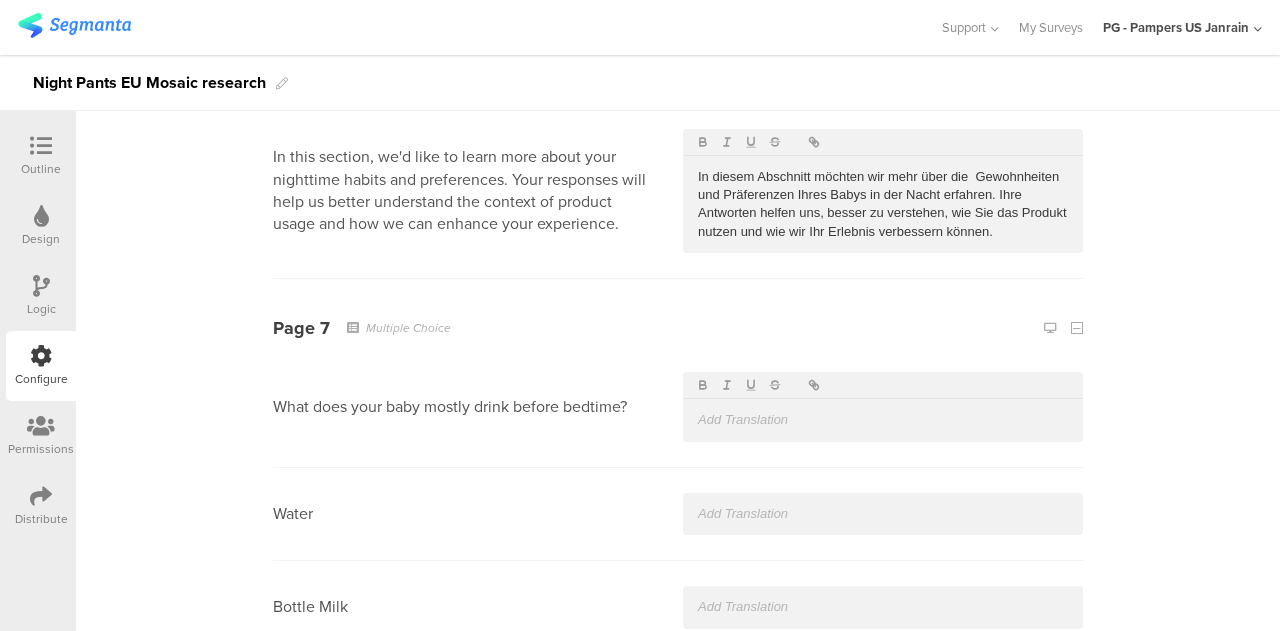 scroll, scrollTop: 2802, scrollLeft: 0, axis: vertical 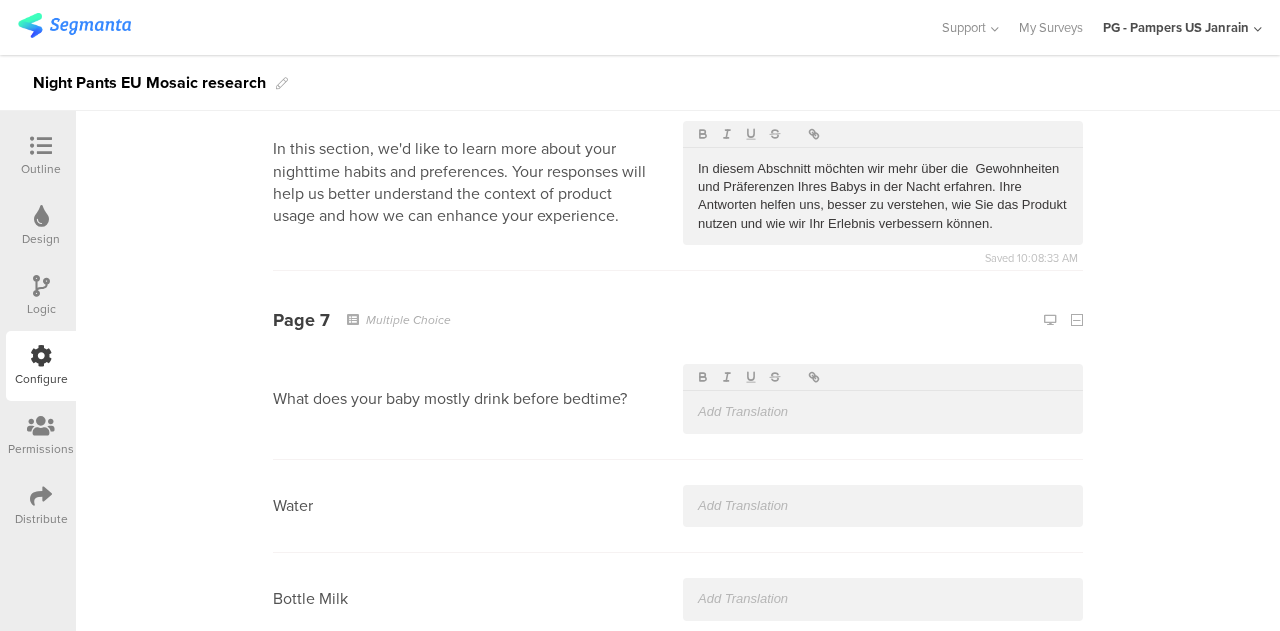 click at bounding box center [883, 412] 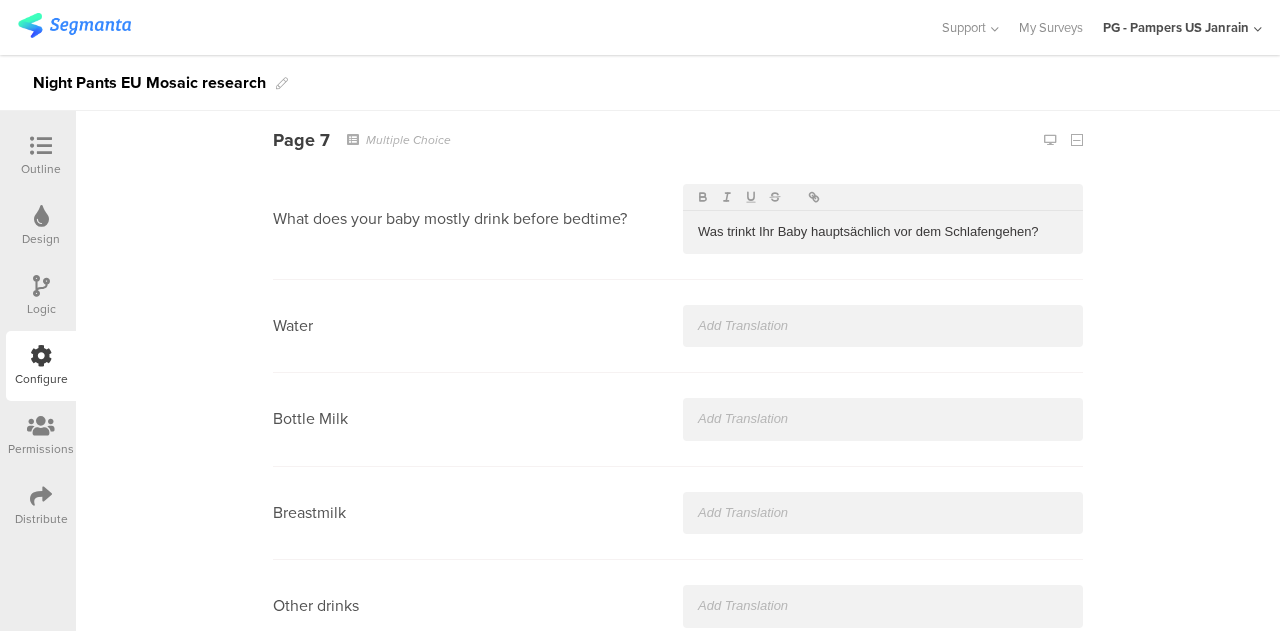 scroll, scrollTop: 2984, scrollLeft: 0, axis: vertical 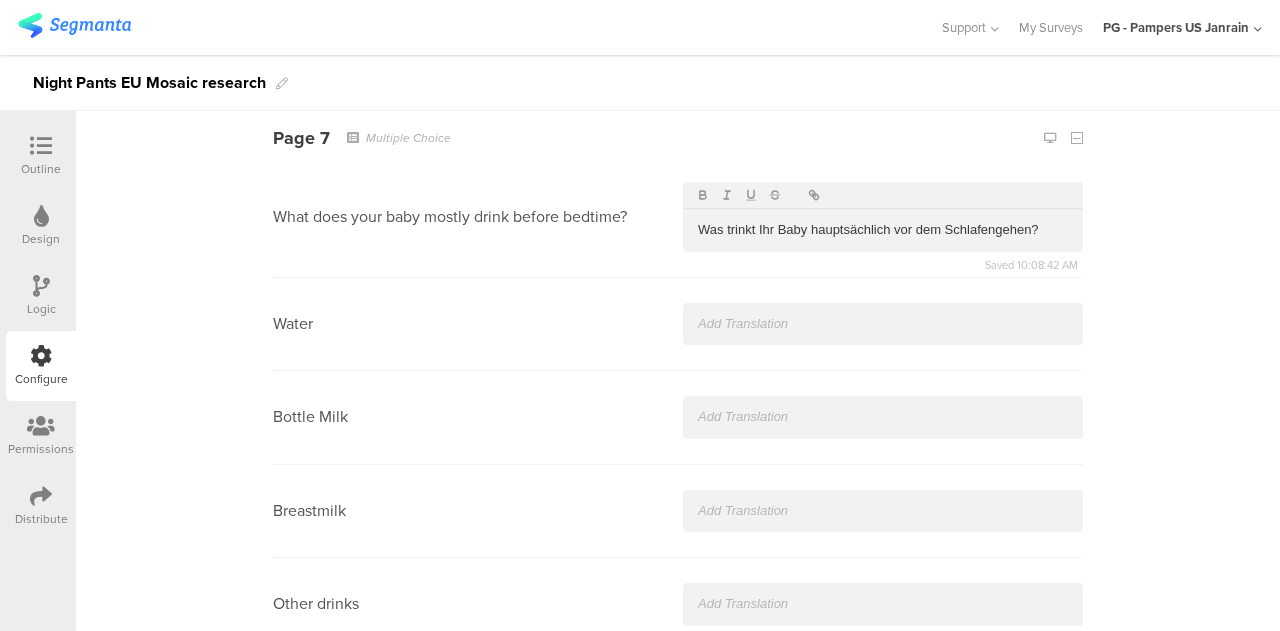 click at bounding box center [883, 324] 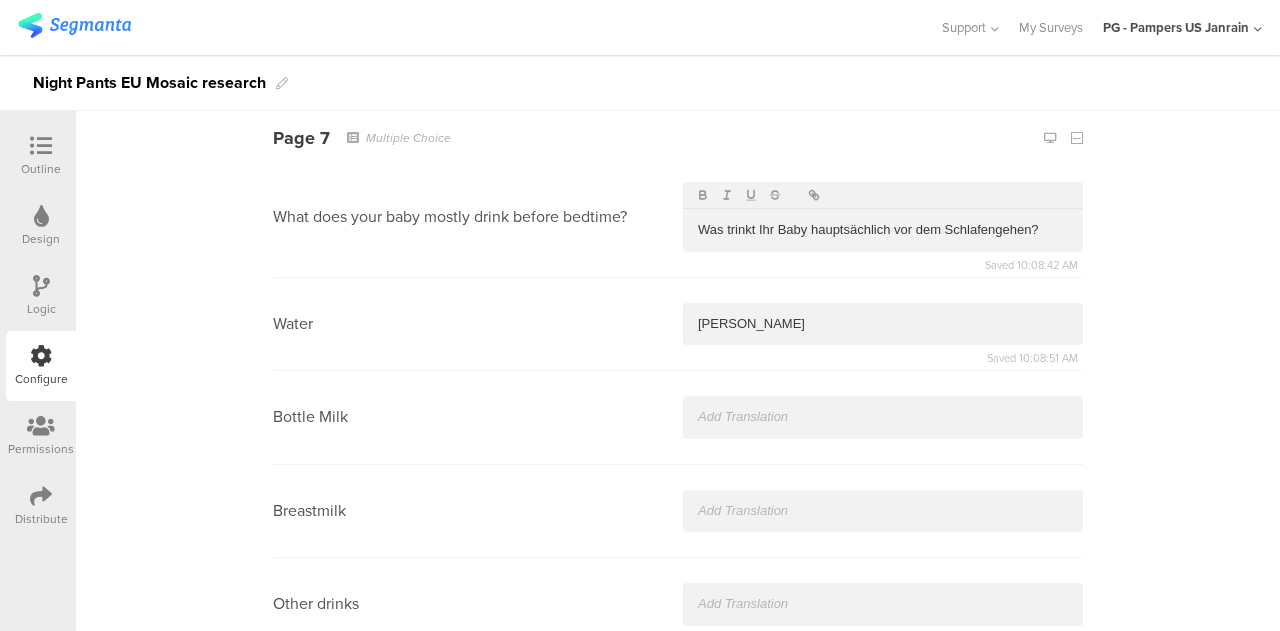 click at bounding box center [883, 417] 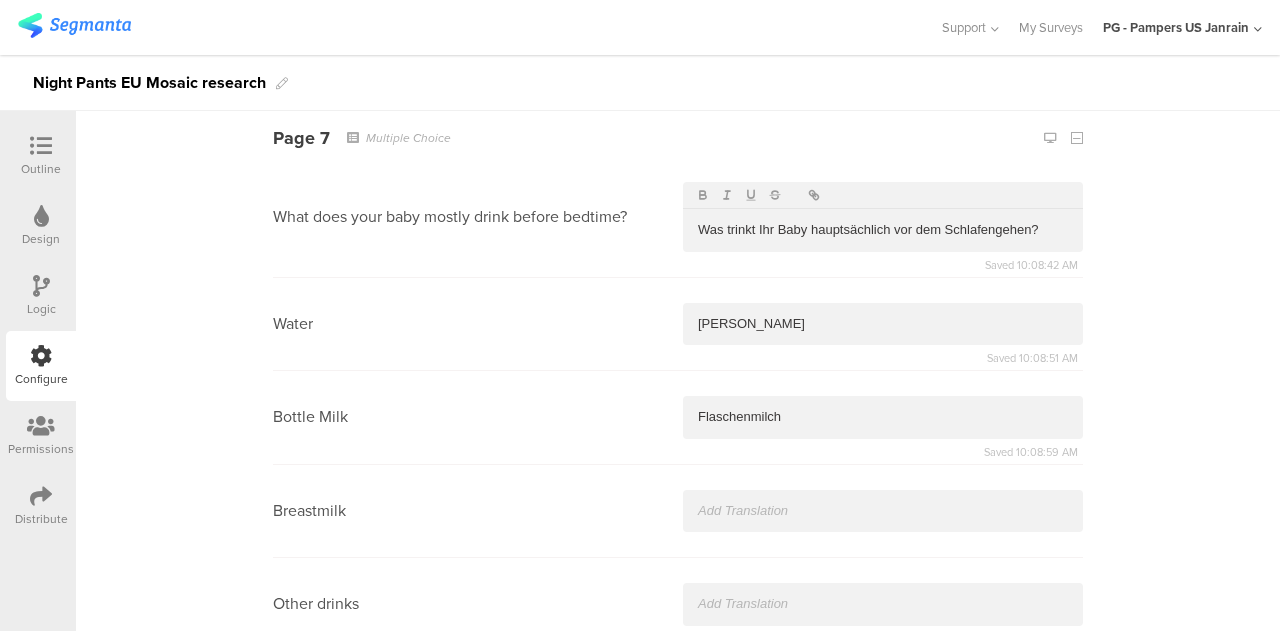 click at bounding box center [883, 511] 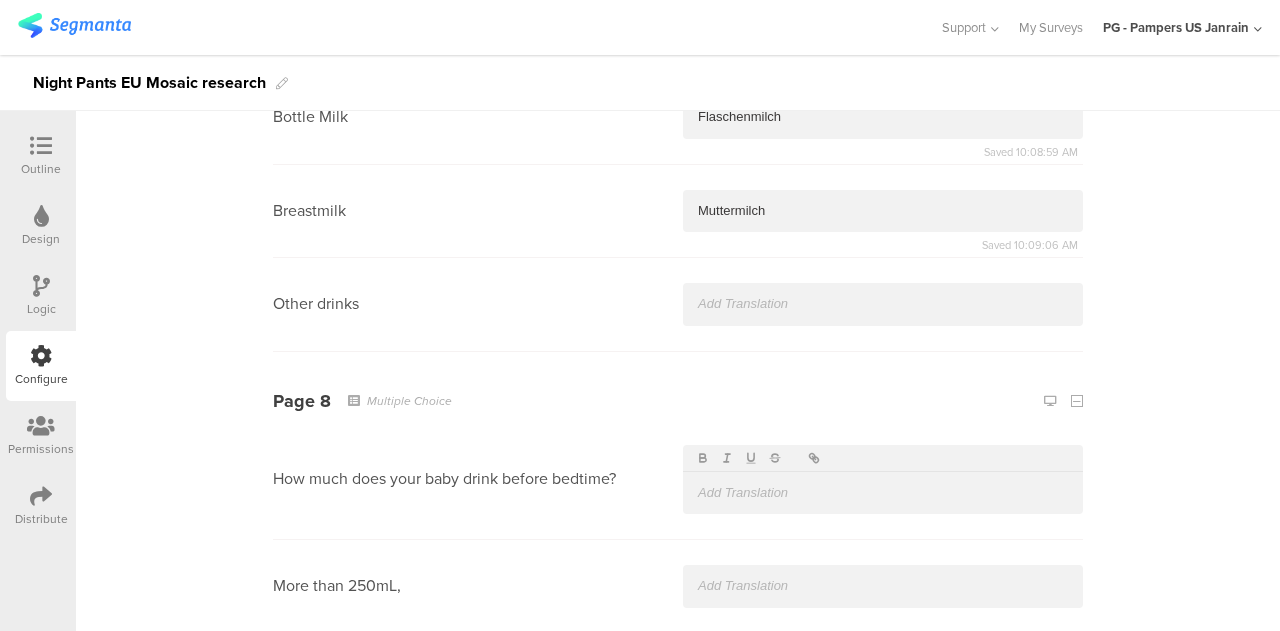 scroll, scrollTop: 3283, scrollLeft: 0, axis: vertical 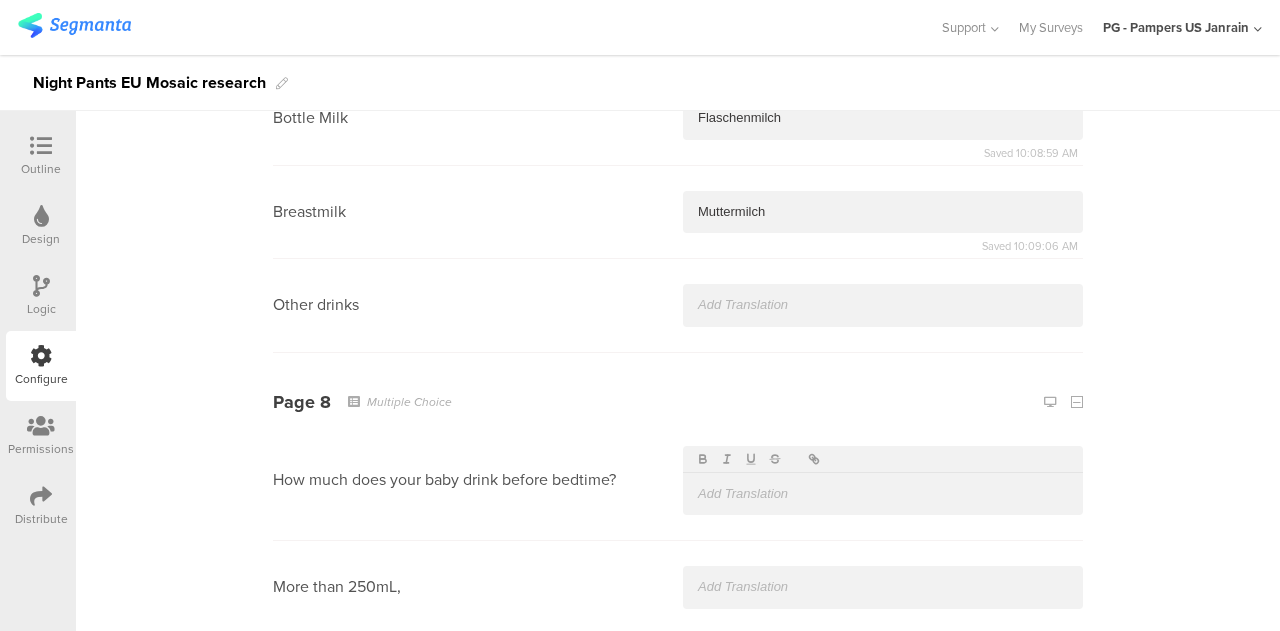 click at bounding box center (883, 305) 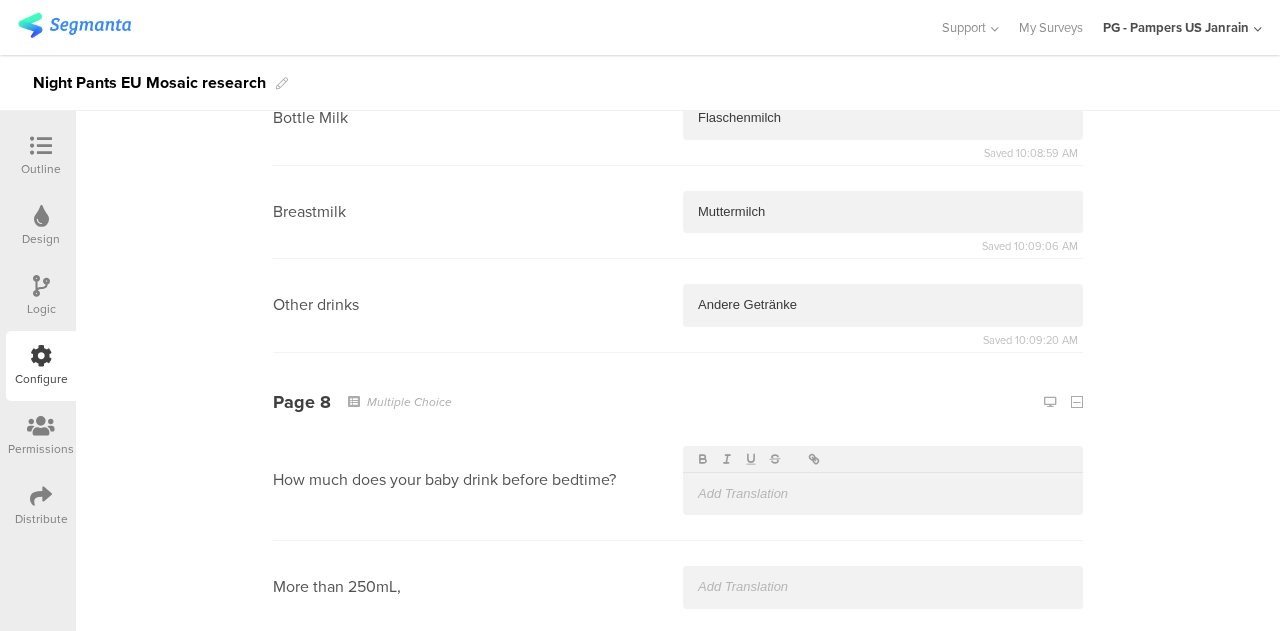 click at bounding box center [883, 494] 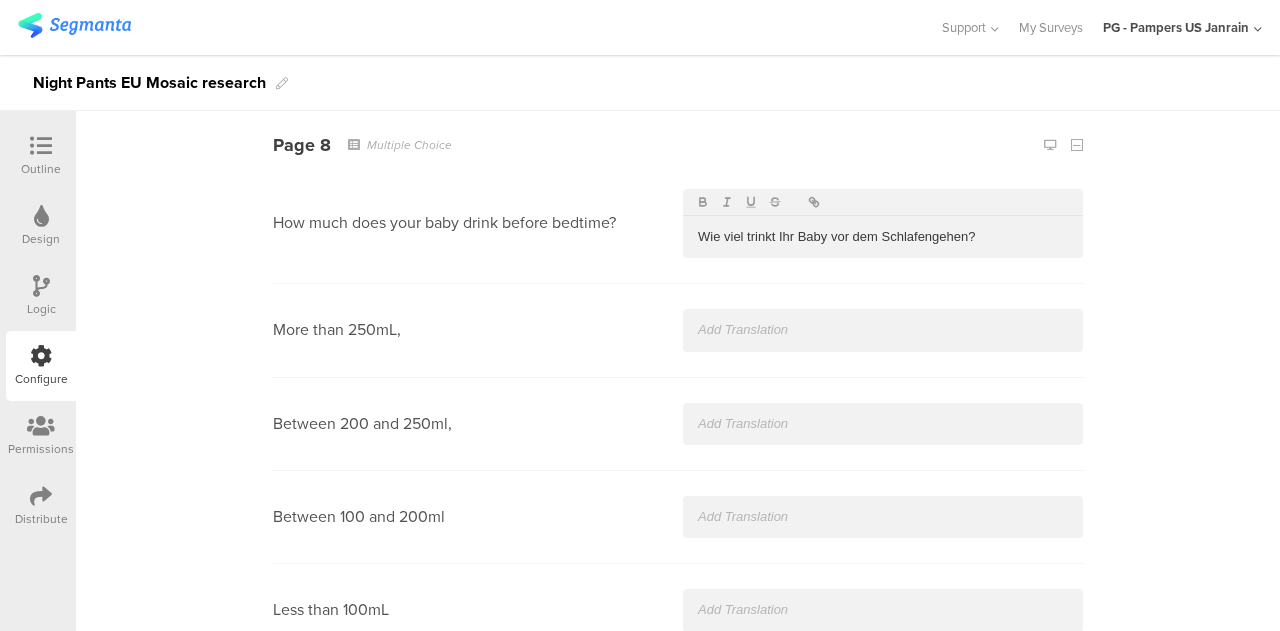 scroll, scrollTop: 3544, scrollLeft: 0, axis: vertical 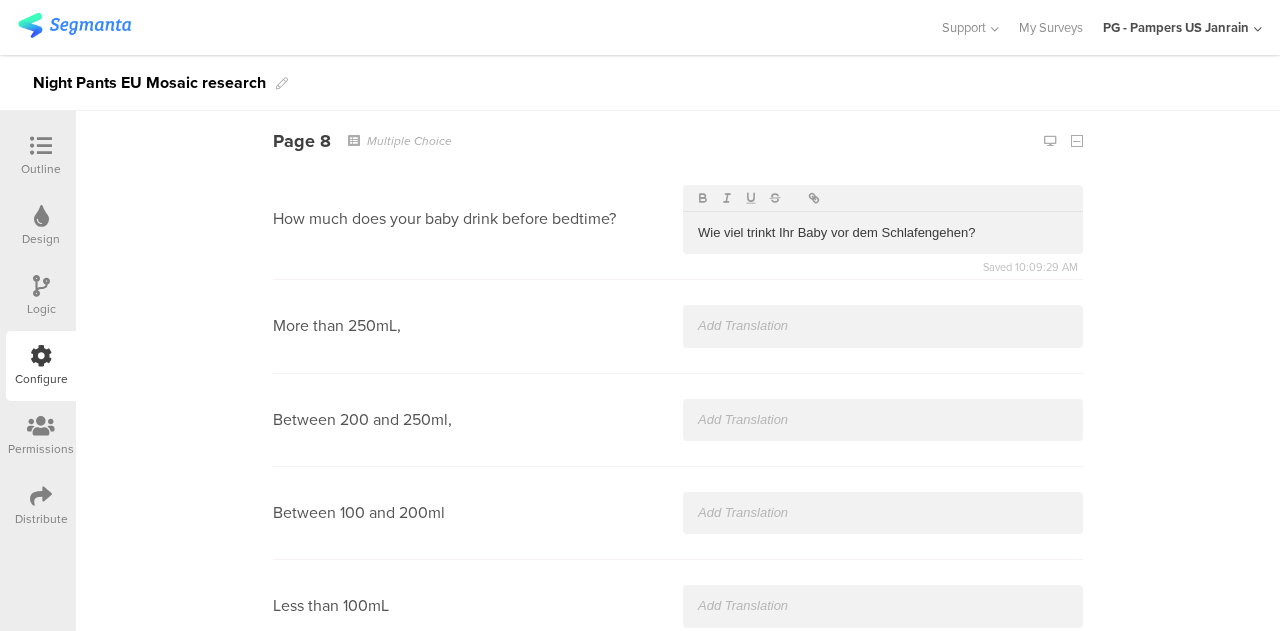 click at bounding box center [883, 326] 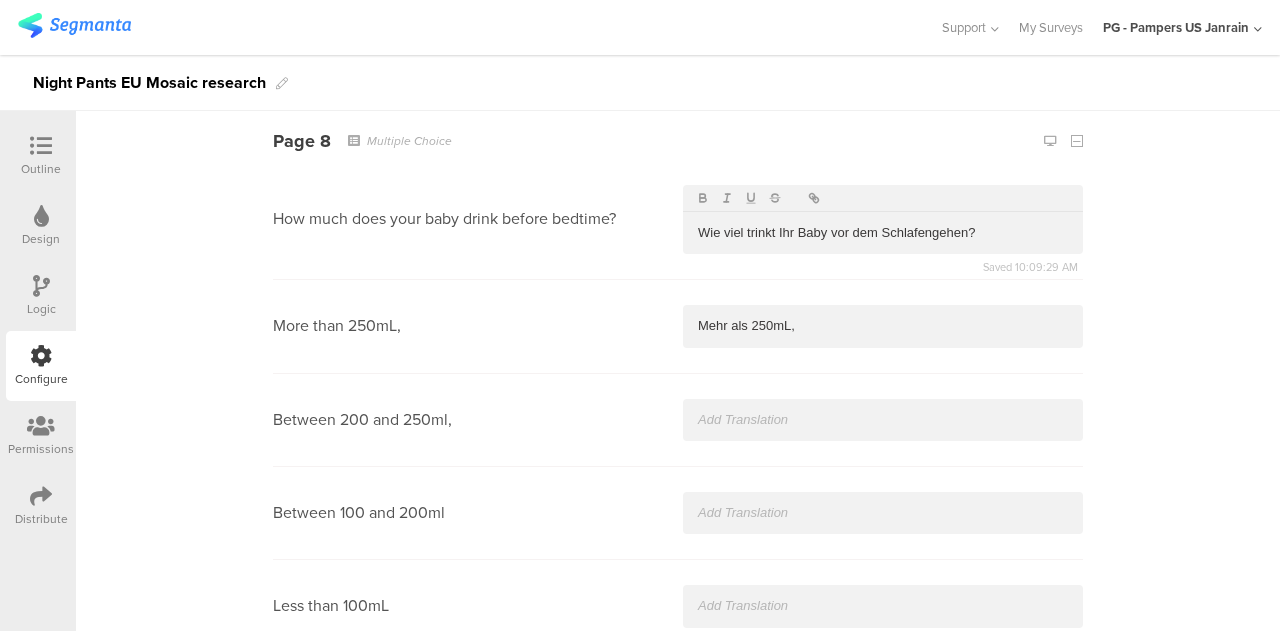 type 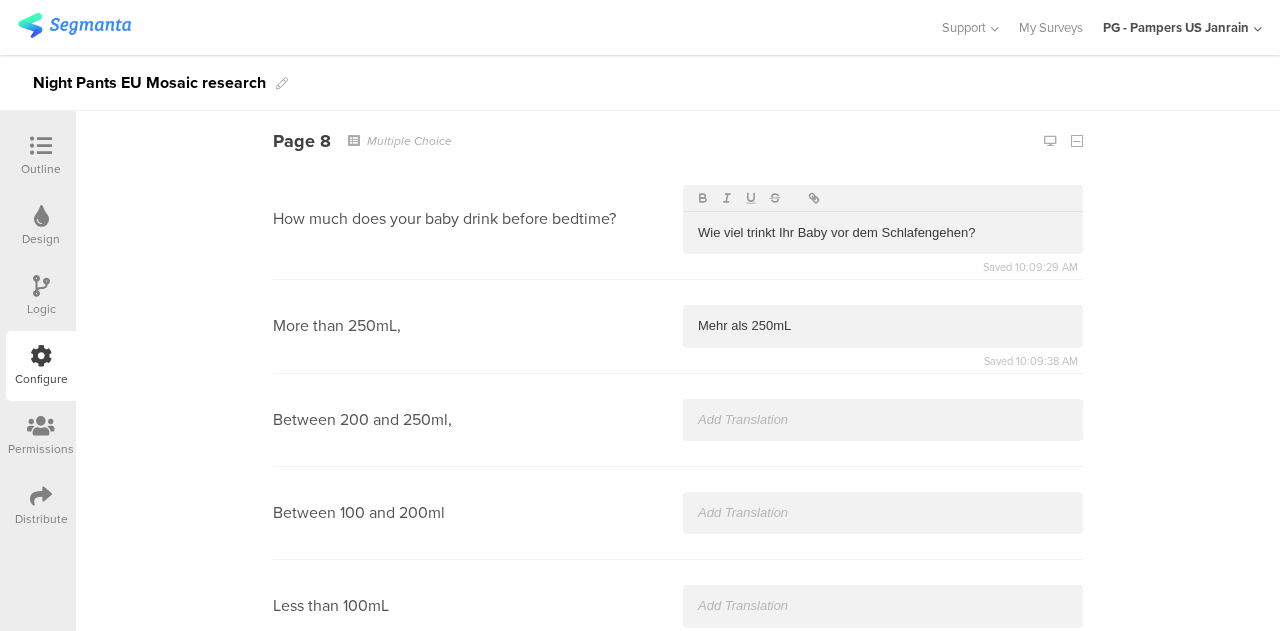 click at bounding box center (883, 420) 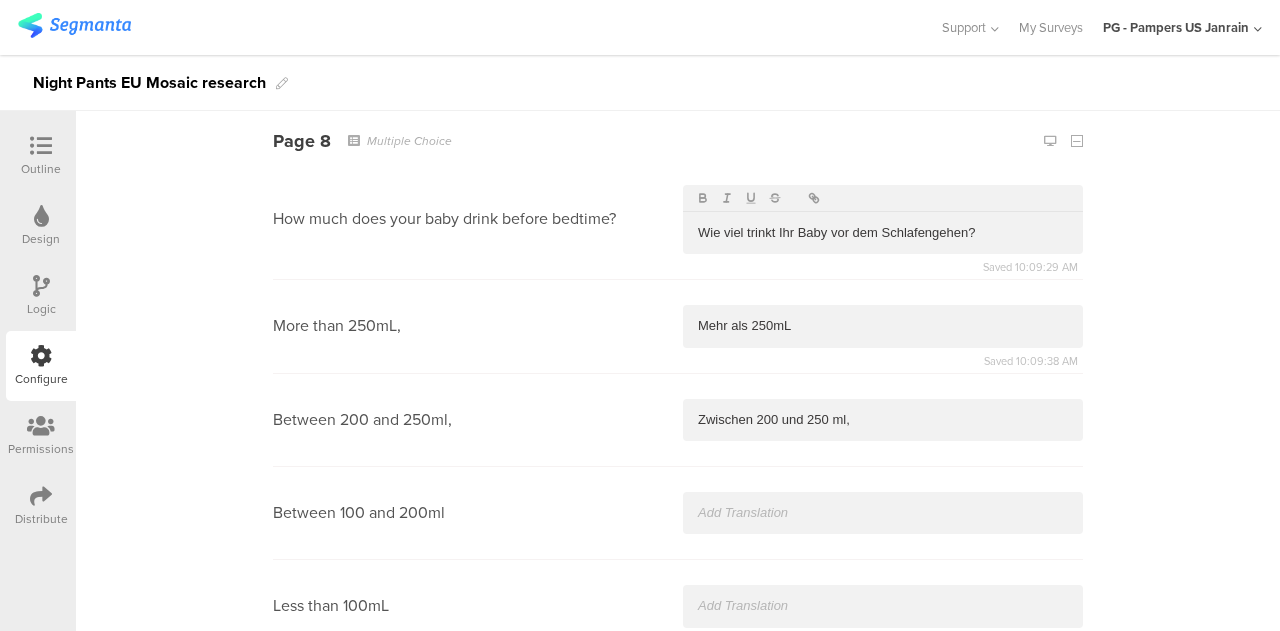 click on "Mehr als 250mL" at bounding box center [883, 326] 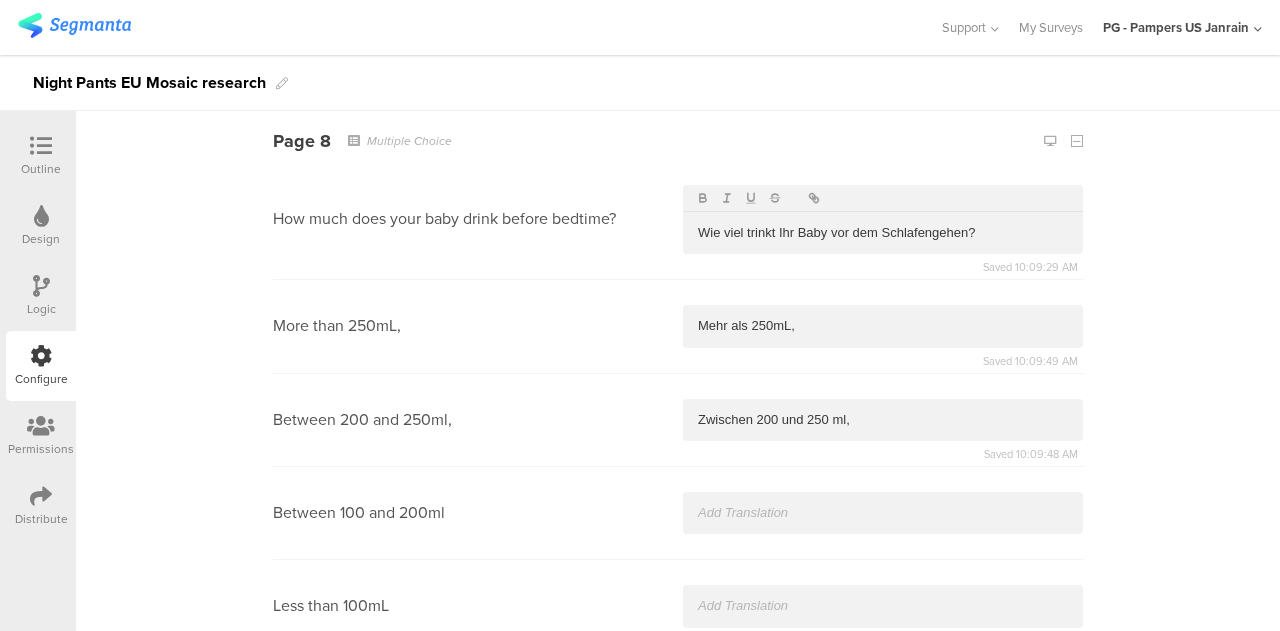 click at bounding box center (883, 513) 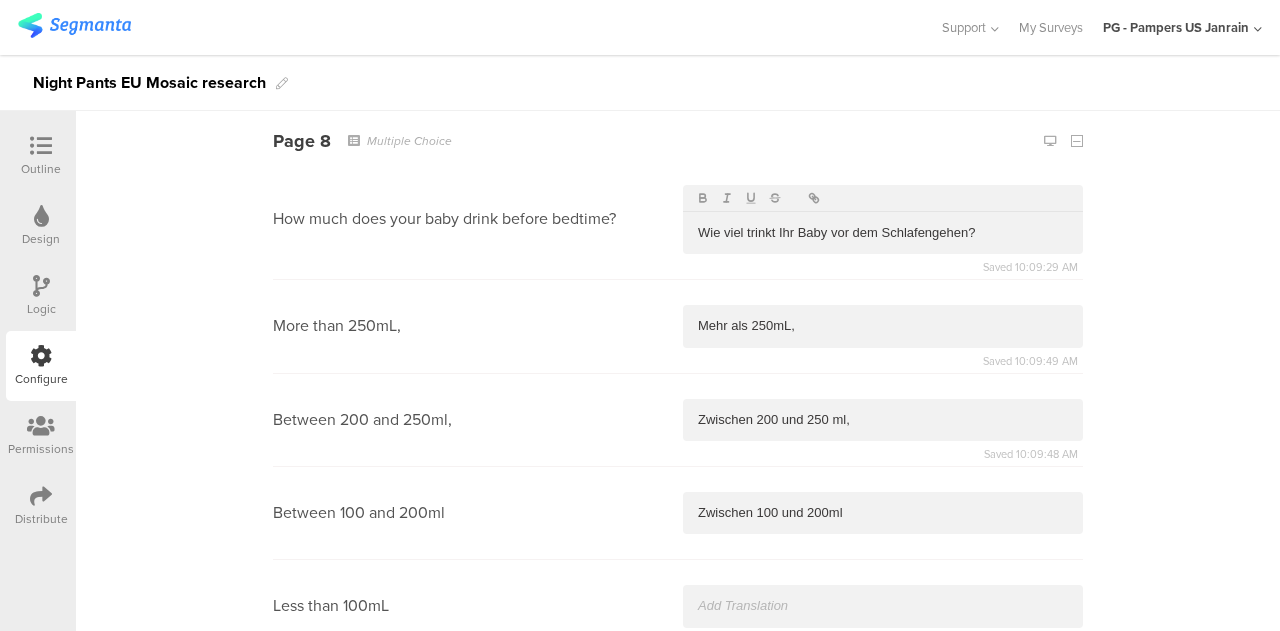 click on "Zwischen 200 und 250 ml," at bounding box center [883, 420] 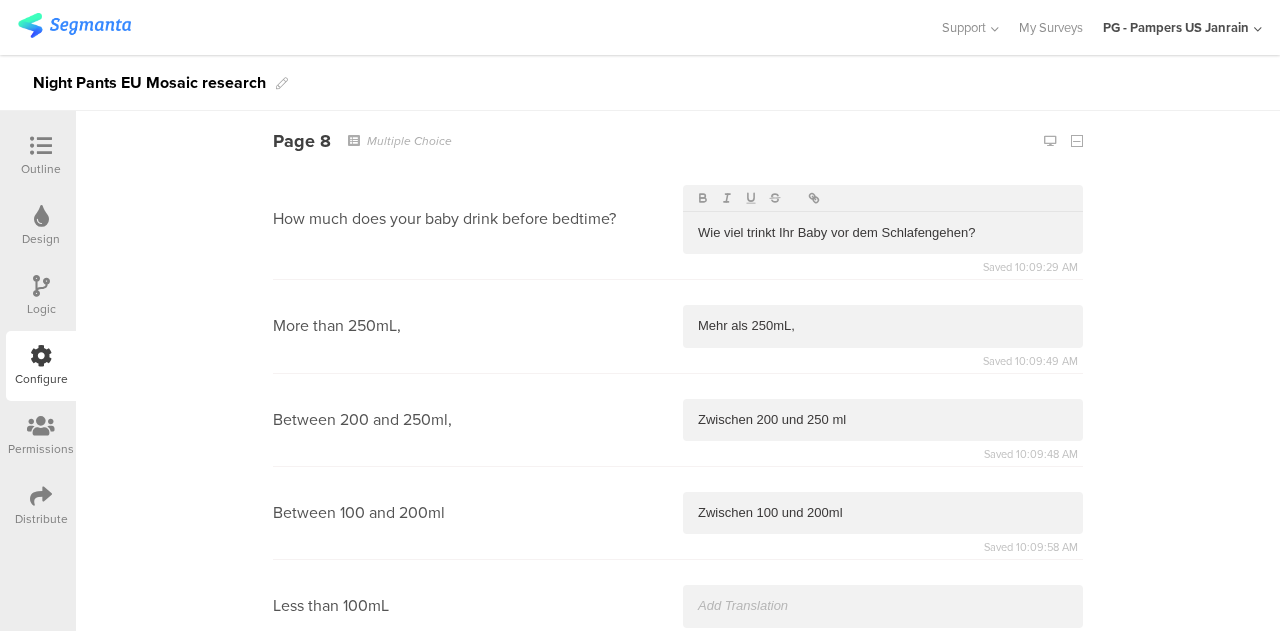click on "Mehr als 250mL," at bounding box center [883, 326] 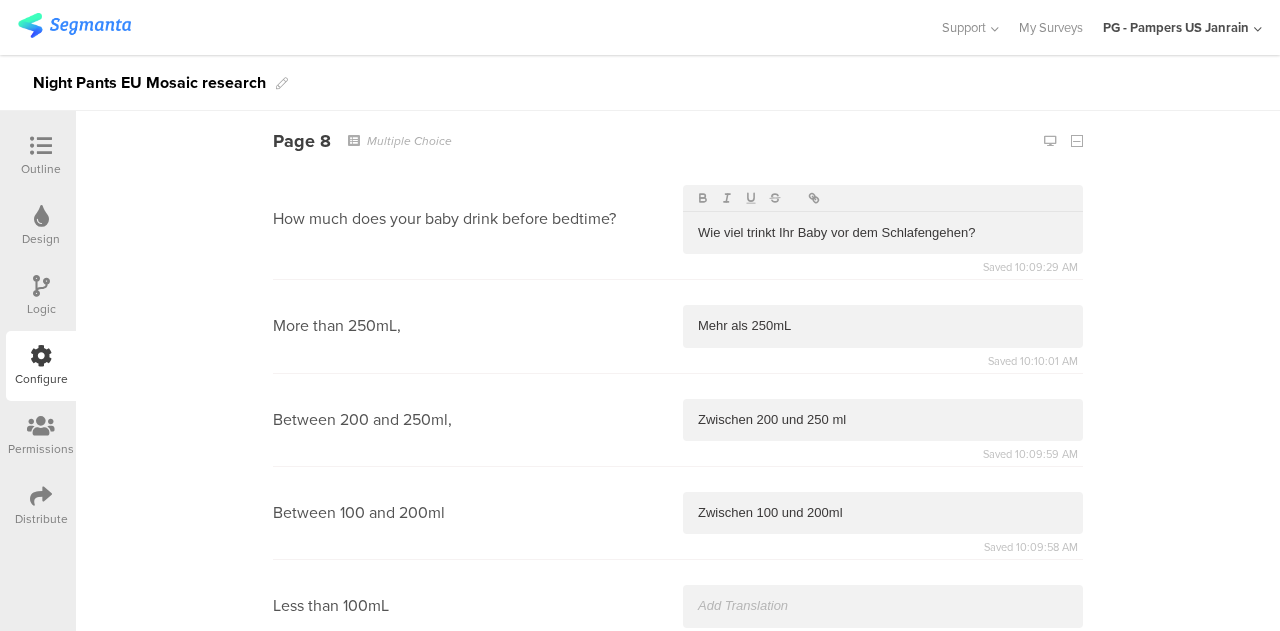 click on "Between 200 and 250ml," at bounding box center (362, 419) 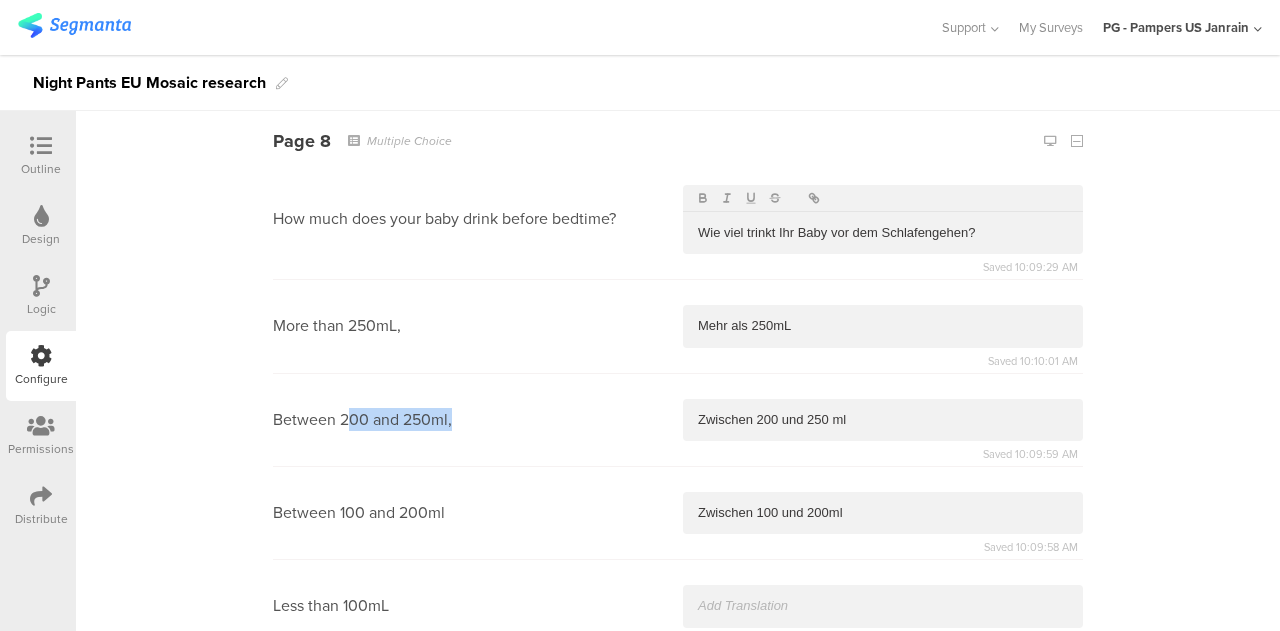 click on "Between 200 and 250ml," at bounding box center (478, 420) 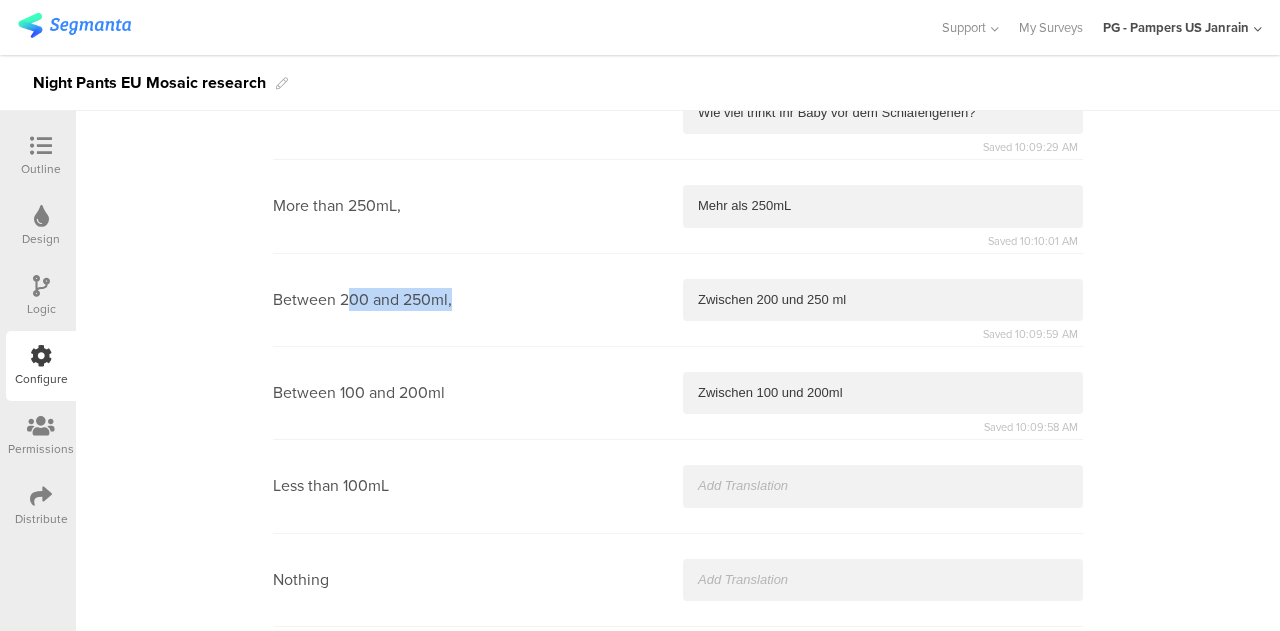 scroll, scrollTop: 3687, scrollLeft: 0, axis: vertical 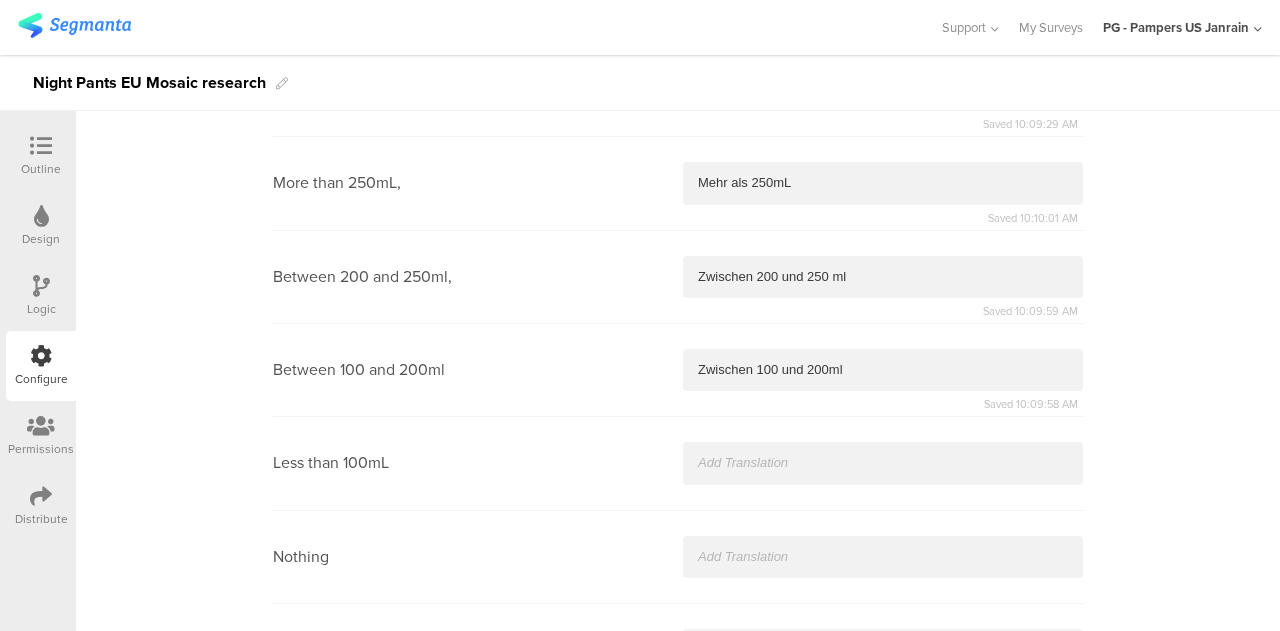 click at bounding box center [883, 463] 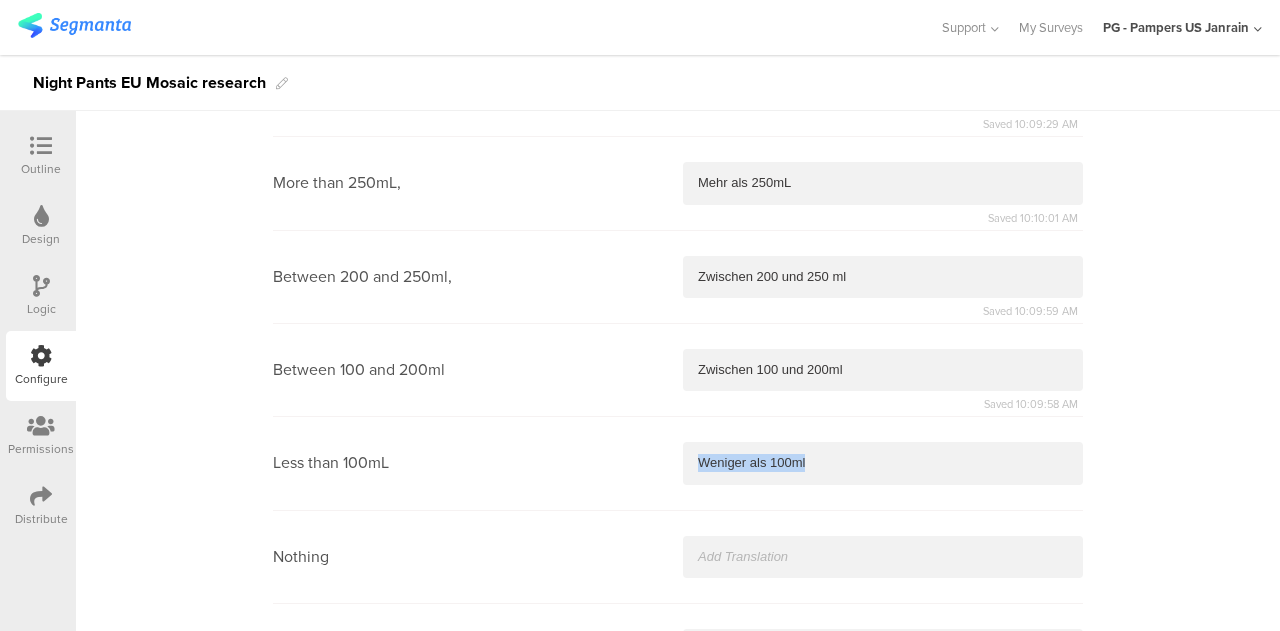 drag, startPoint x: 799, startPoint y: 455, endPoint x: 412, endPoint y: 673, distance: 444.17676 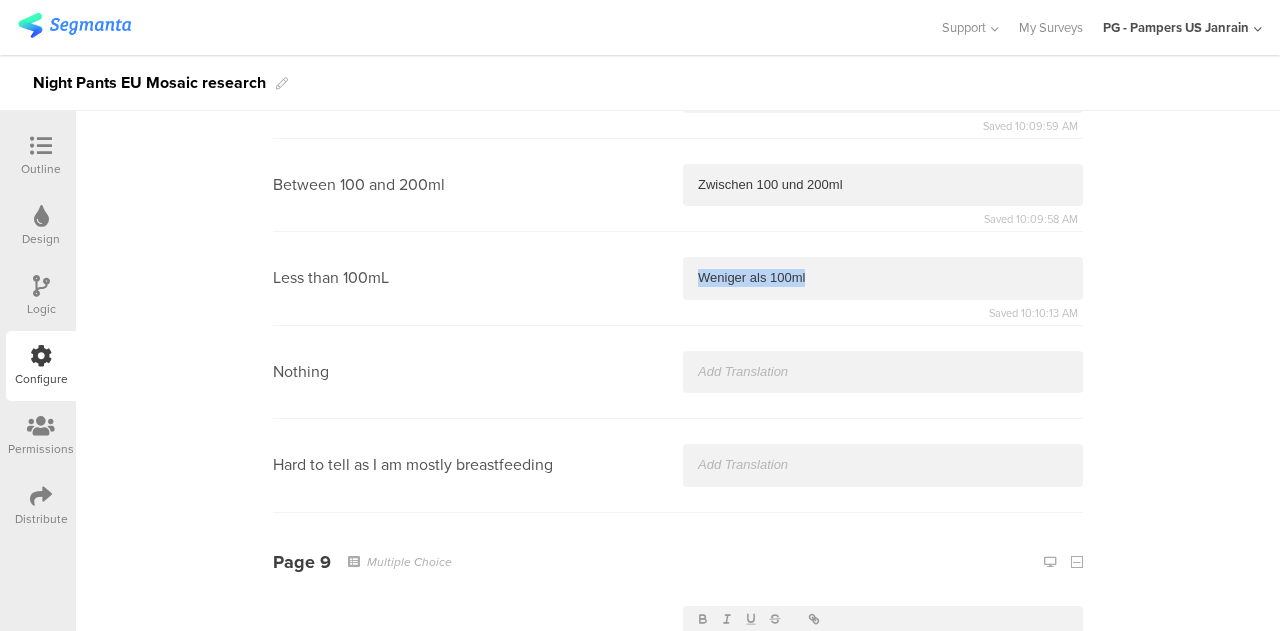 scroll, scrollTop: 3948, scrollLeft: 0, axis: vertical 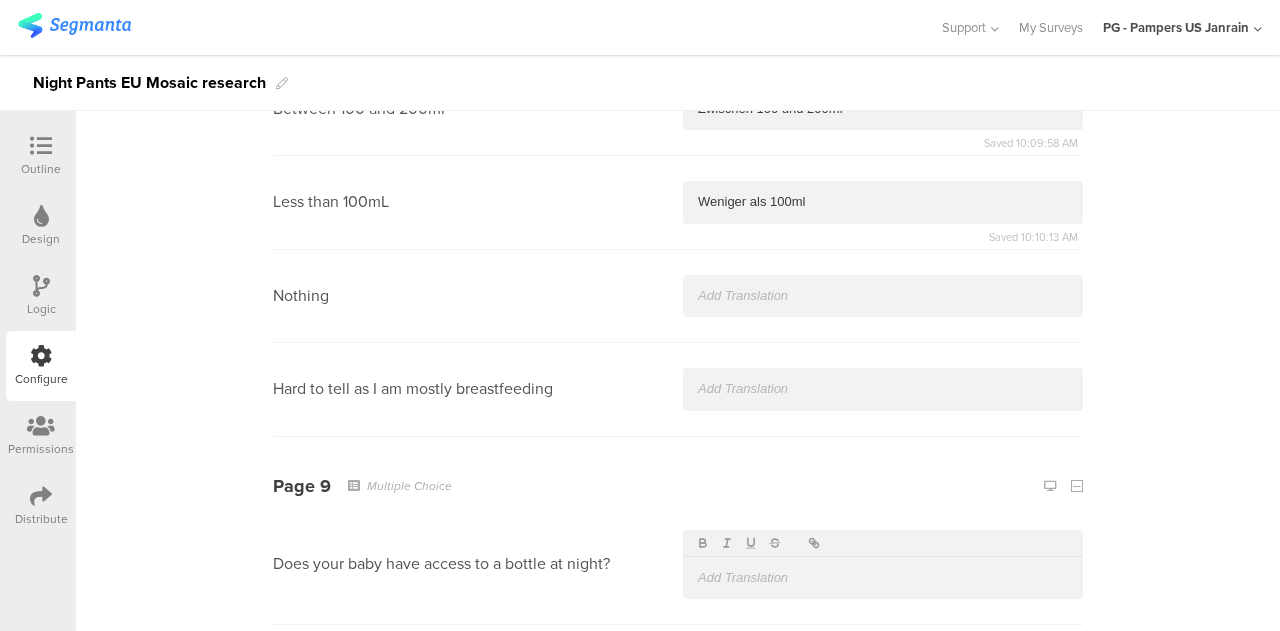 click at bounding box center [883, 296] 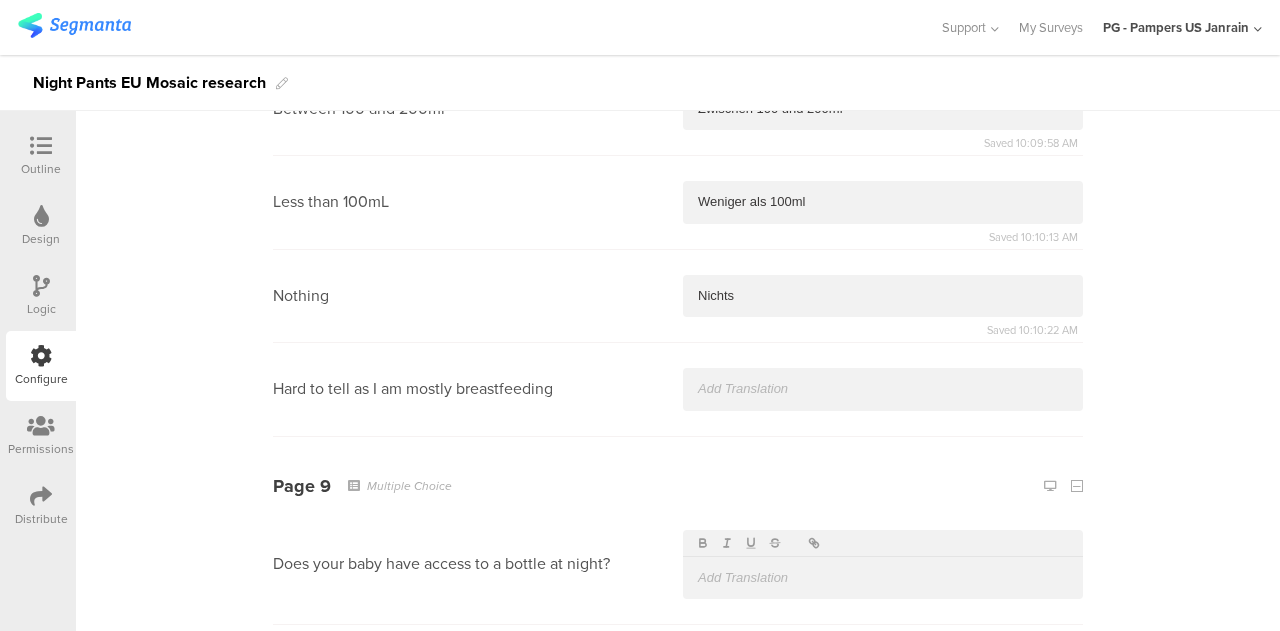 click at bounding box center (883, 389) 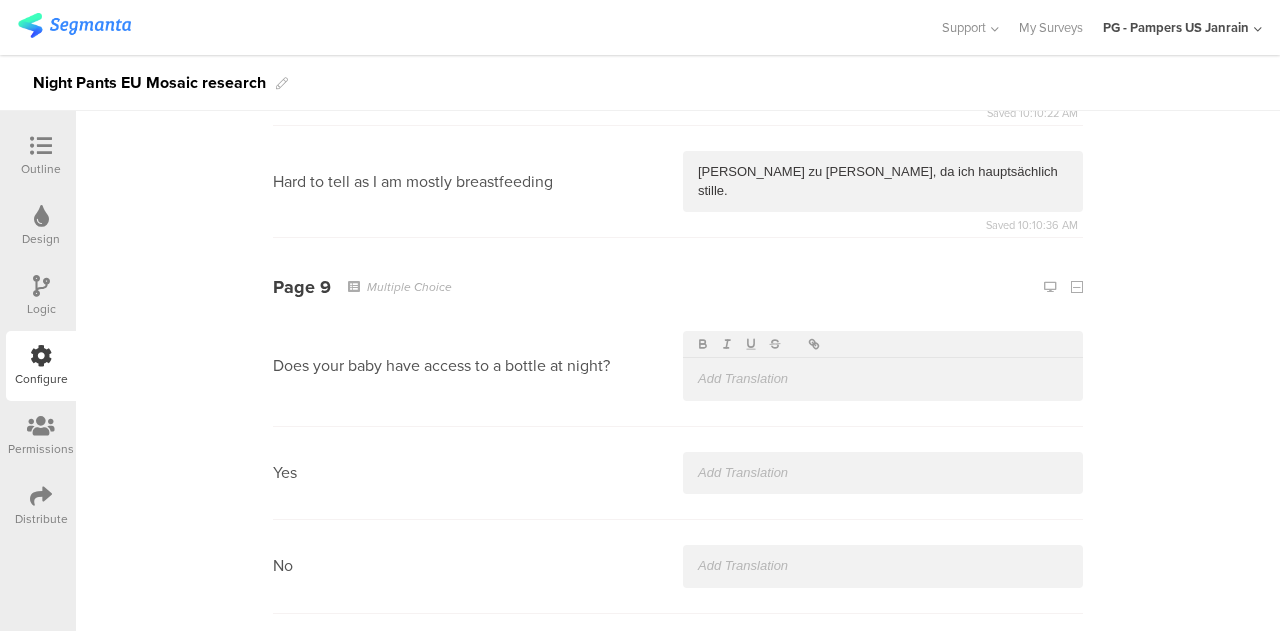scroll, scrollTop: 4170, scrollLeft: 0, axis: vertical 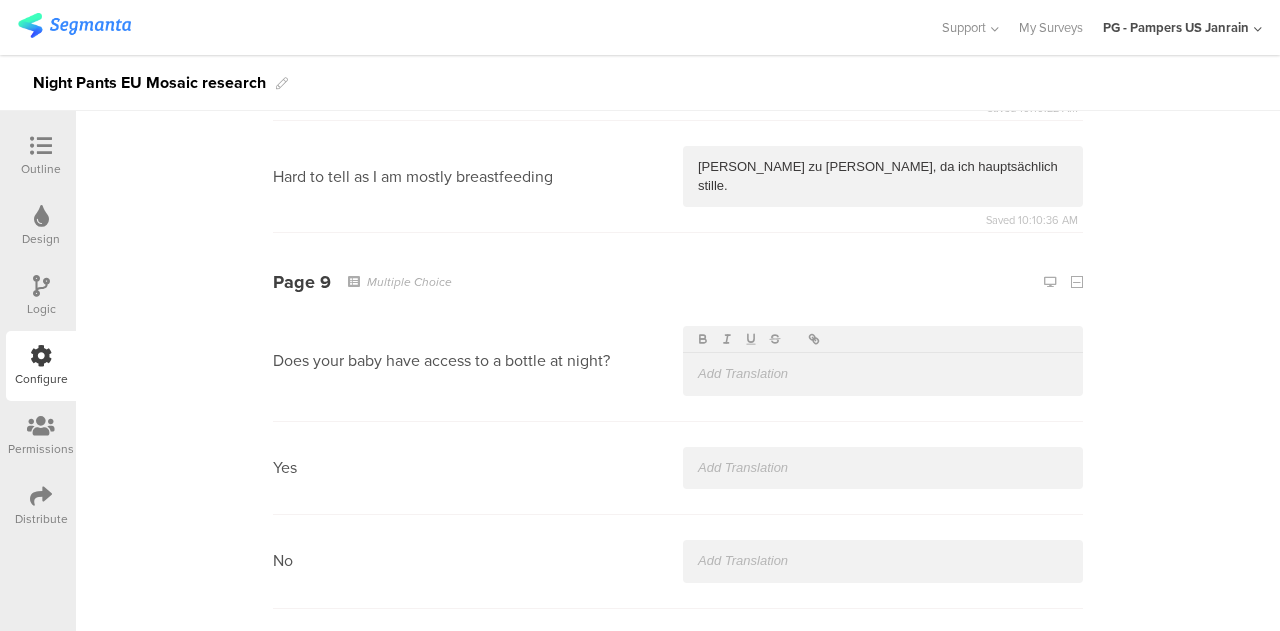 click at bounding box center [883, 374] 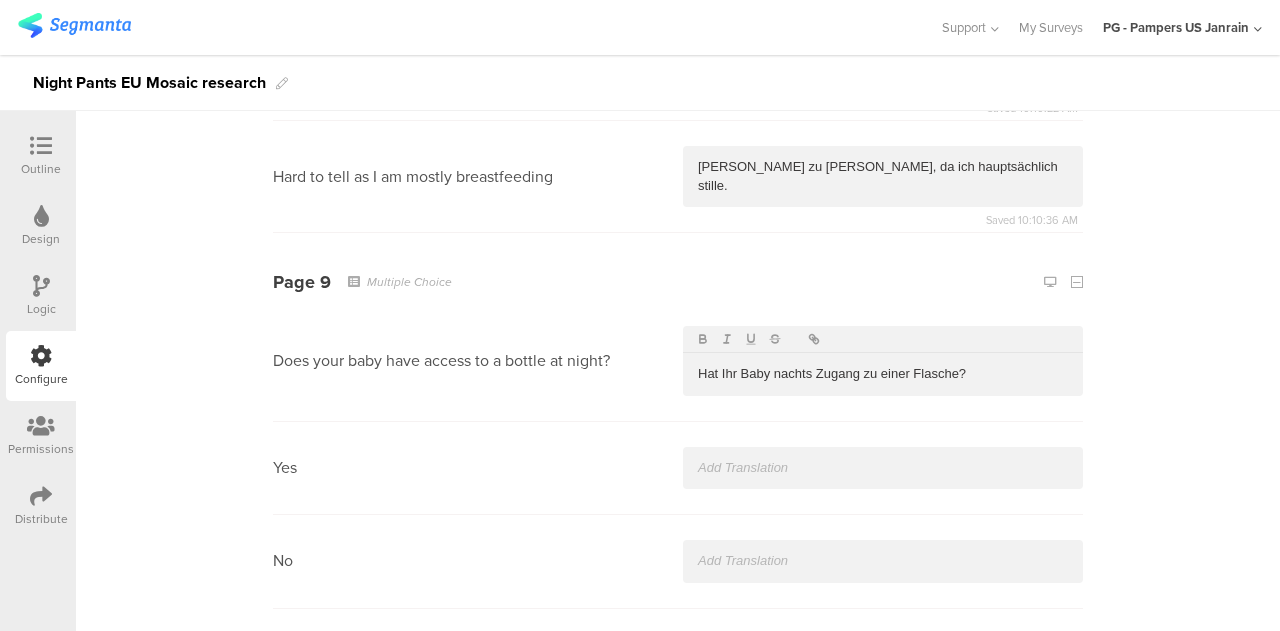click at bounding box center (883, 468) 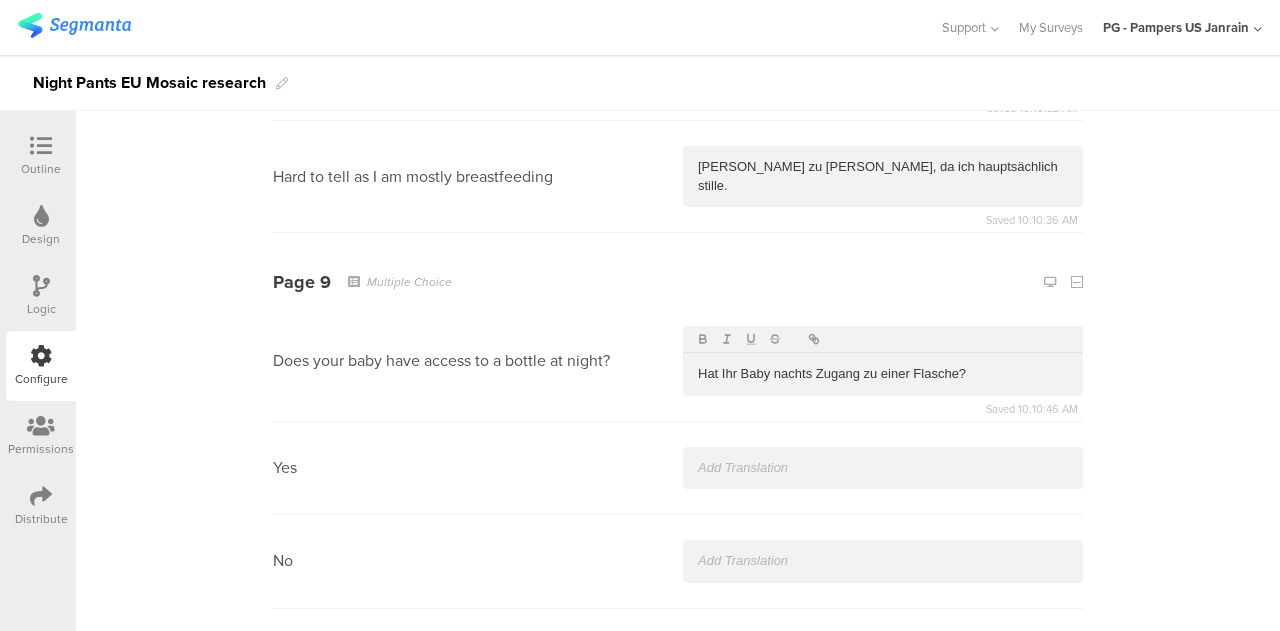 type 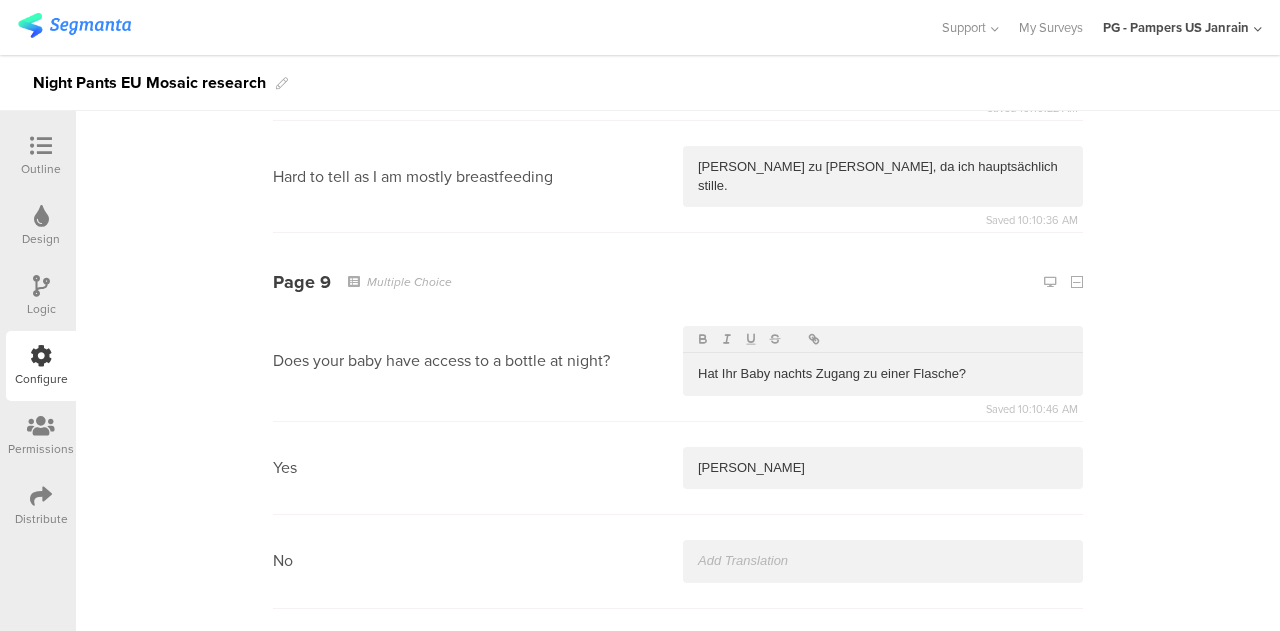 type 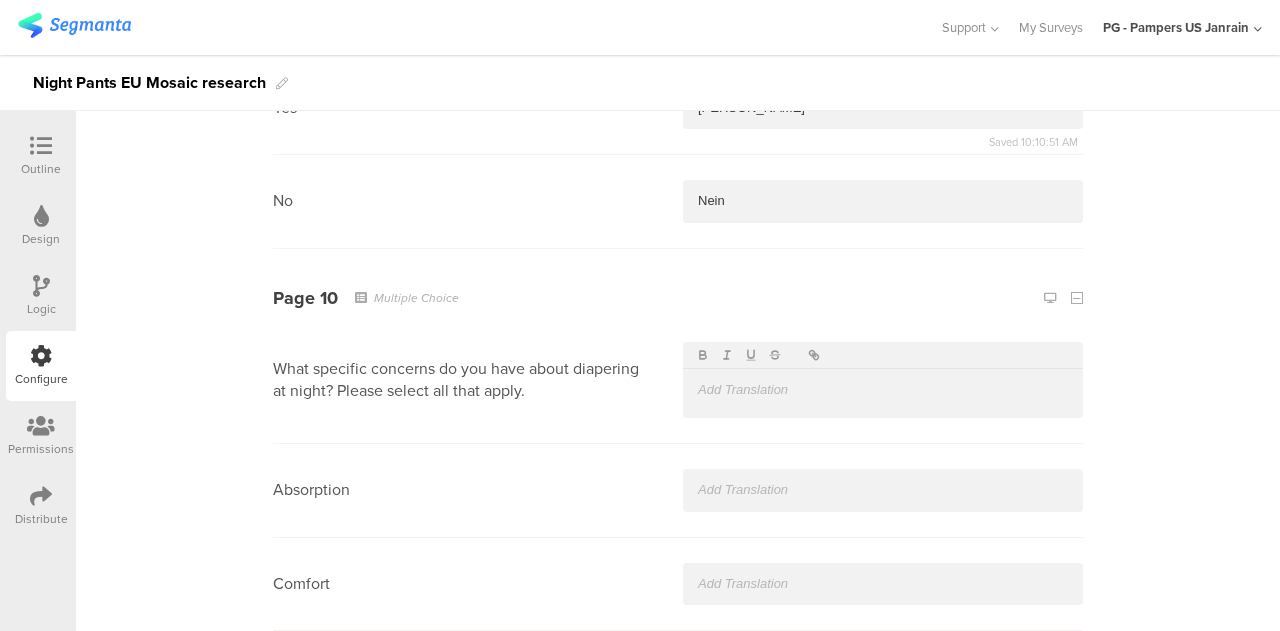 scroll, scrollTop: 4558, scrollLeft: 0, axis: vertical 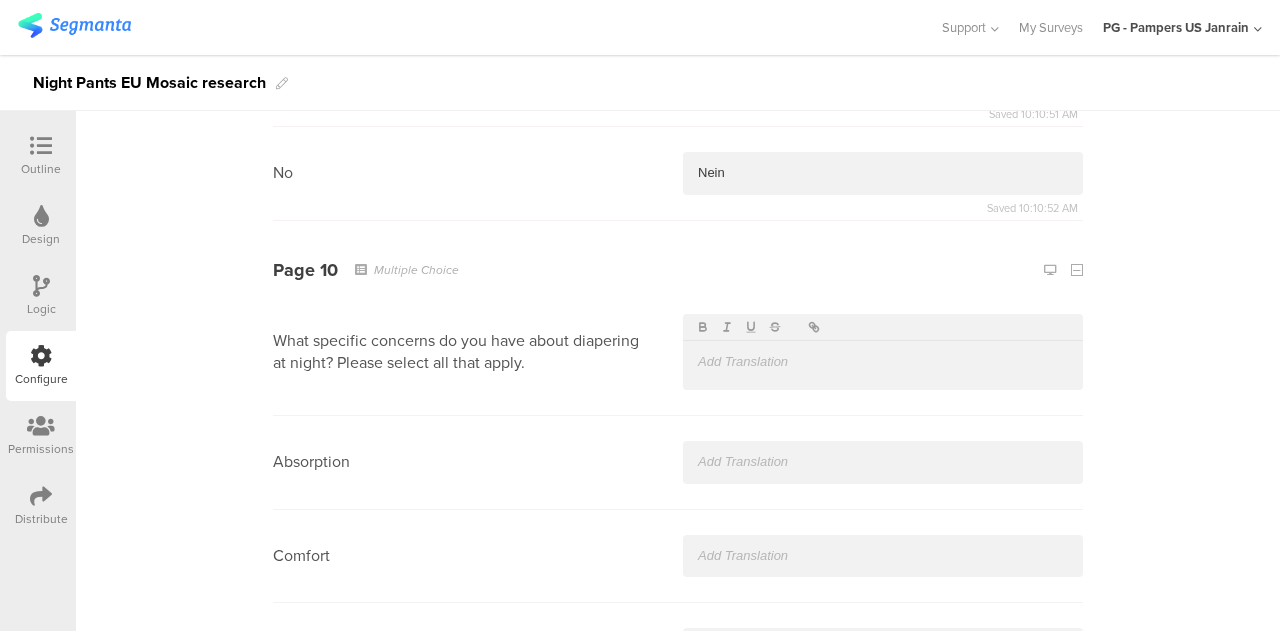 click at bounding box center (883, 362) 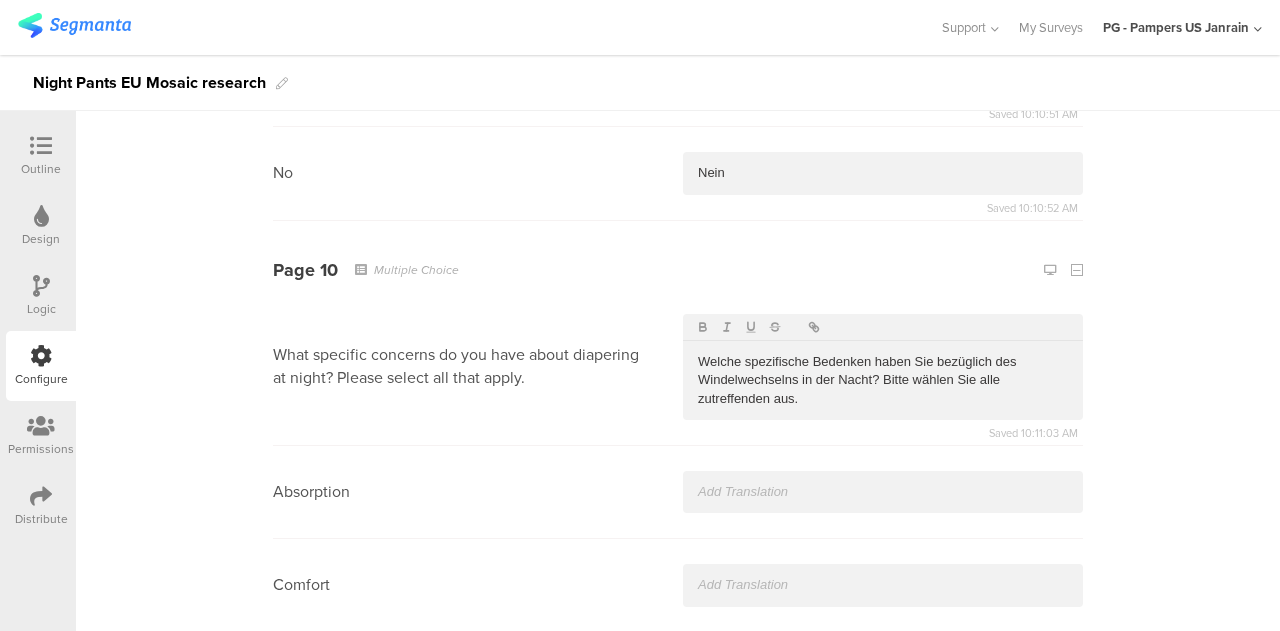 click at bounding box center (883, 492) 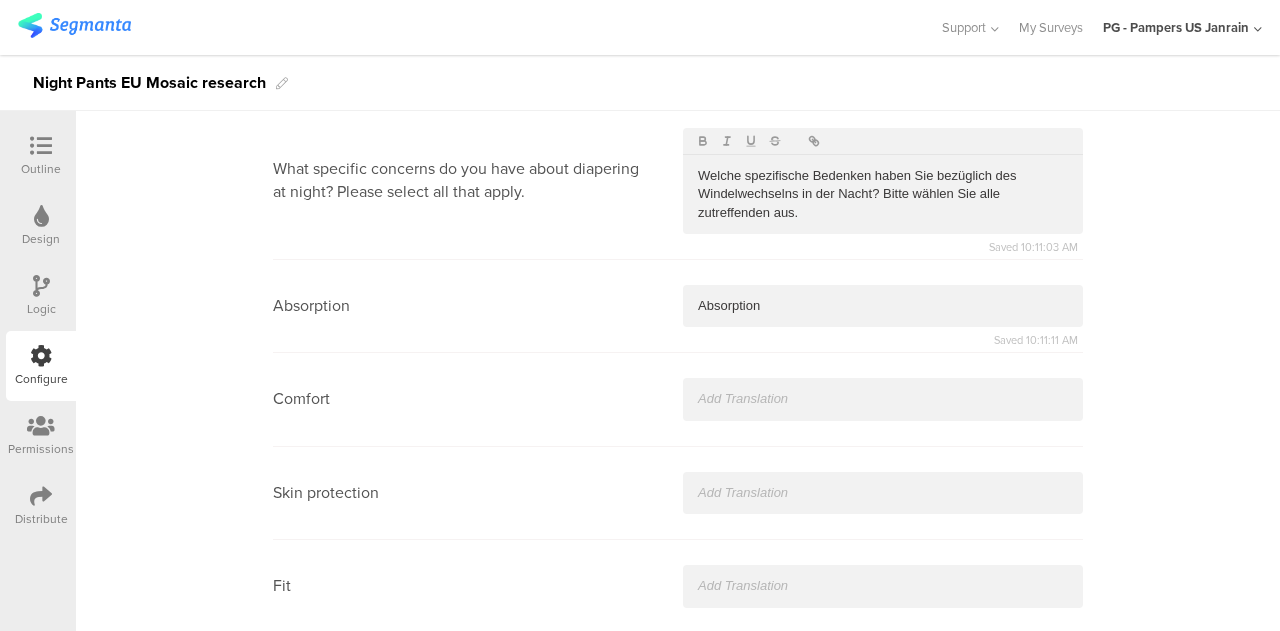 scroll, scrollTop: 4746, scrollLeft: 0, axis: vertical 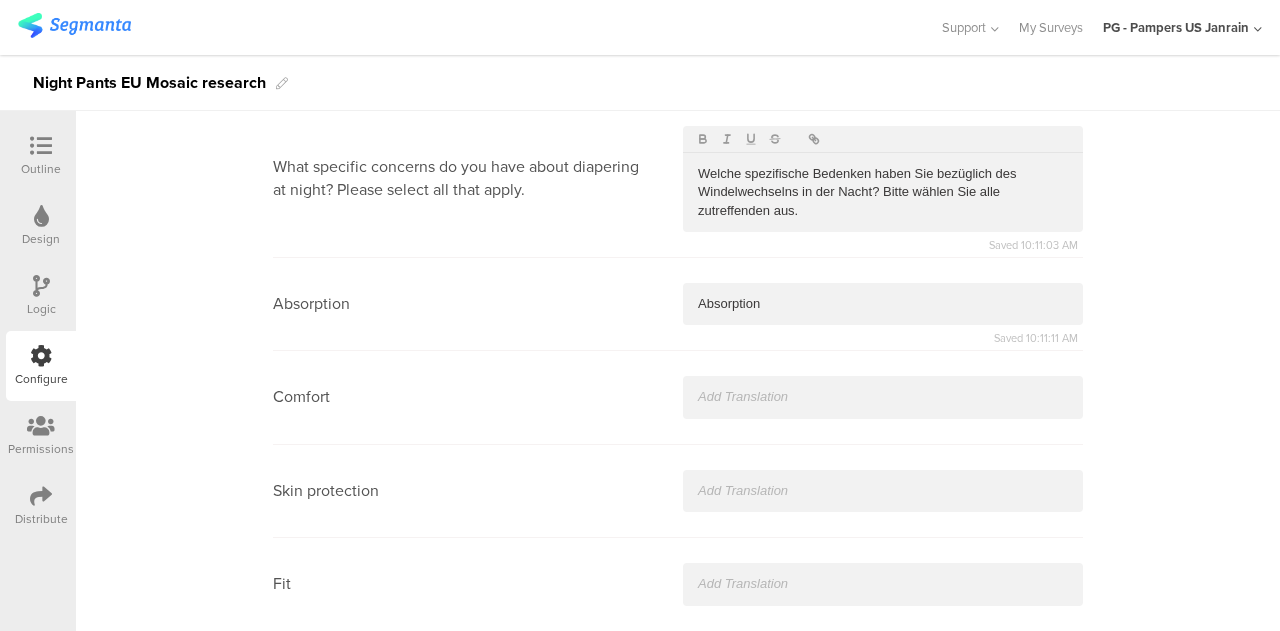 click at bounding box center (883, 491) 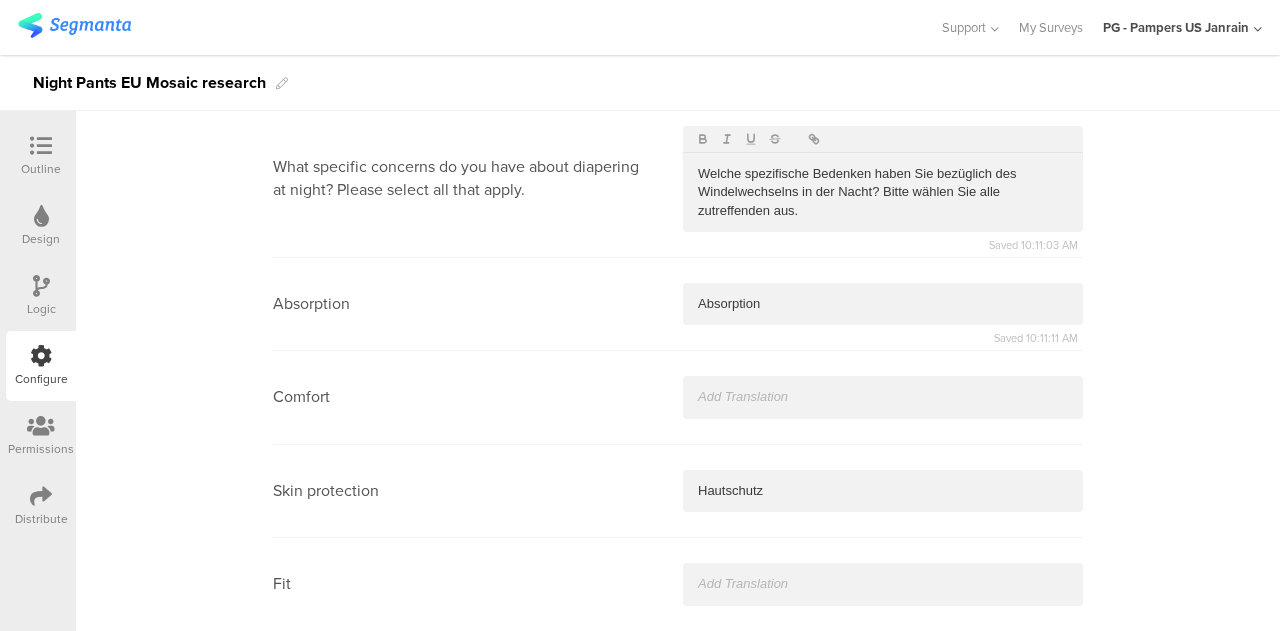 click at bounding box center [883, 397] 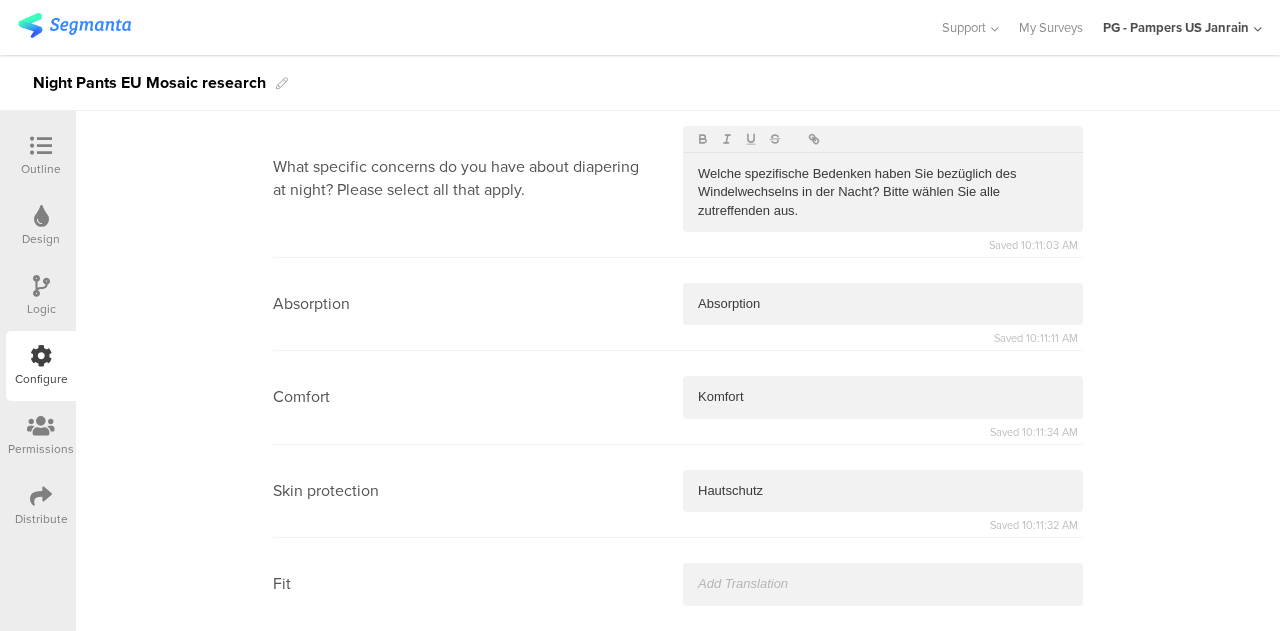 click on "Fit" at bounding box center [678, 584] 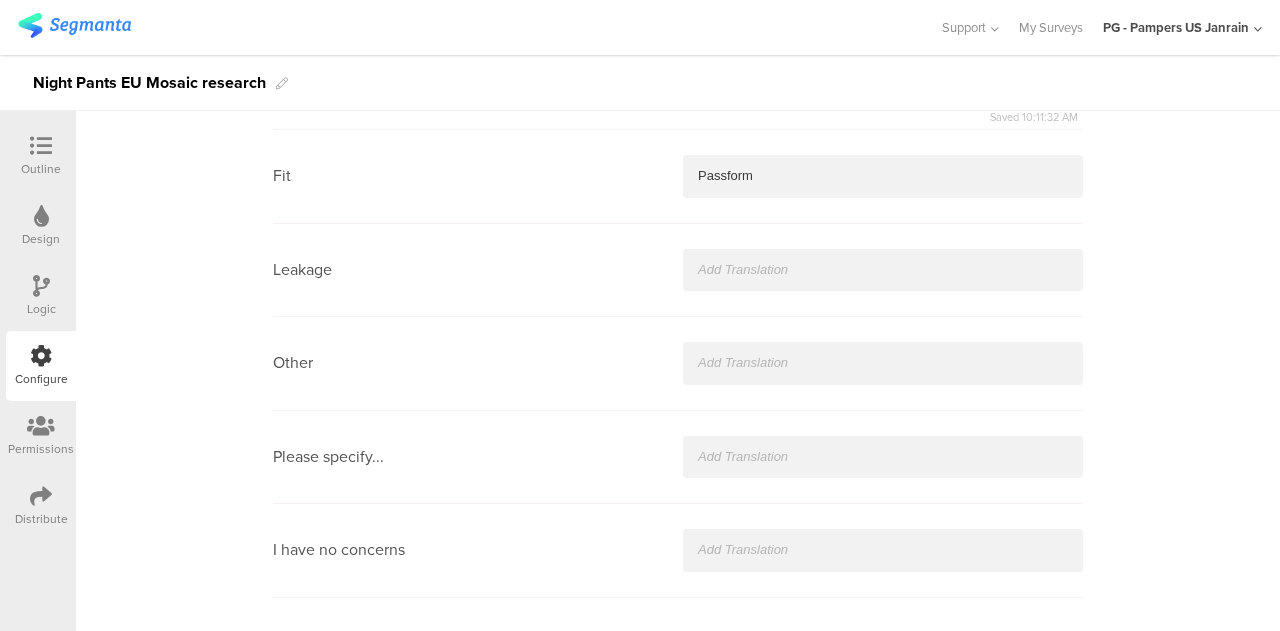 scroll, scrollTop: 5158, scrollLeft: 0, axis: vertical 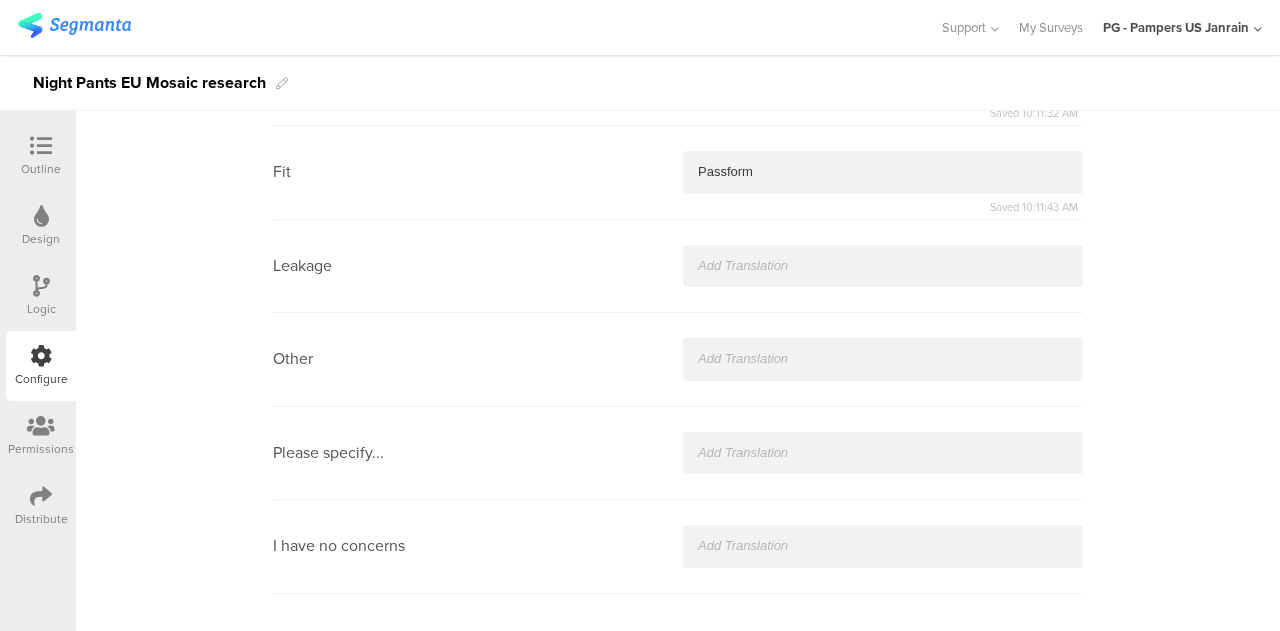click at bounding box center [883, 266] 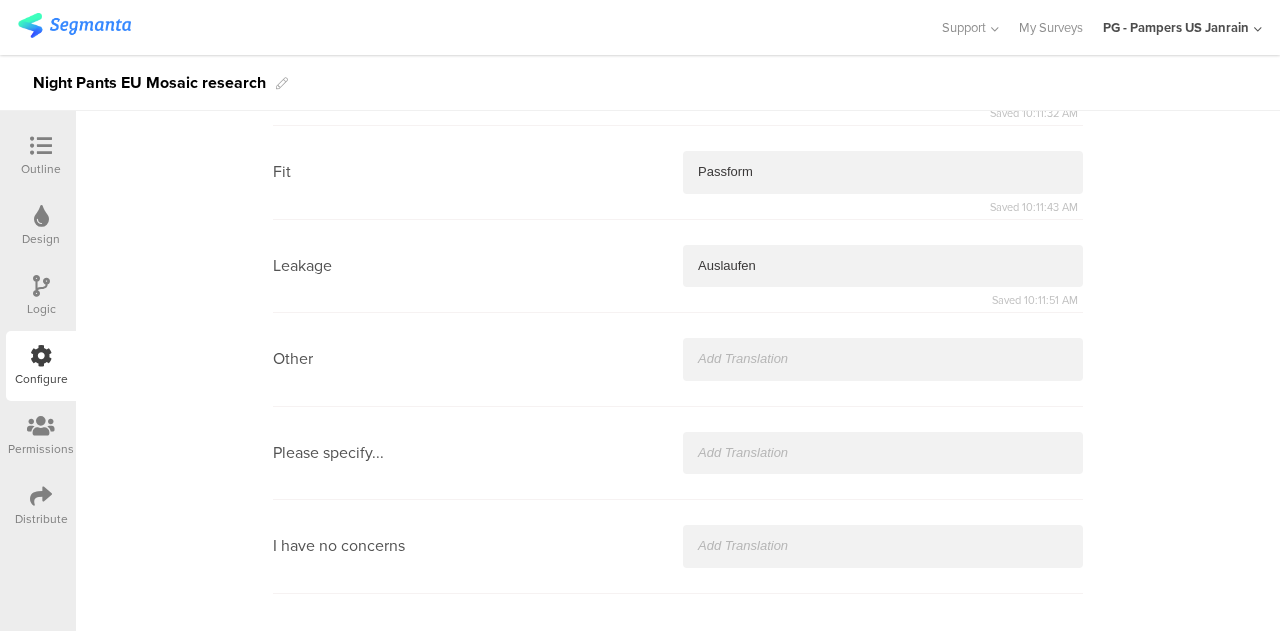 click at bounding box center [883, 359] 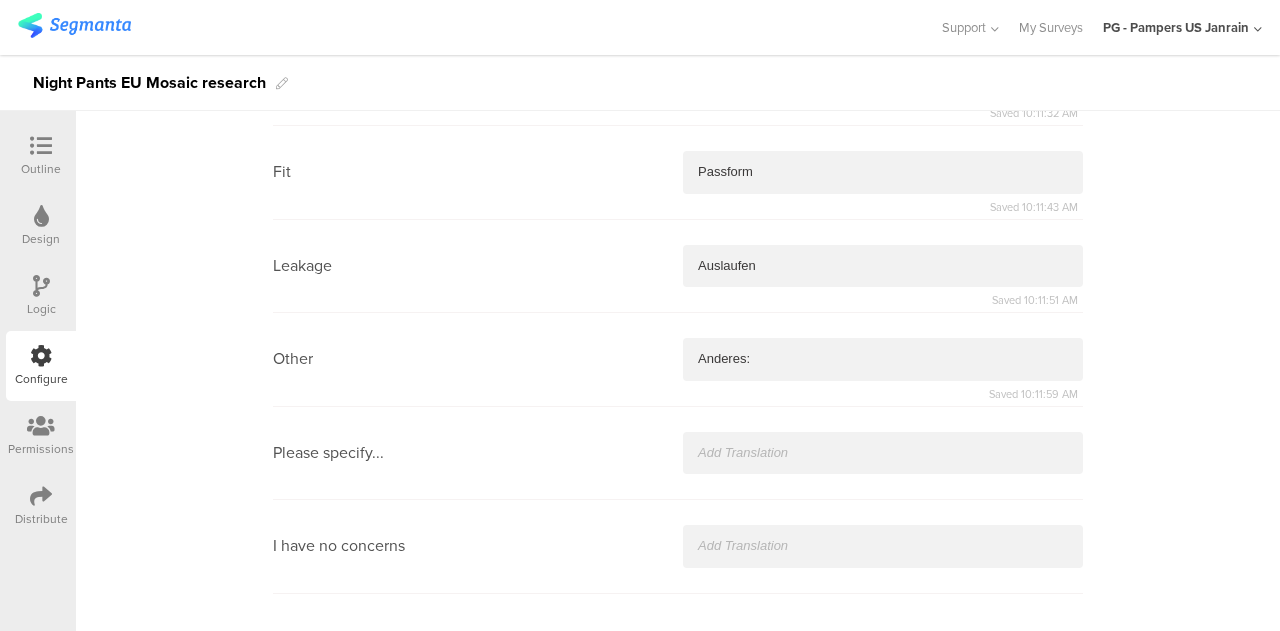 click at bounding box center [883, 453] 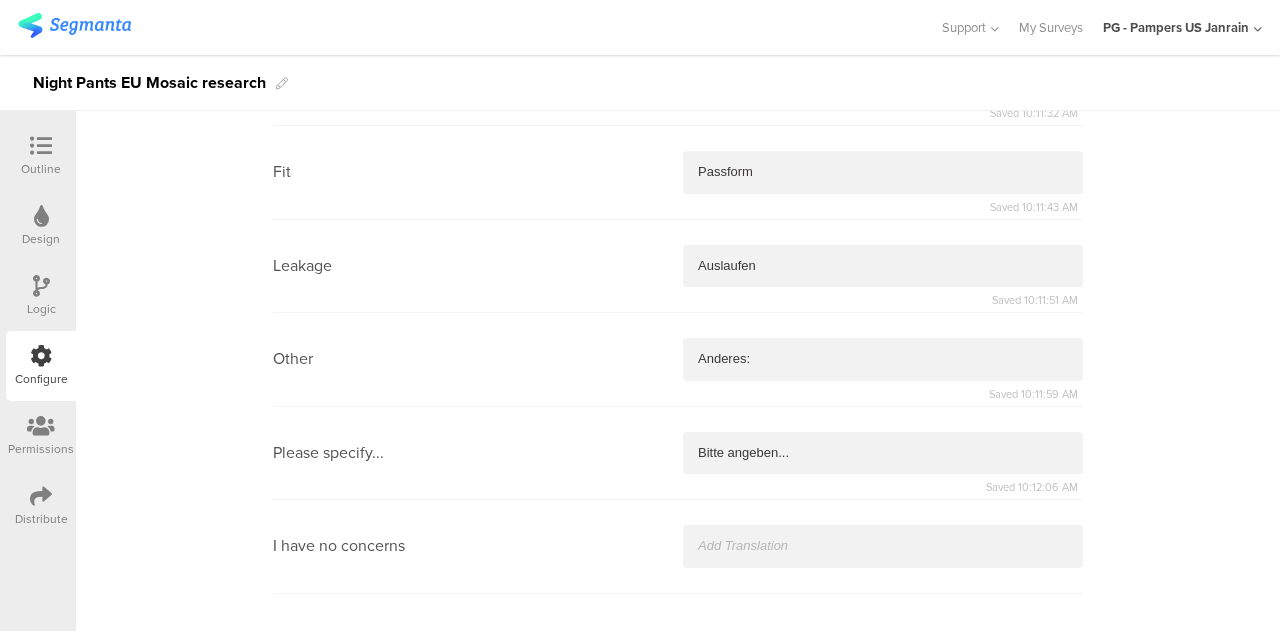click at bounding box center [883, 546] 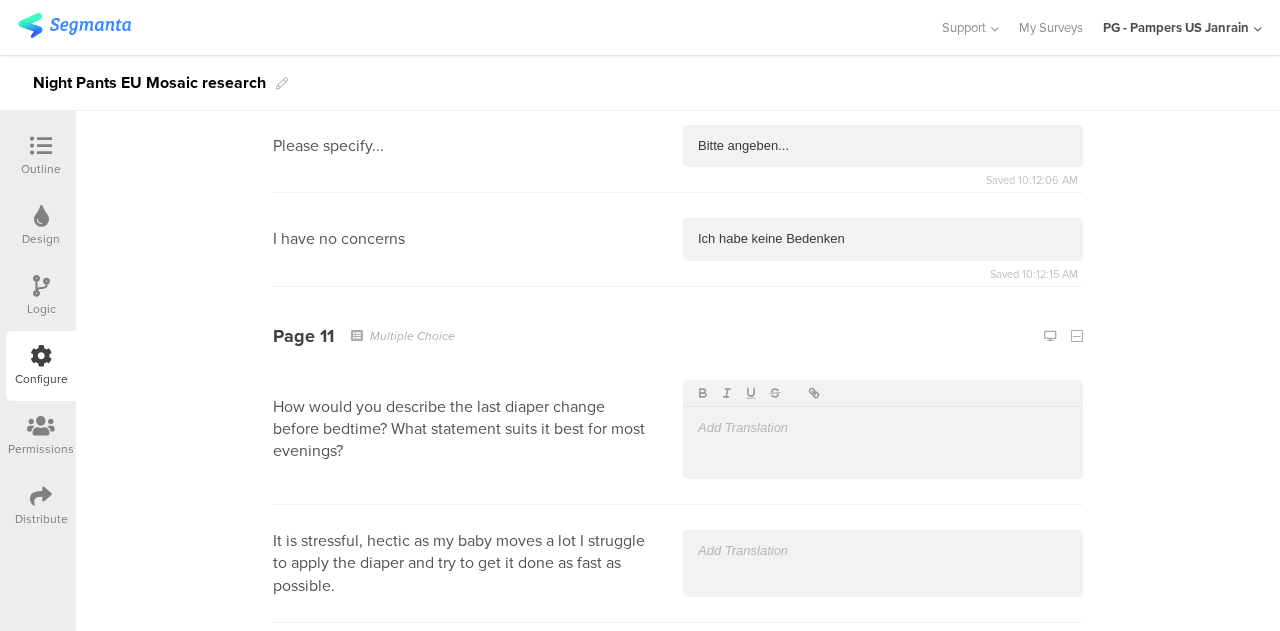 scroll, scrollTop: 5479, scrollLeft: 0, axis: vertical 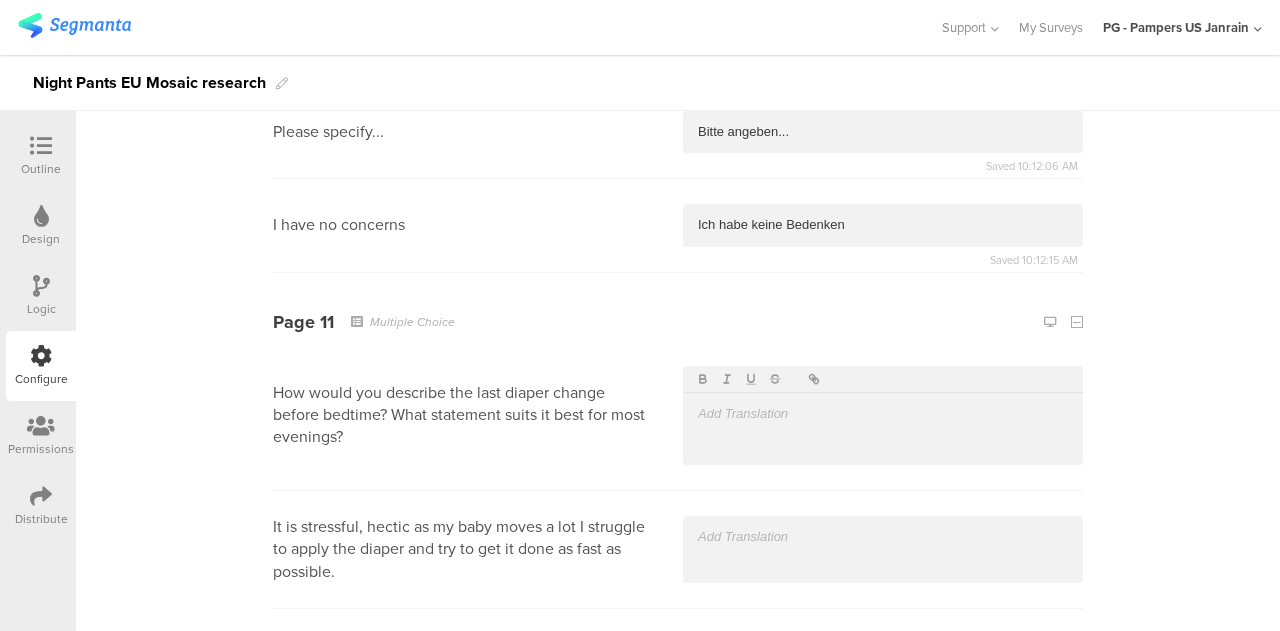click at bounding box center [883, 414] 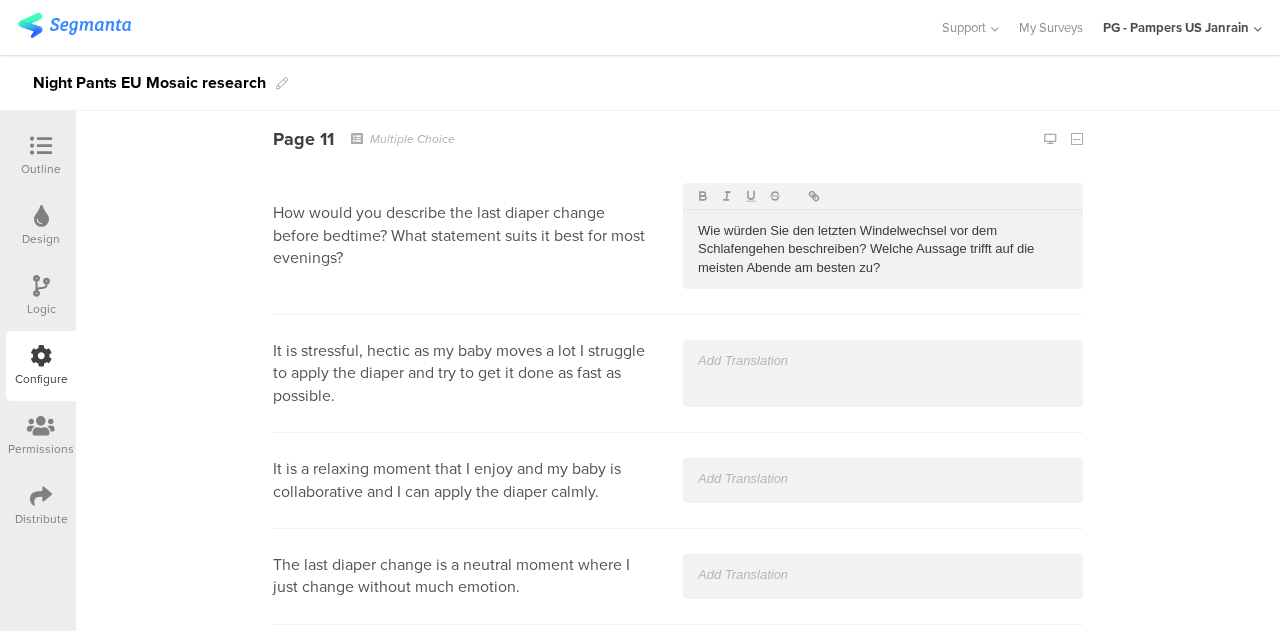 scroll, scrollTop: 5663, scrollLeft: 0, axis: vertical 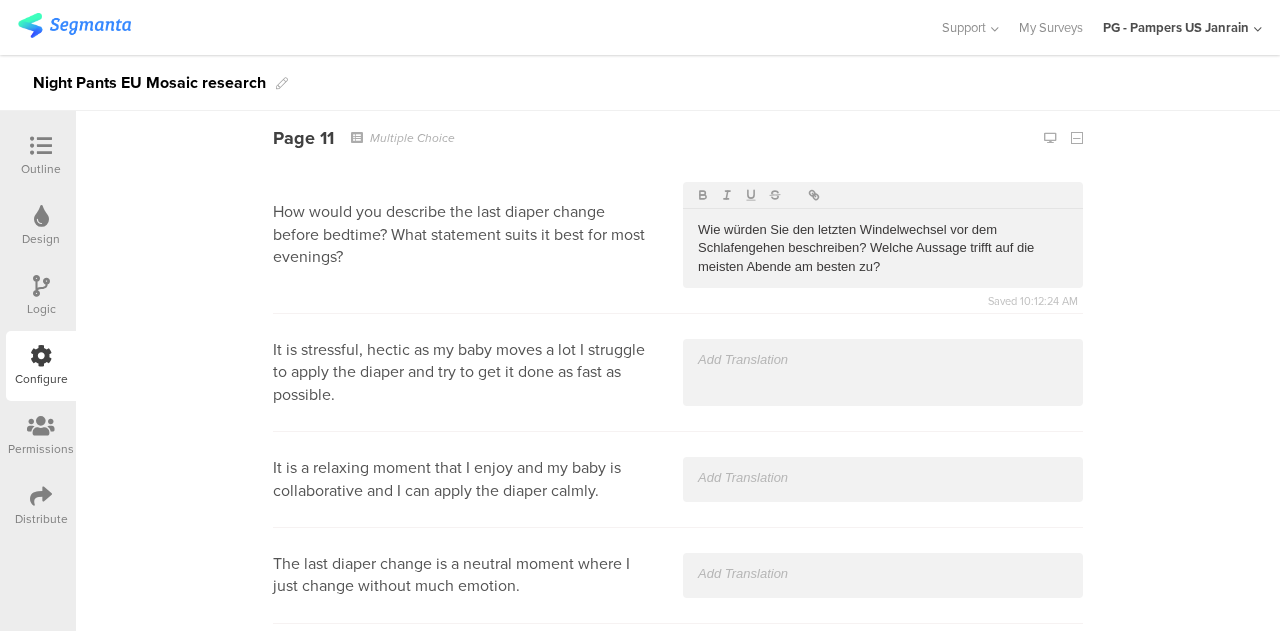 click at bounding box center (883, 360) 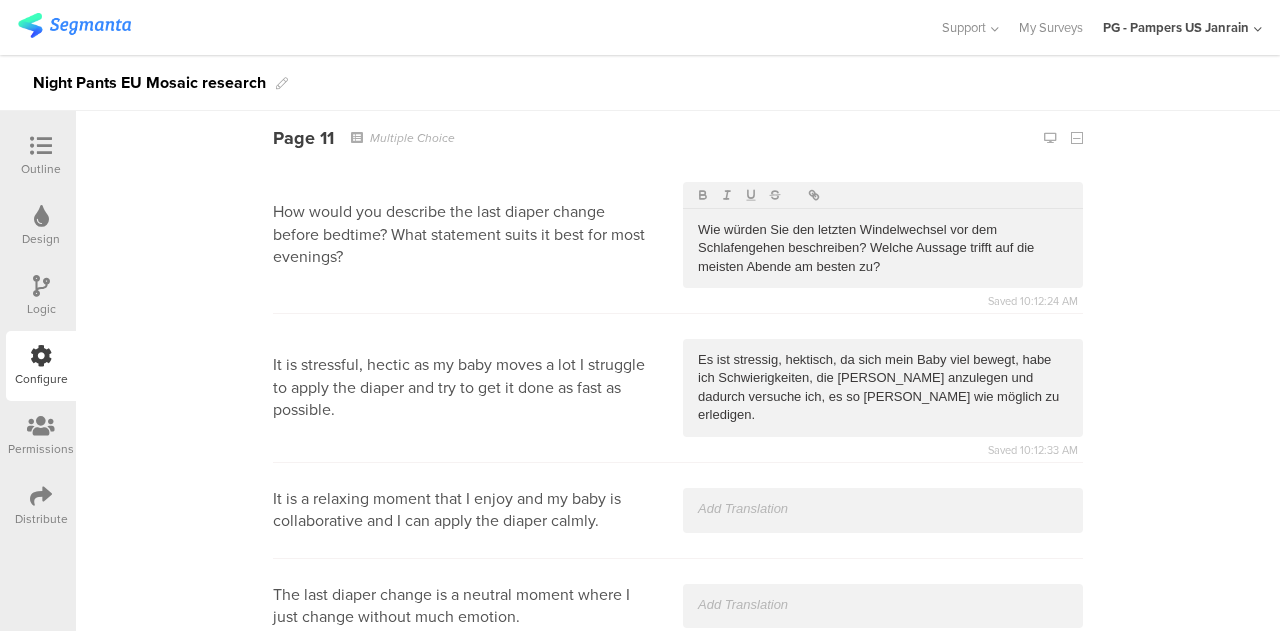 click at bounding box center [883, 509] 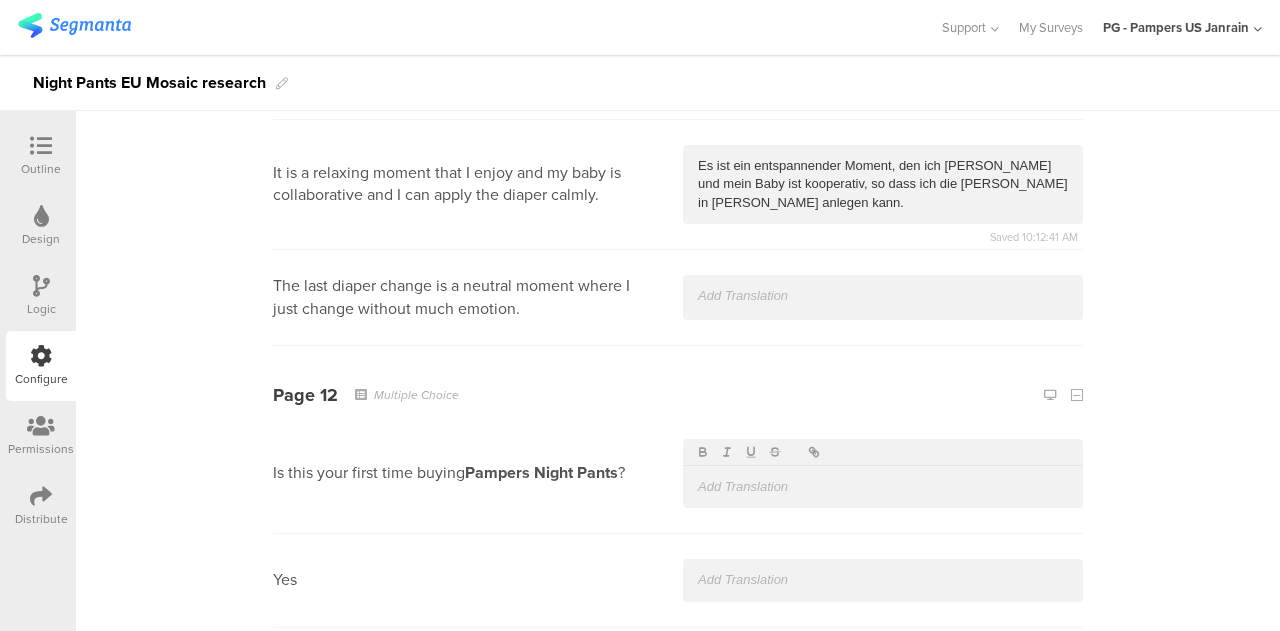 scroll, scrollTop: 6007, scrollLeft: 0, axis: vertical 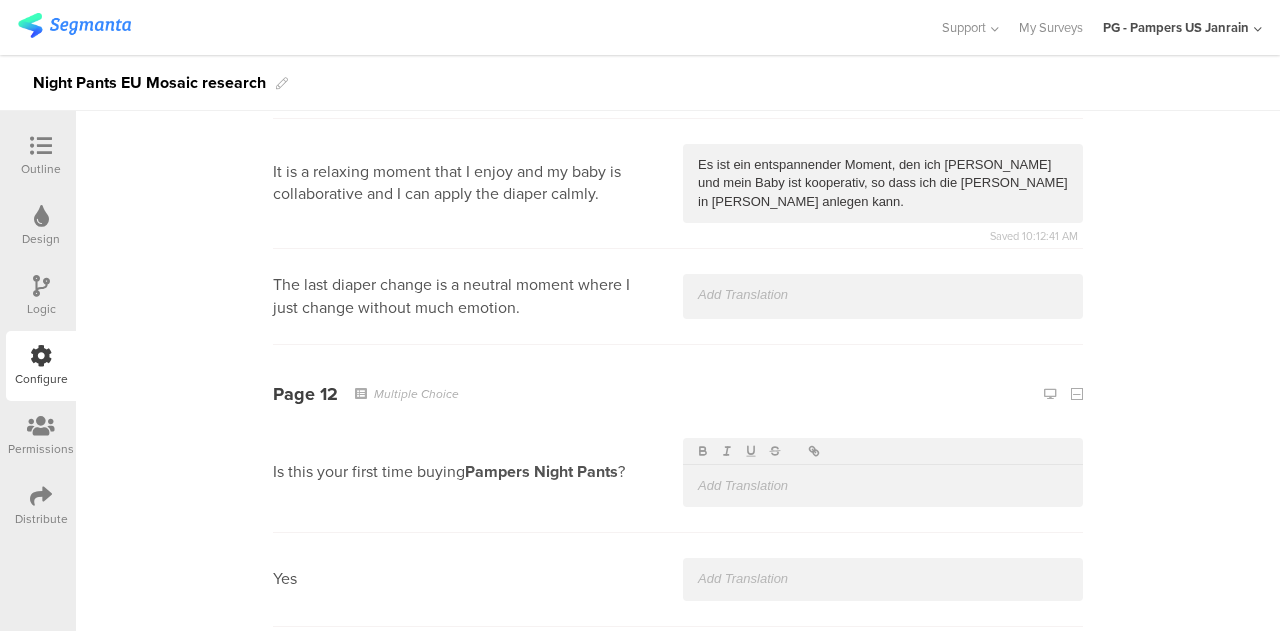 click at bounding box center (883, 486) 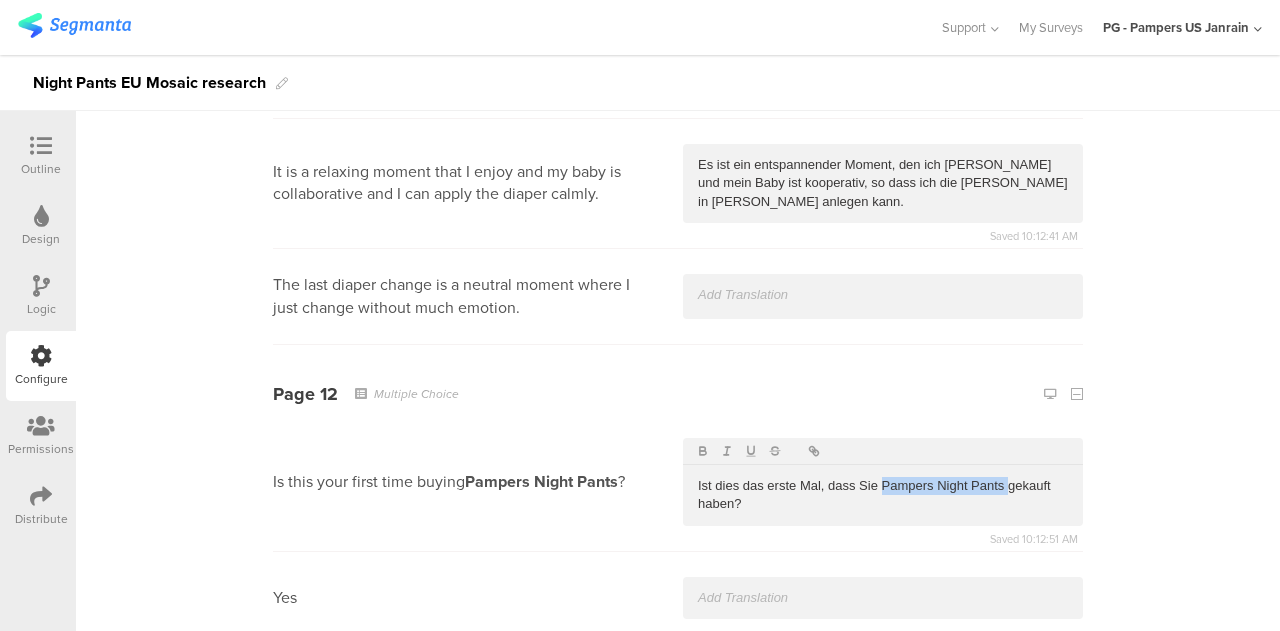 drag, startPoint x: 875, startPoint y: 435, endPoint x: 998, endPoint y: 440, distance: 123.101585 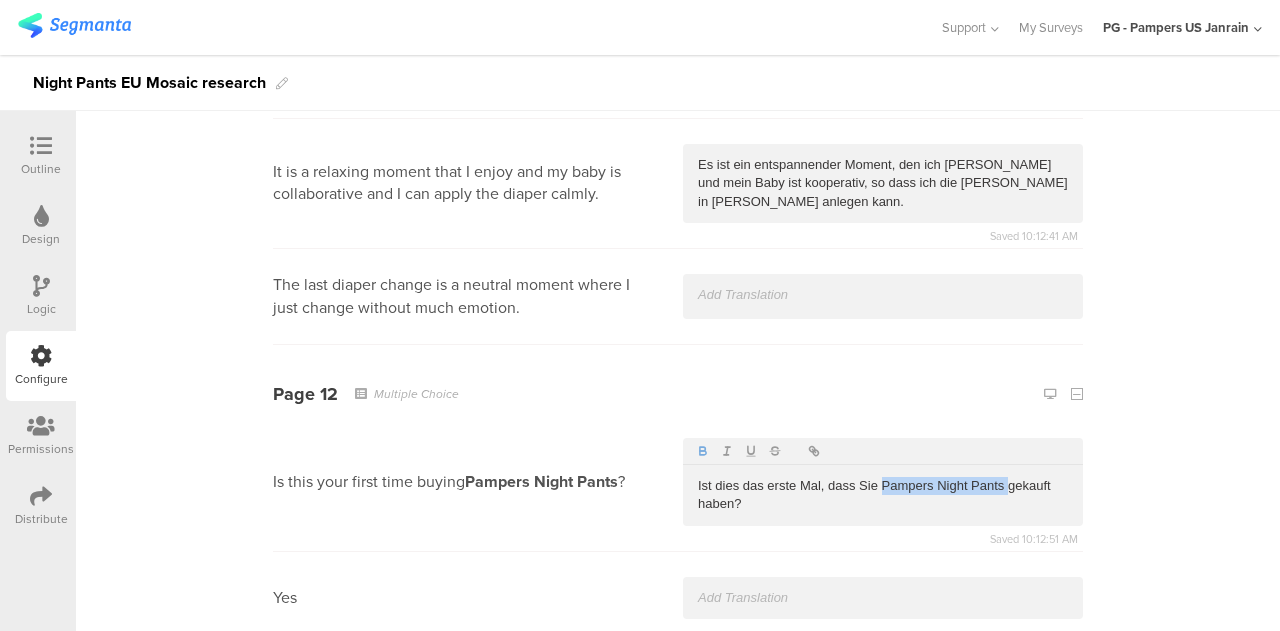 click 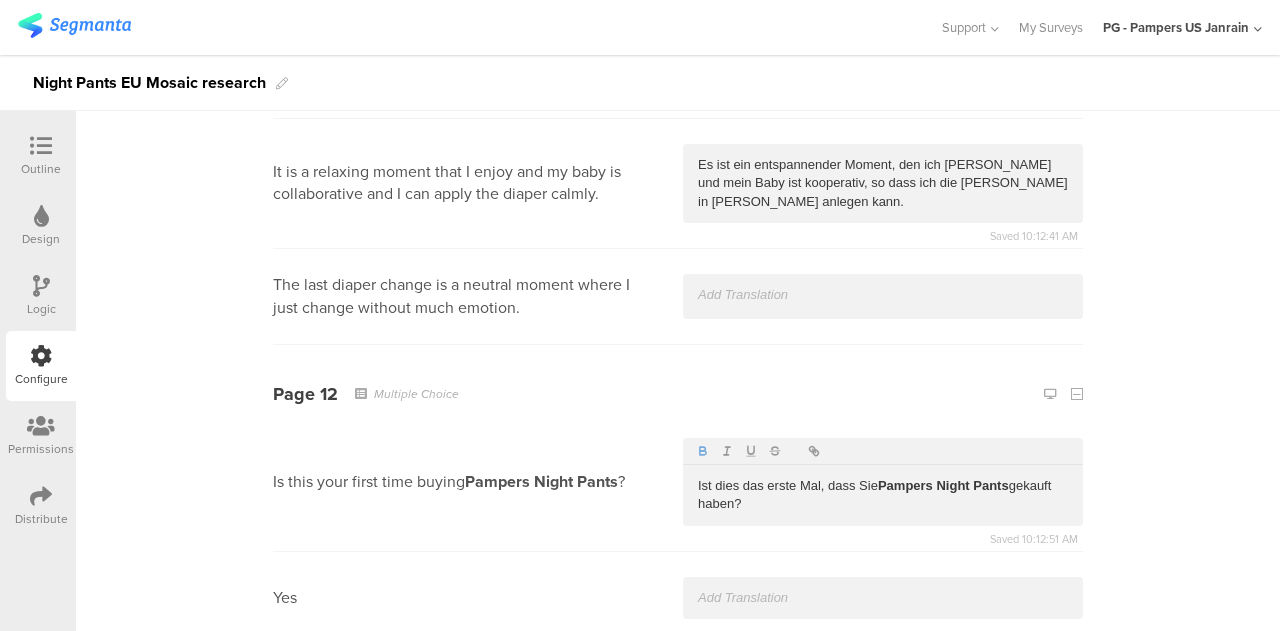 click at bounding box center (883, 598) 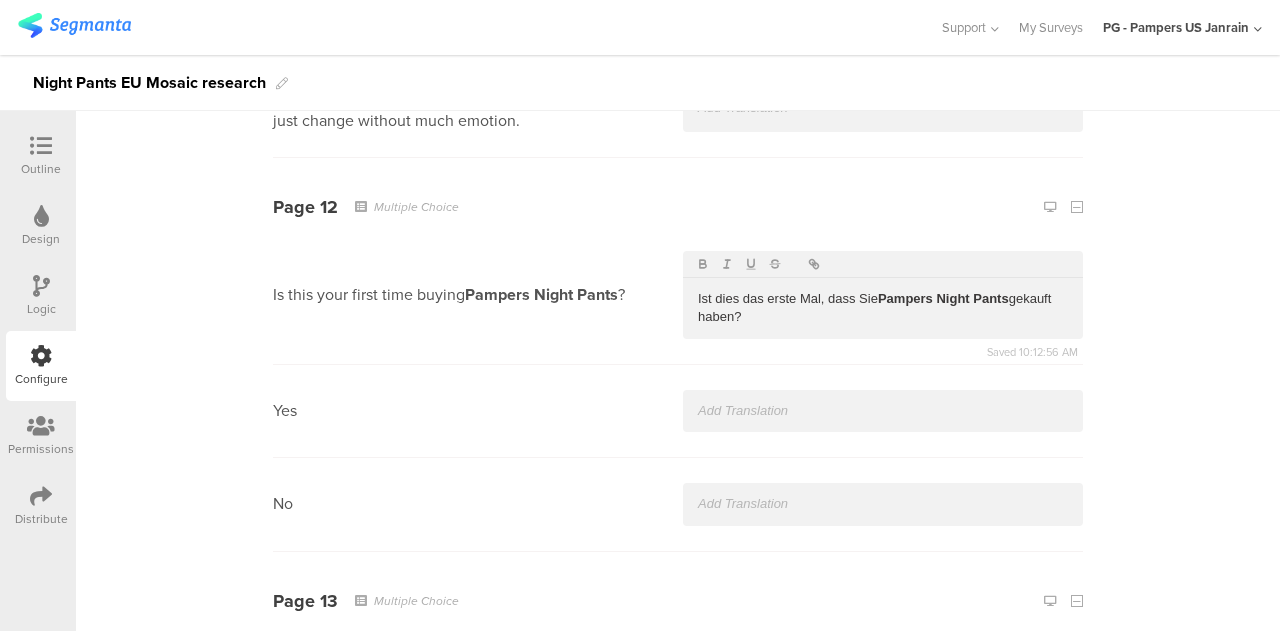 scroll, scrollTop: 6195, scrollLeft: 0, axis: vertical 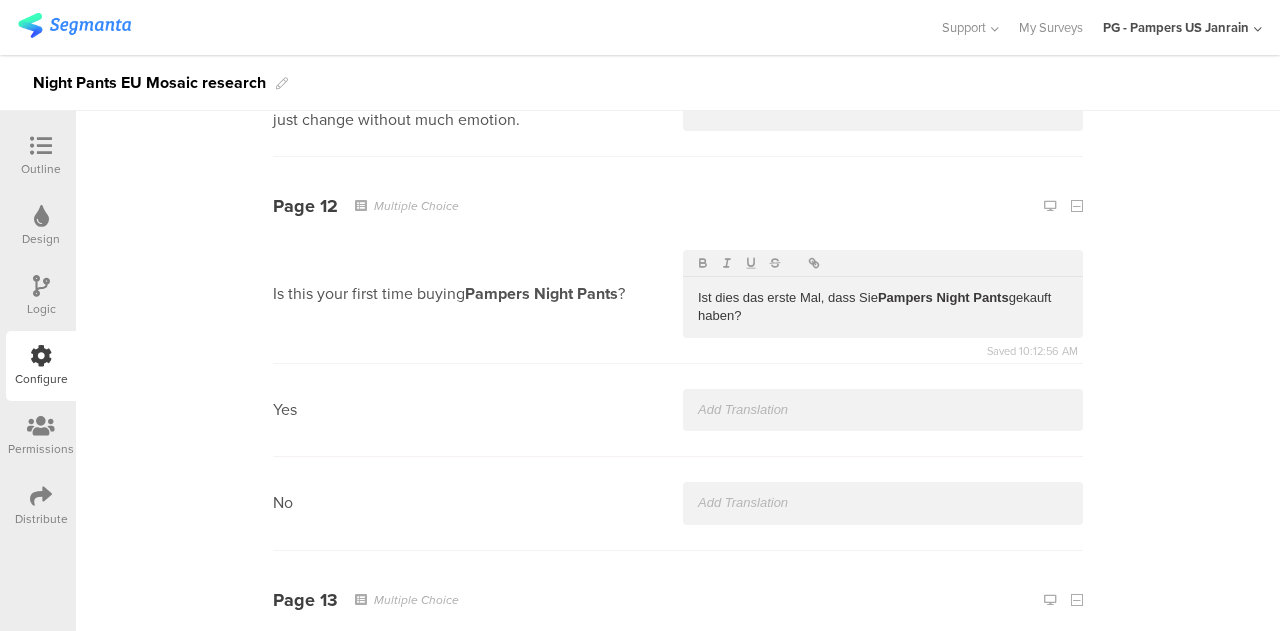 type 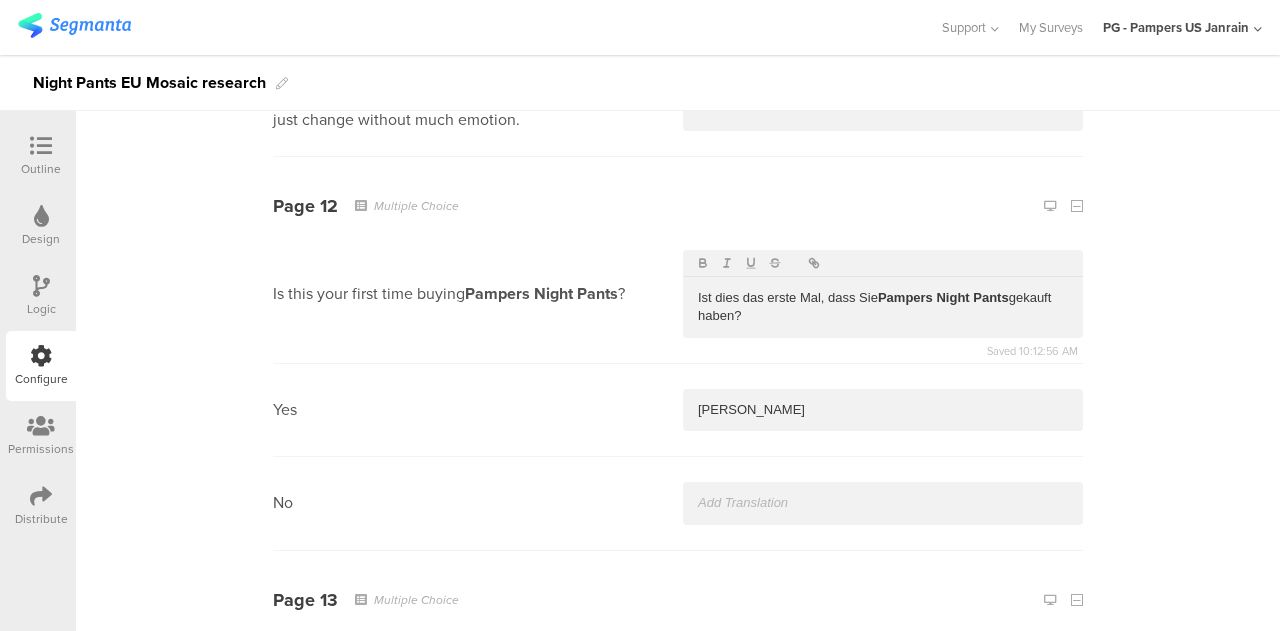 type 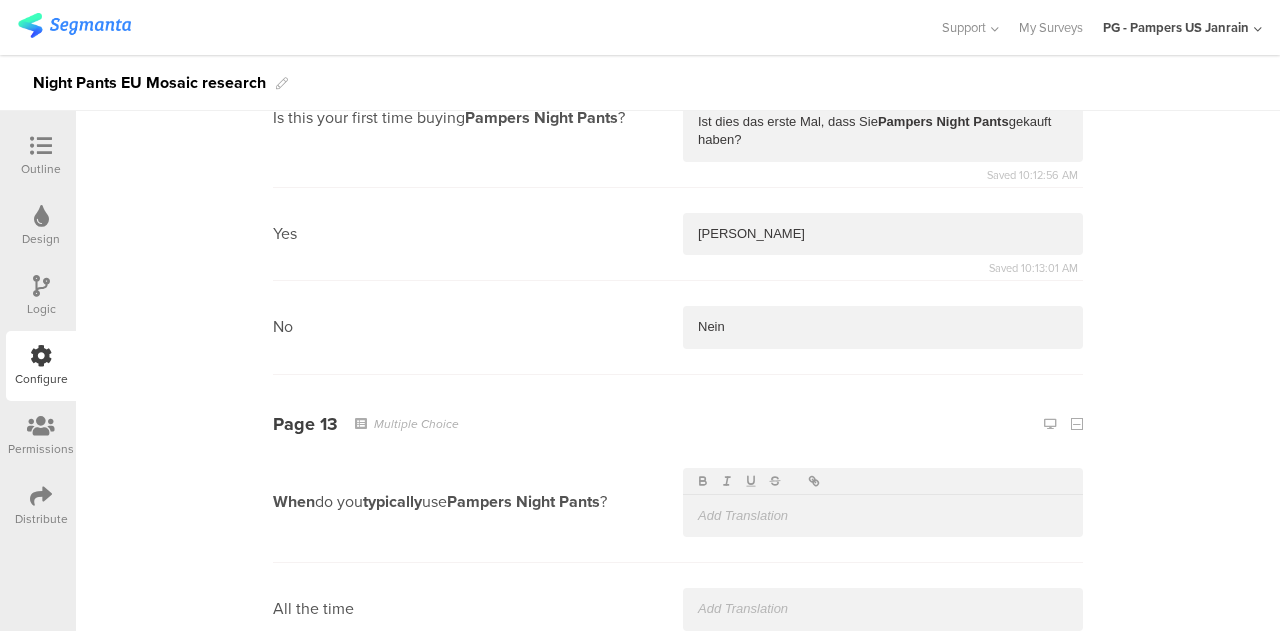 scroll, scrollTop: 6505, scrollLeft: 0, axis: vertical 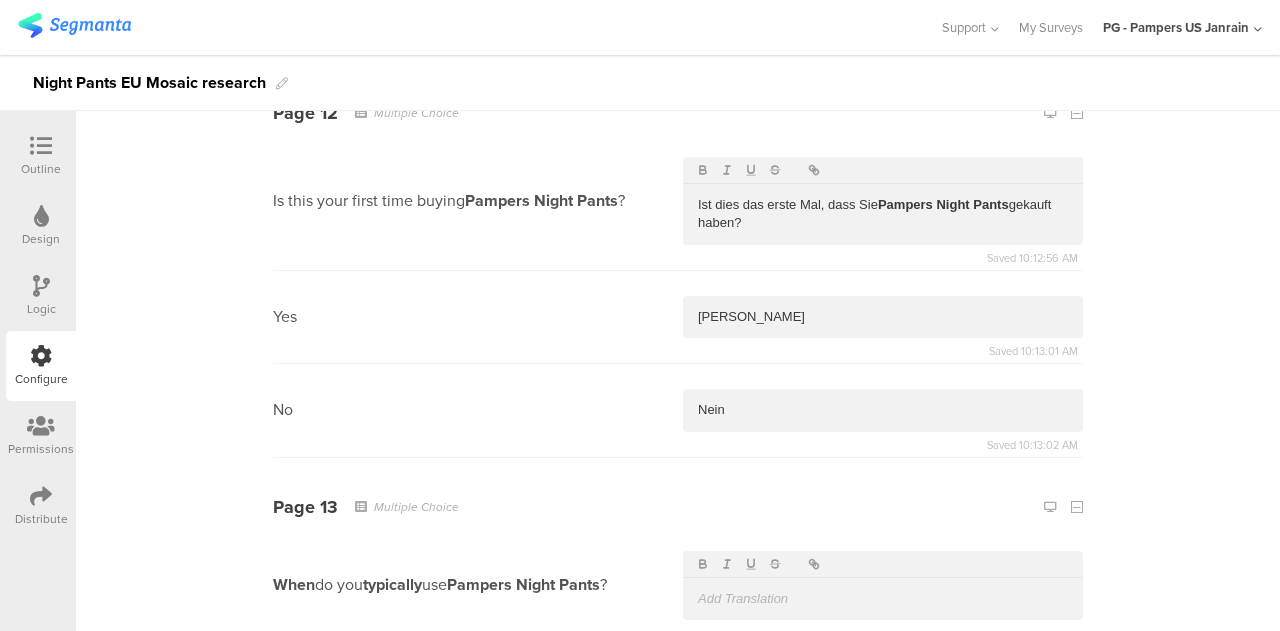 click at bounding box center (883, 599) 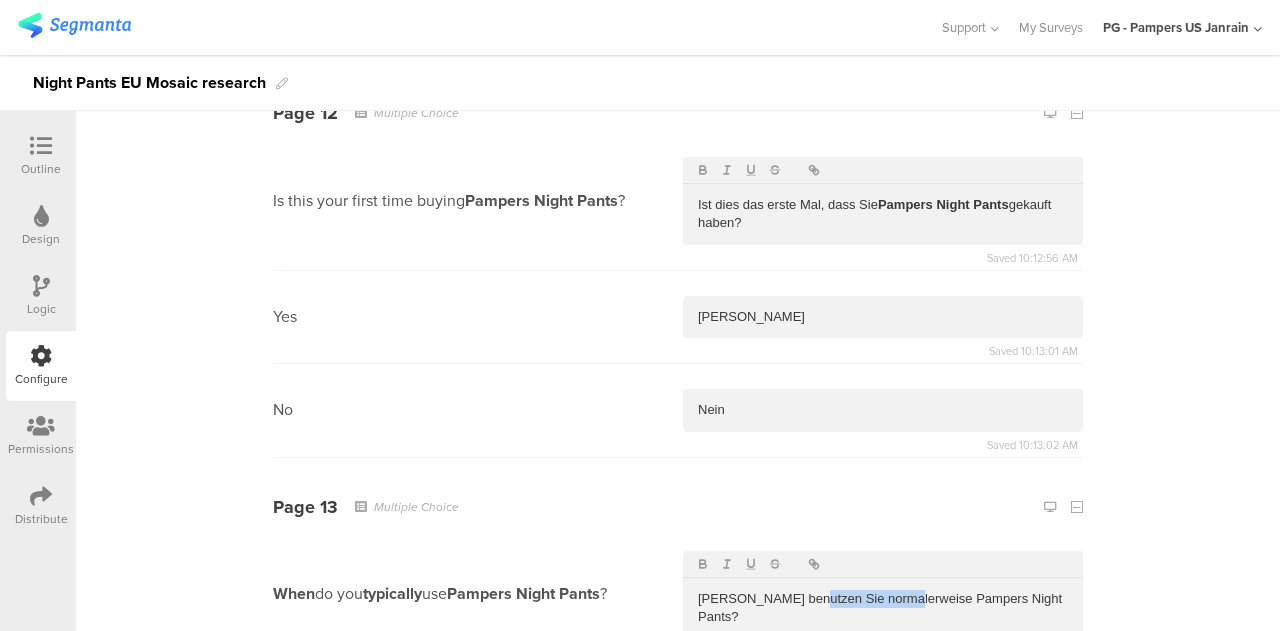 drag, startPoint x: 894, startPoint y: 551, endPoint x: 804, endPoint y: 549, distance: 90.02222 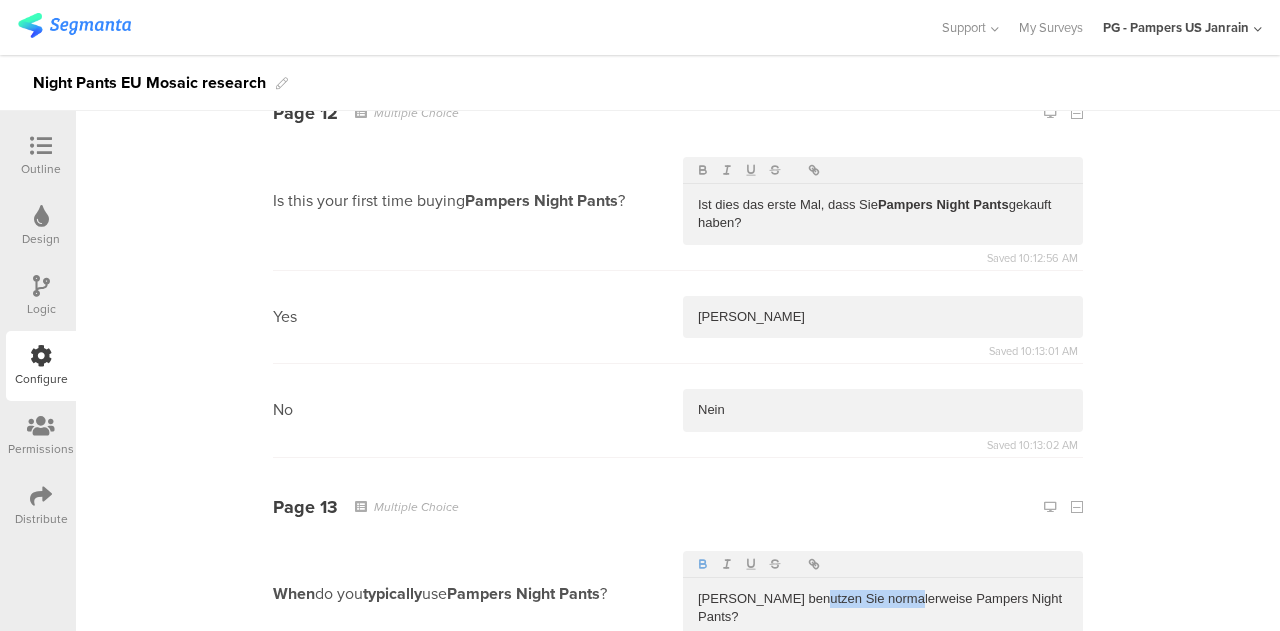 click 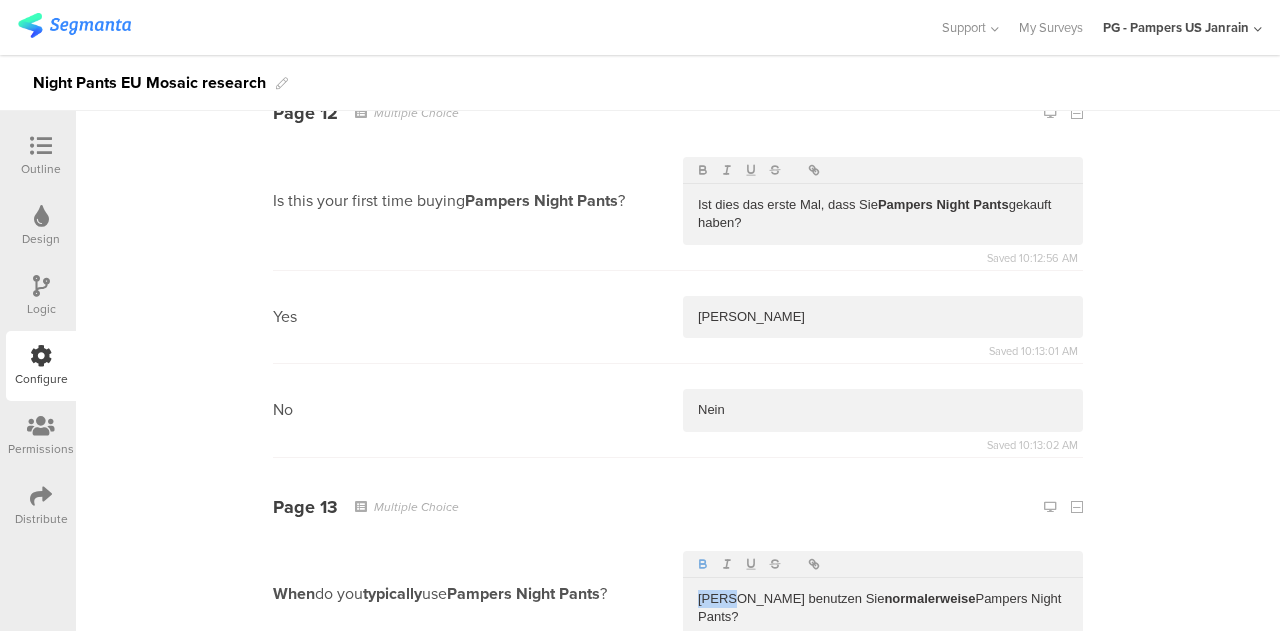 drag, startPoint x: 727, startPoint y: 547, endPoint x: 672, endPoint y: 549, distance: 55.03635 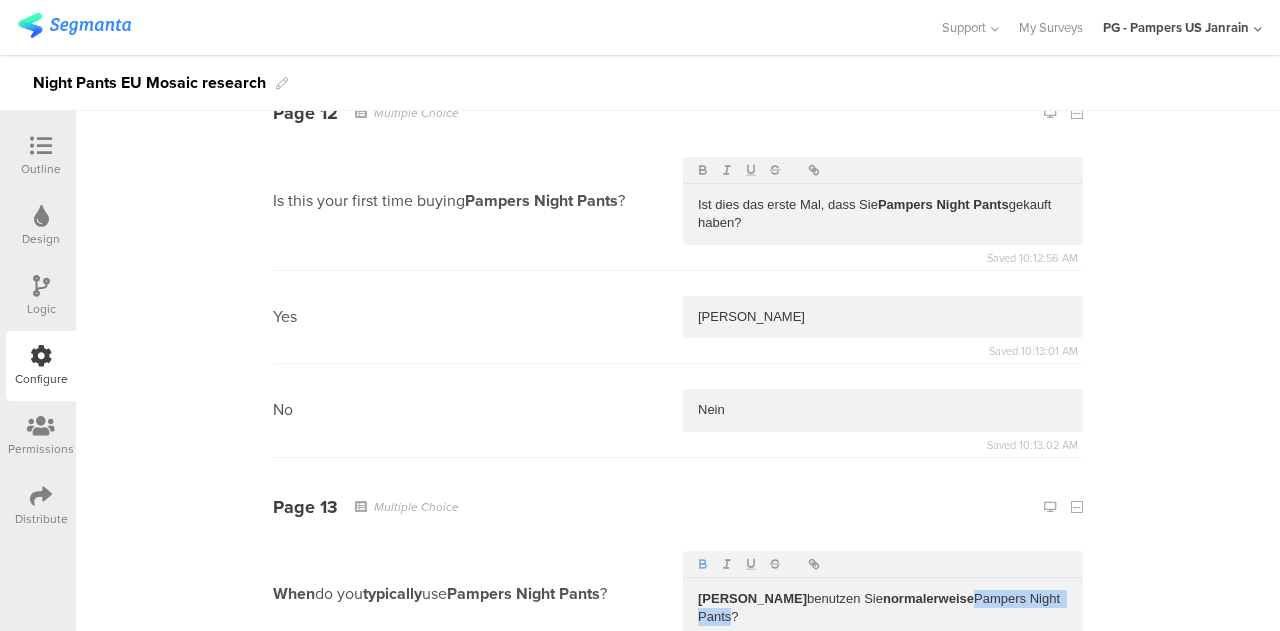 drag, startPoint x: 1025, startPoint y: 547, endPoint x: 904, endPoint y: 549, distance: 121.016525 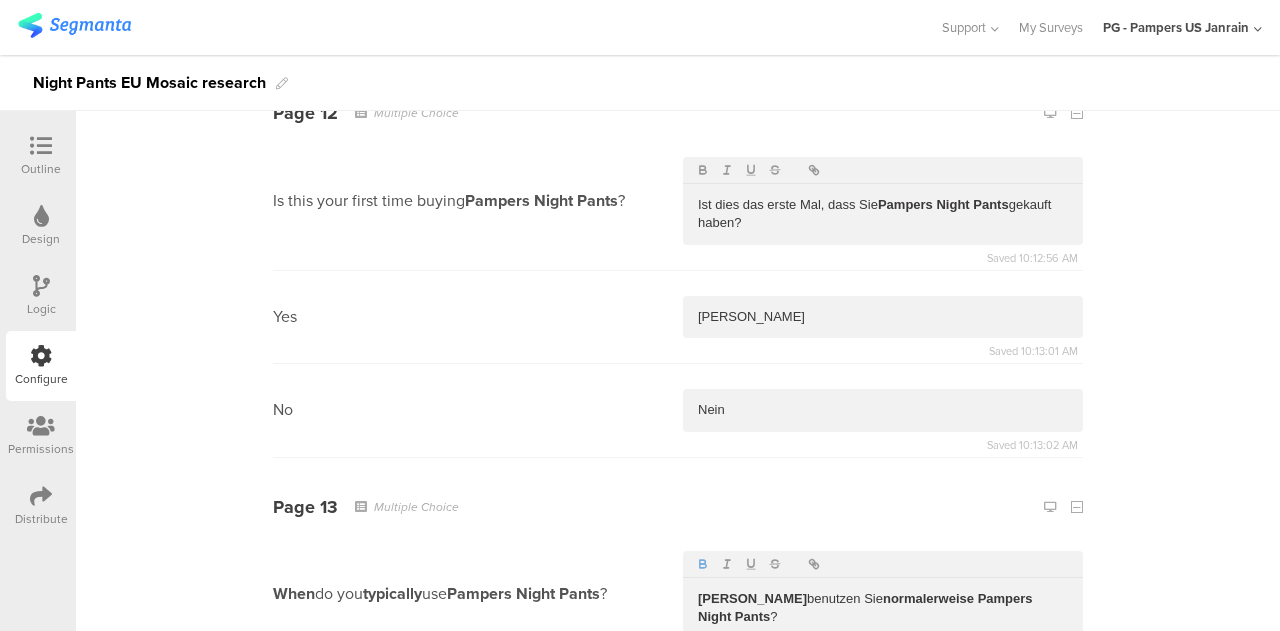 click on "When  do you  typically  use  Pampers Night Pants ?                                           [PERSON_NAME]  benutzen Sie  normalerweise Pampers Night Pants ?
Saved 10:13:26 AM" at bounding box center (678, 595) 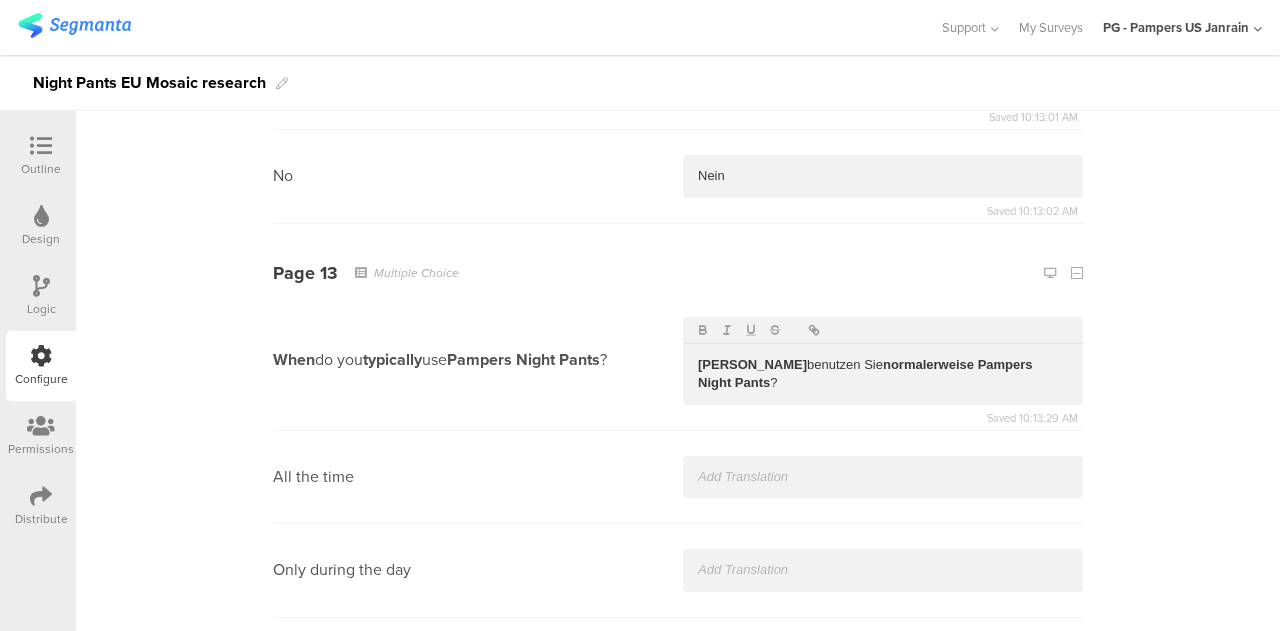 scroll, scrollTop: 6523, scrollLeft: 0, axis: vertical 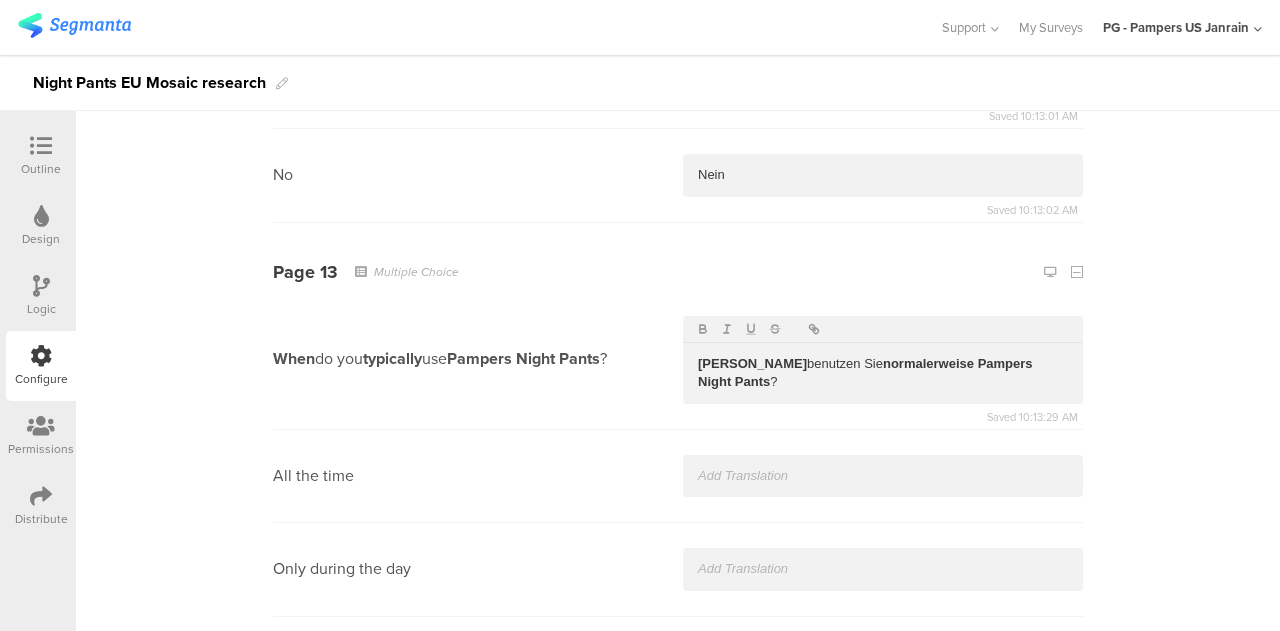 click on "All the time" at bounding box center (678, 476) 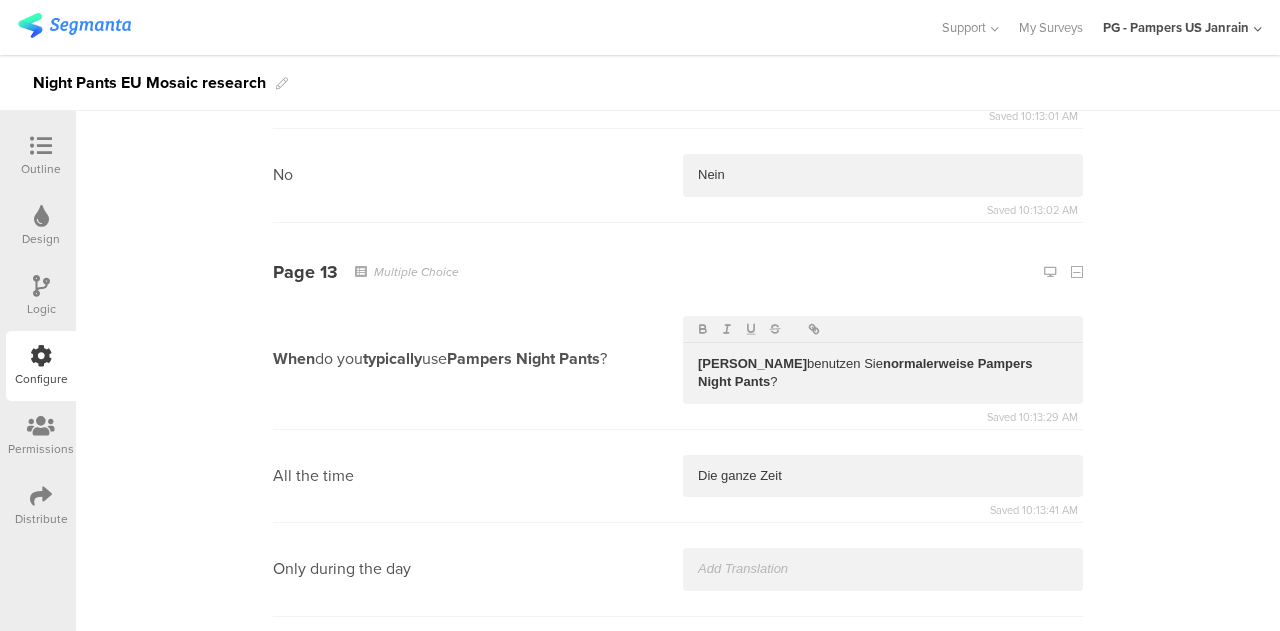 click at bounding box center (883, 569) 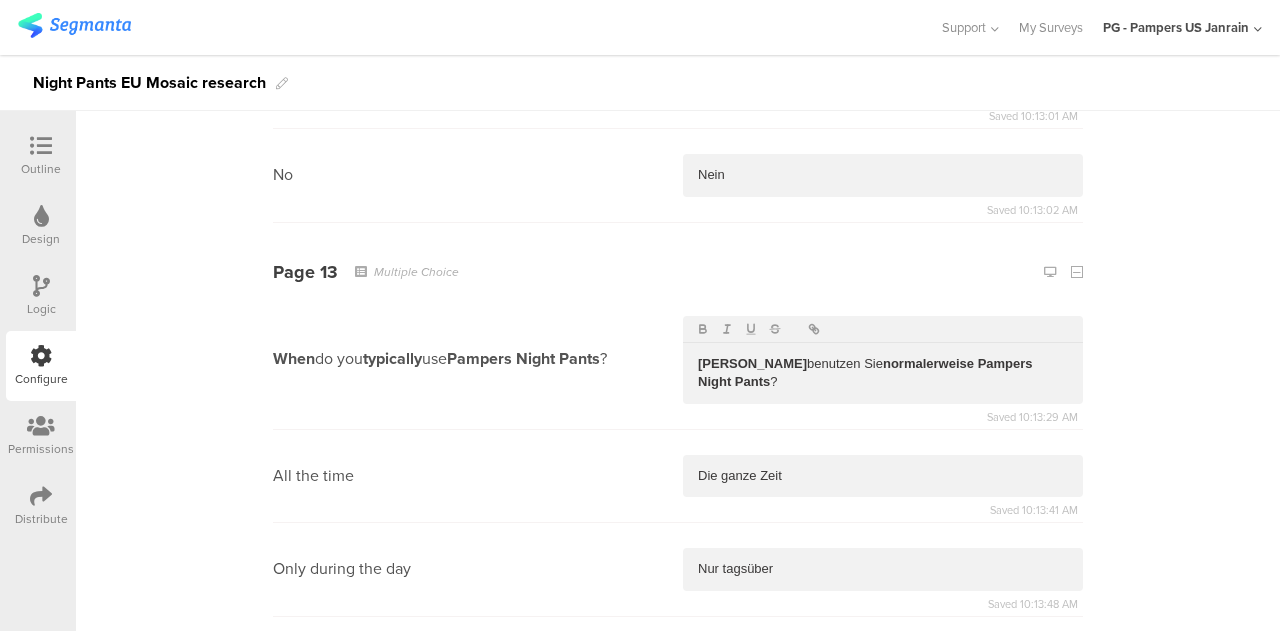 click at bounding box center [883, 663] 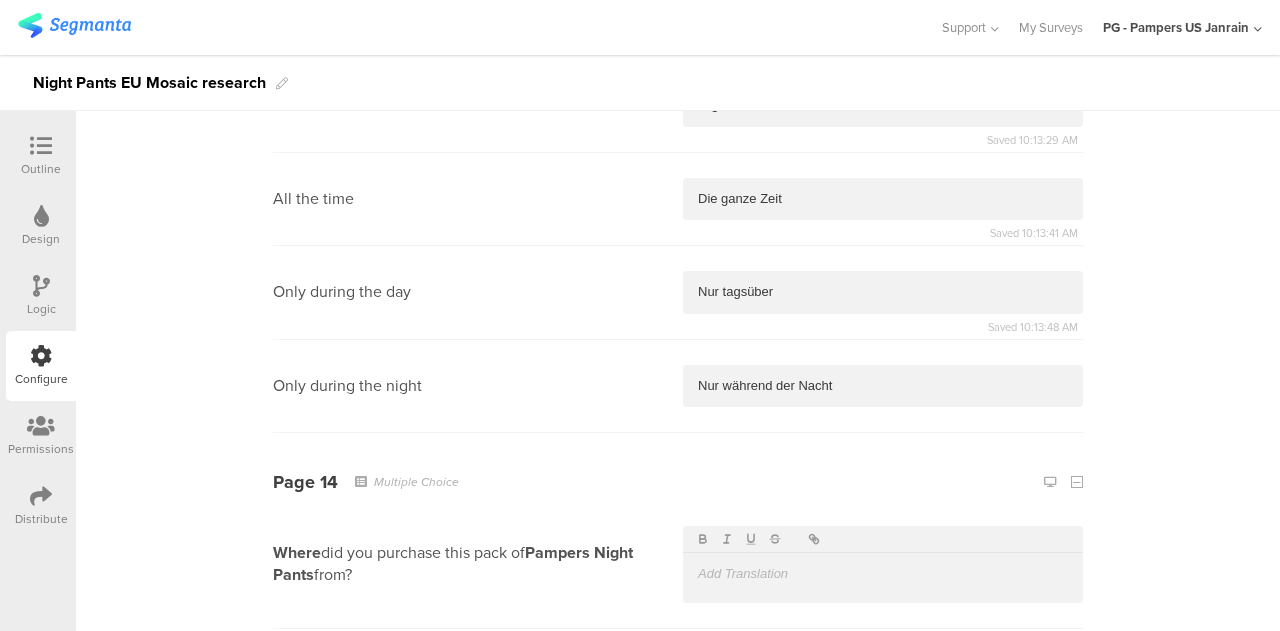 scroll, scrollTop: 6801, scrollLeft: 0, axis: vertical 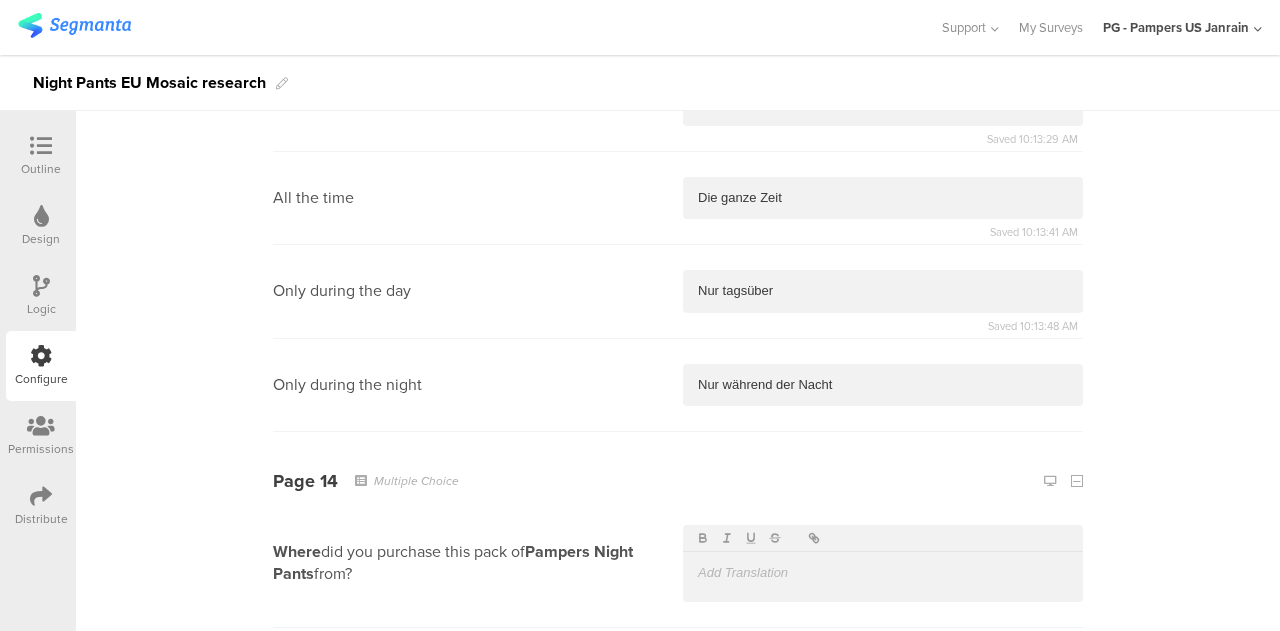 click at bounding box center [883, 573] 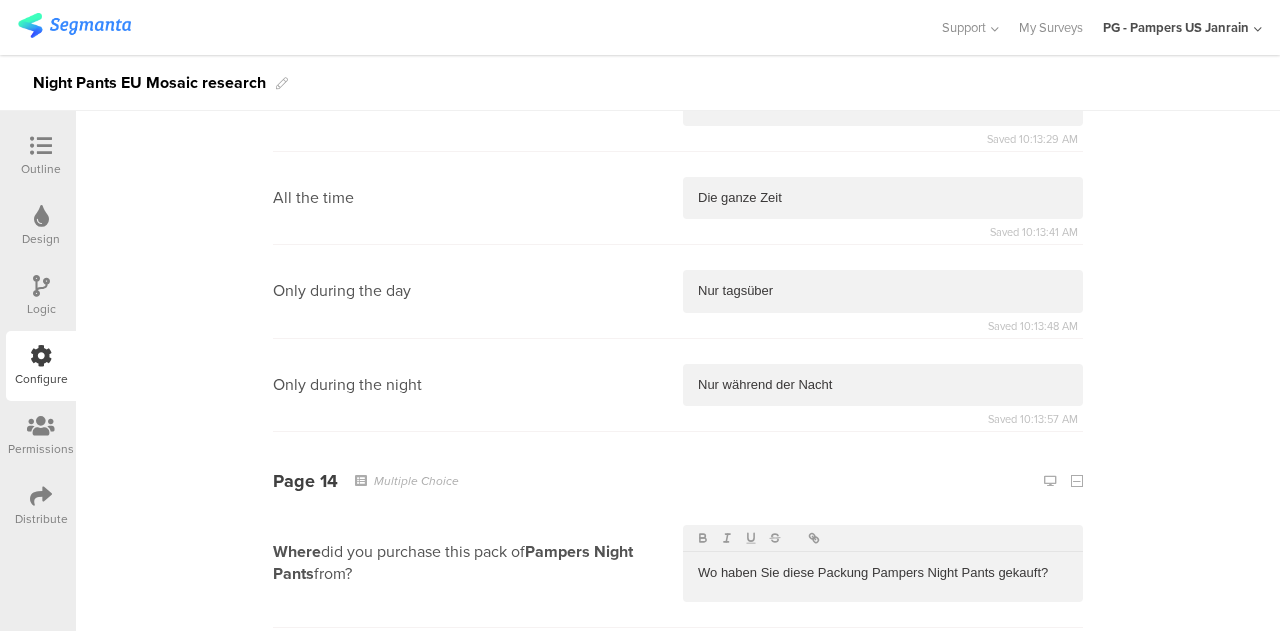 scroll, scrollTop: 6937, scrollLeft: 0, axis: vertical 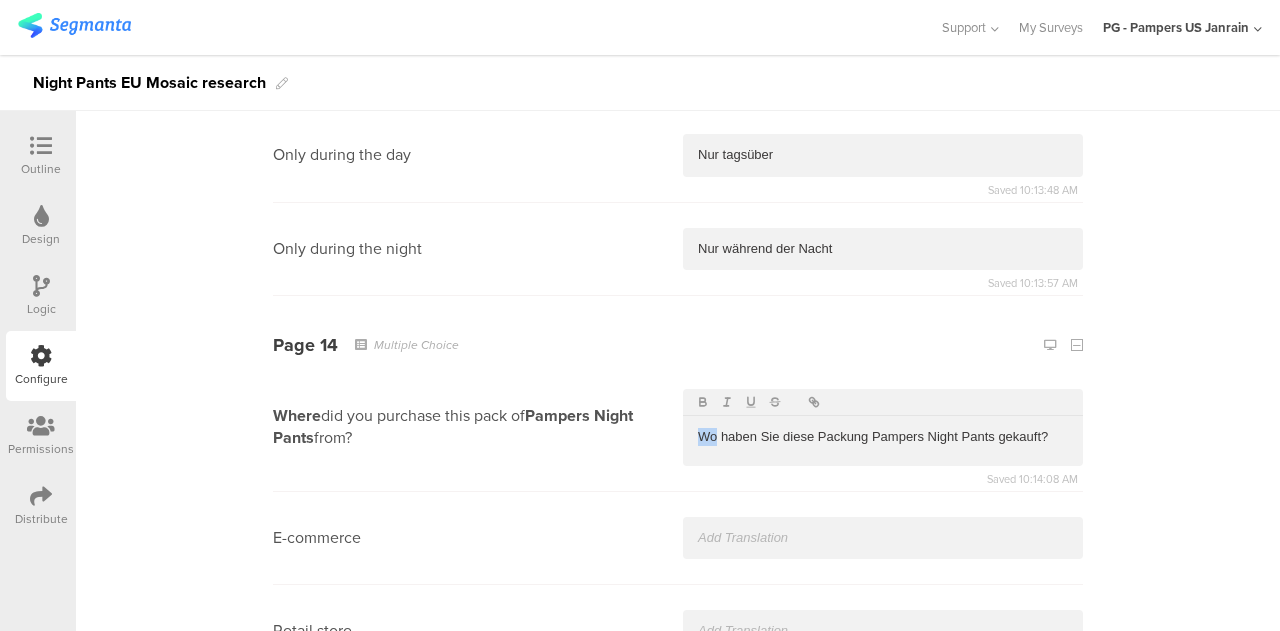 drag, startPoint x: 708, startPoint y: 363, endPoint x: 653, endPoint y: 366, distance: 55.081757 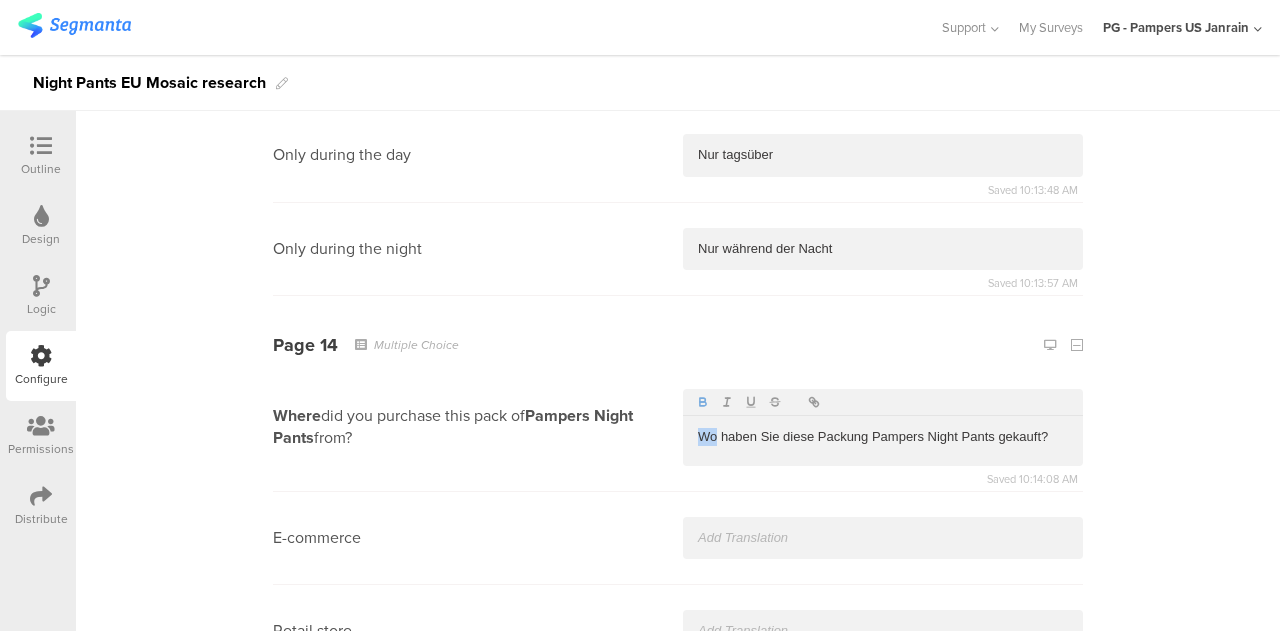 click 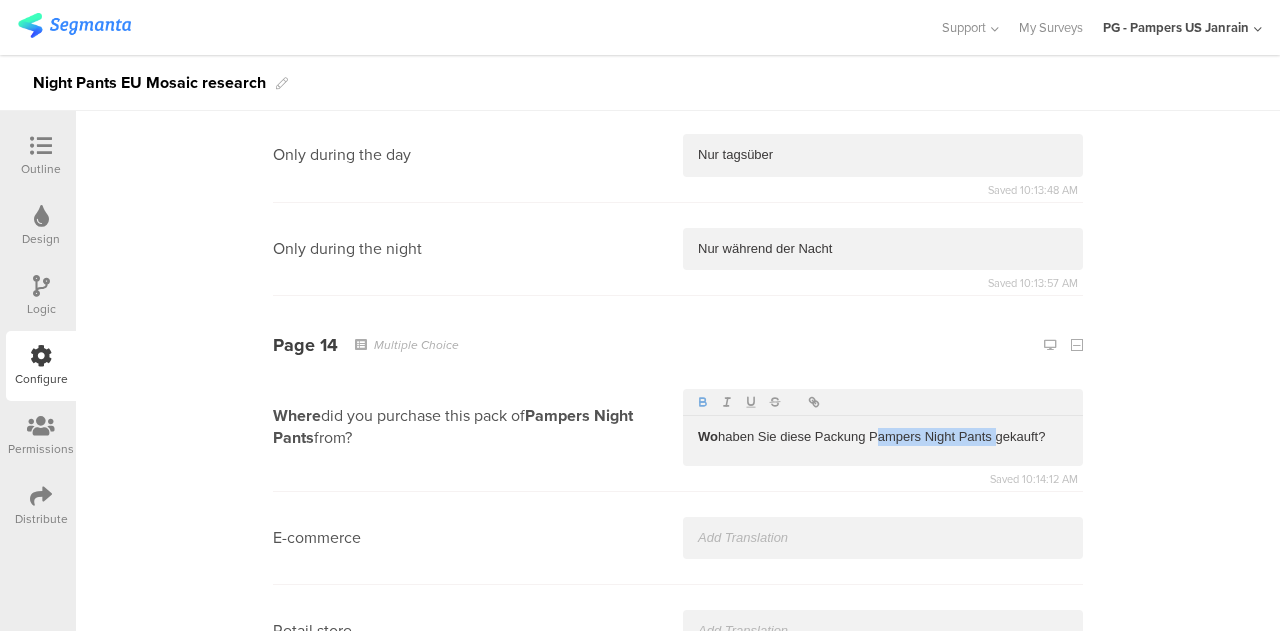 drag, startPoint x: 987, startPoint y: 365, endPoint x: 867, endPoint y: 369, distance: 120.06665 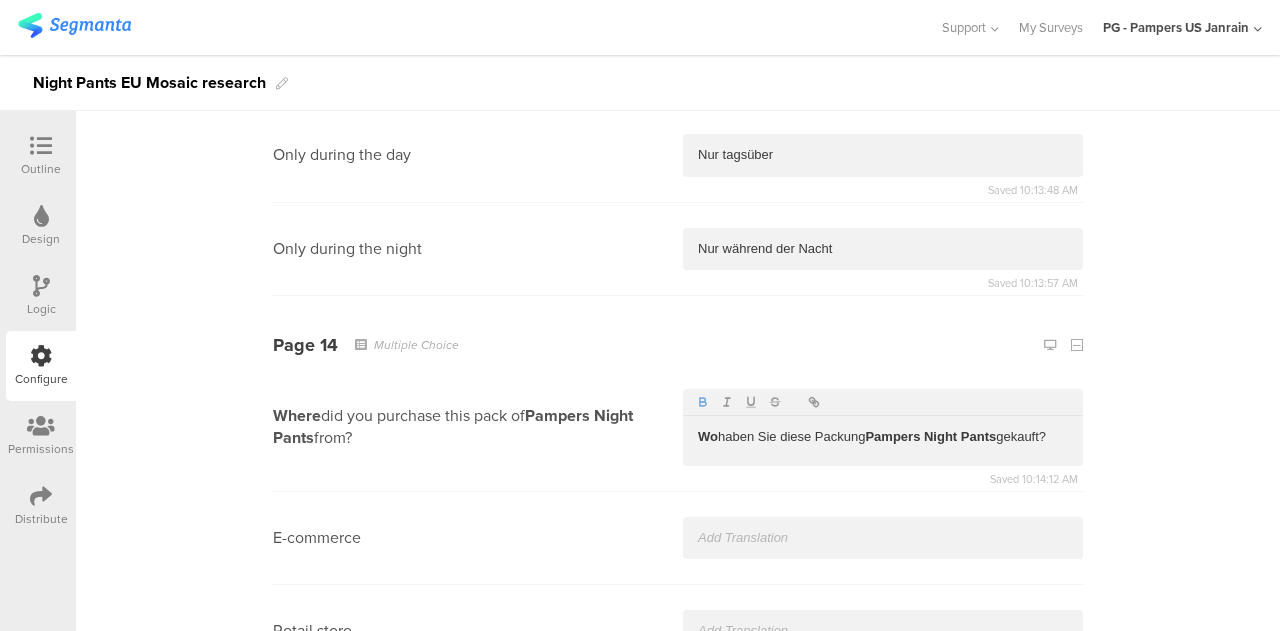 click at bounding box center (883, 538) 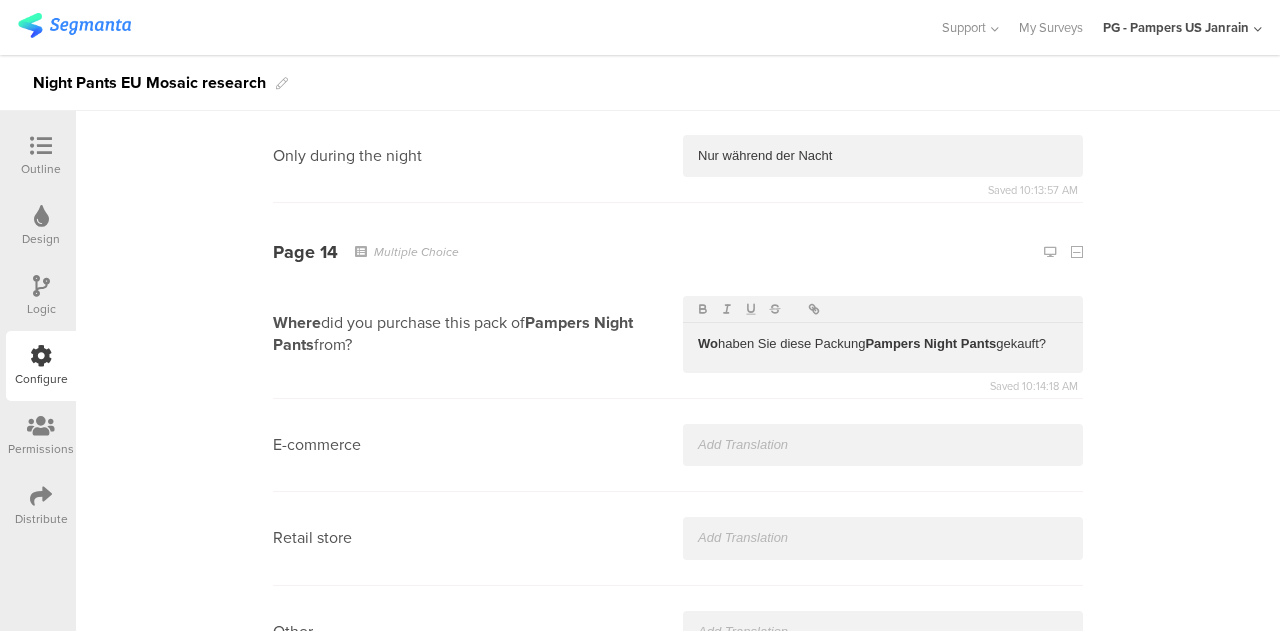 scroll, scrollTop: 7031, scrollLeft: 0, axis: vertical 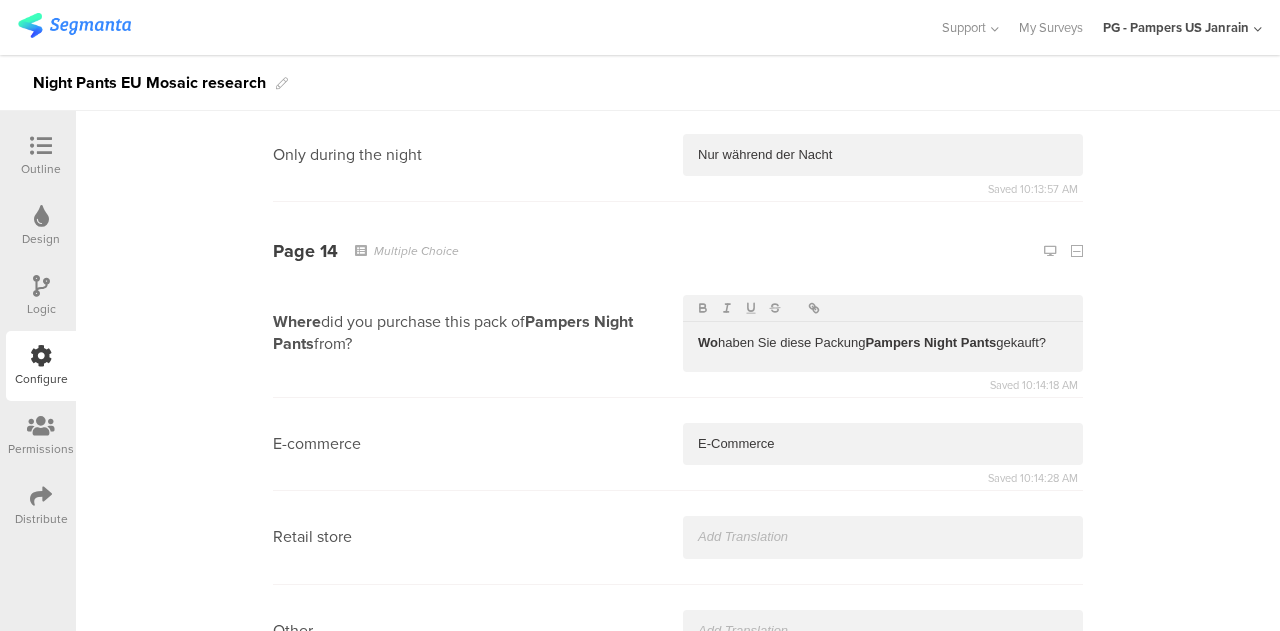click at bounding box center (883, 537) 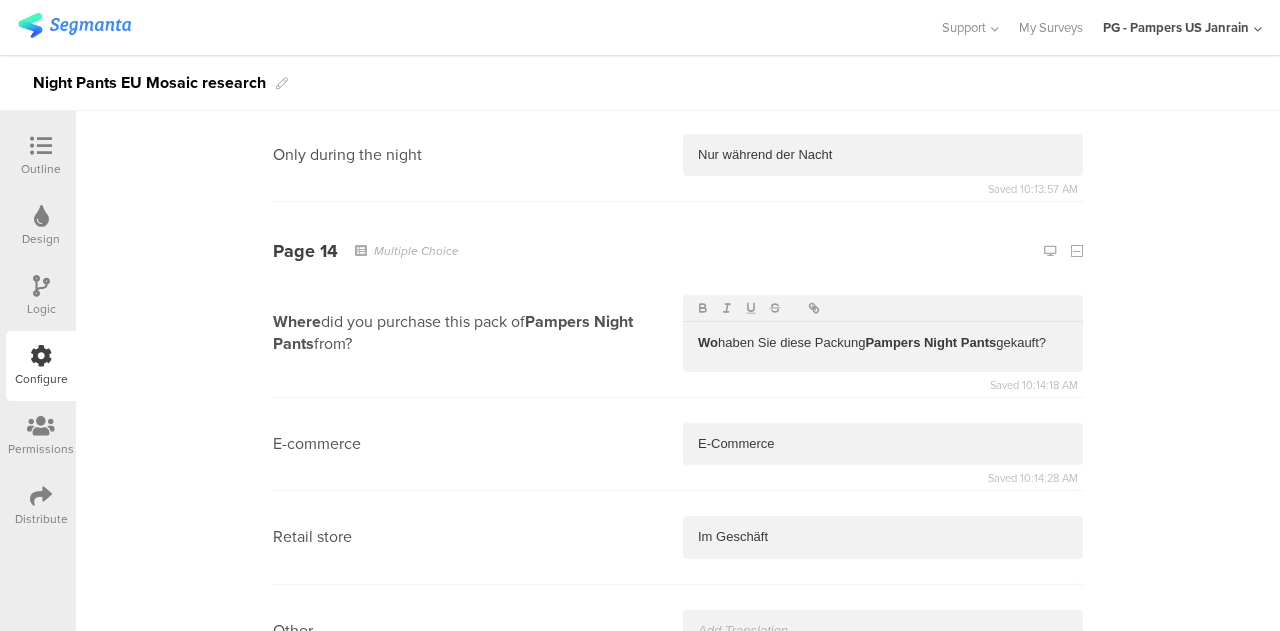 click on "Other" at bounding box center [678, 631] 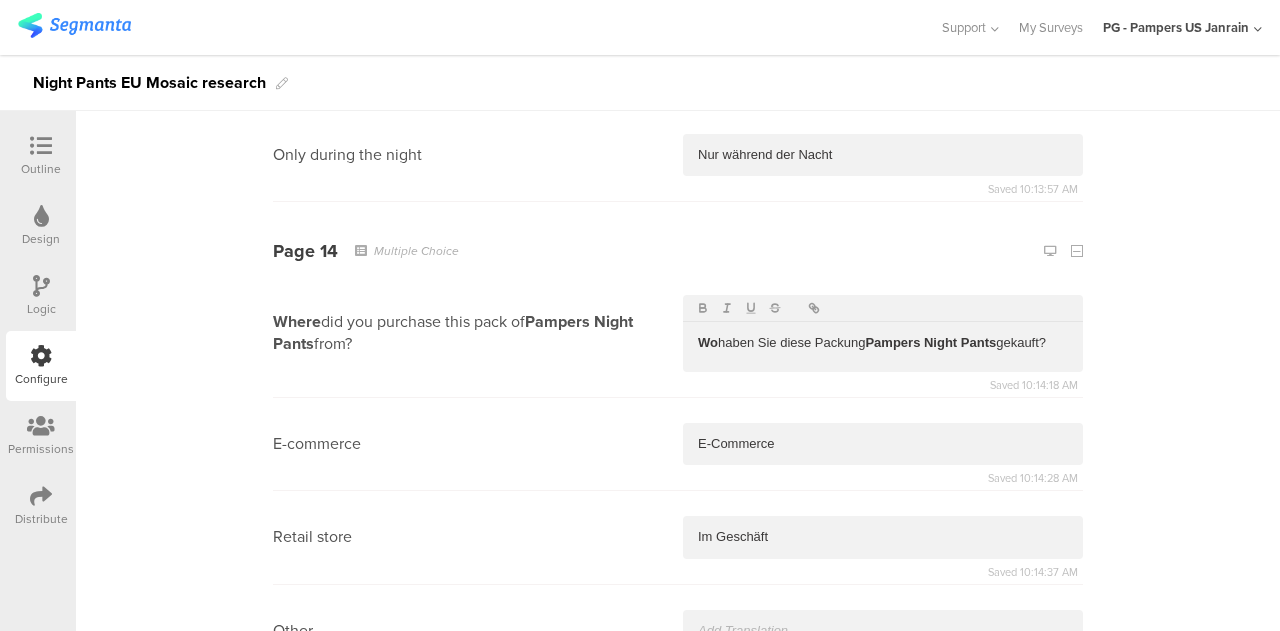 click at bounding box center [883, 631] 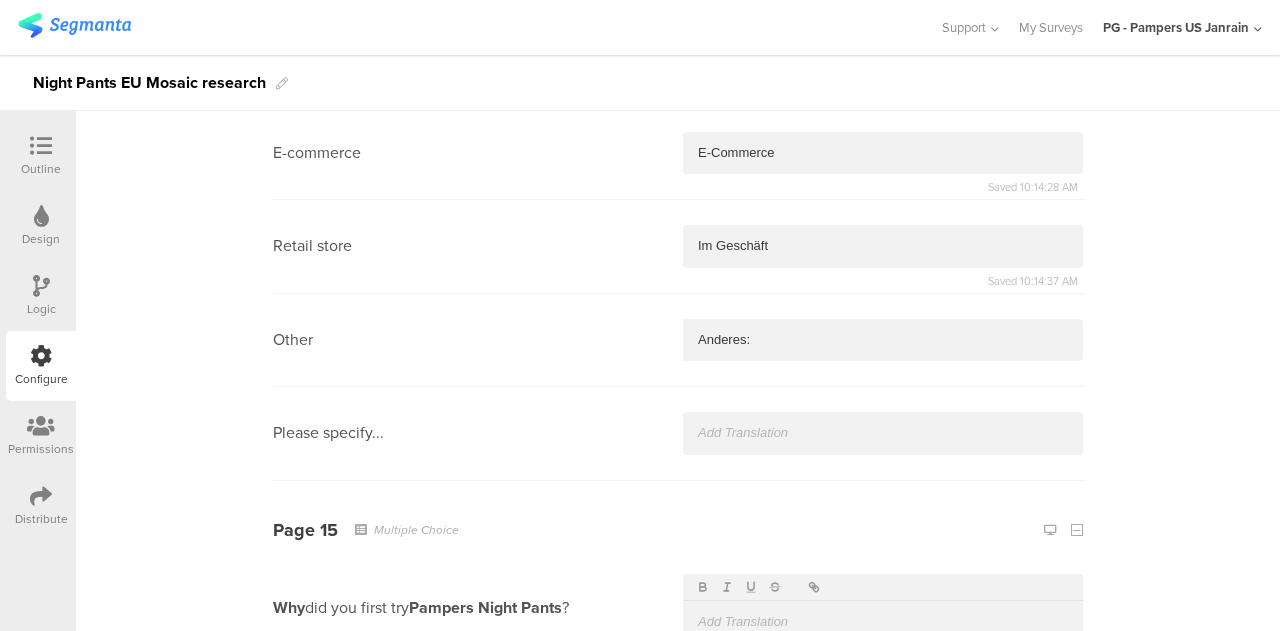 scroll, scrollTop: 7323, scrollLeft: 0, axis: vertical 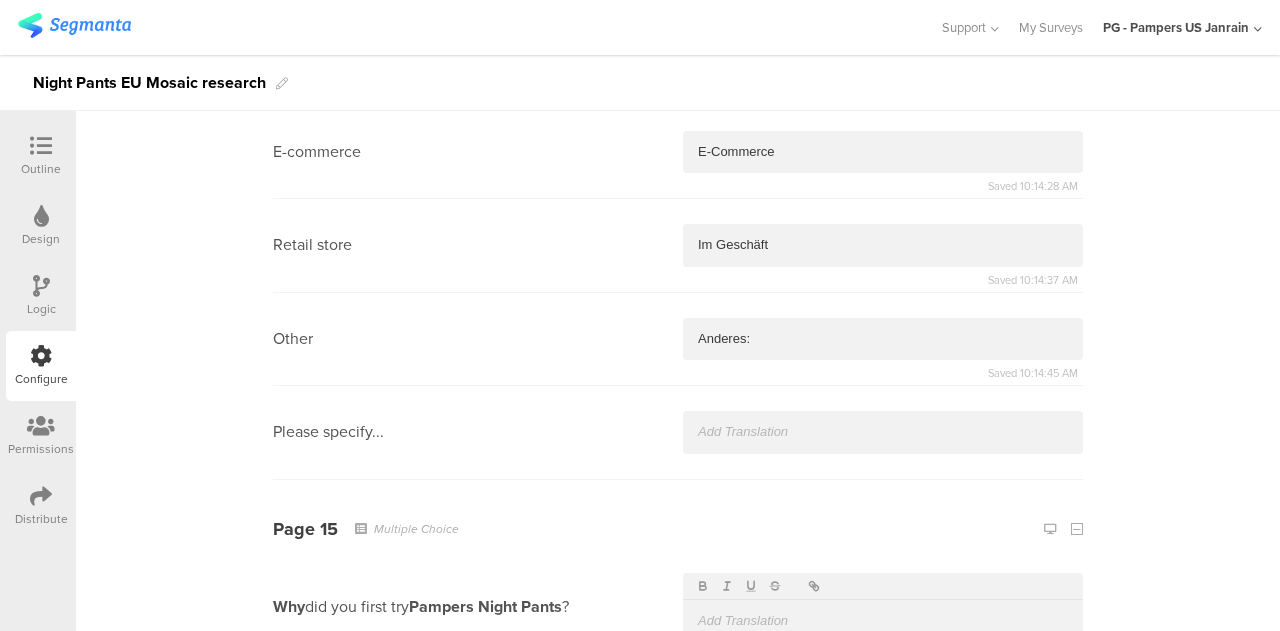 click on "Please specify..." at bounding box center (678, 432) 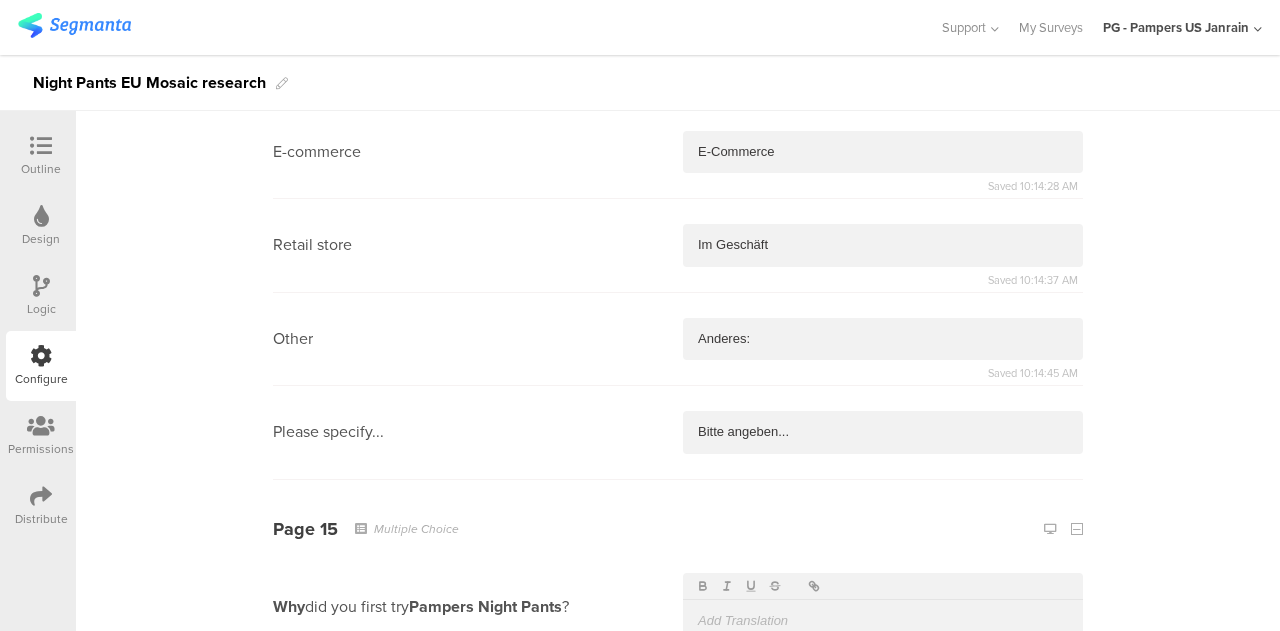 click on "Page 15
Multiple Choice               Why  did you first try  Pampers Night Pants ?
Promotion
Recommendation from a friend
Saw an advertisement
Picked by mistake at the shelf/website
Package looked nice
Positive reviews
Product features
Experienced Leaks with other products
Other
Please specify..." at bounding box center [678, 1041] 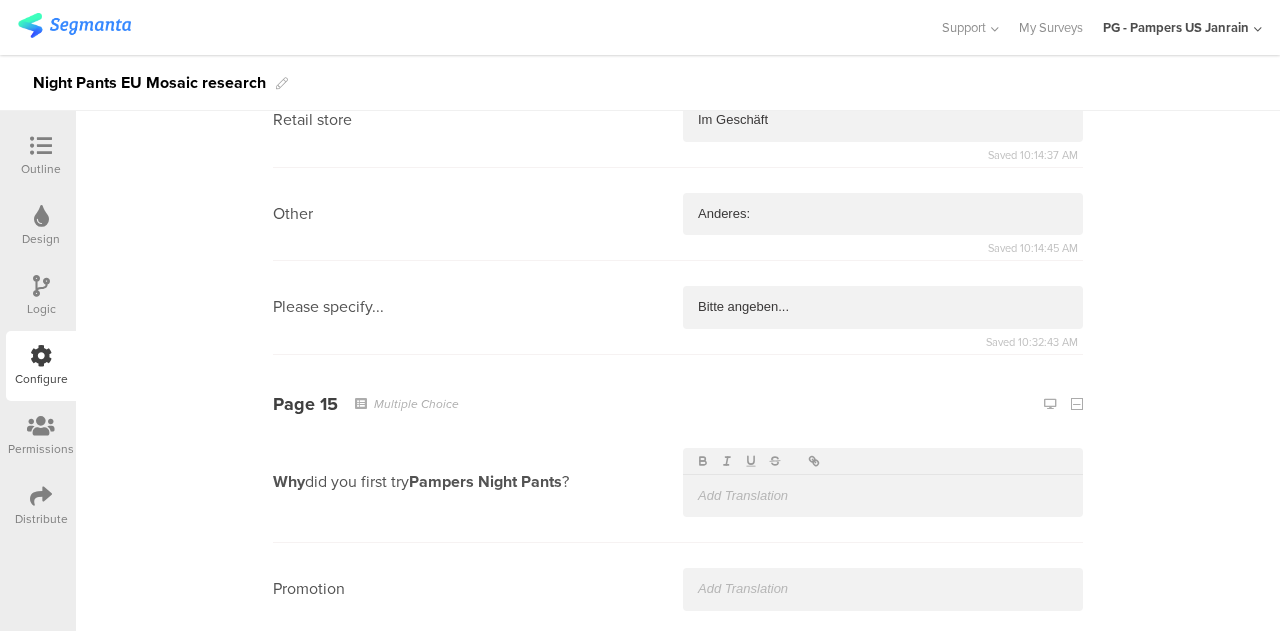scroll, scrollTop: 7447, scrollLeft: 0, axis: vertical 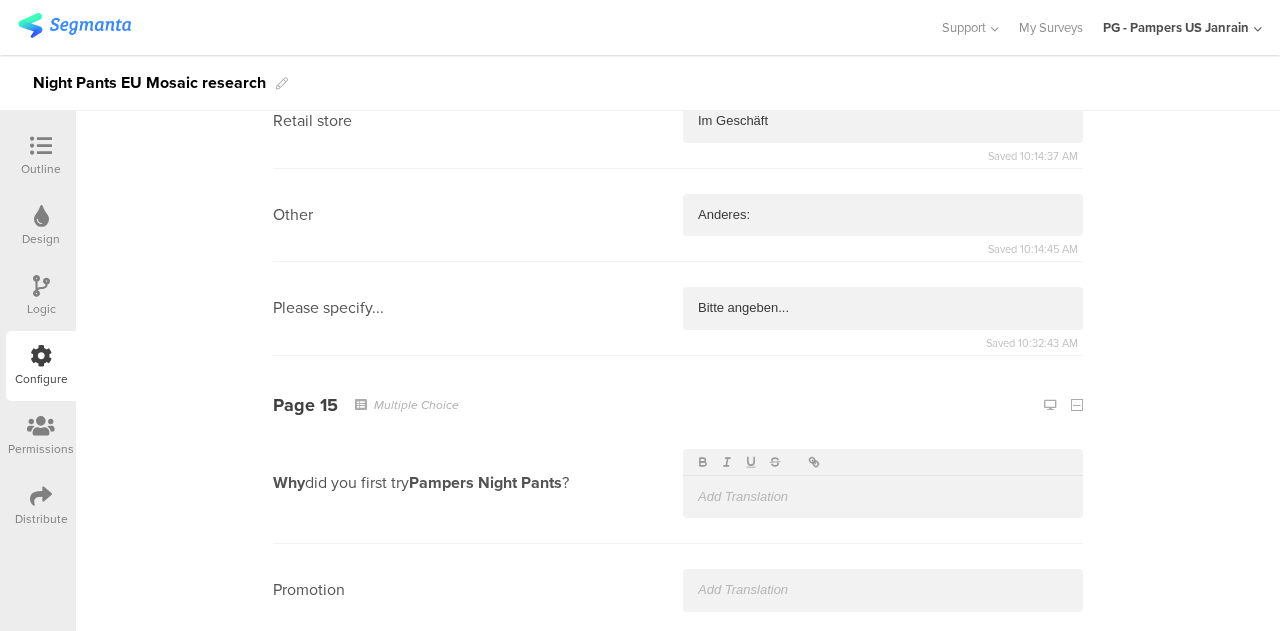 click at bounding box center (883, 497) 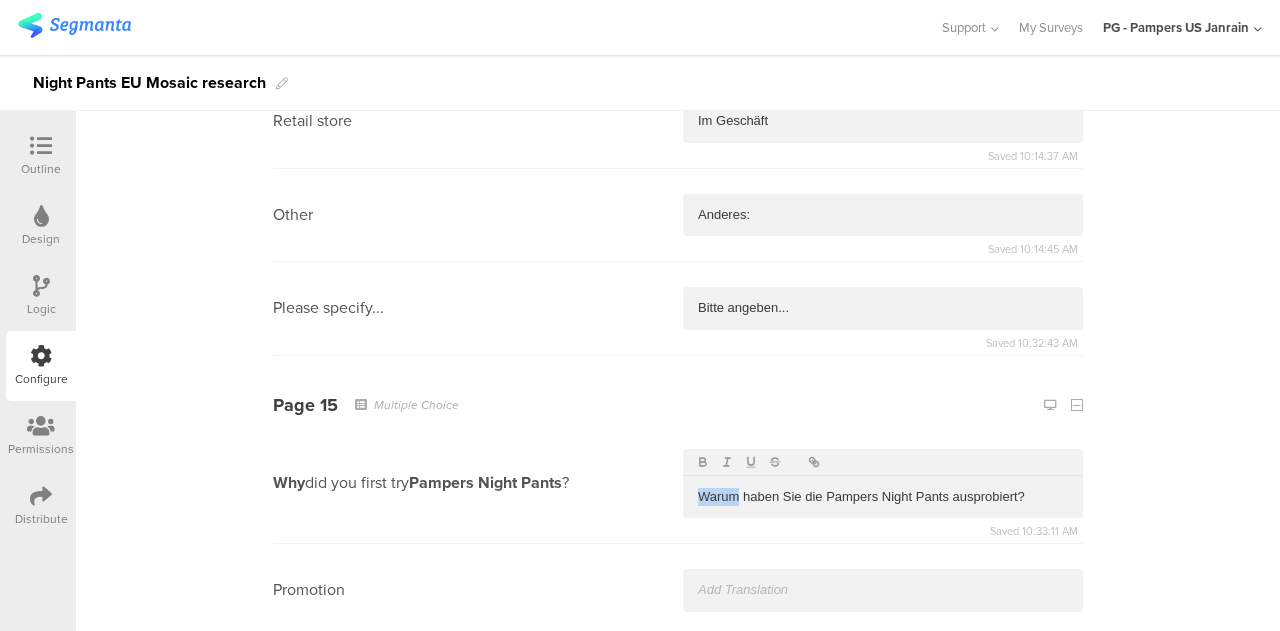 drag, startPoint x: 733, startPoint y: 426, endPoint x: 629, endPoint y: 427, distance: 104.00481 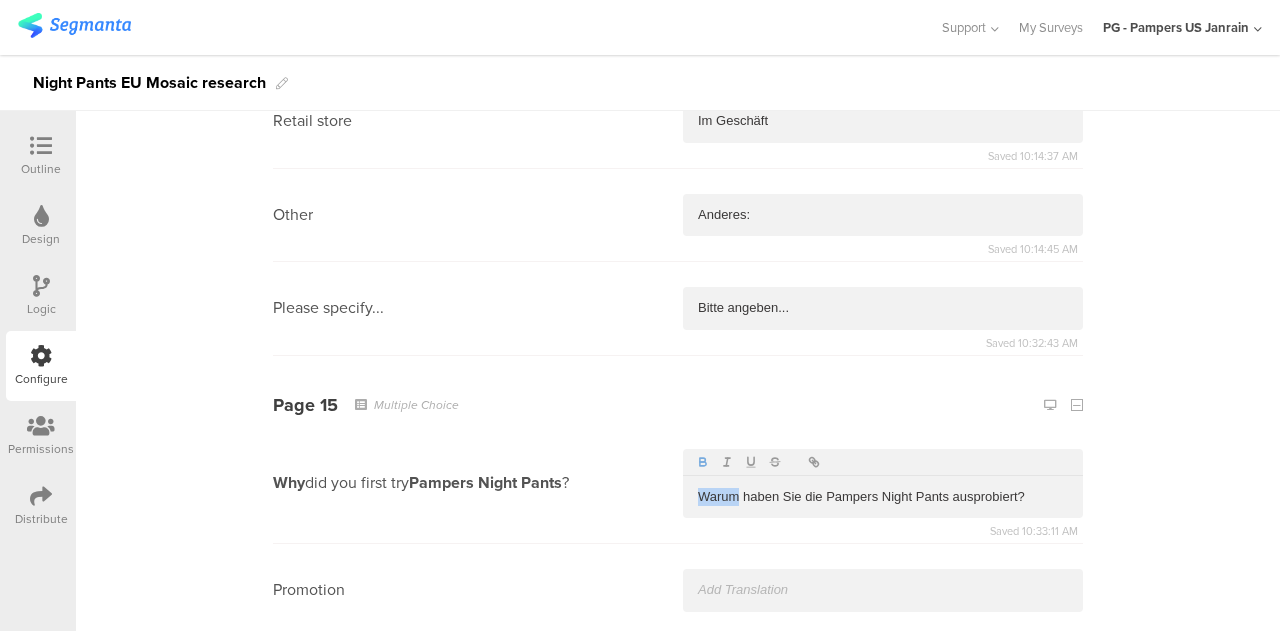 click 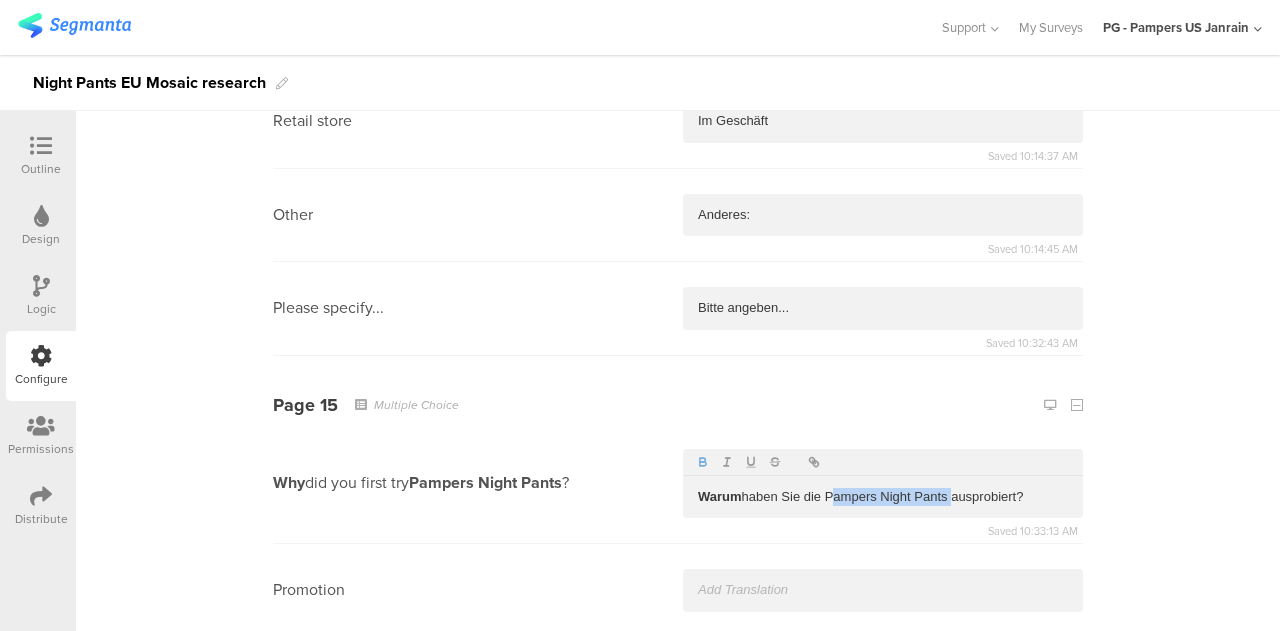 drag, startPoint x: 942, startPoint y: 426, endPoint x: 822, endPoint y: 430, distance: 120.06665 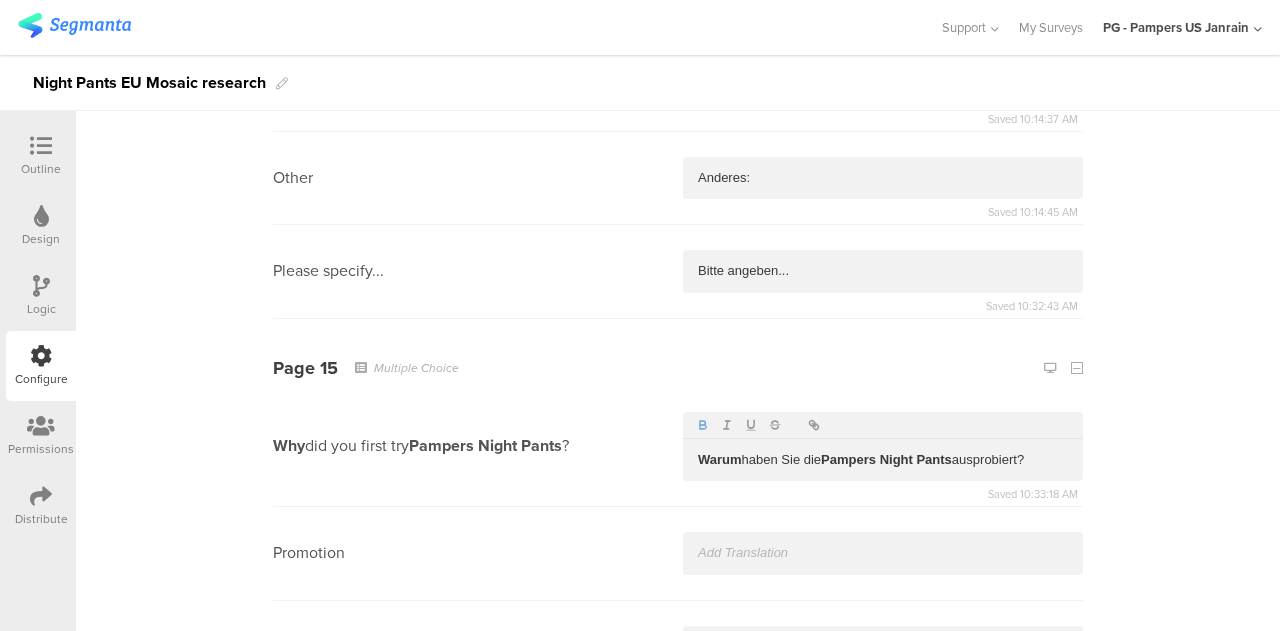 scroll, scrollTop: 7485, scrollLeft: 0, axis: vertical 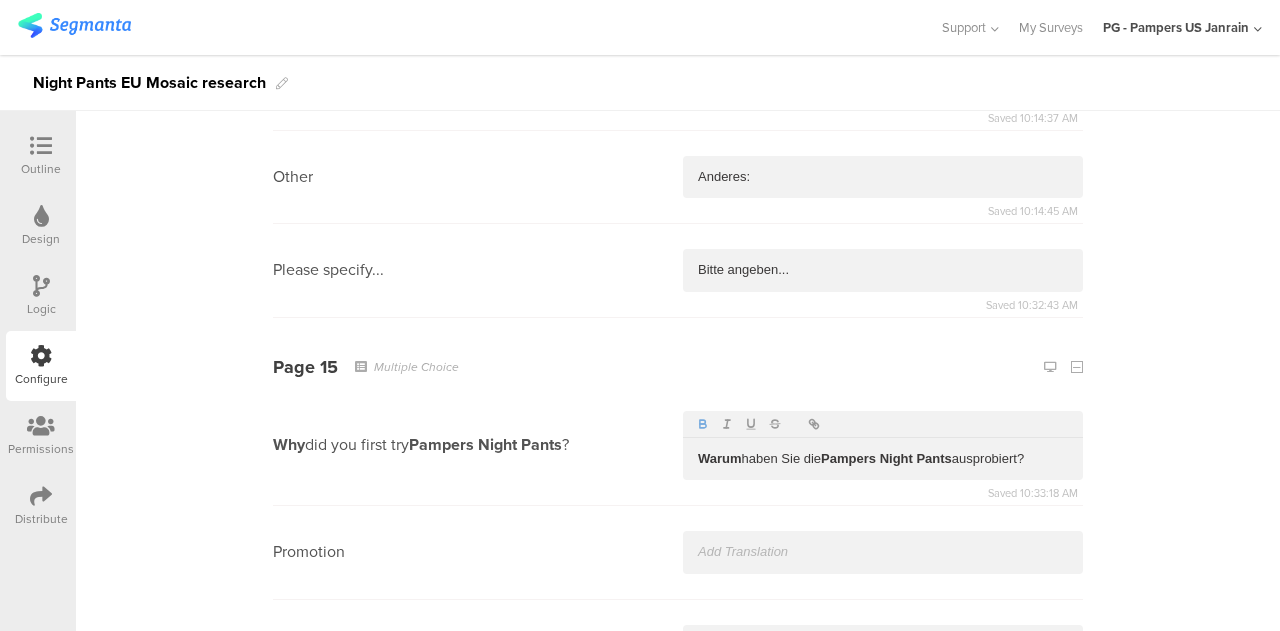 click at bounding box center [883, 552] 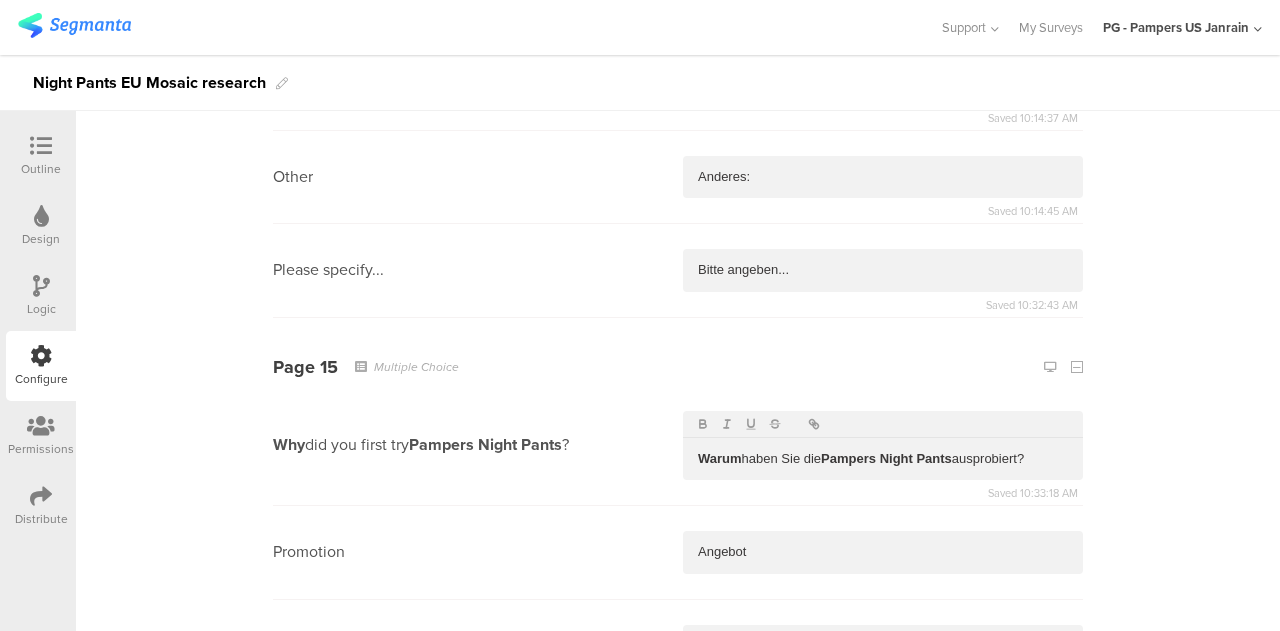 click at bounding box center [883, 646] 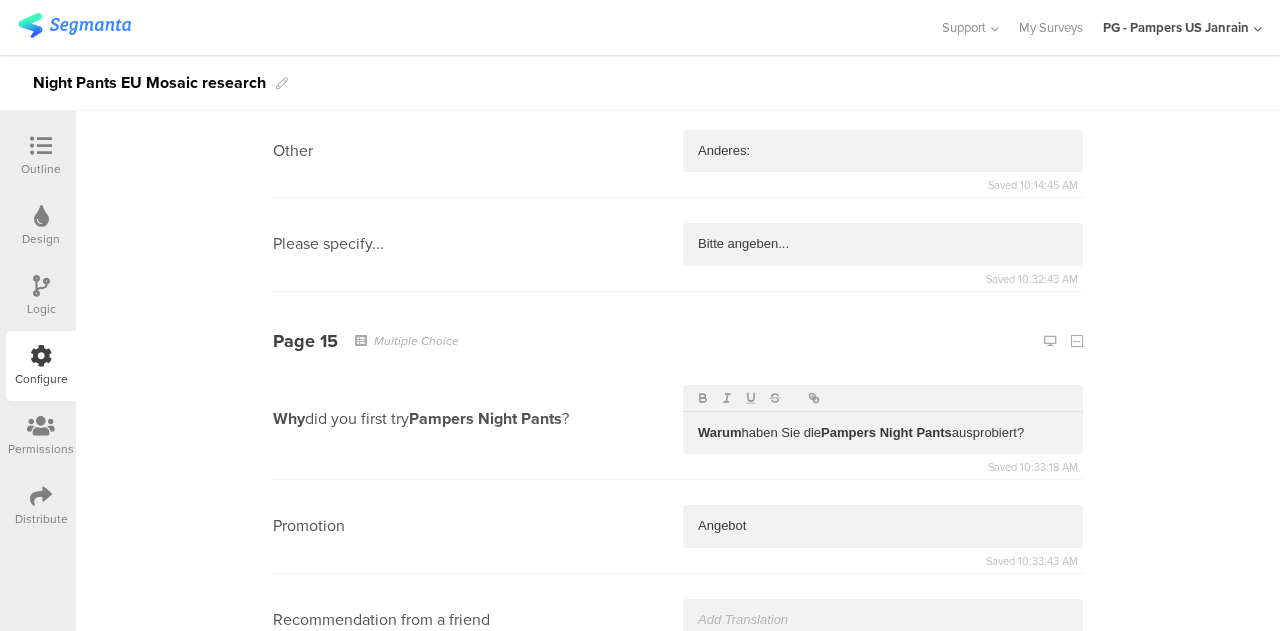 scroll, scrollTop: 7516, scrollLeft: 0, axis: vertical 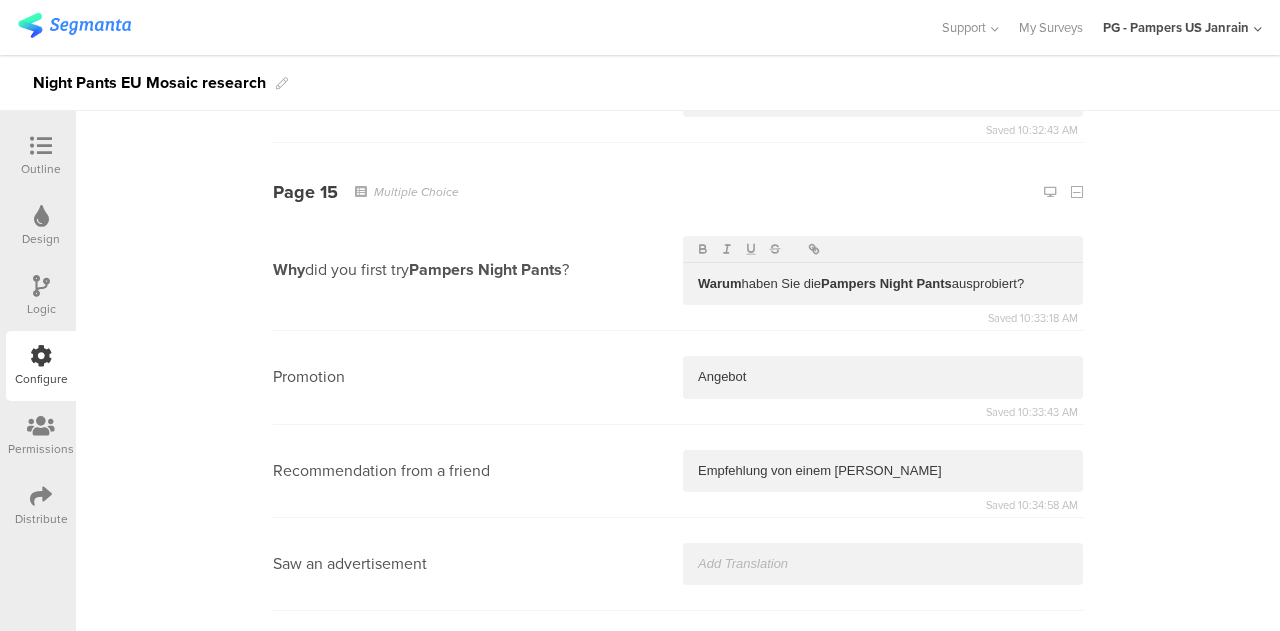 click at bounding box center (883, 564) 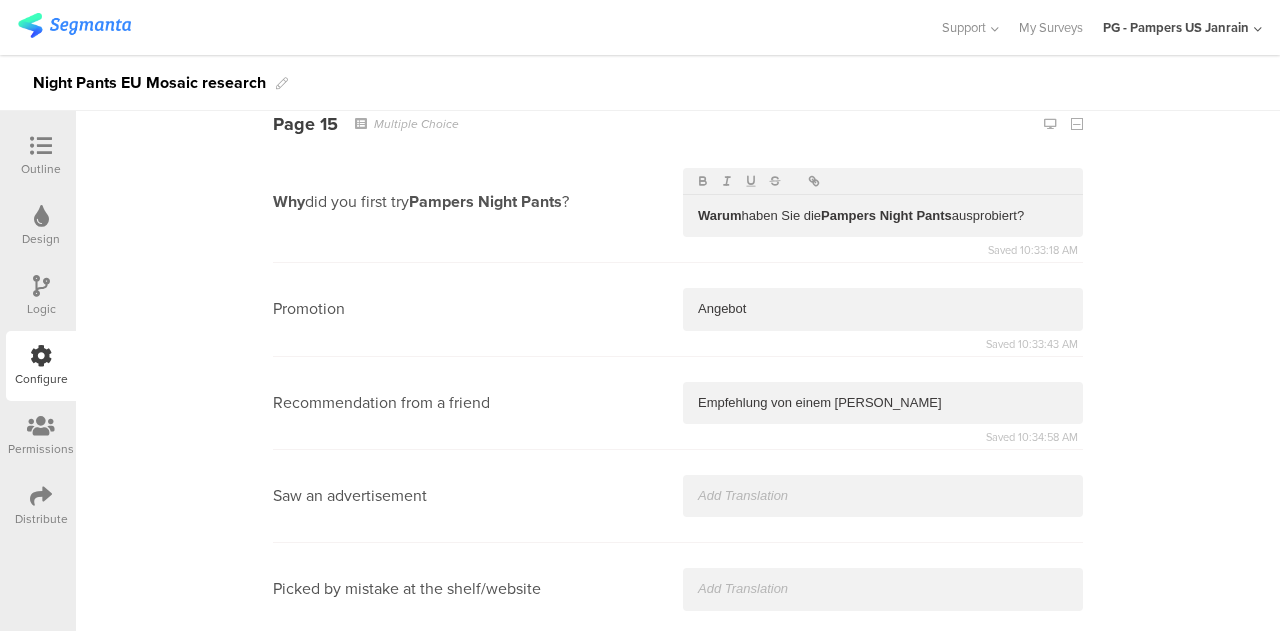 scroll, scrollTop: 7731, scrollLeft: 0, axis: vertical 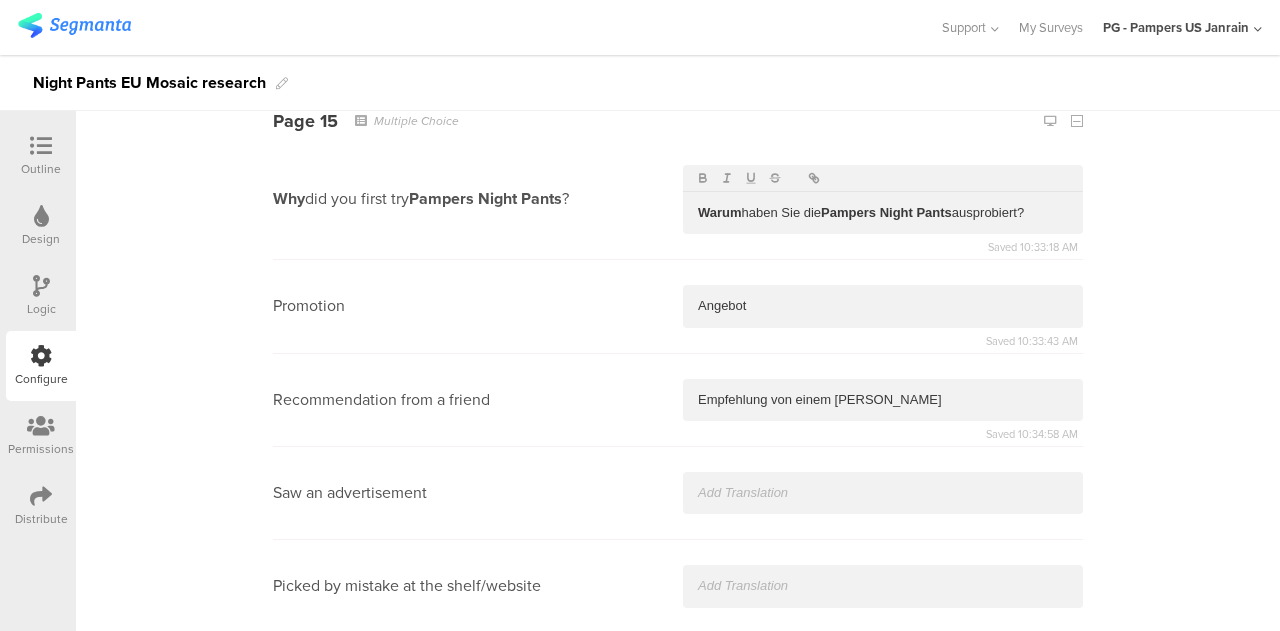 click at bounding box center [883, 493] 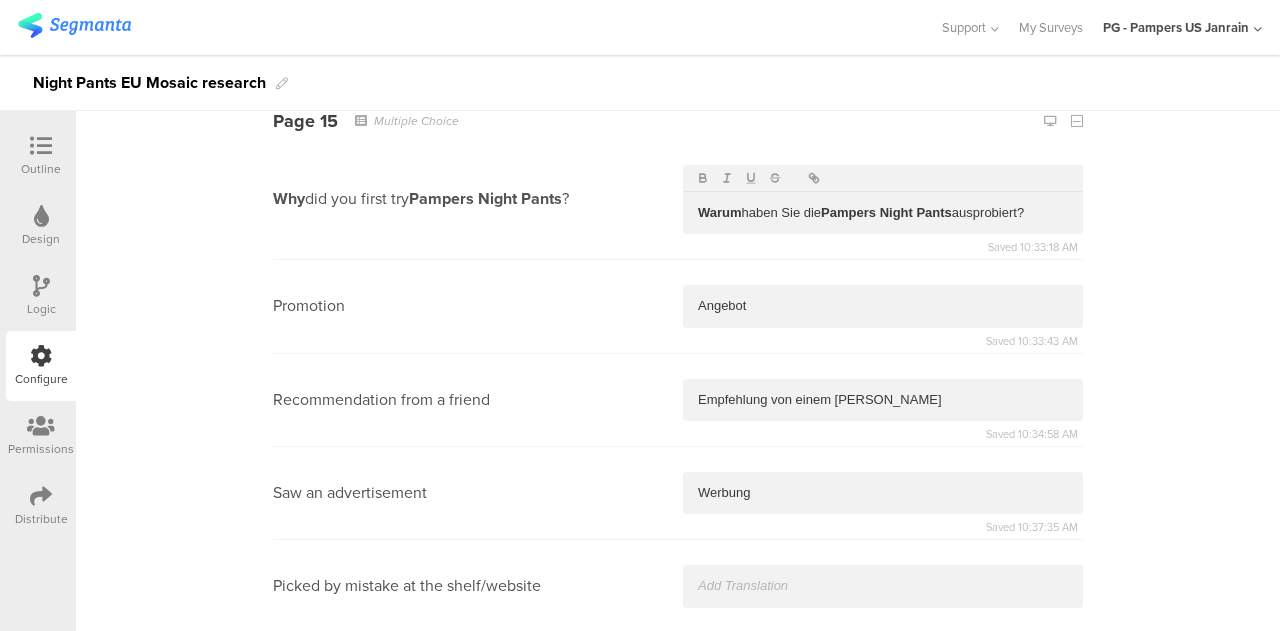click at bounding box center (883, 586) 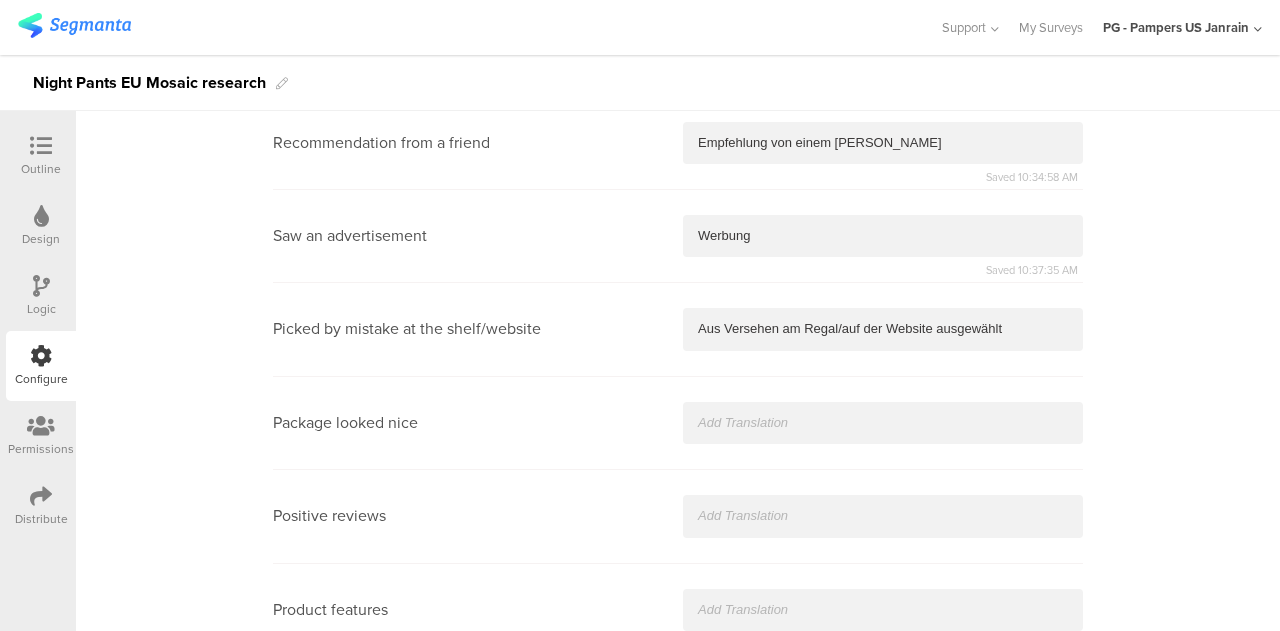 scroll, scrollTop: 7989, scrollLeft: 0, axis: vertical 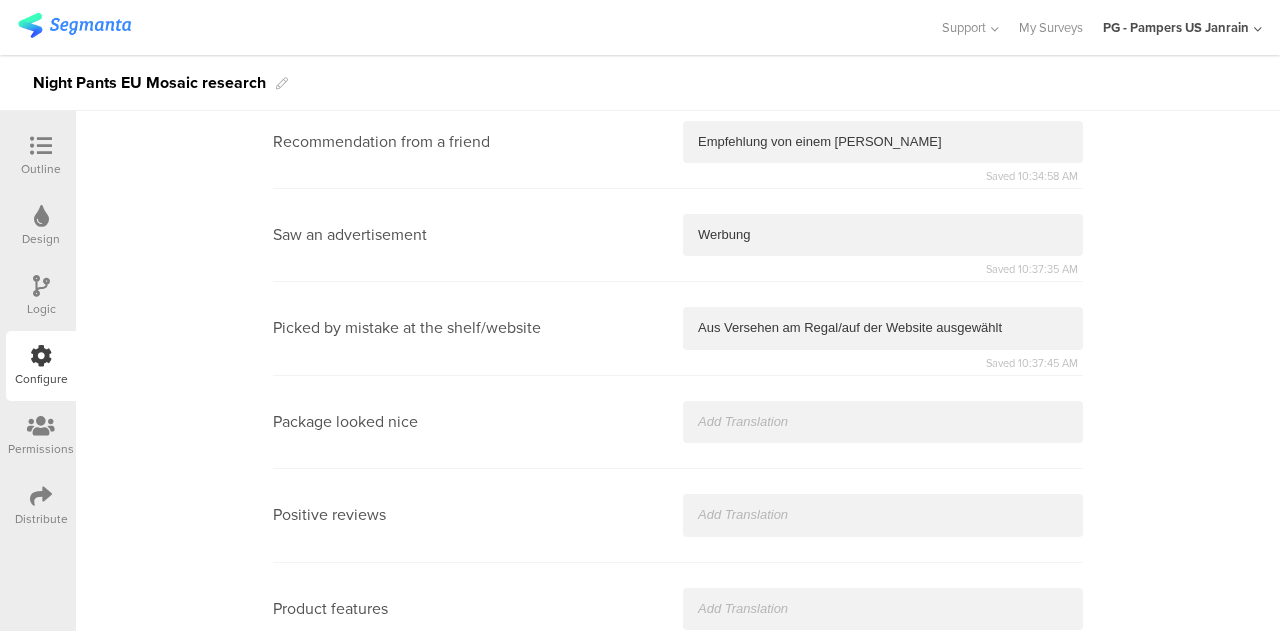 click at bounding box center (883, 422) 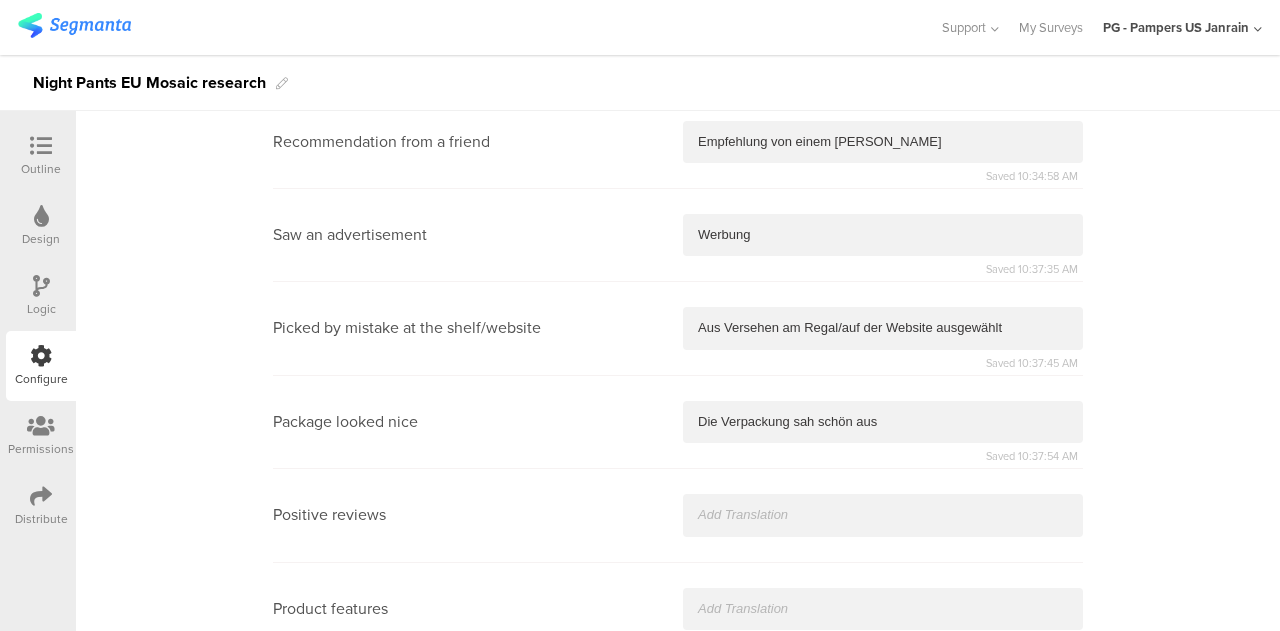 click at bounding box center (883, 515) 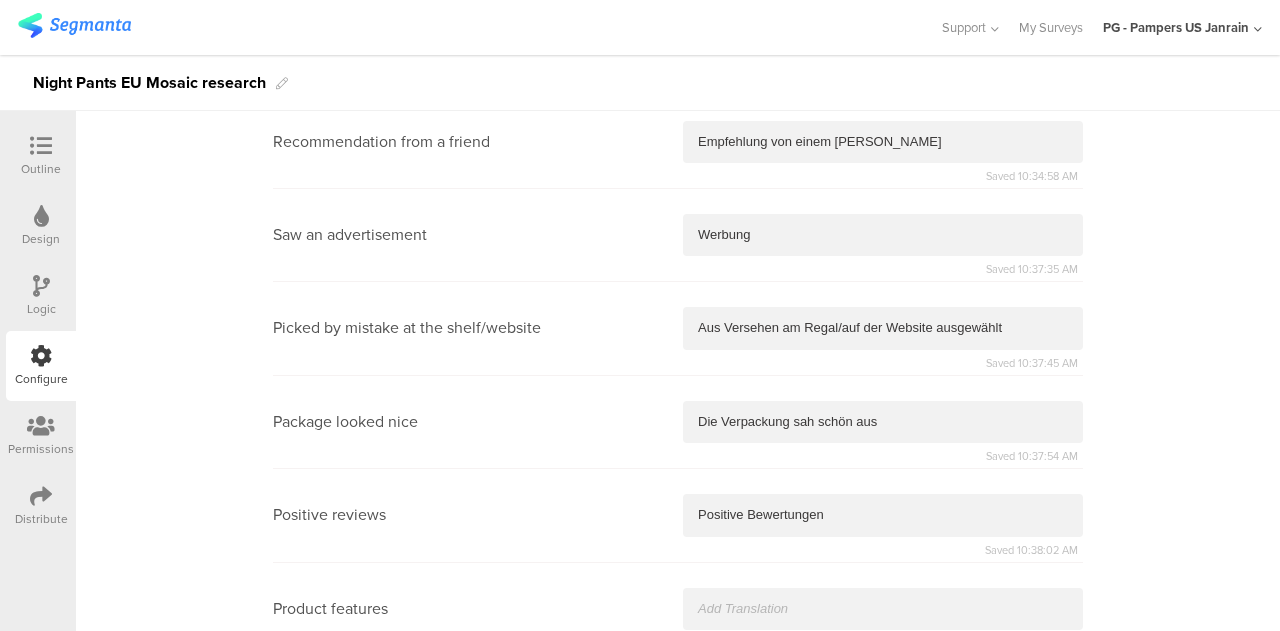 click at bounding box center [883, 609] 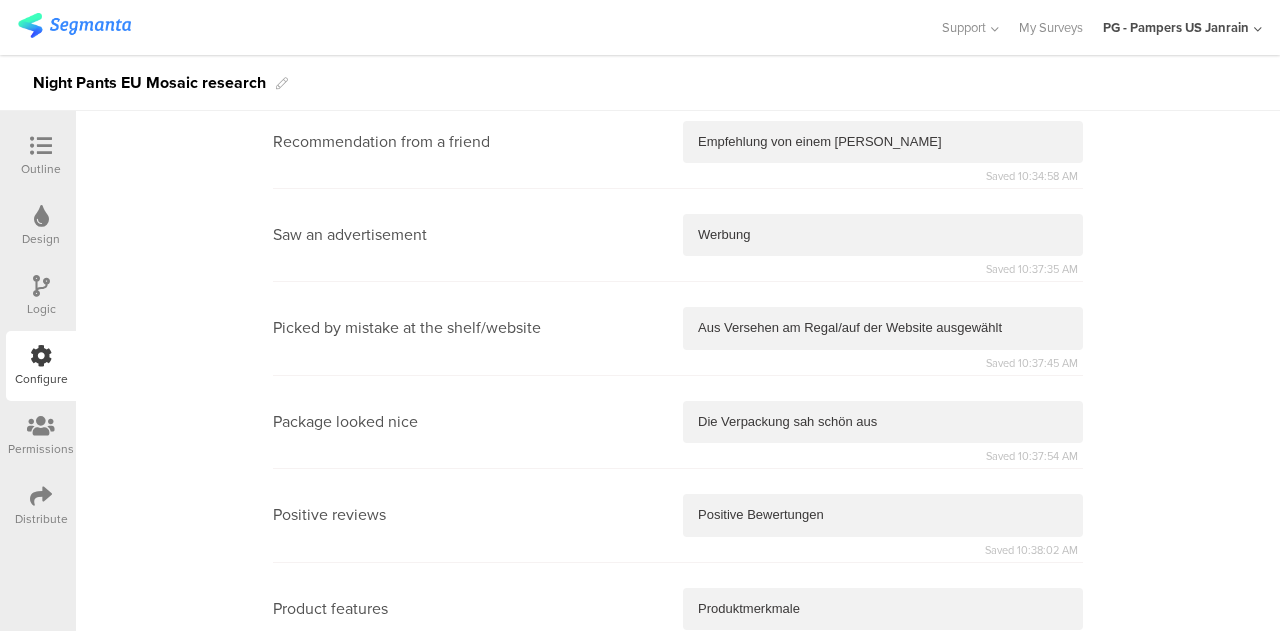 click on "Produktmerkmale" at bounding box center [883, 609] 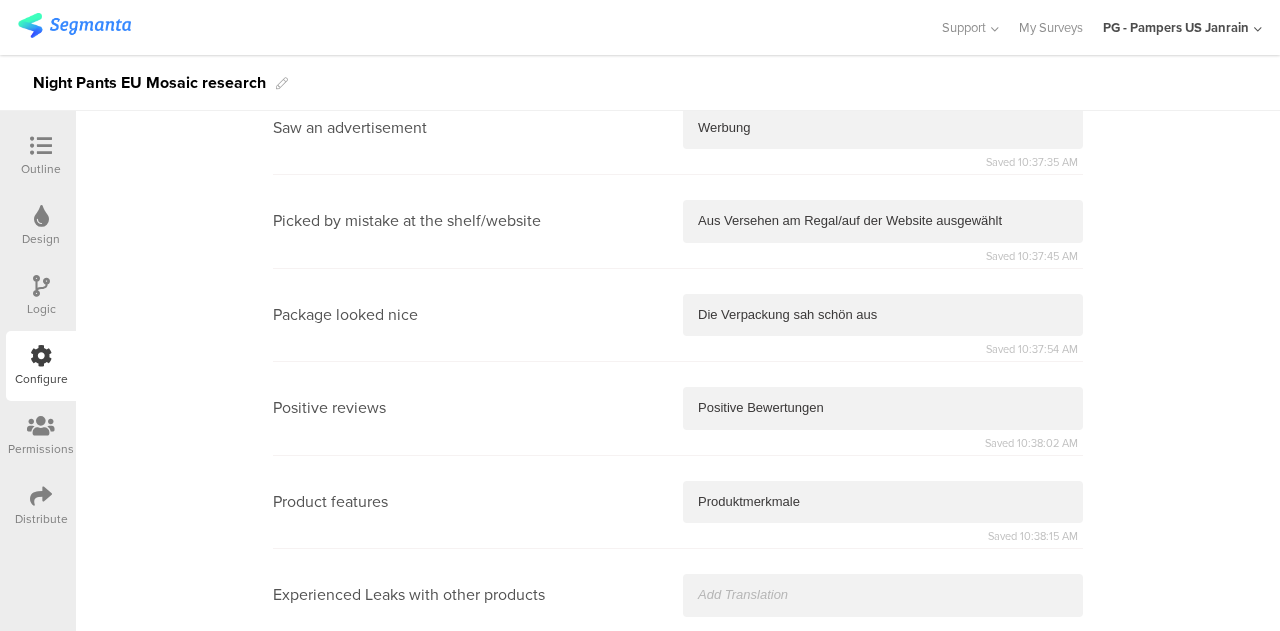 scroll, scrollTop: 8095, scrollLeft: 0, axis: vertical 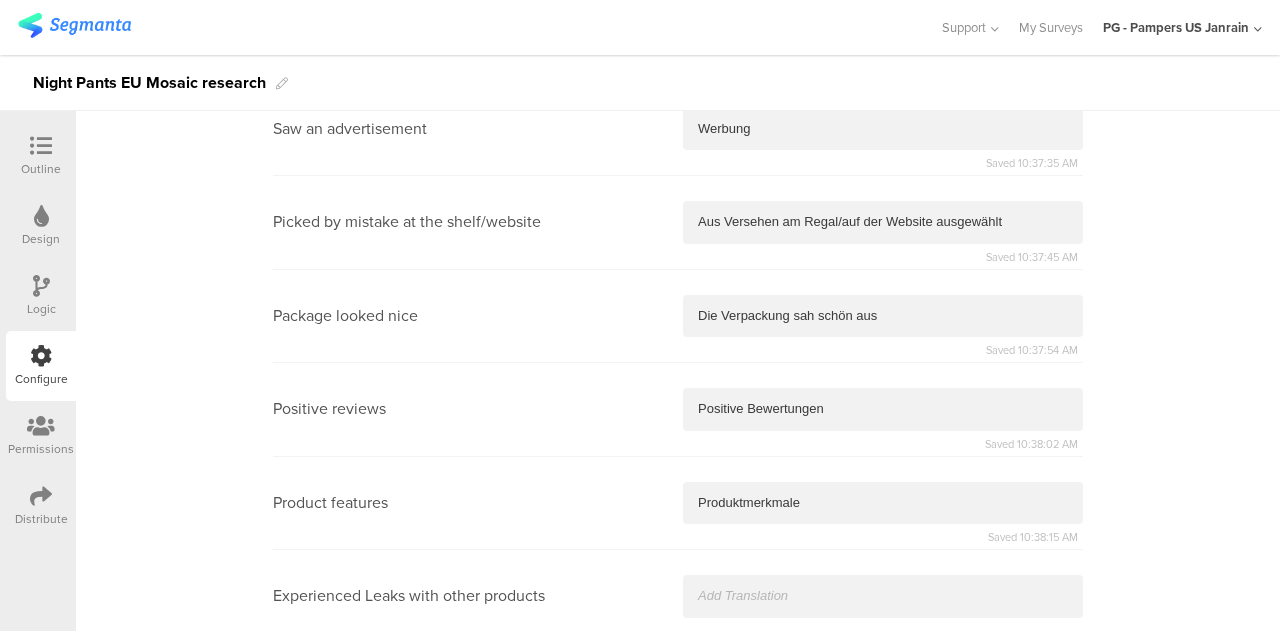 click on "Positive reviews
Positive Bewertungen
Saved 10:38:02 AM" at bounding box center (678, 409) 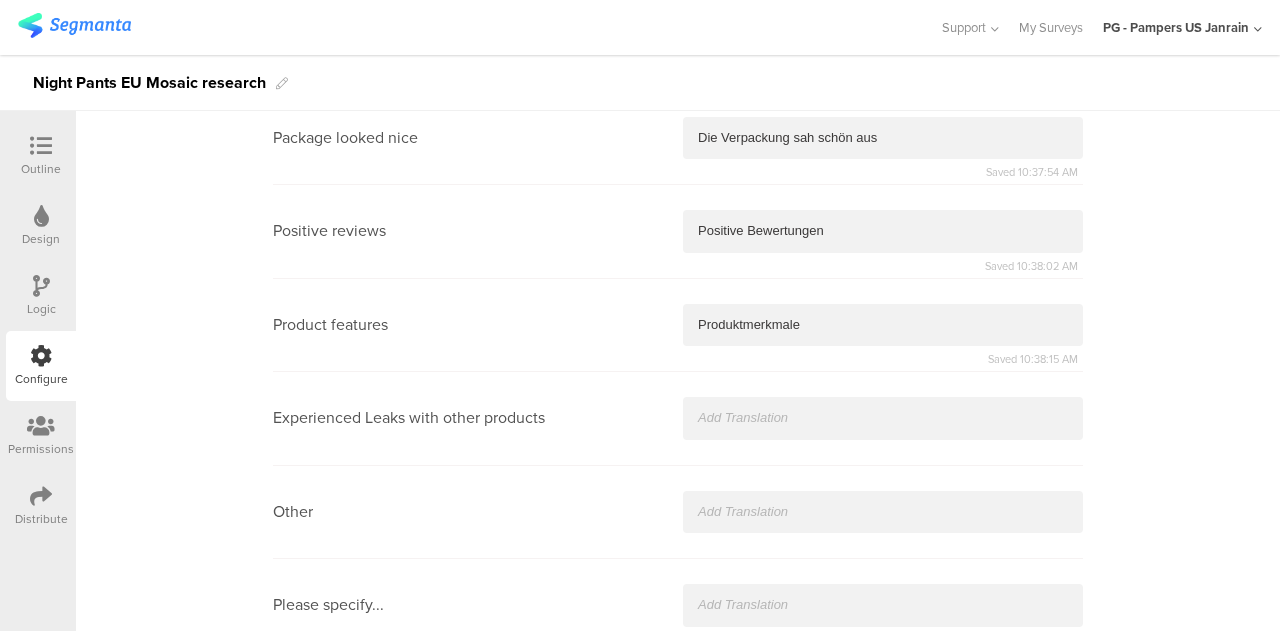 scroll, scrollTop: 8274, scrollLeft: 0, axis: vertical 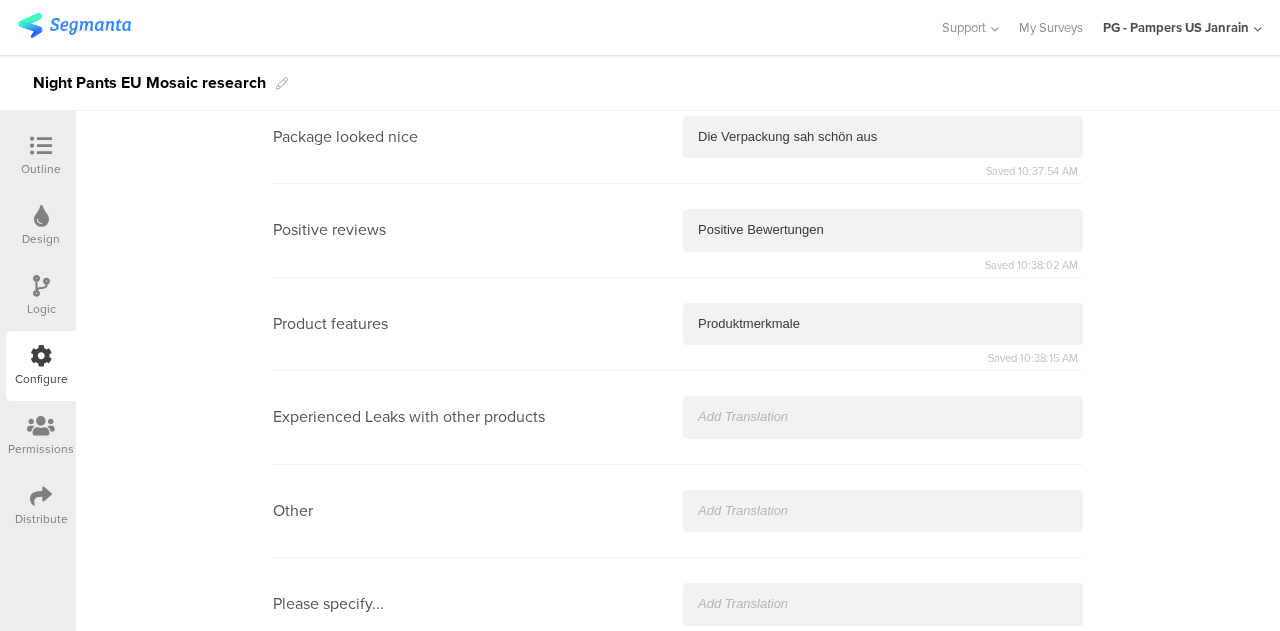 click at bounding box center (883, 417) 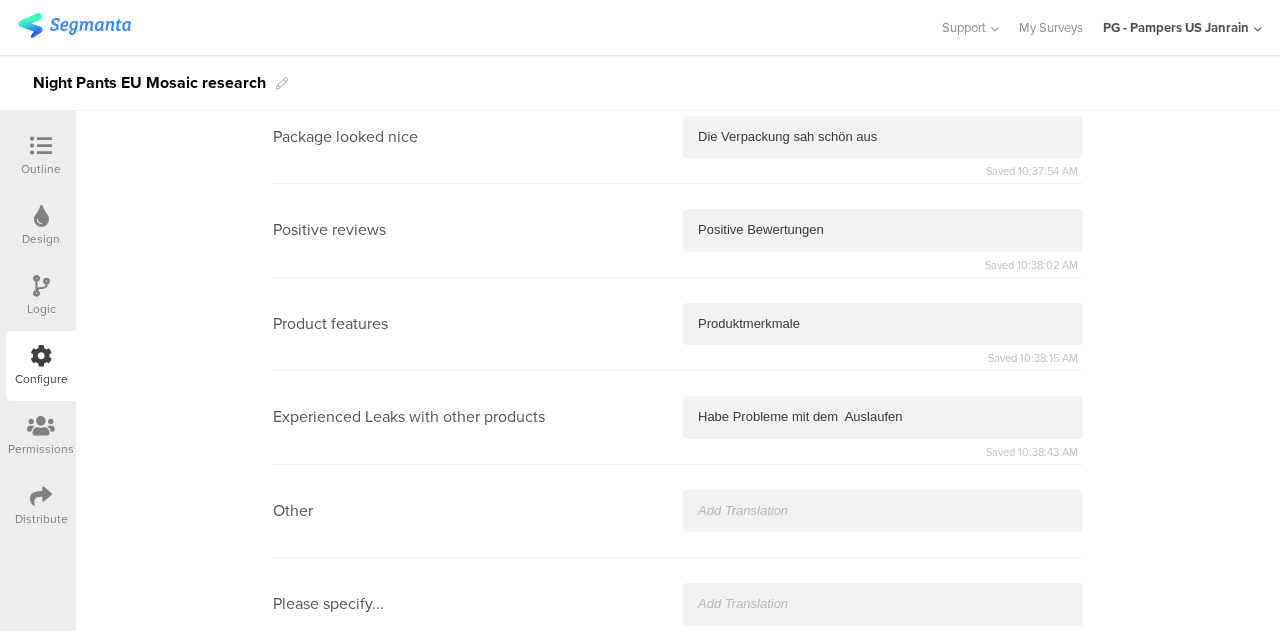 click at bounding box center [883, 511] 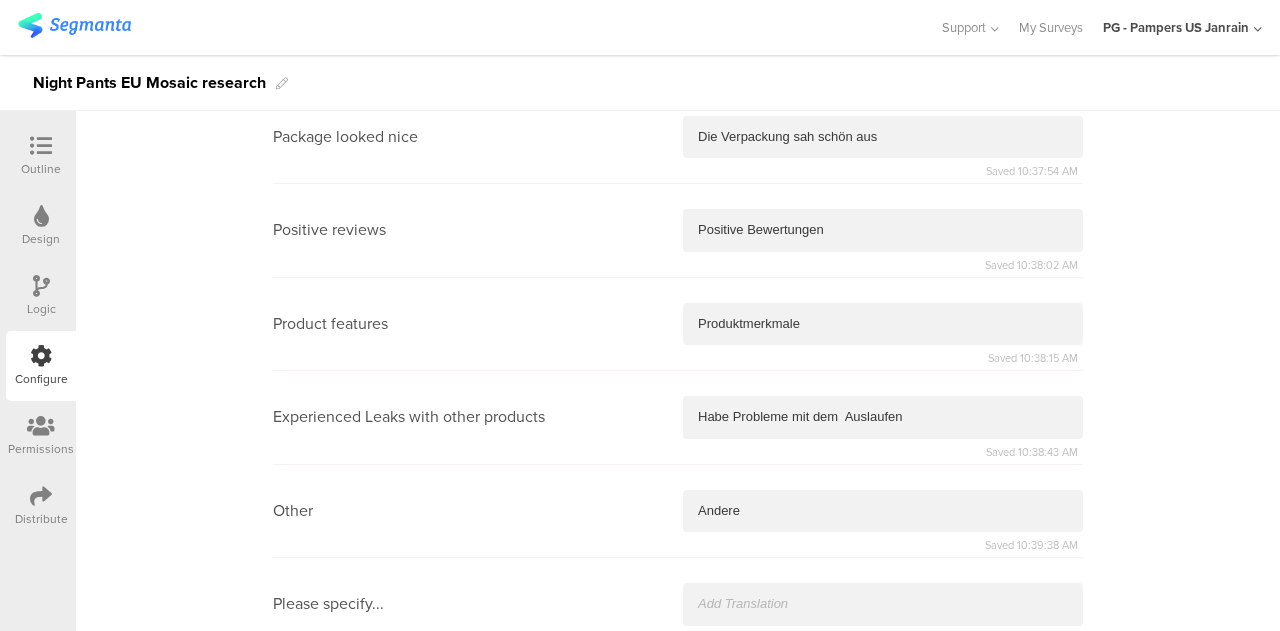 click at bounding box center [883, 604] 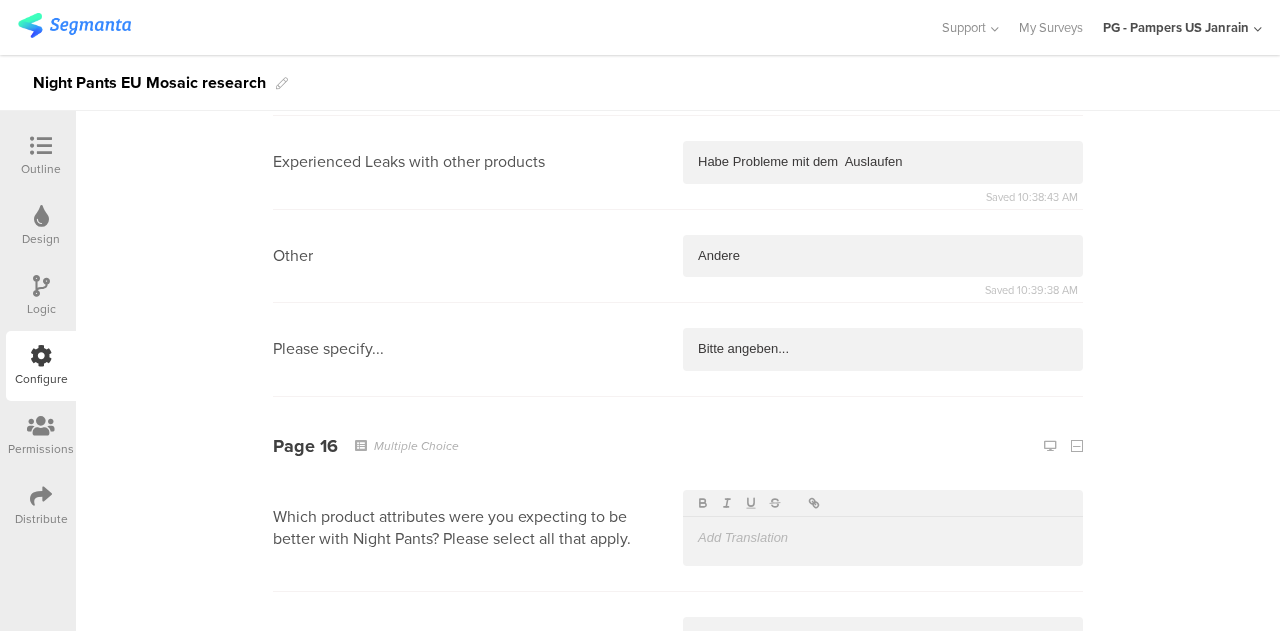 scroll, scrollTop: 8530, scrollLeft: 0, axis: vertical 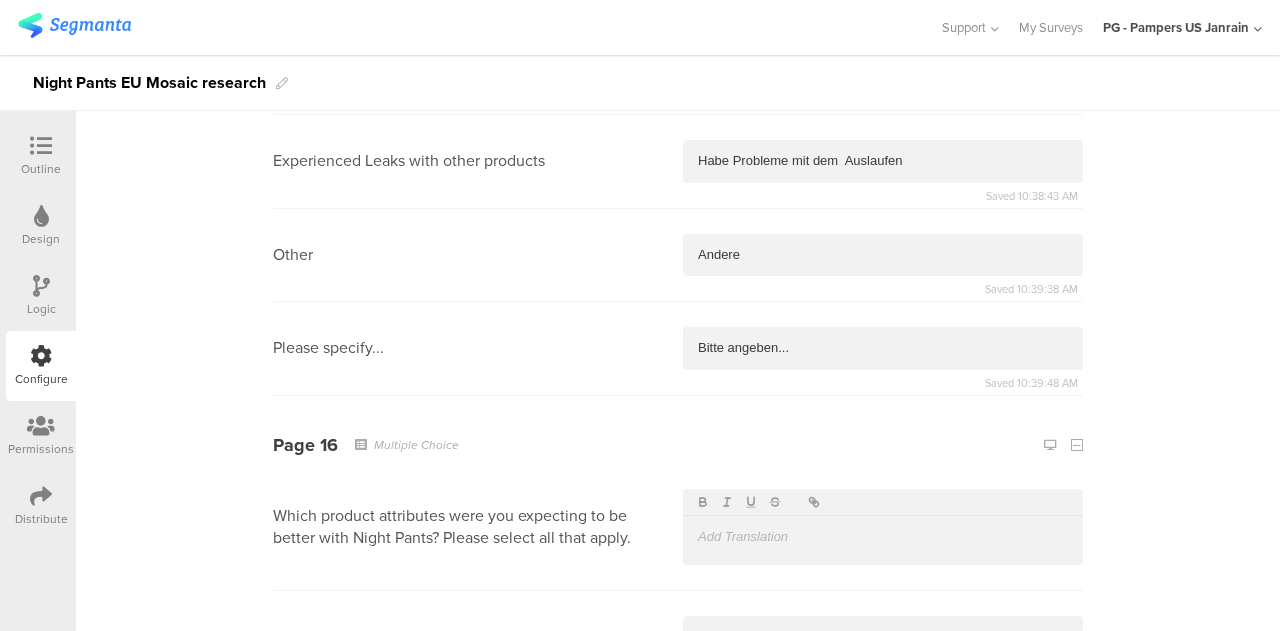 click at bounding box center [883, 537] 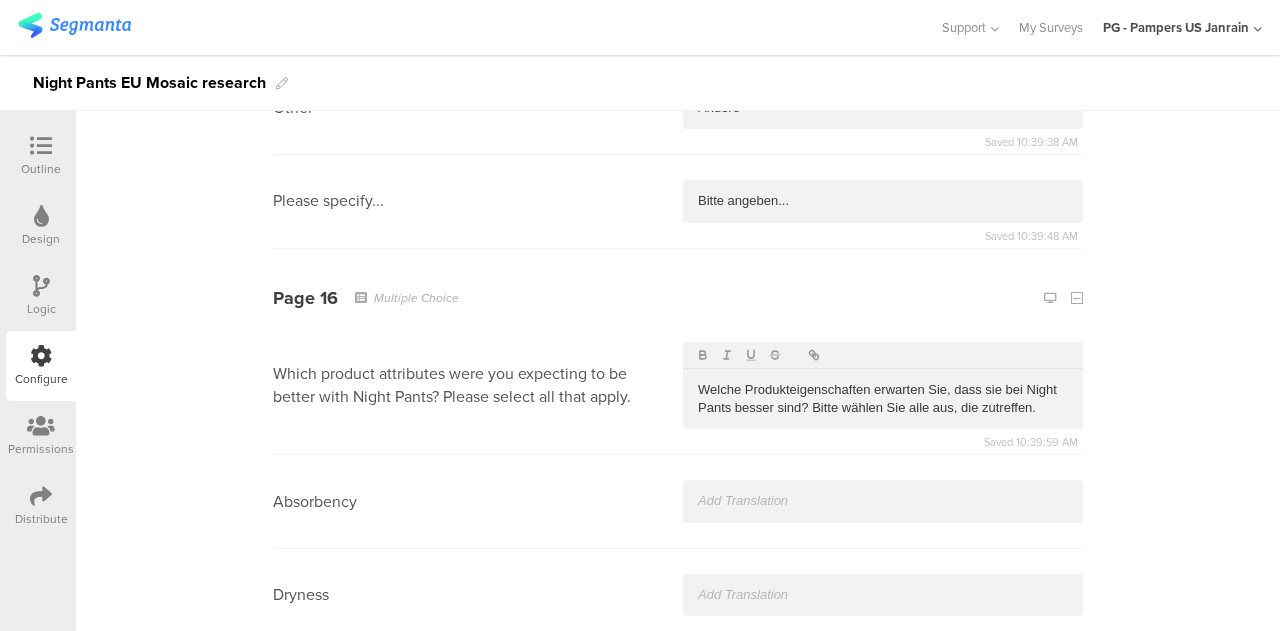 scroll, scrollTop: 8680, scrollLeft: 0, axis: vertical 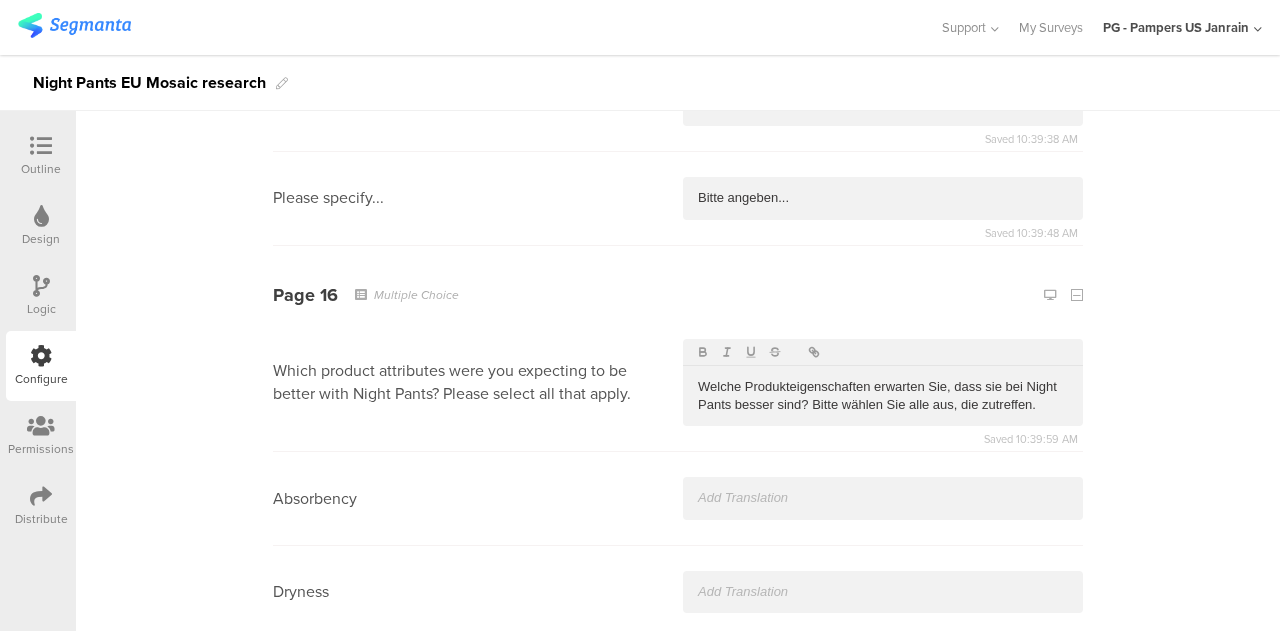 click at bounding box center [883, 498] 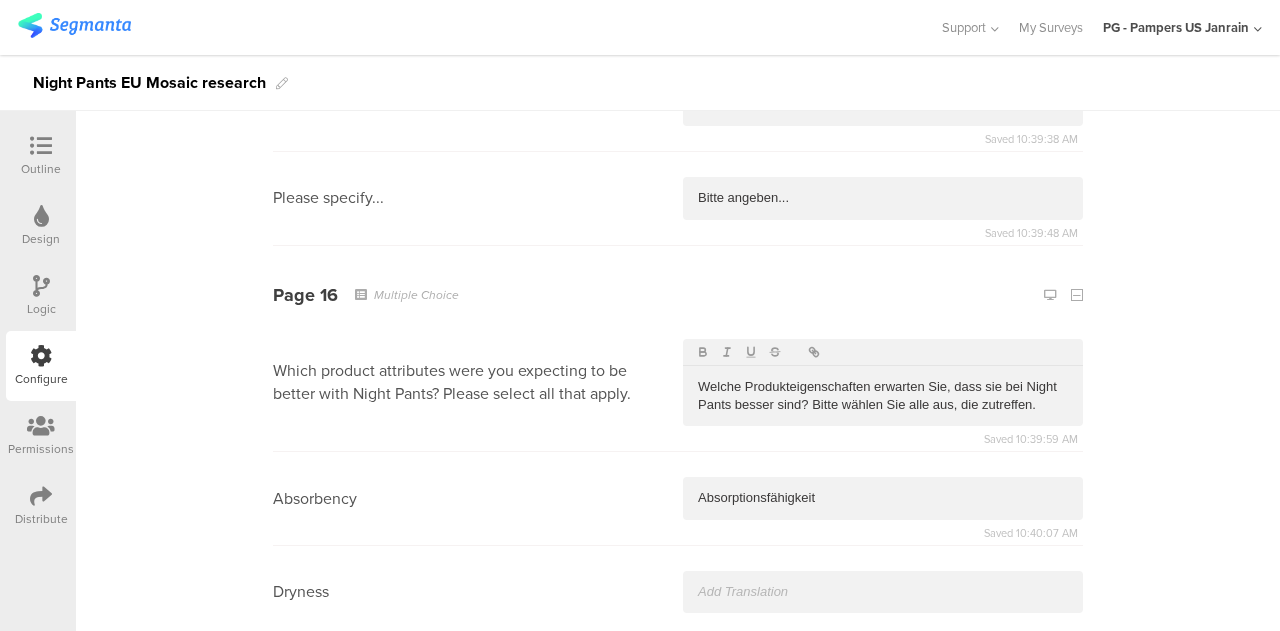 click on "Dryness" at bounding box center (678, 592) 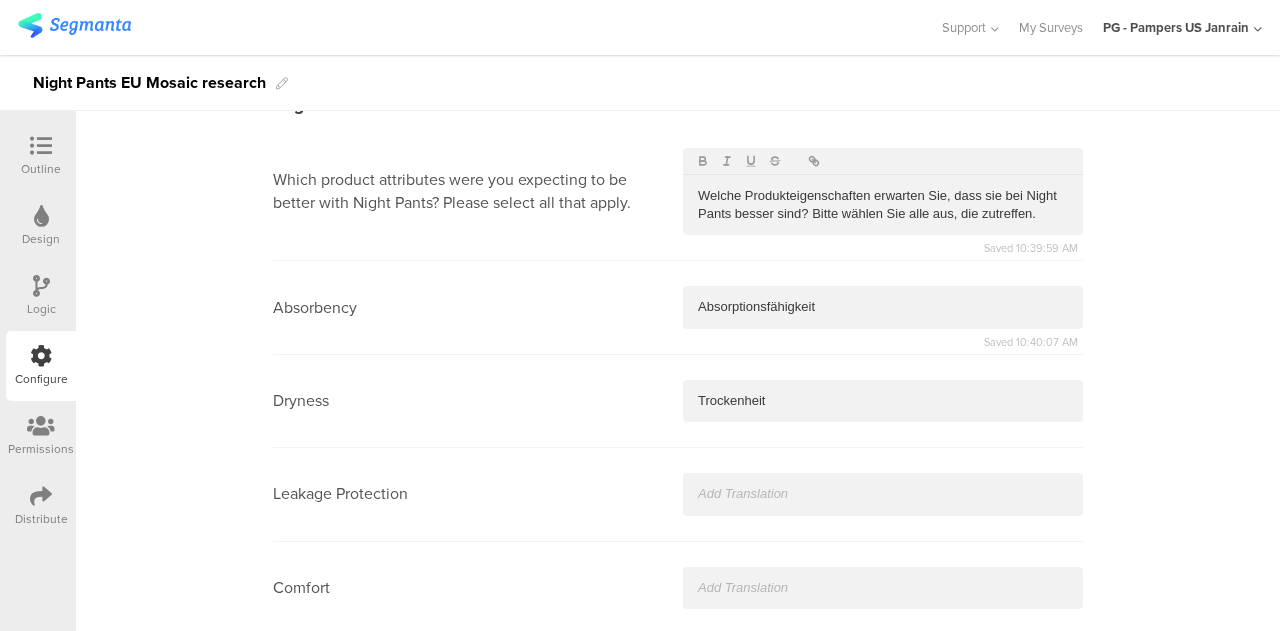 scroll, scrollTop: 8872, scrollLeft: 0, axis: vertical 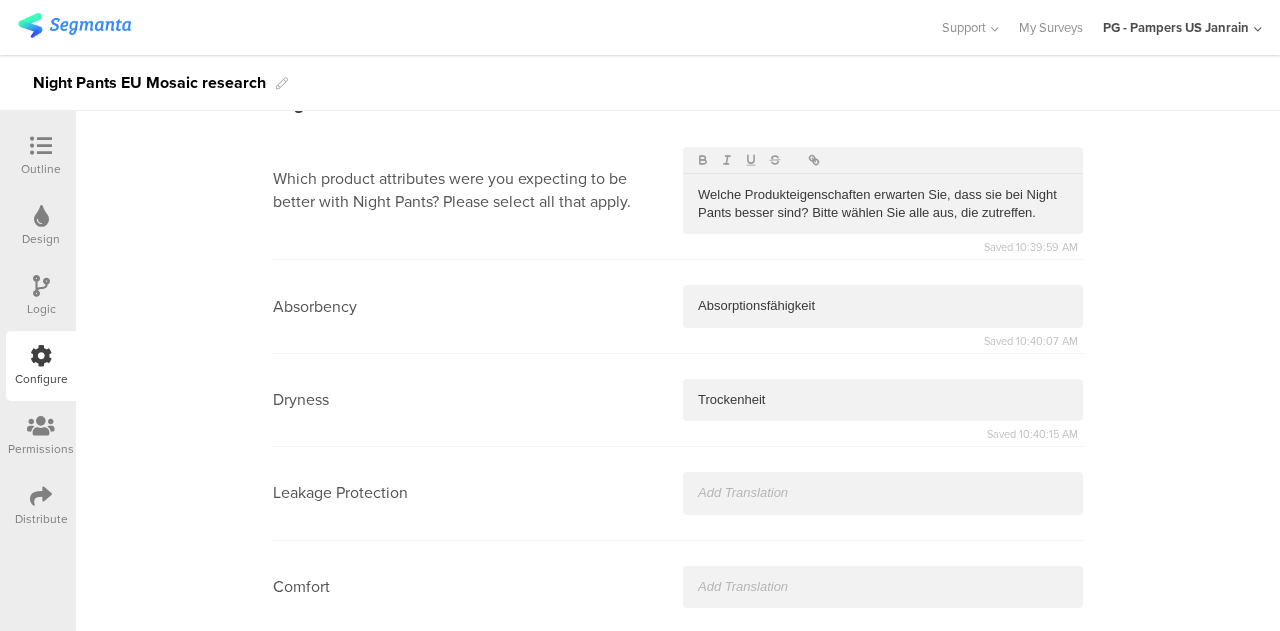 click on "Leakage Protection" at bounding box center (678, 493) 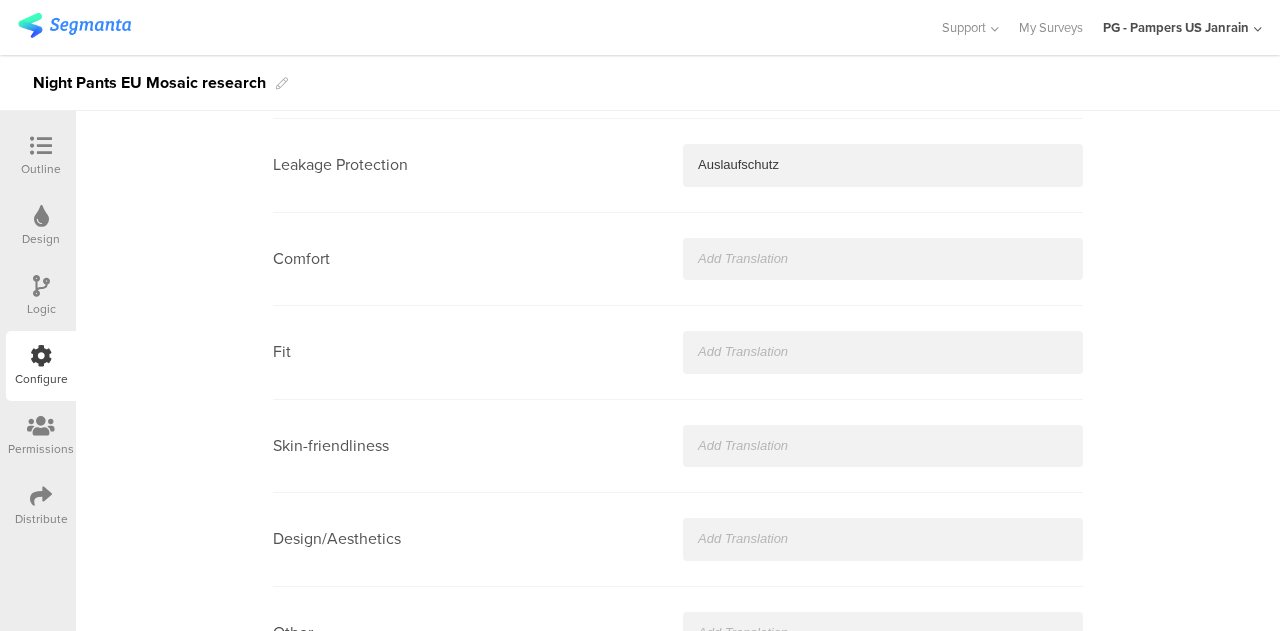 scroll, scrollTop: 9202, scrollLeft: 0, axis: vertical 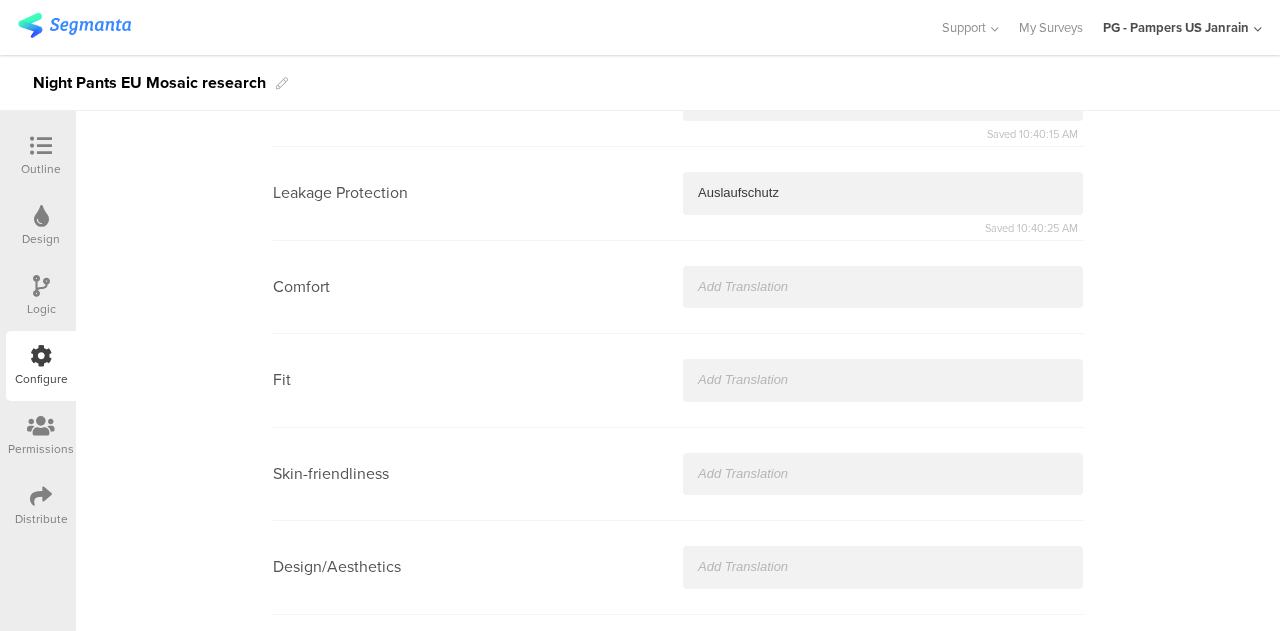 click at bounding box center (883, 287) 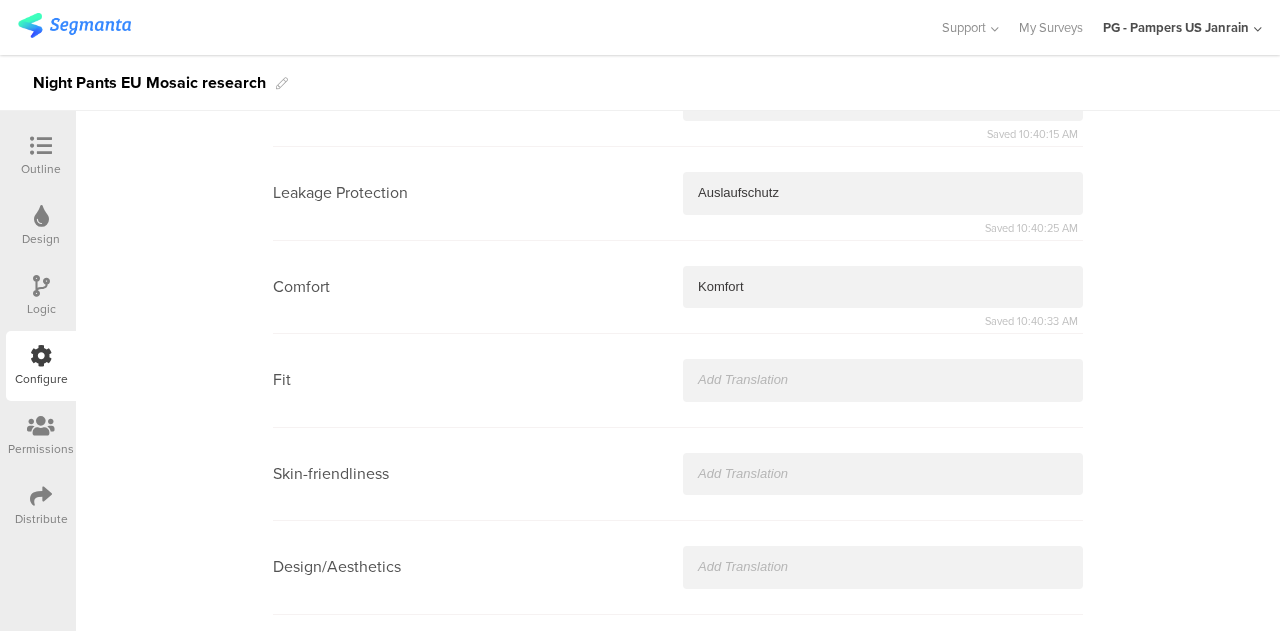 click at bounding box center (883, 380) 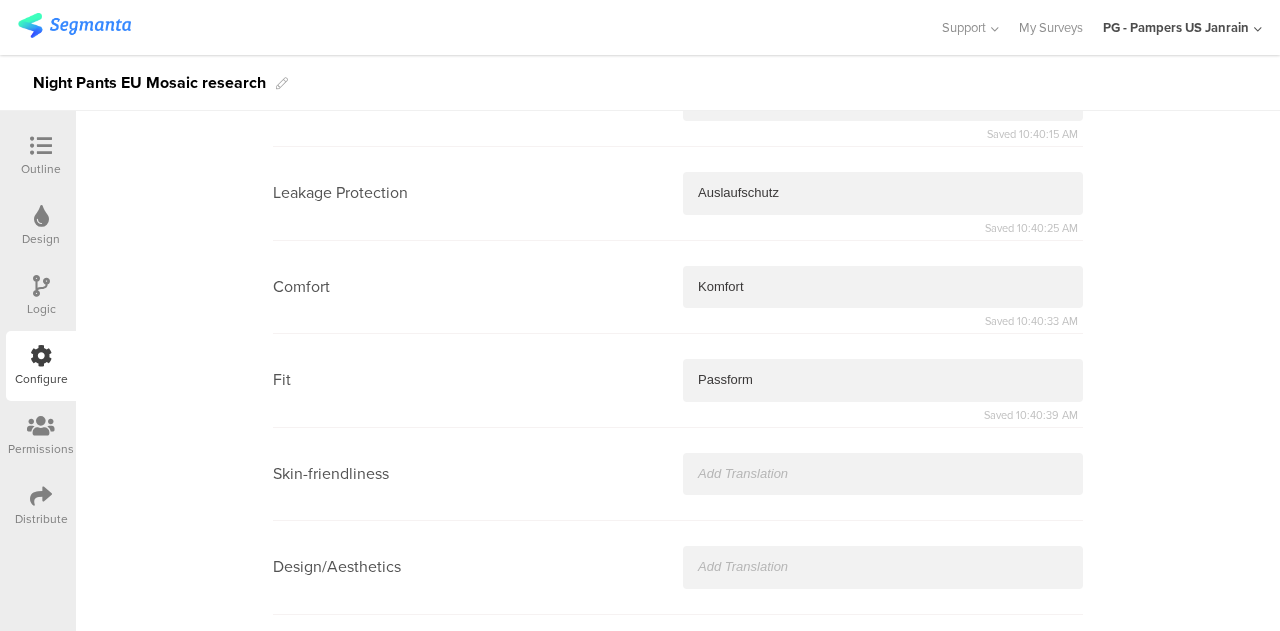 click at bounding box center [883, 474] 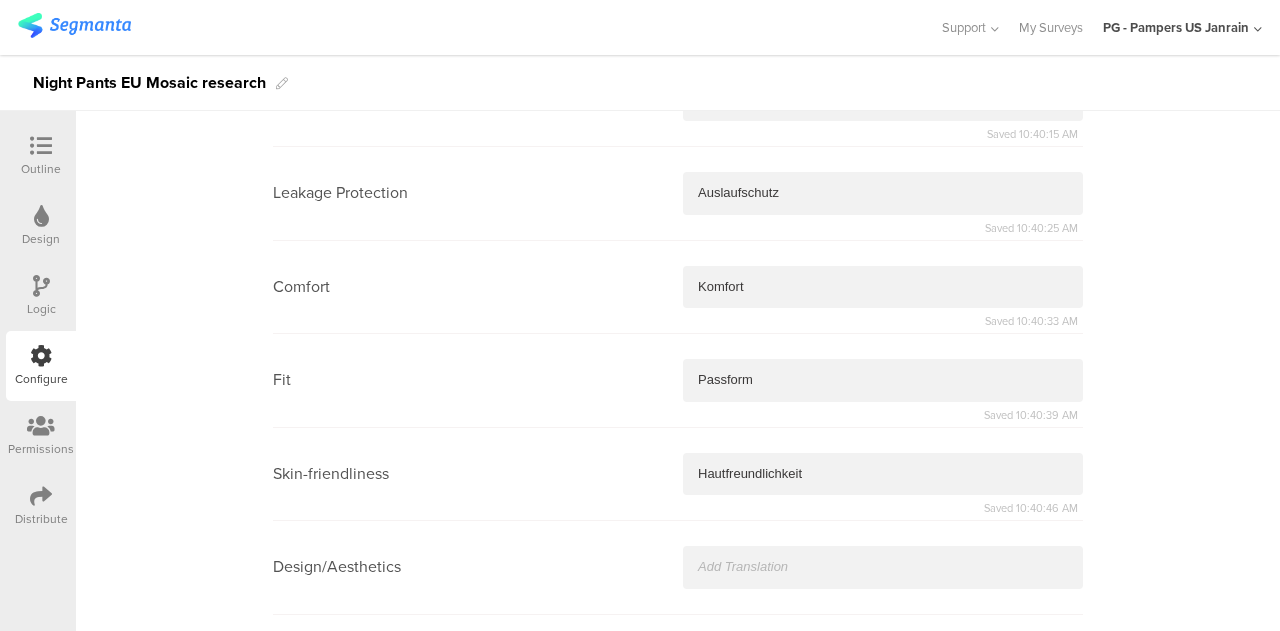 click at bounding box center (883, 567) 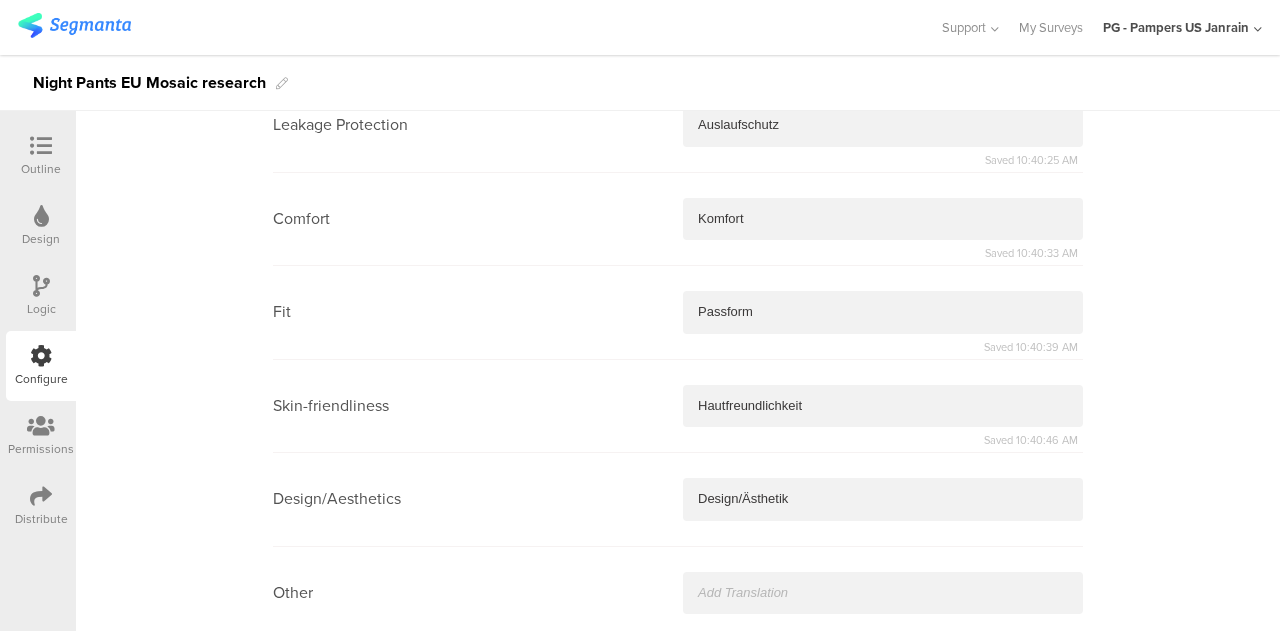 scroll, scrollTop: 9253, scrollLeft: 0, axis: vertical 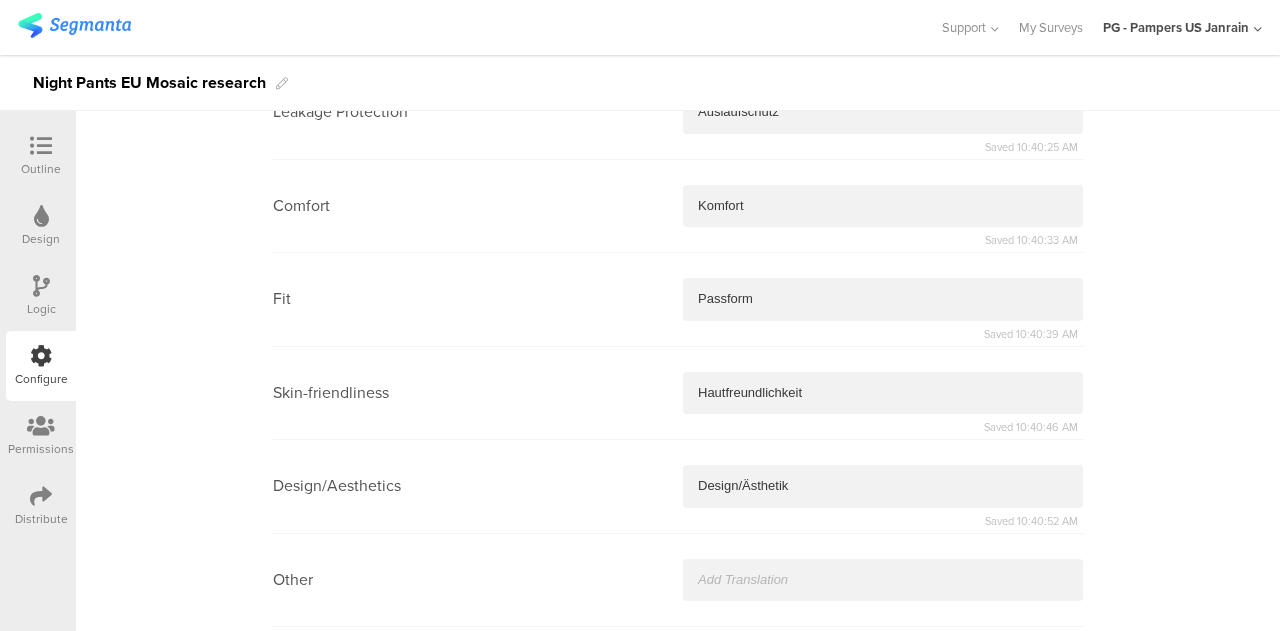 click on "Other" at bounding box center [678, 580] 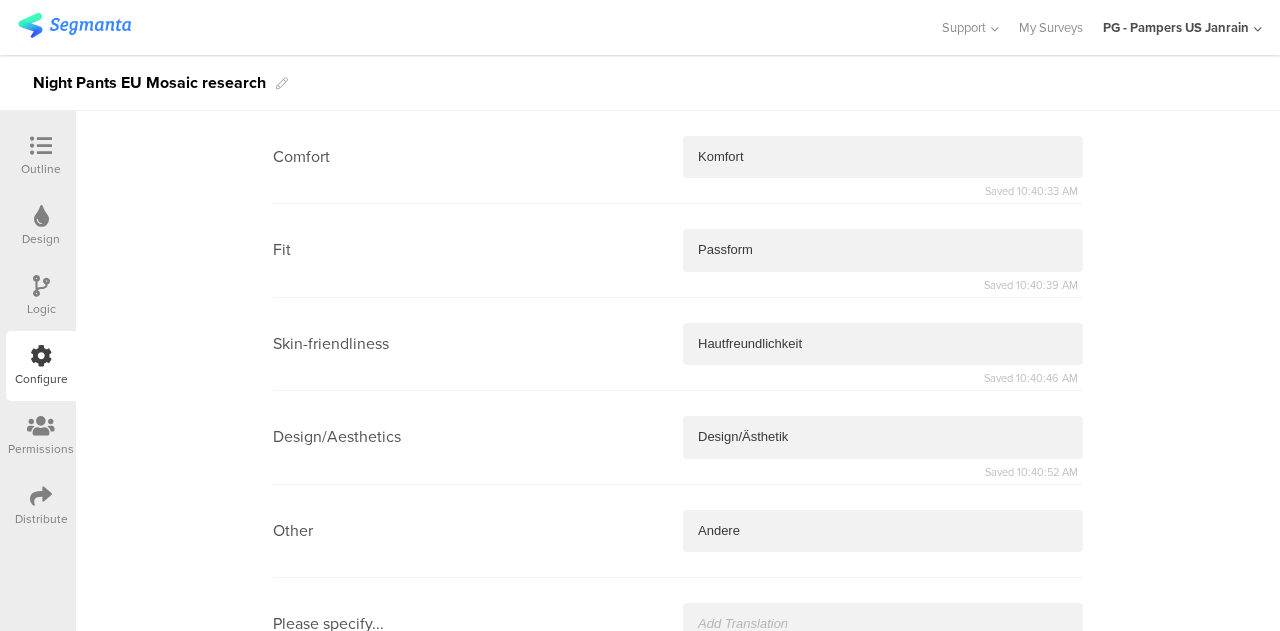 scroll, scrollTop: 9329, scrollLeft: 0, axis: vertical 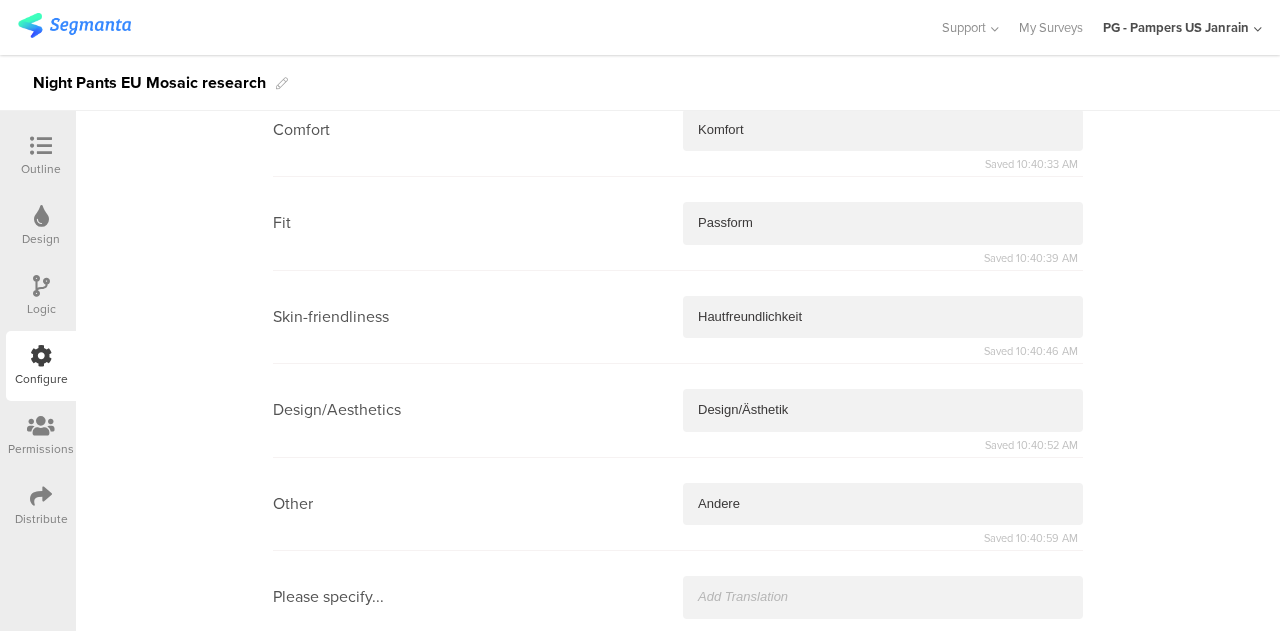 click at bounding box center (883, 597) 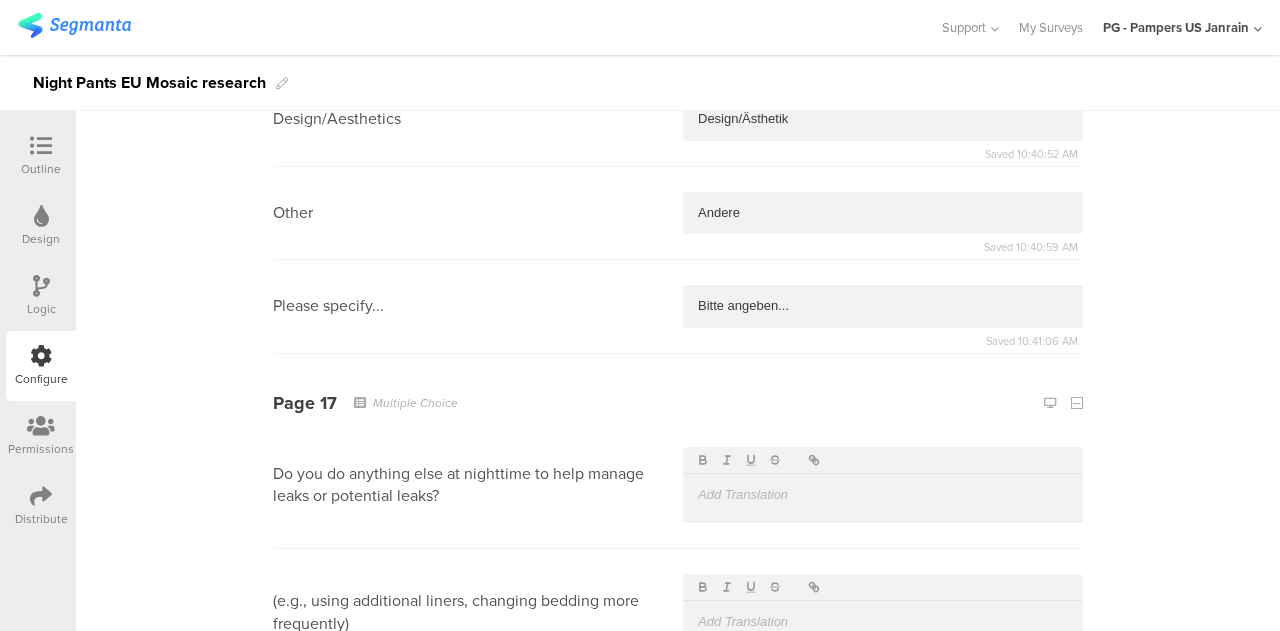 scroll, scrollTop: 9626, scrollLeft: 0, axis: vertical 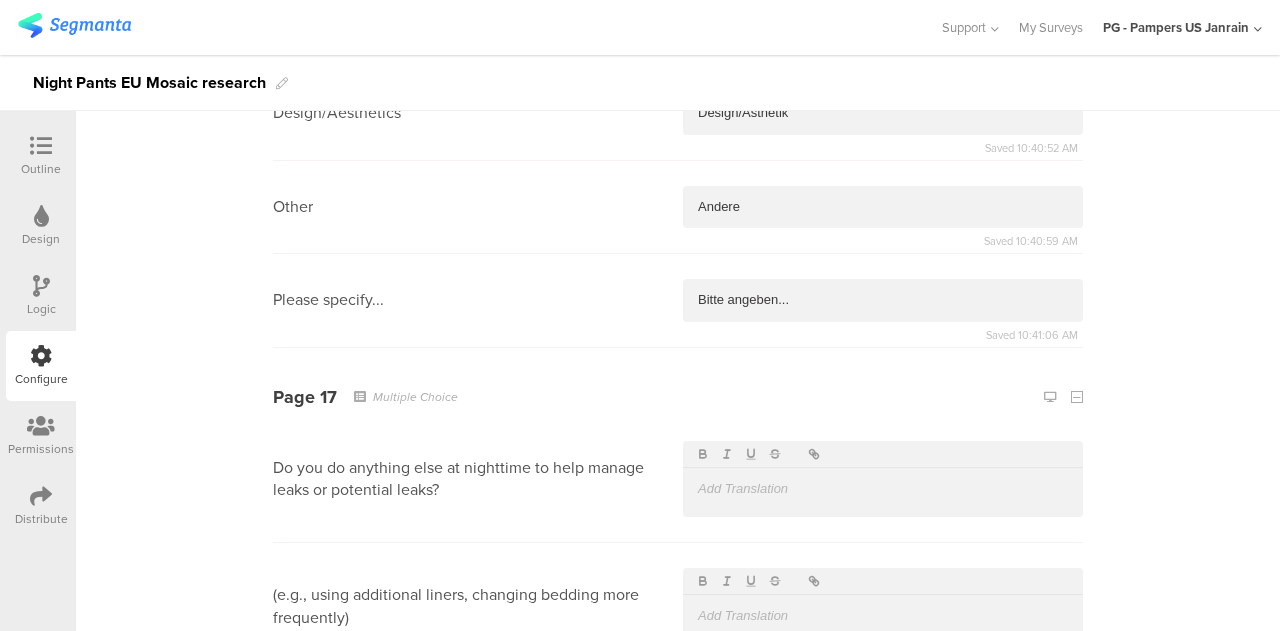 click at bounding box center (883, 489) 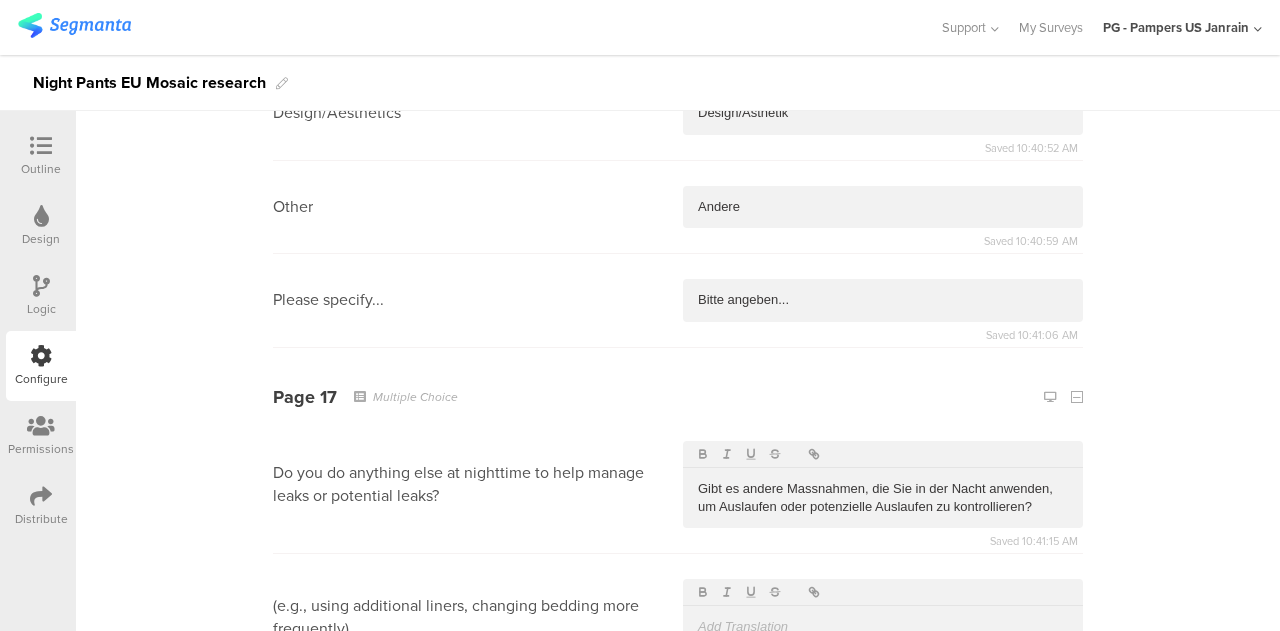 click at bounding box center (883, 627) 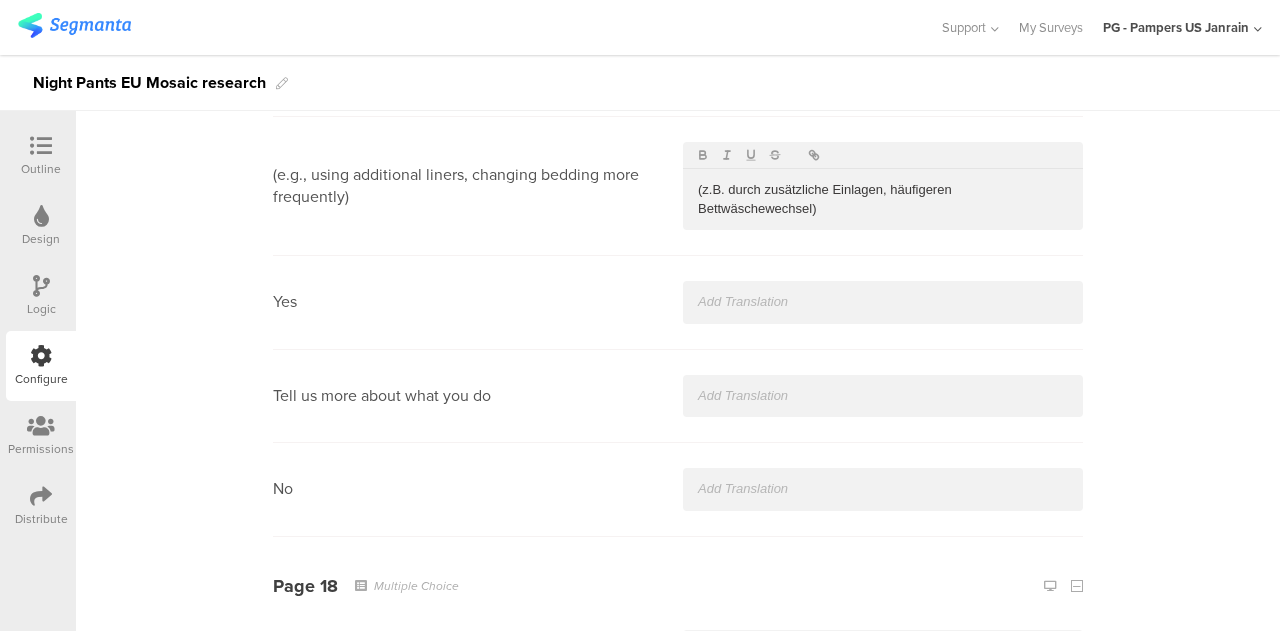 scroll, scrollTop: 10068, scrollLeft: 0, axis: vertical 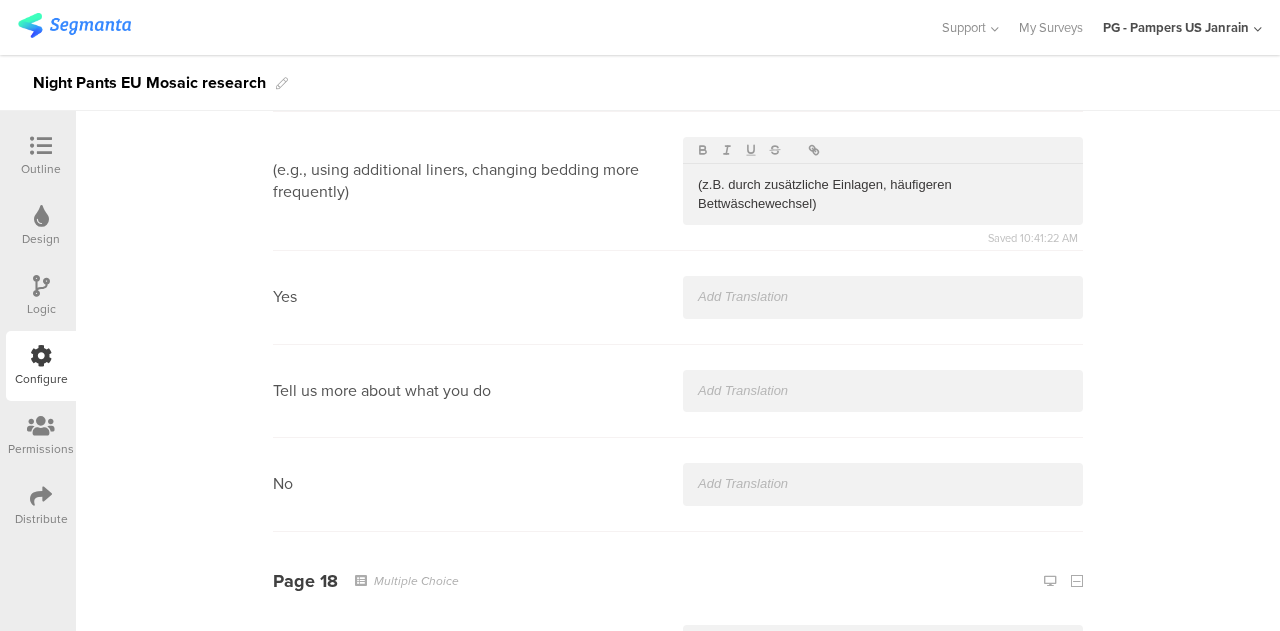 click at bounding box center [883, 391] 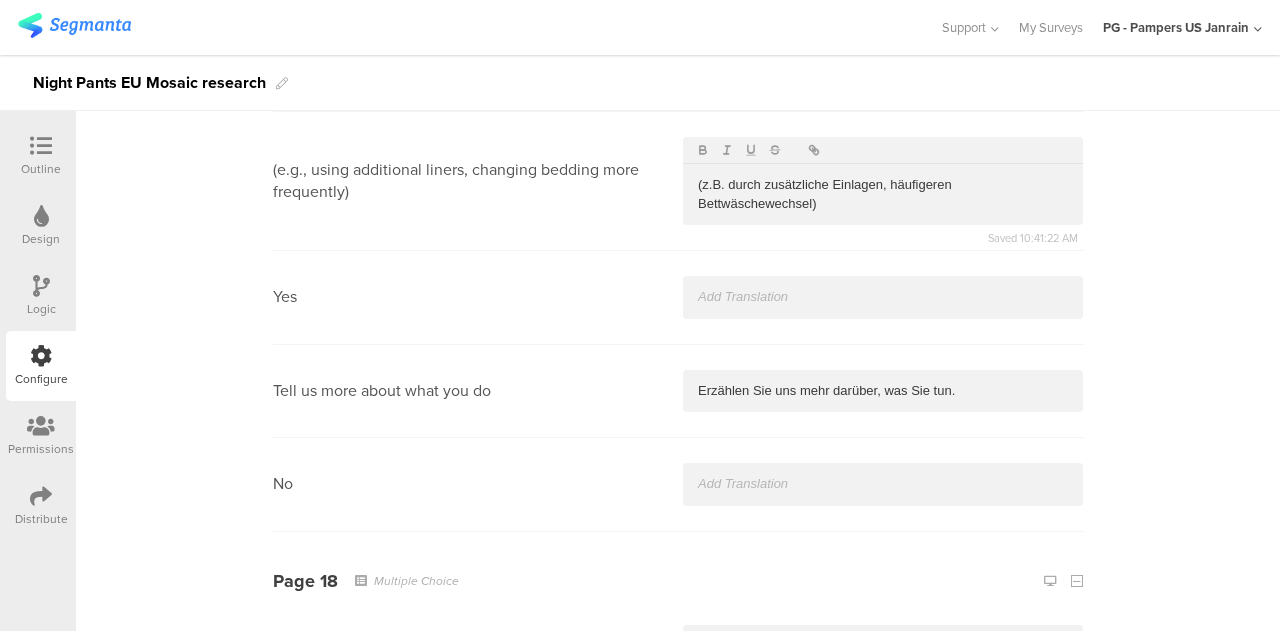 click at bounding box center [883, 297] 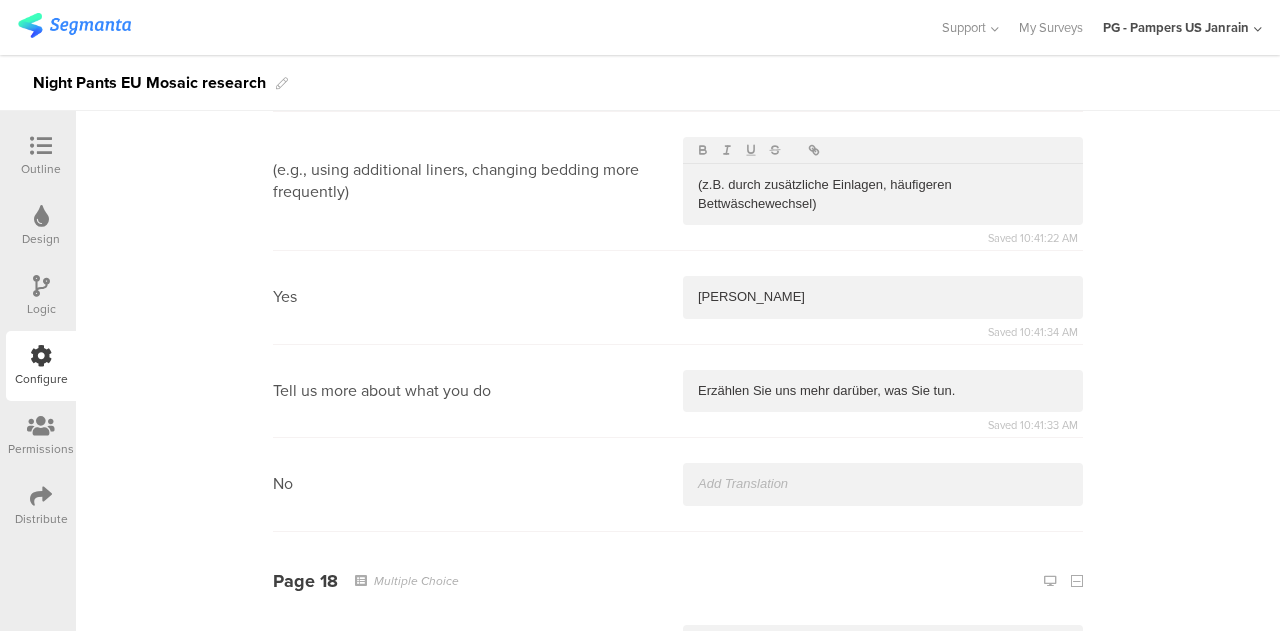 click at bounding box center [883, 484] 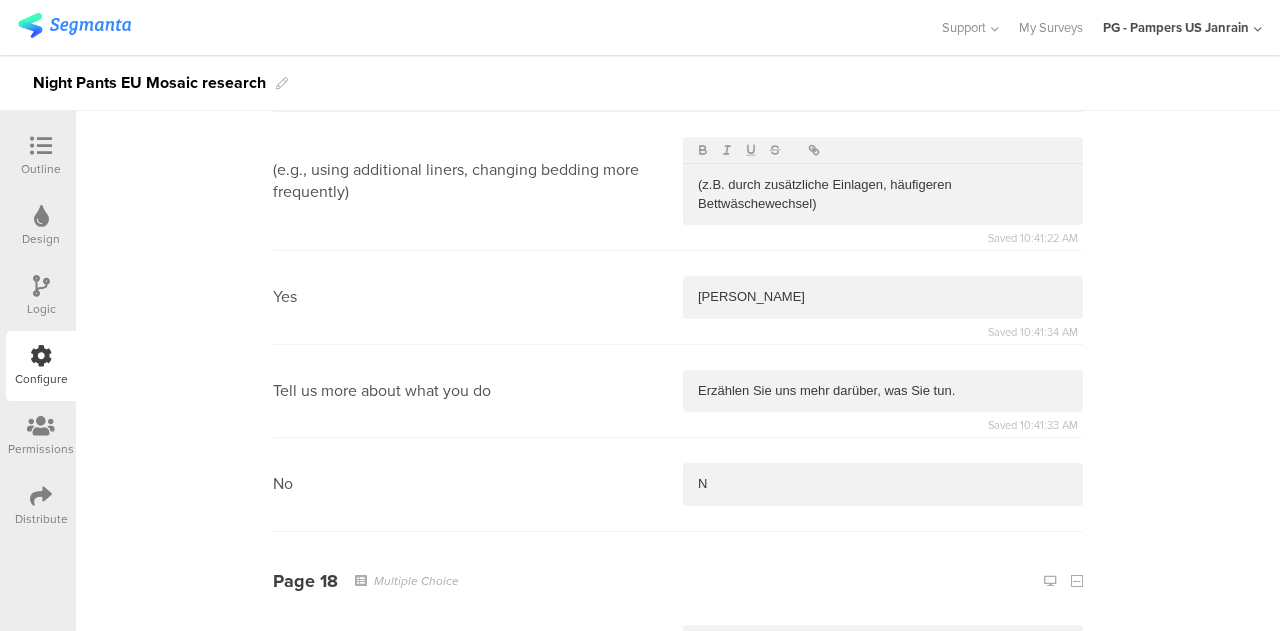 type 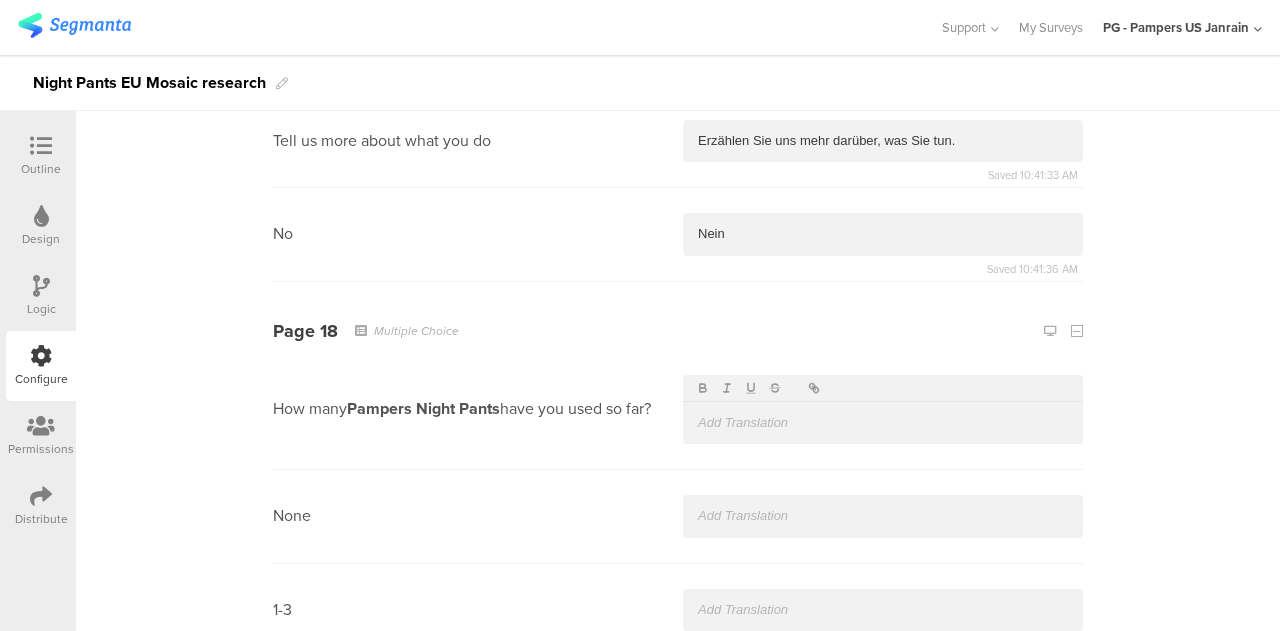 scroll, scrollTop: 10319, scrollLeft: 0, axis: vertical 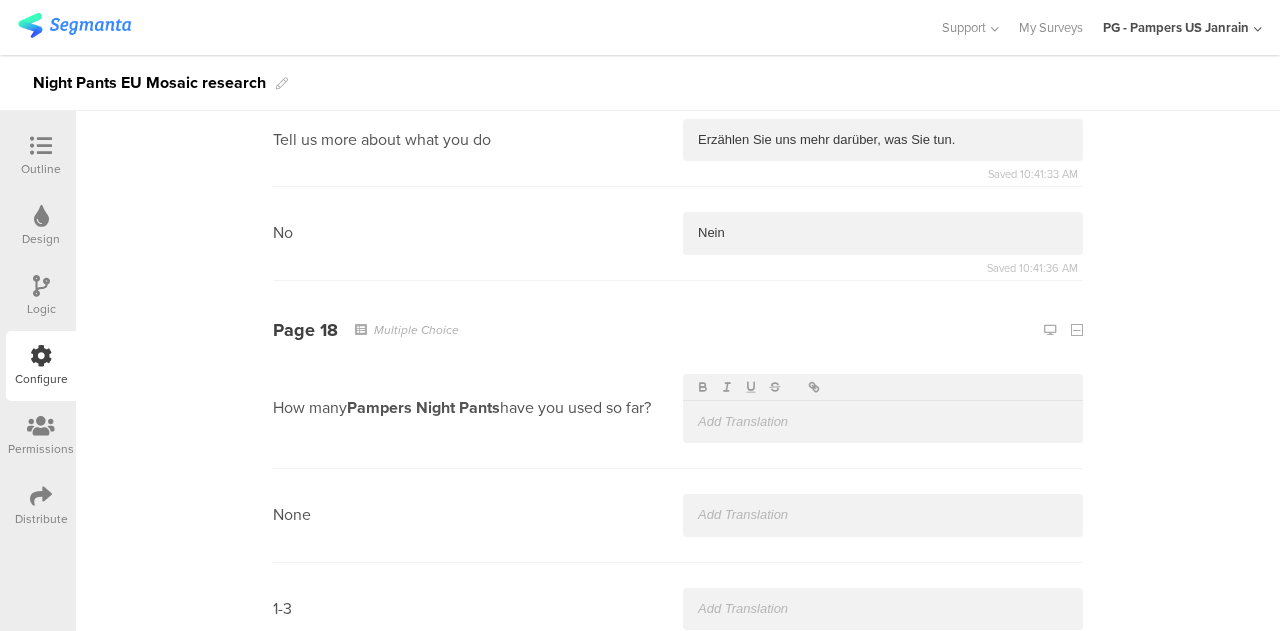 click at bounding box center [883, 422] 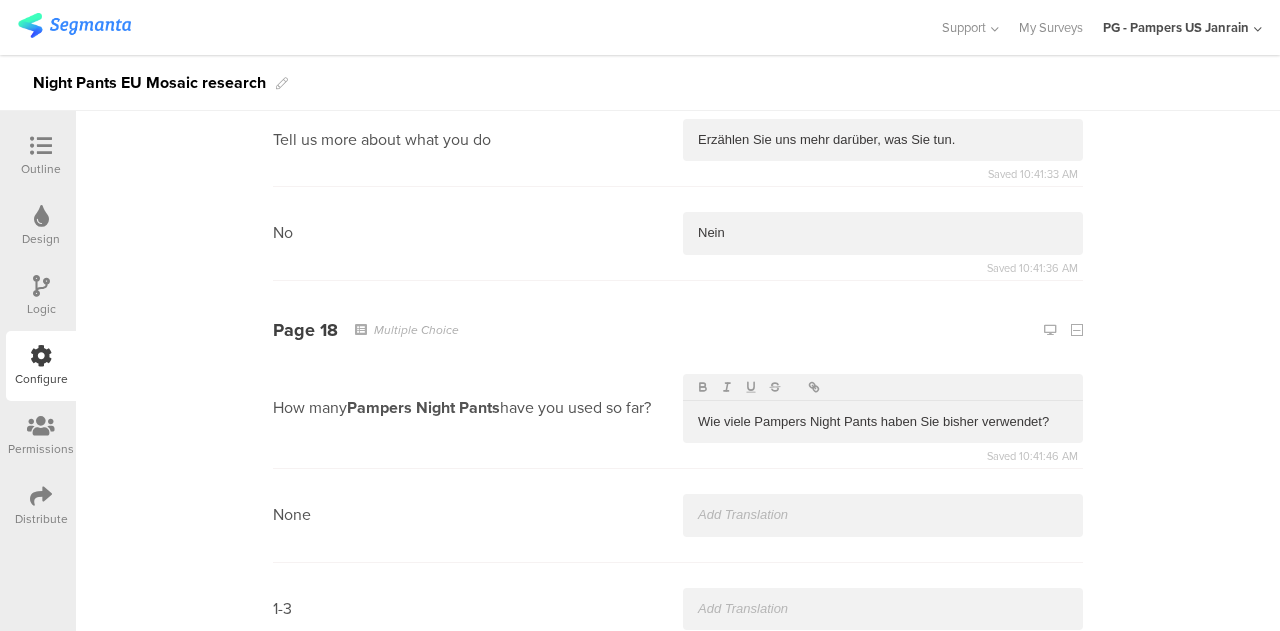 click at bounding box center (883, 515) 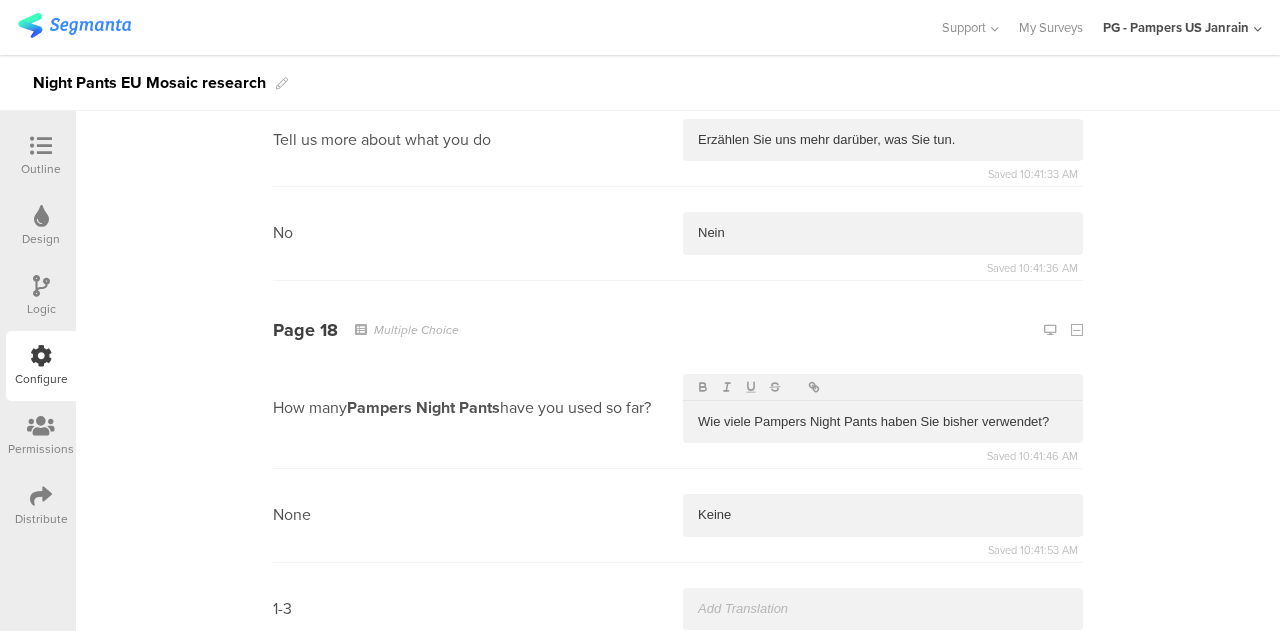 click at bounding box center (883, 609) 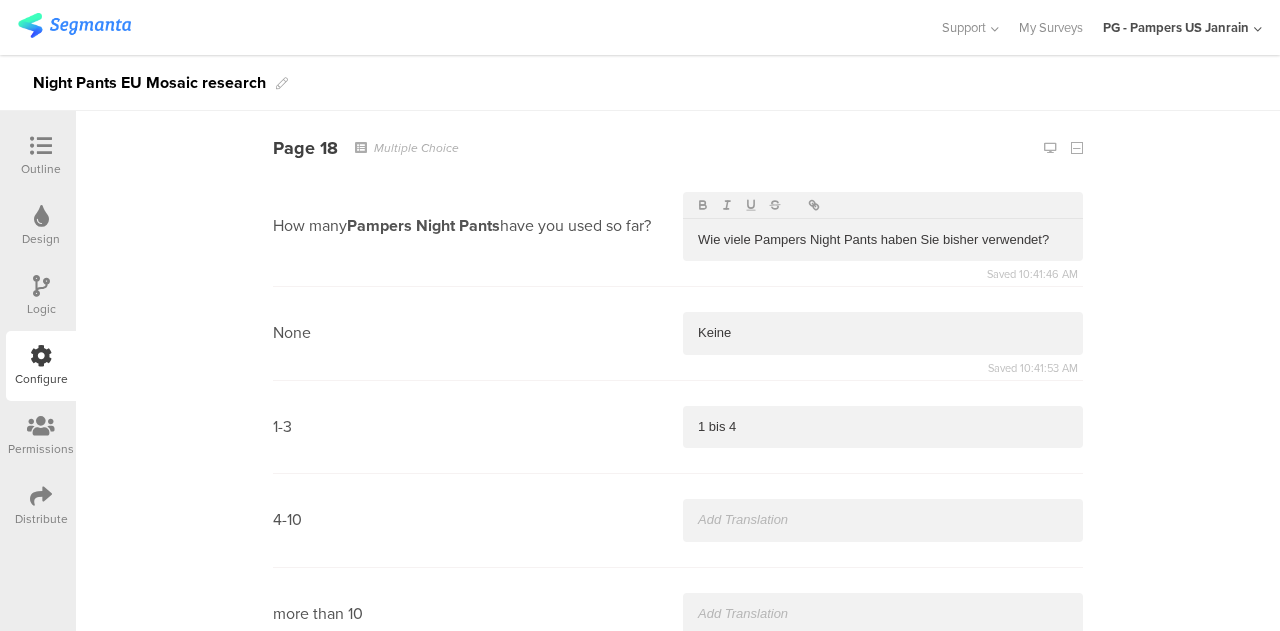 scroll, scrollTop: 10504, scrollLeft: 0, axis: vertical 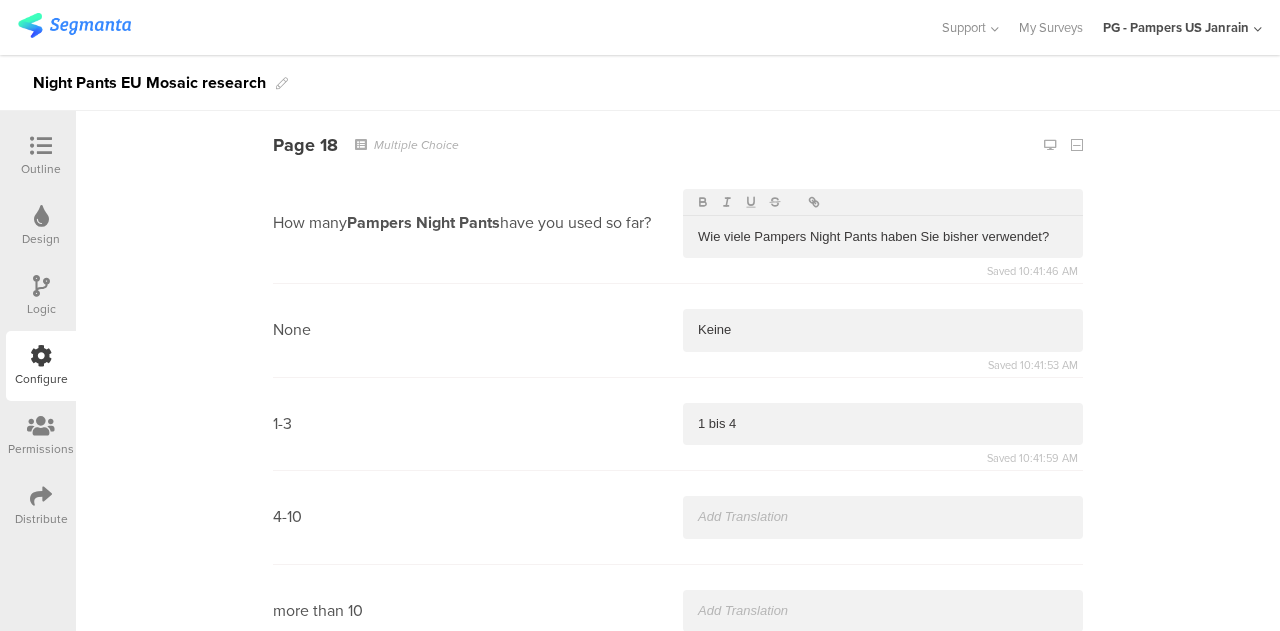 click at bounding box center (883, 517) 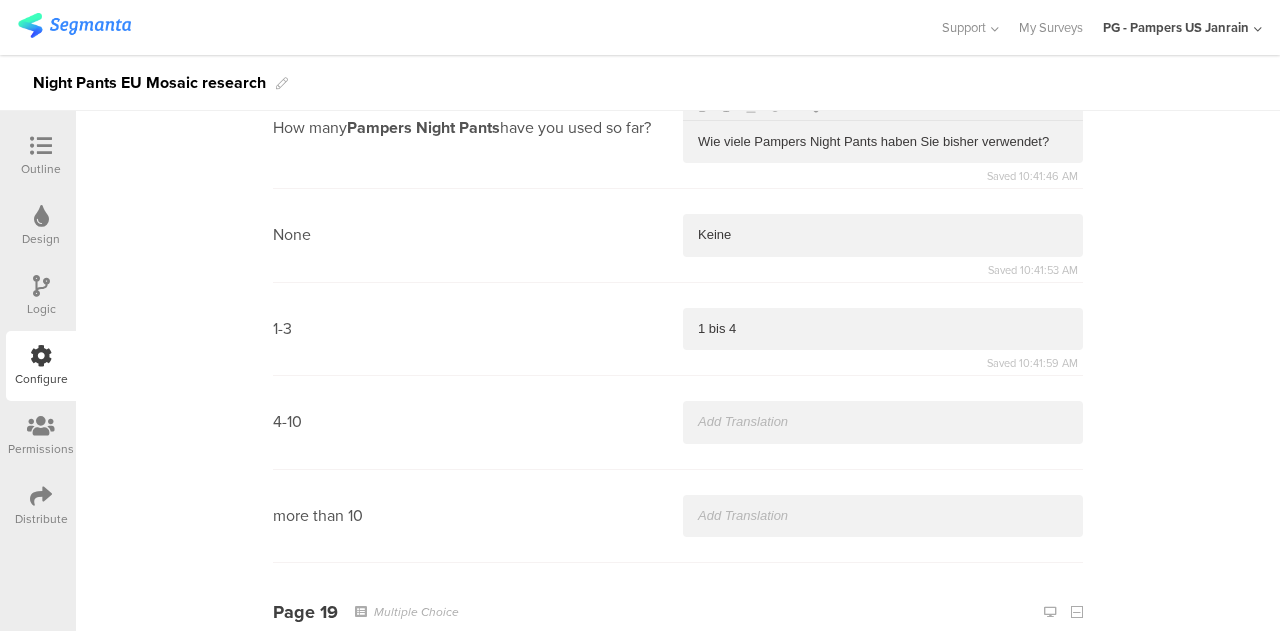 scroll, scrollTop: 10598, scrollLeft: 0, axis: vertical 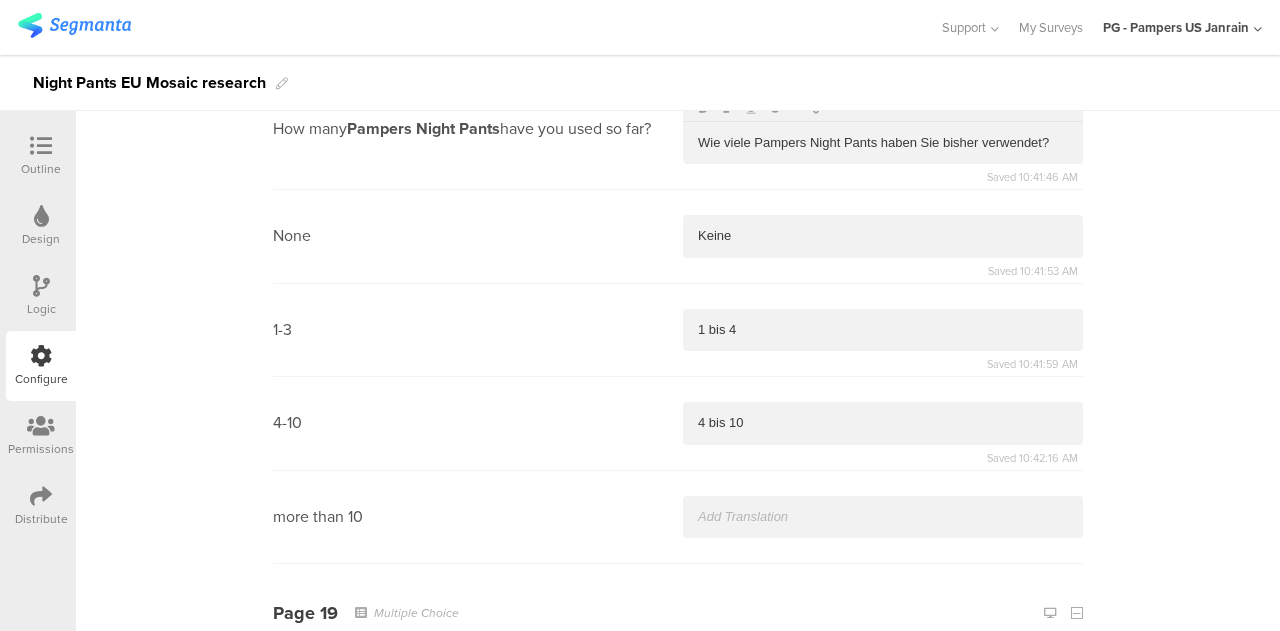 click at bounding box center (883, 517) 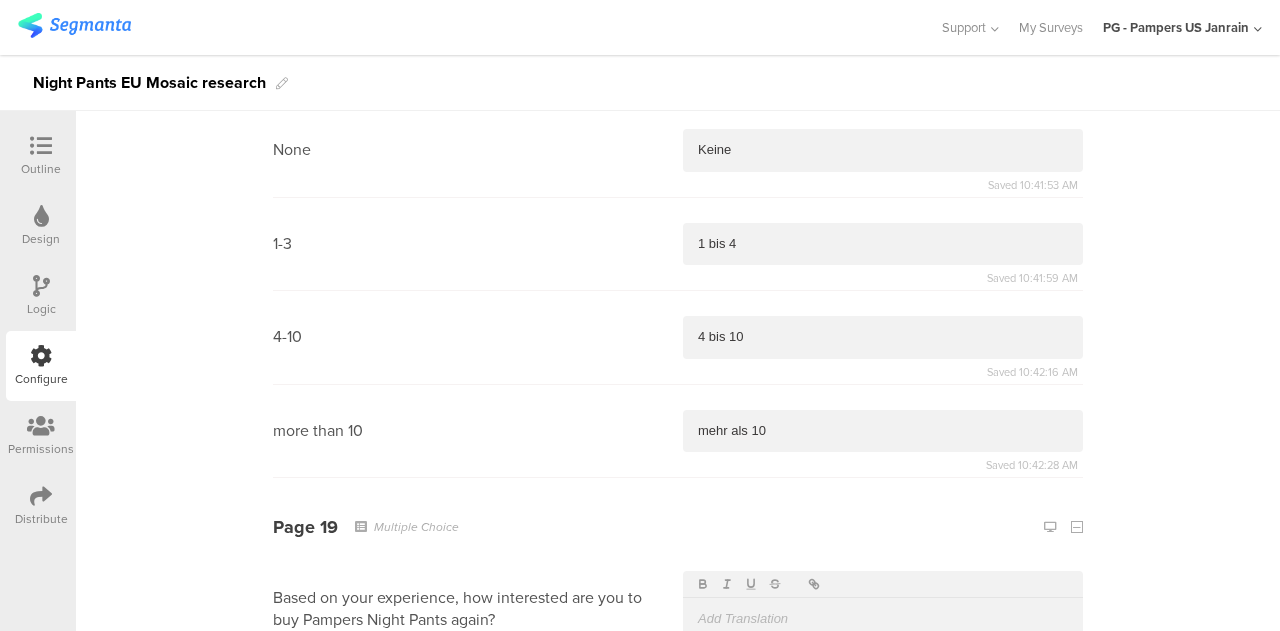 scroll, scrollTop: 10680, scrollLeft: 0, axis: vertical 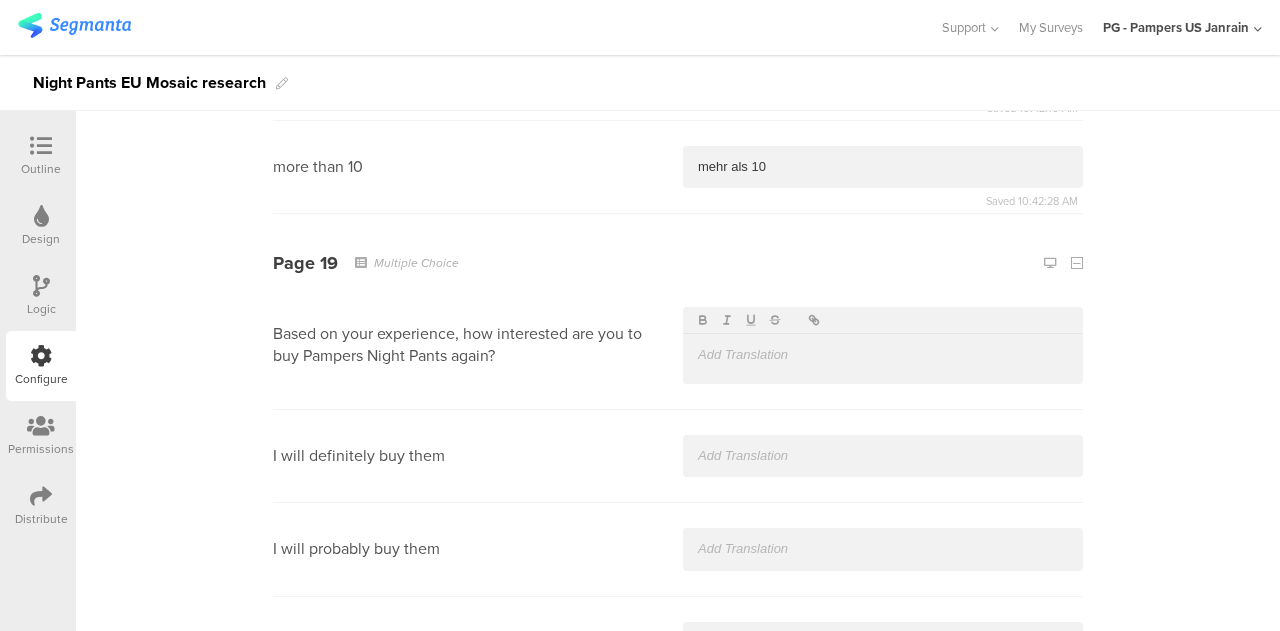 click at bounding box center (883, 355) 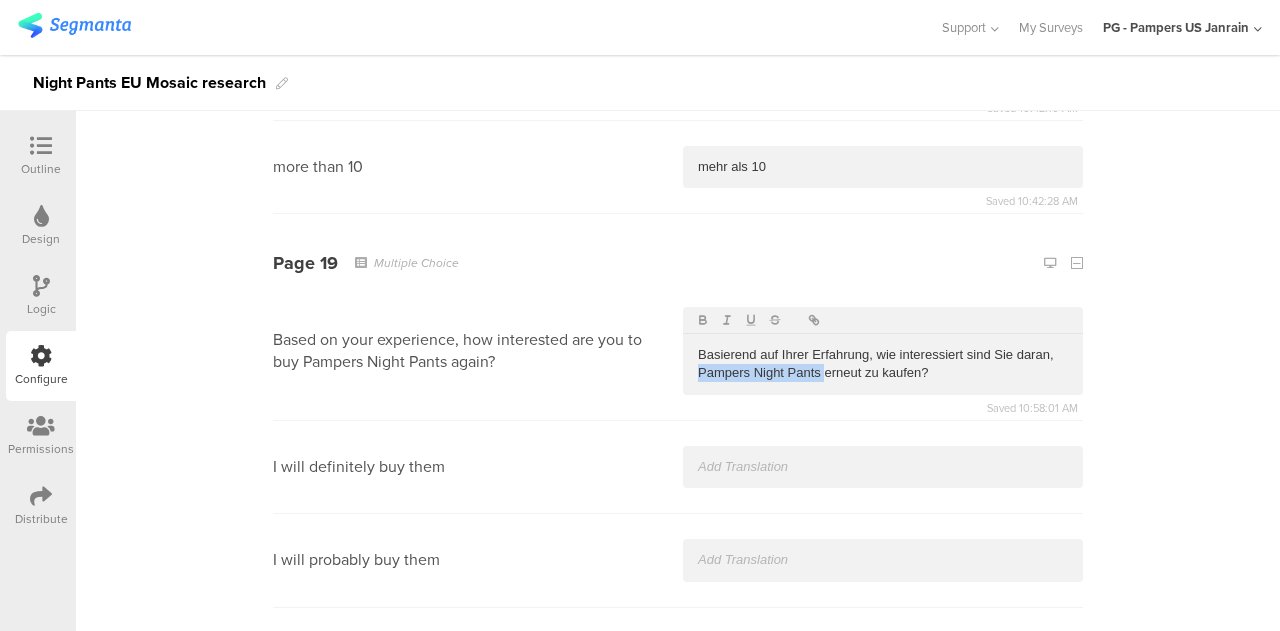 drag, startPoint x: 816, startPoint y: 300, endPoint x: 646, endPoint y: 307, distance: 170.14406 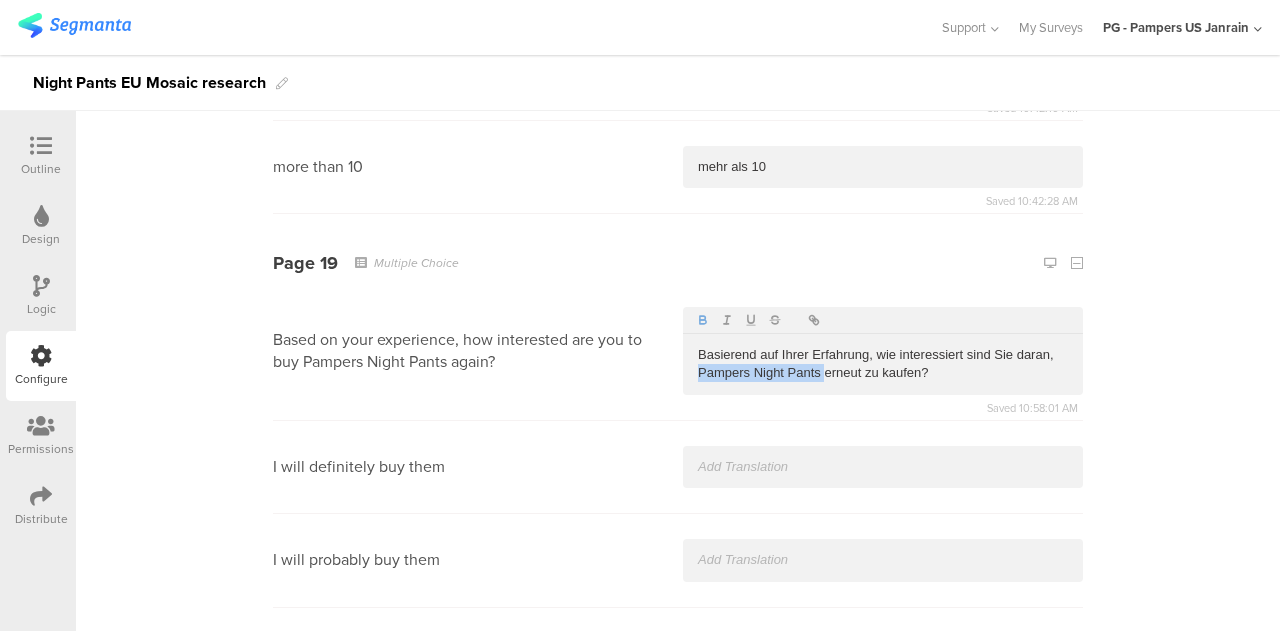 click 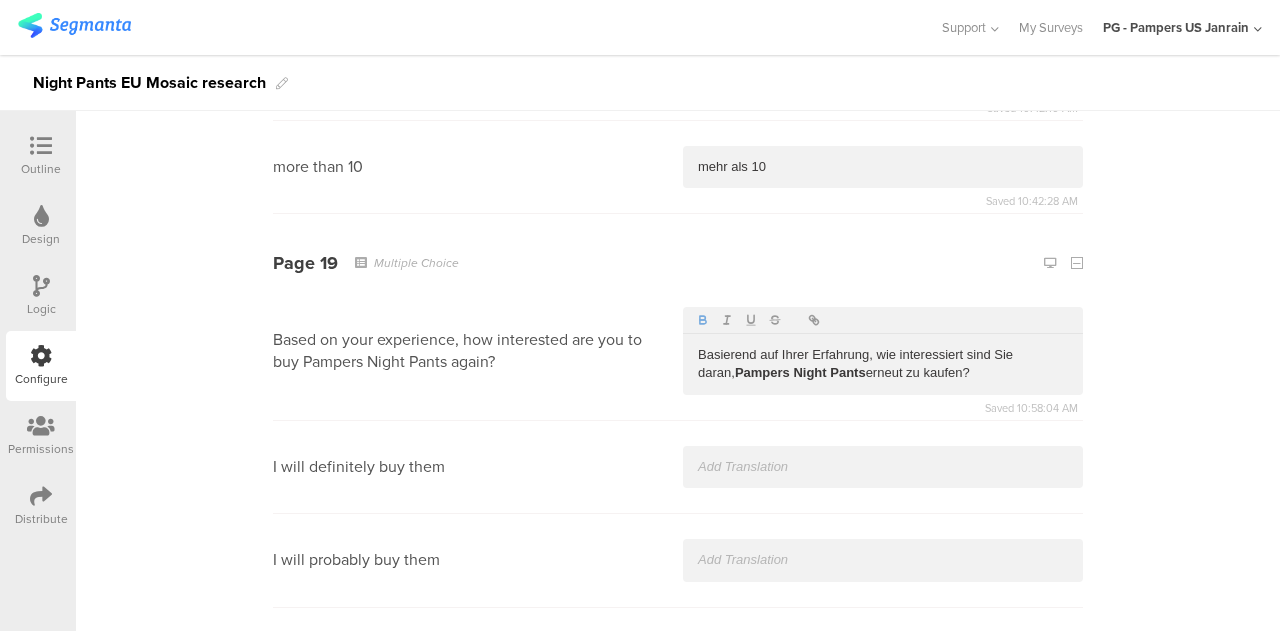 click at bounding box center [883, 467] 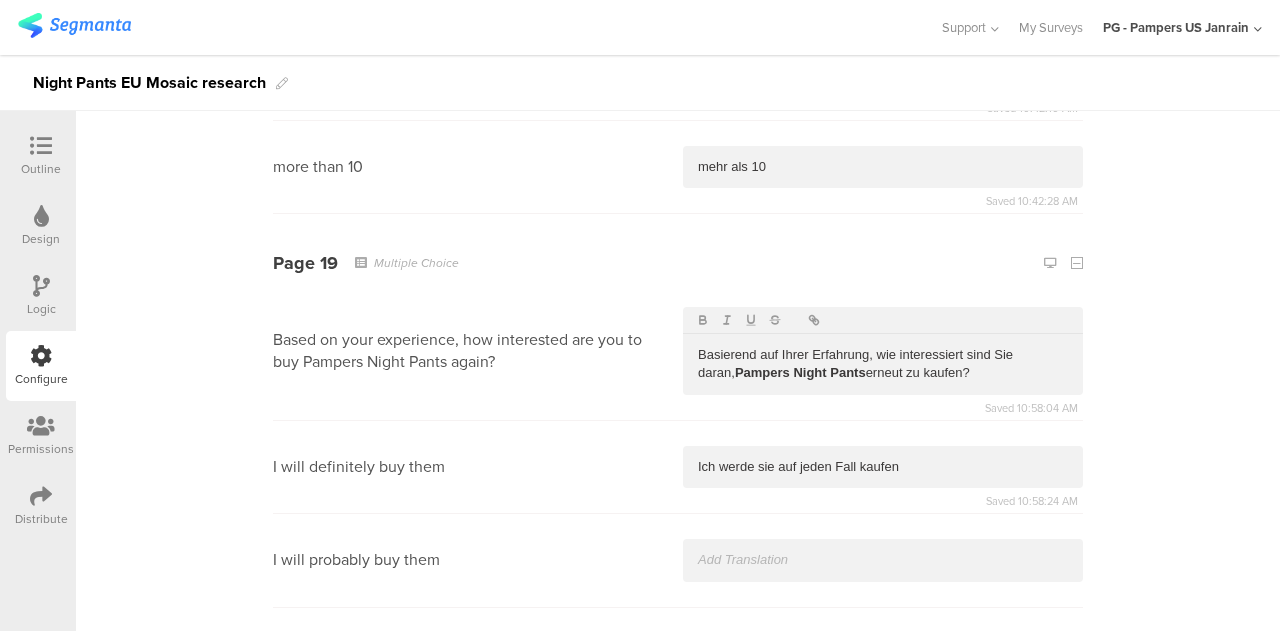 click at bounding box center [883, 560] 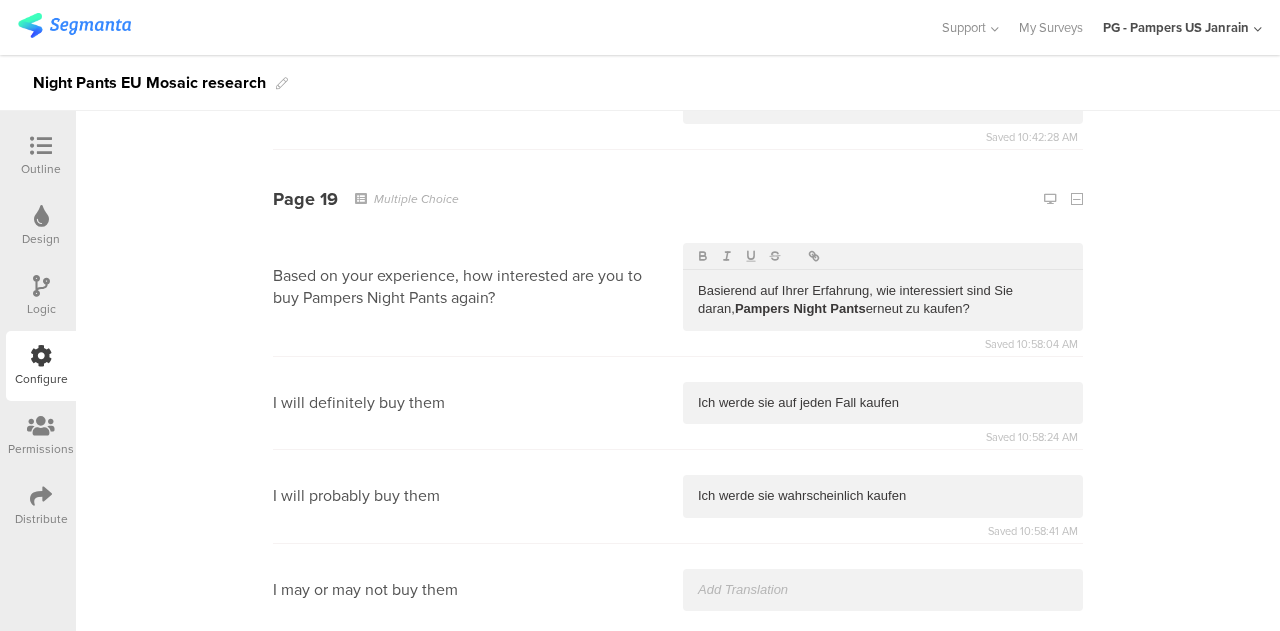 scroll, scrollTop: 11014, scrollLeft: 0, axis: vertical 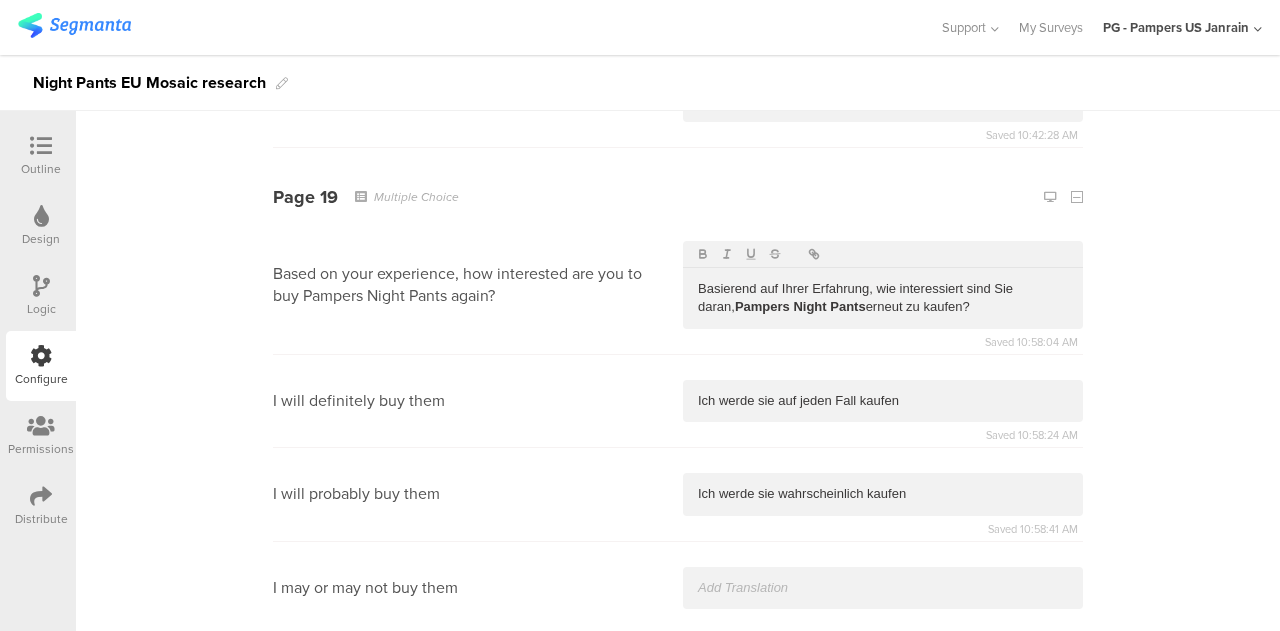 click at bounding box center (883, 588) 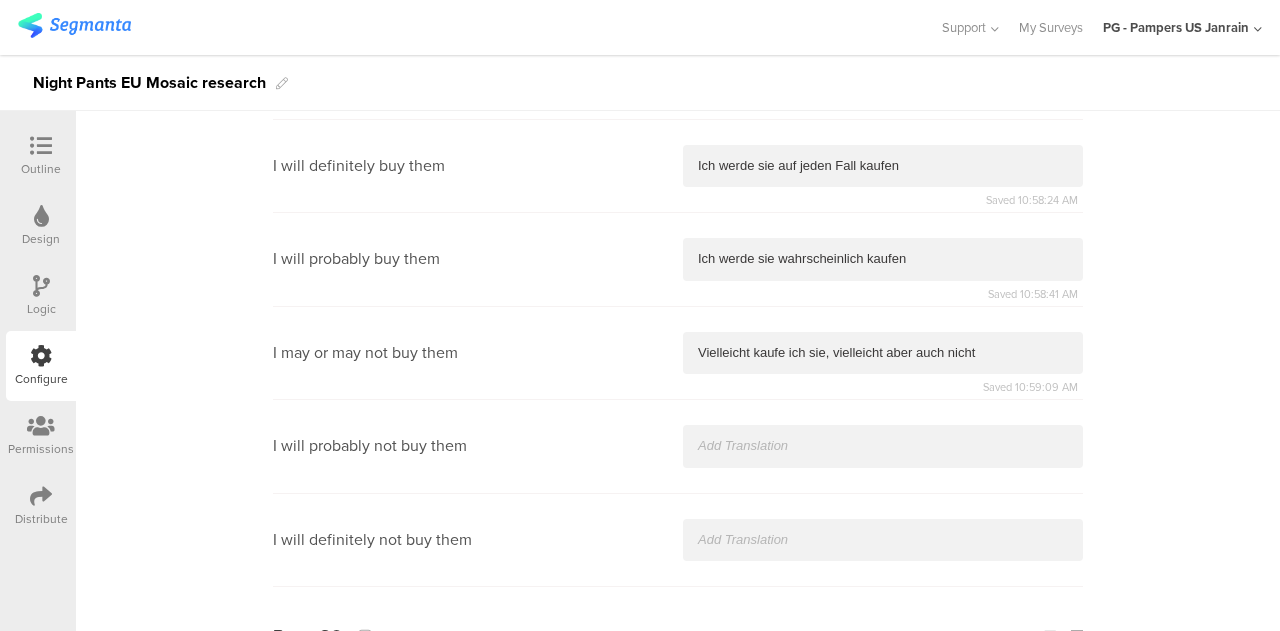 scroll, scrollTop: 11252, scrollLeft: 0, axis: vertical 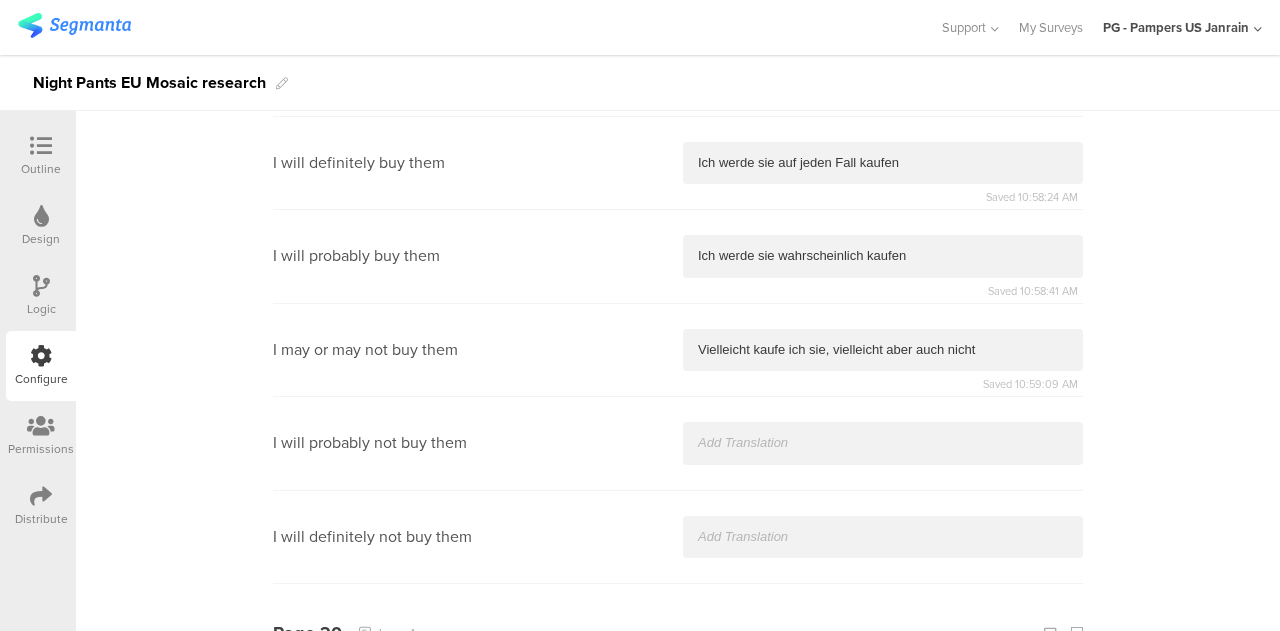 click at bounding box center [883, 443] 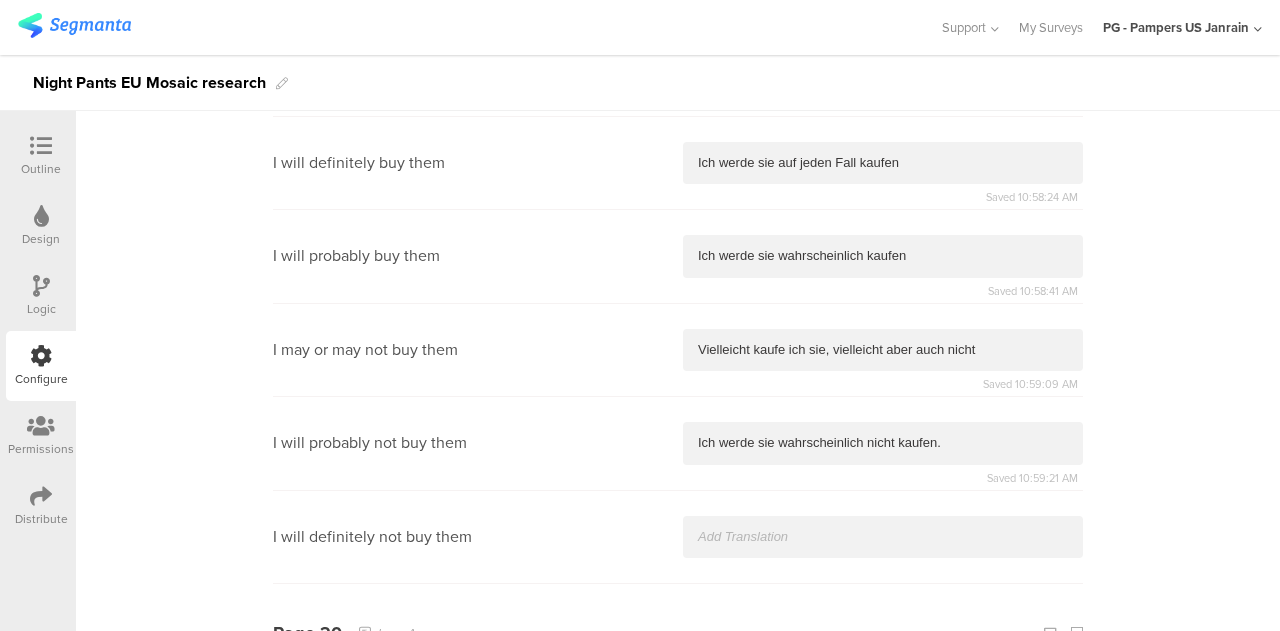 click on "I will definitely not buy them" at bounding box center [678, 537] 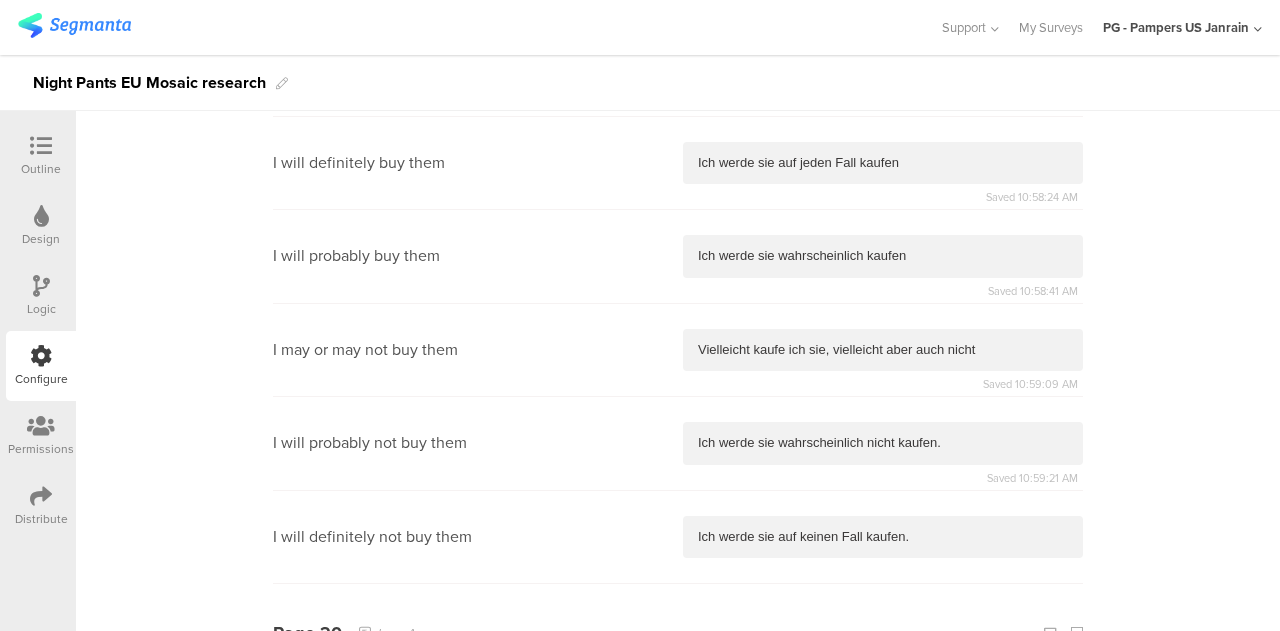 click on "Ich werde sie wahrscheinlich nicht kaufen." at bounding box center [883, 443] 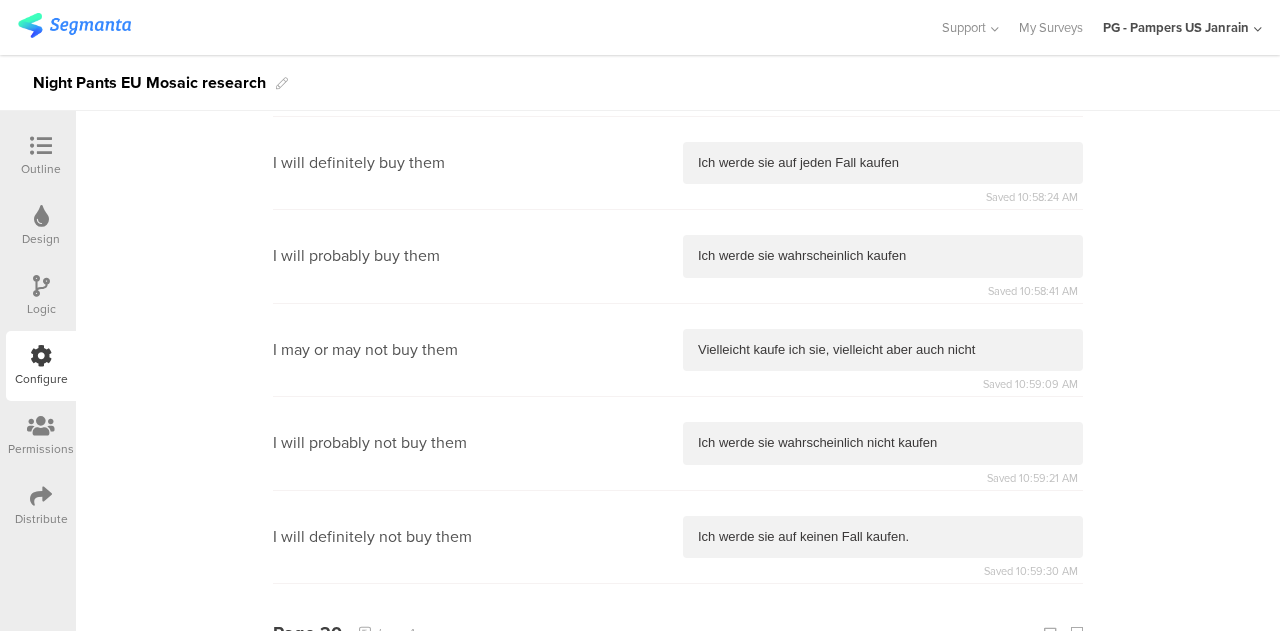 click on "Ich werde sie auf keinen Fall kaufen." at bounding box center (883, 537) 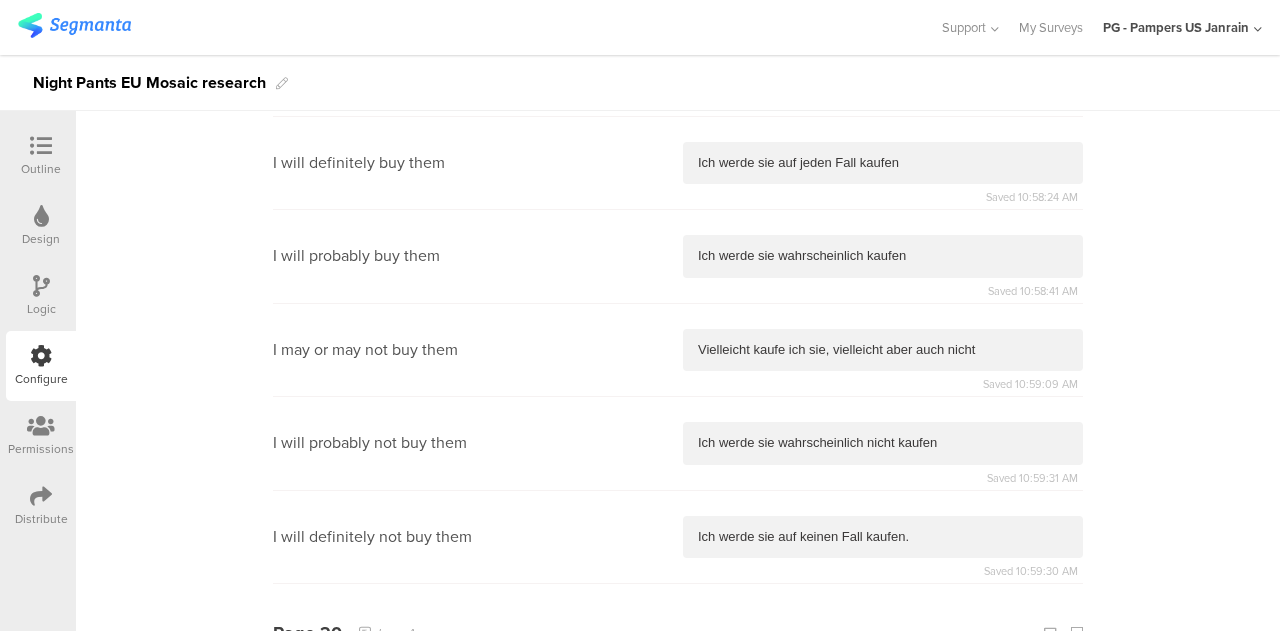 type 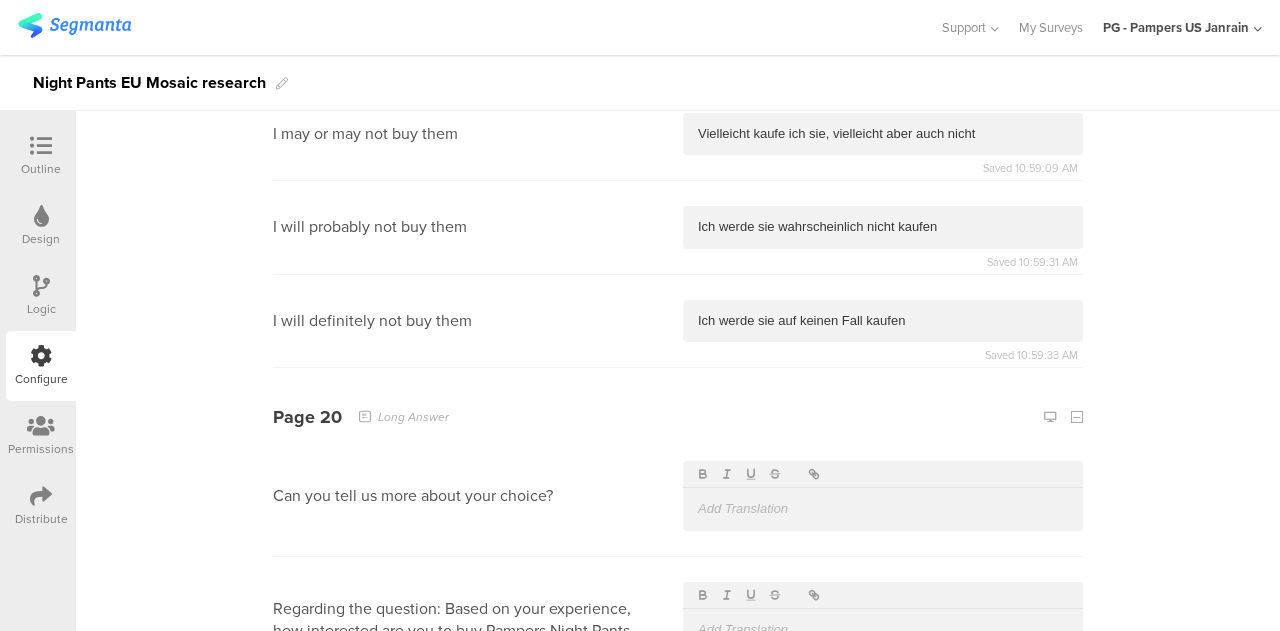 scroll, scrollTop: 11481, scrollLeft: 0, axis: vertical 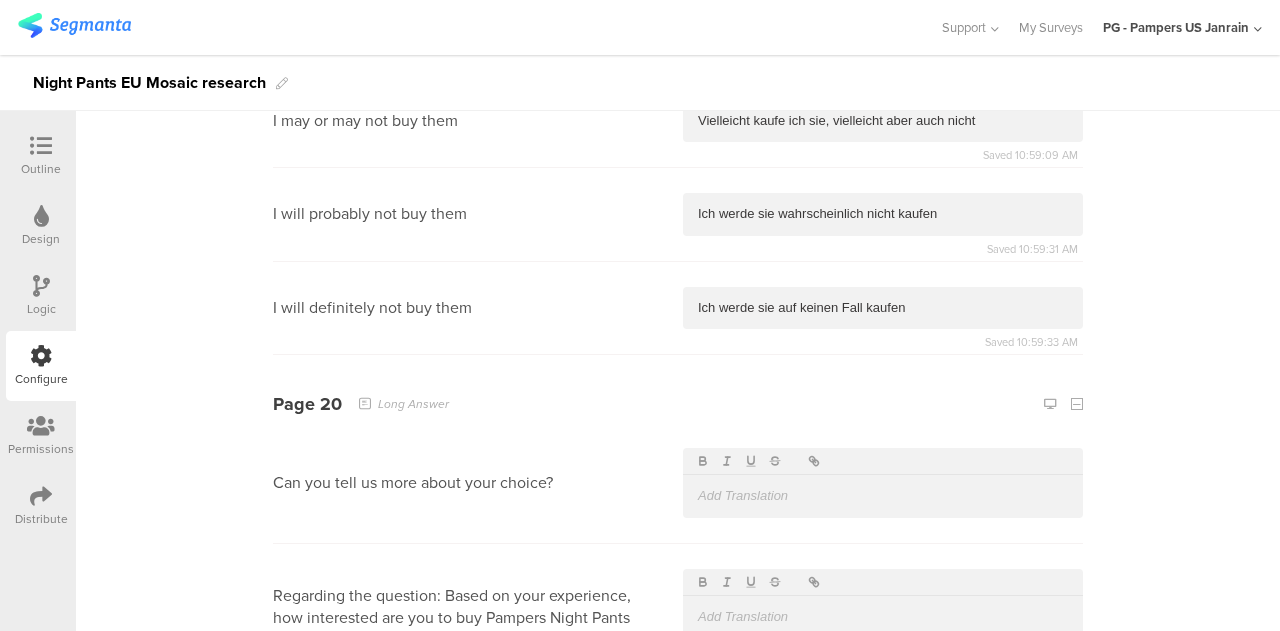 click at bounding box center (883, 496) 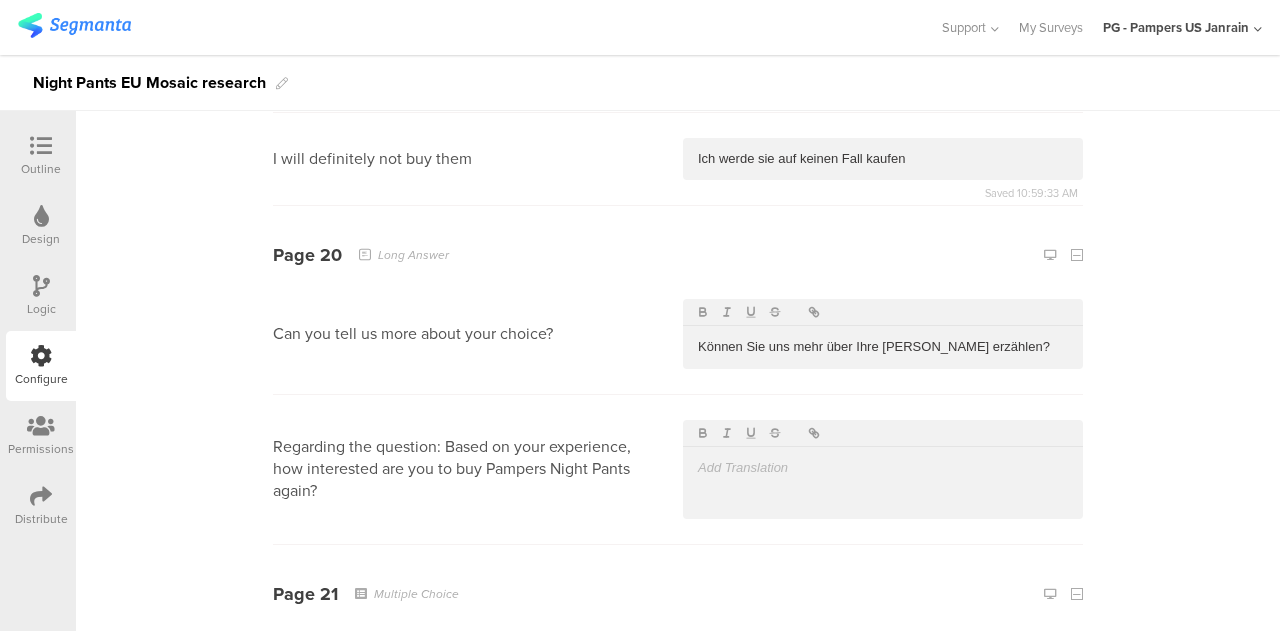 scroll, scrollTop: 11636, scrollLeft: 0, axis: vertical 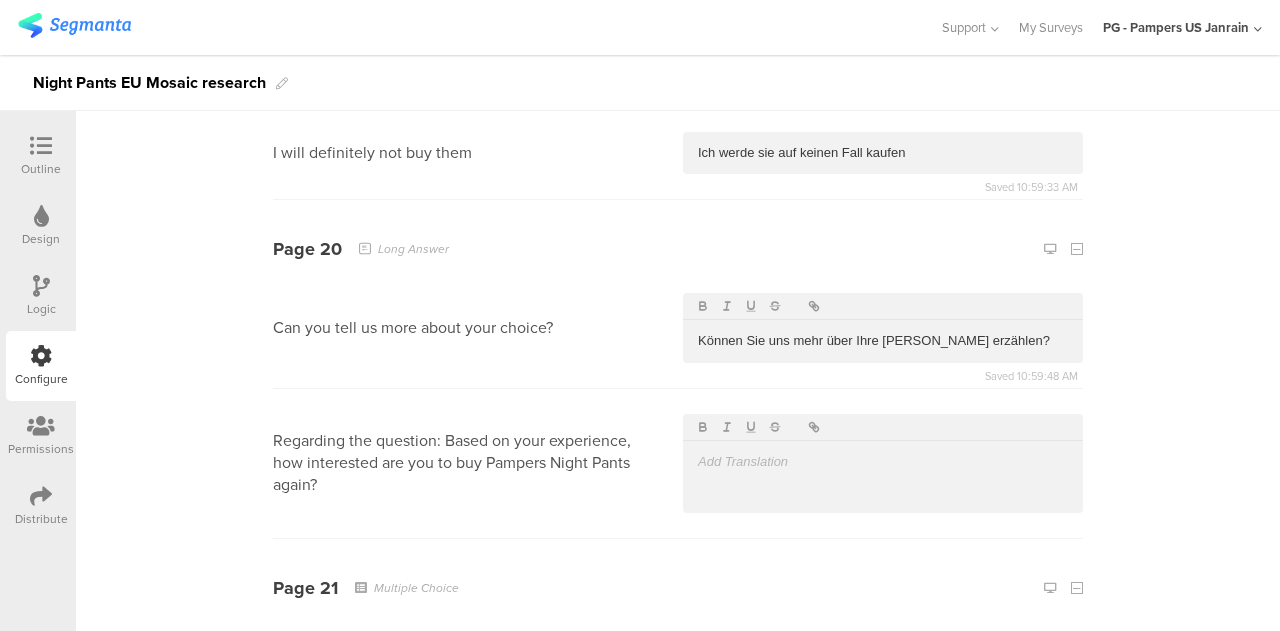click at bounding box center [883, 462] 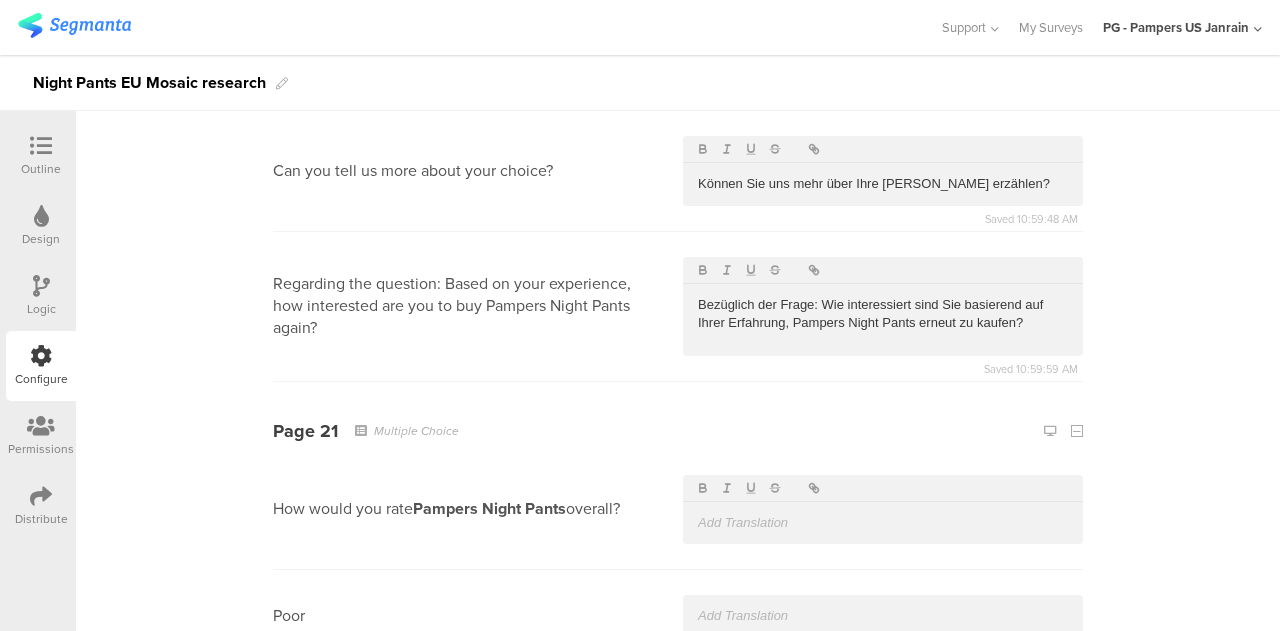 scroll, scrollTop: 11833, scrollLeft: 0, axis: vertical 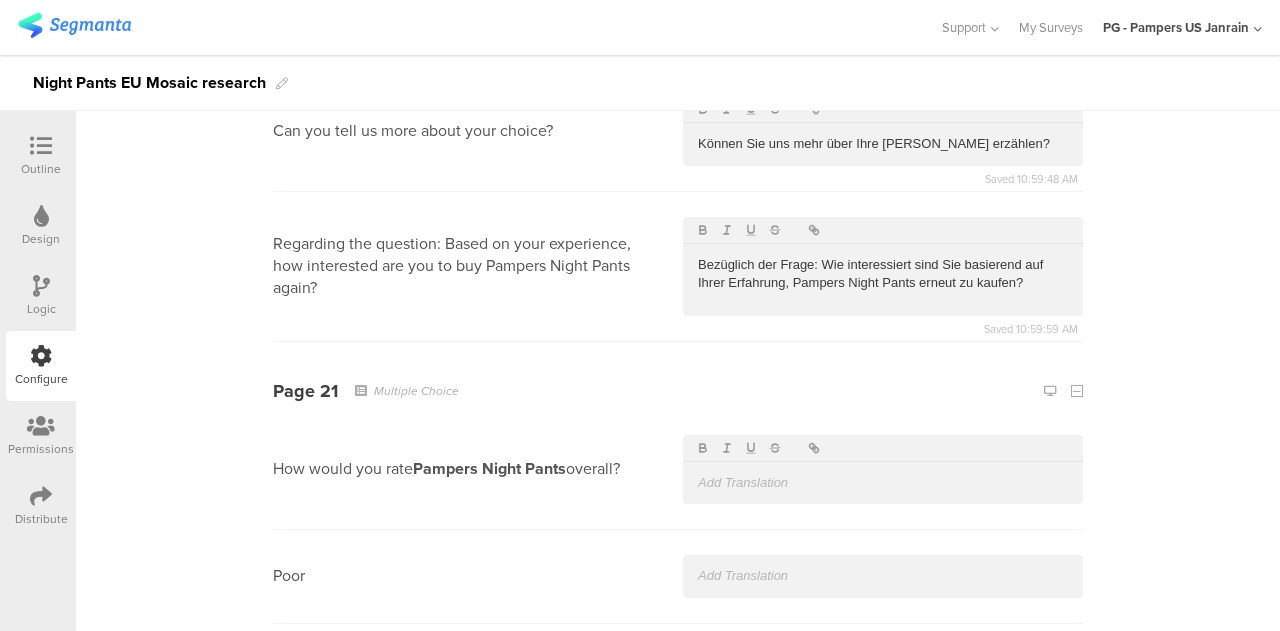 click at bounding box center (883, 483) 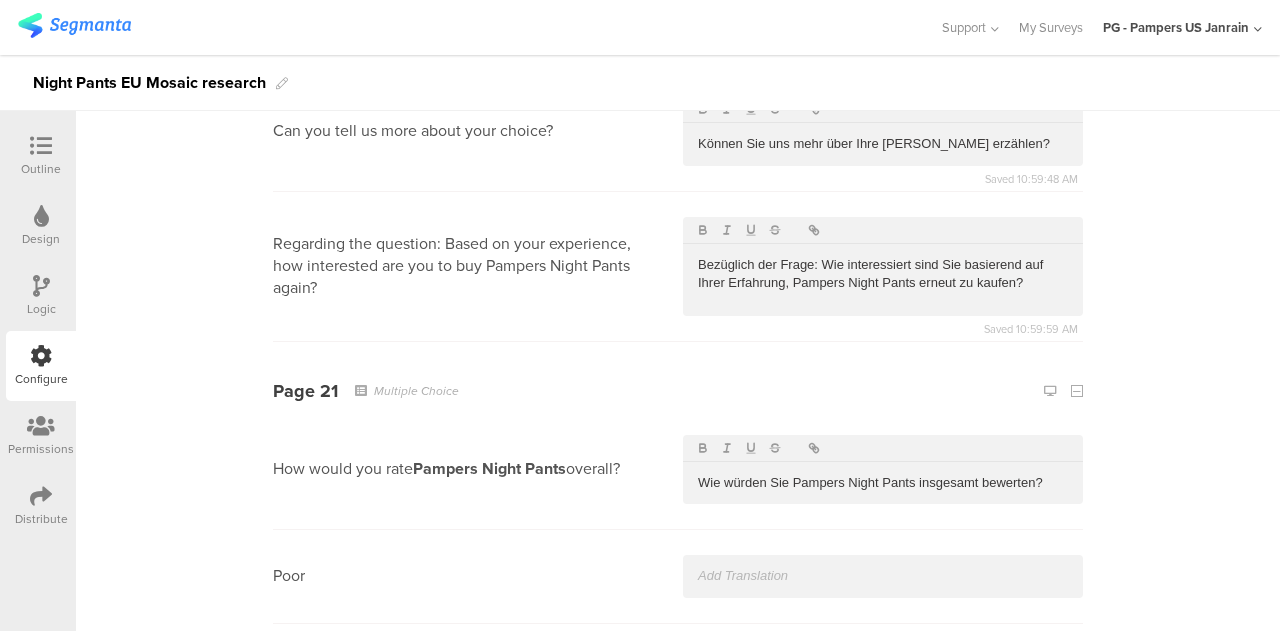 click on "Wie würden Sie Pampers Night Pants insgesamt bewerten?" at bounding box center [883, 483] 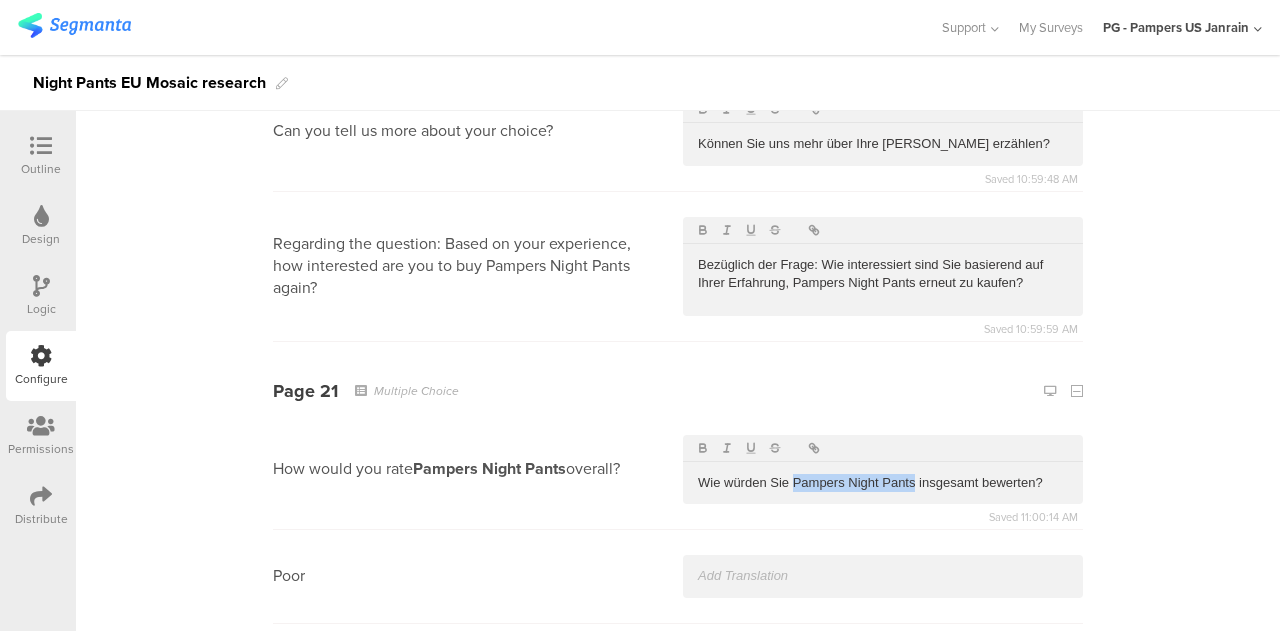 drag, startPoint x: 907, startPoint y: 411, endPoint x: 784, endPoint y: 411, distance: 123 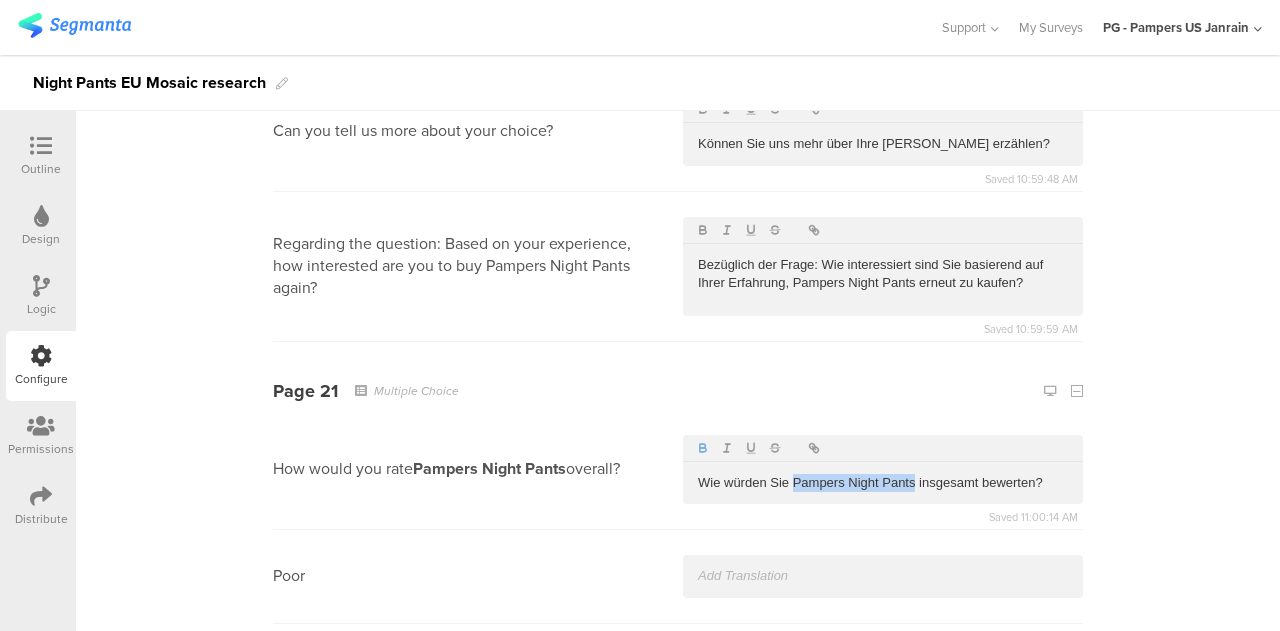 click 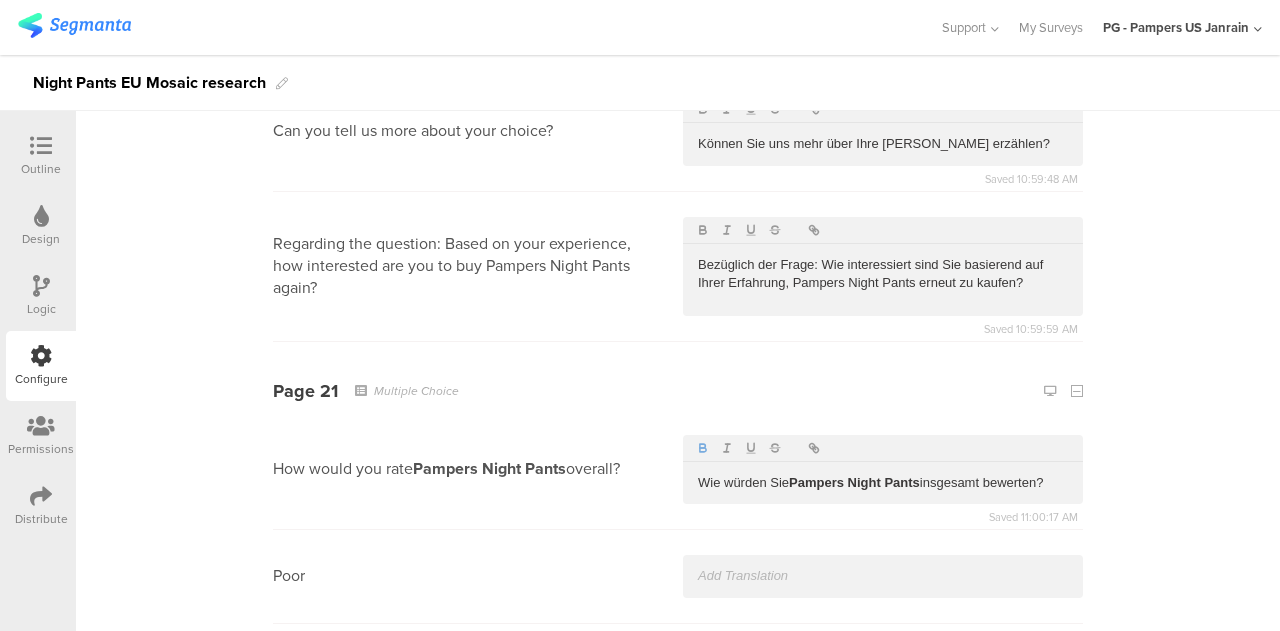 click at bounding box center [883, 576] 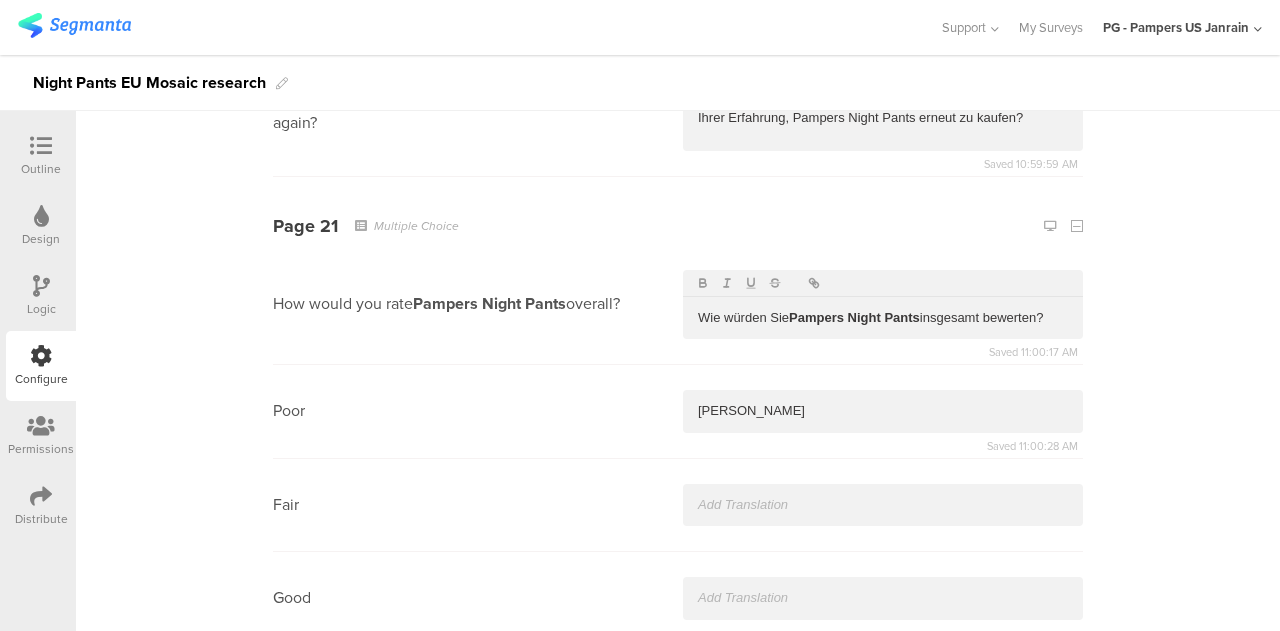 scroll, scrollTop: 11999, scrollLeft: 0, axis: vertical 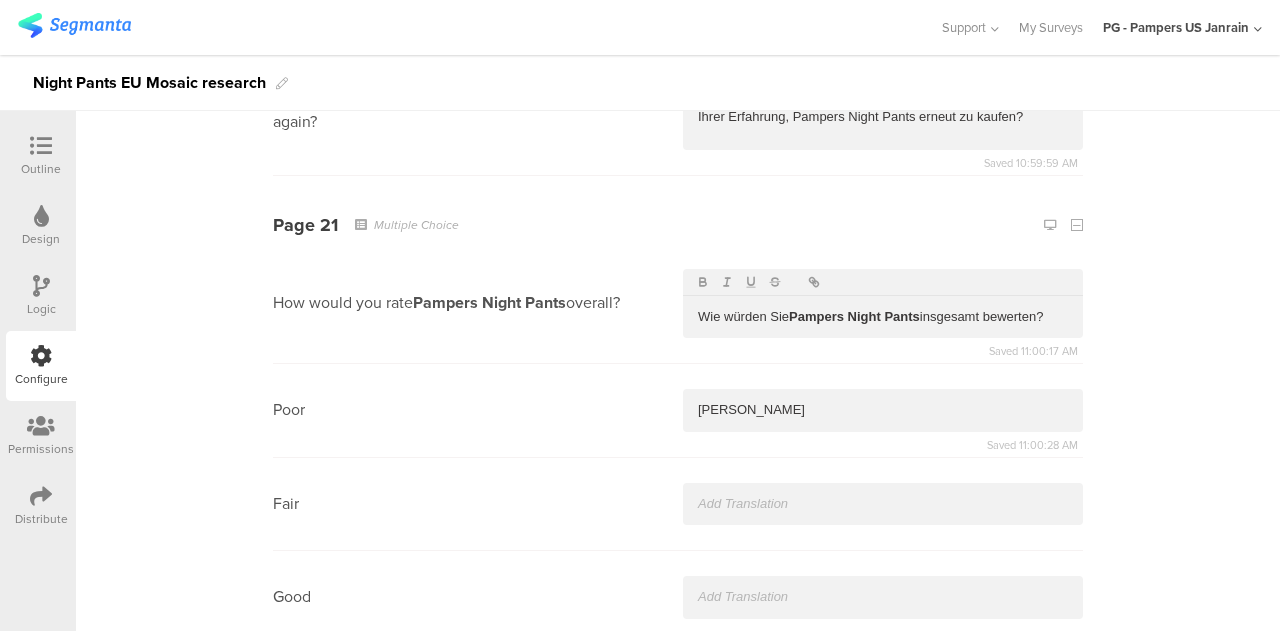 click at bounding box center (883, 504) 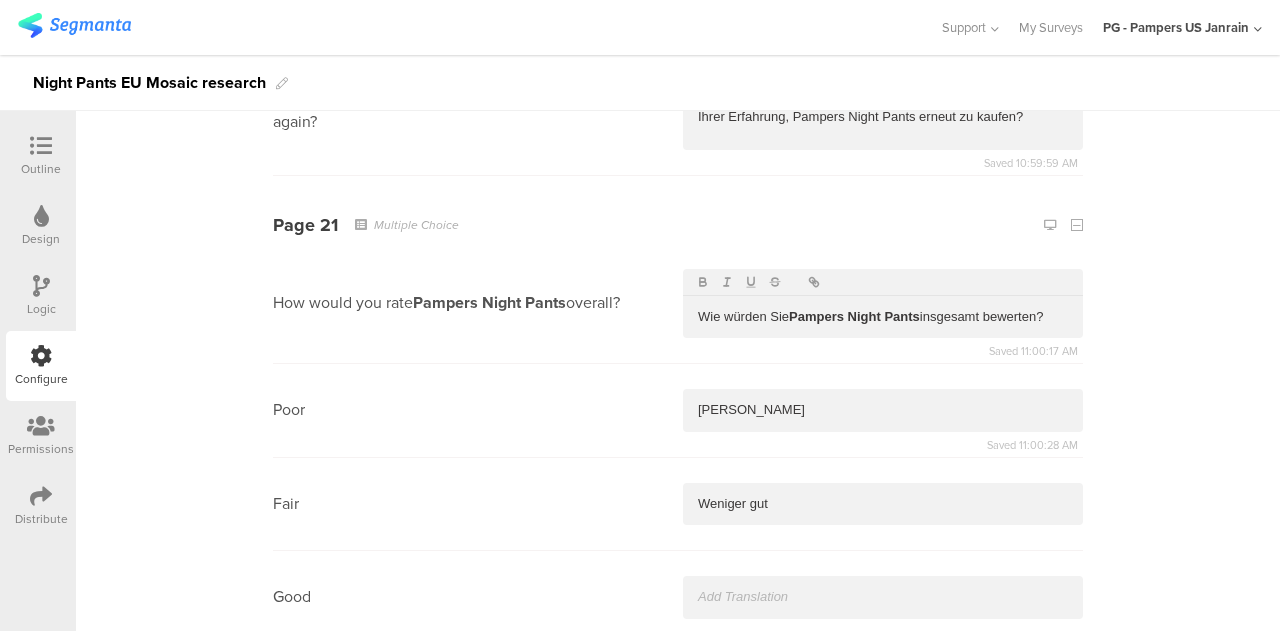 click at bounding box center (883, 597) 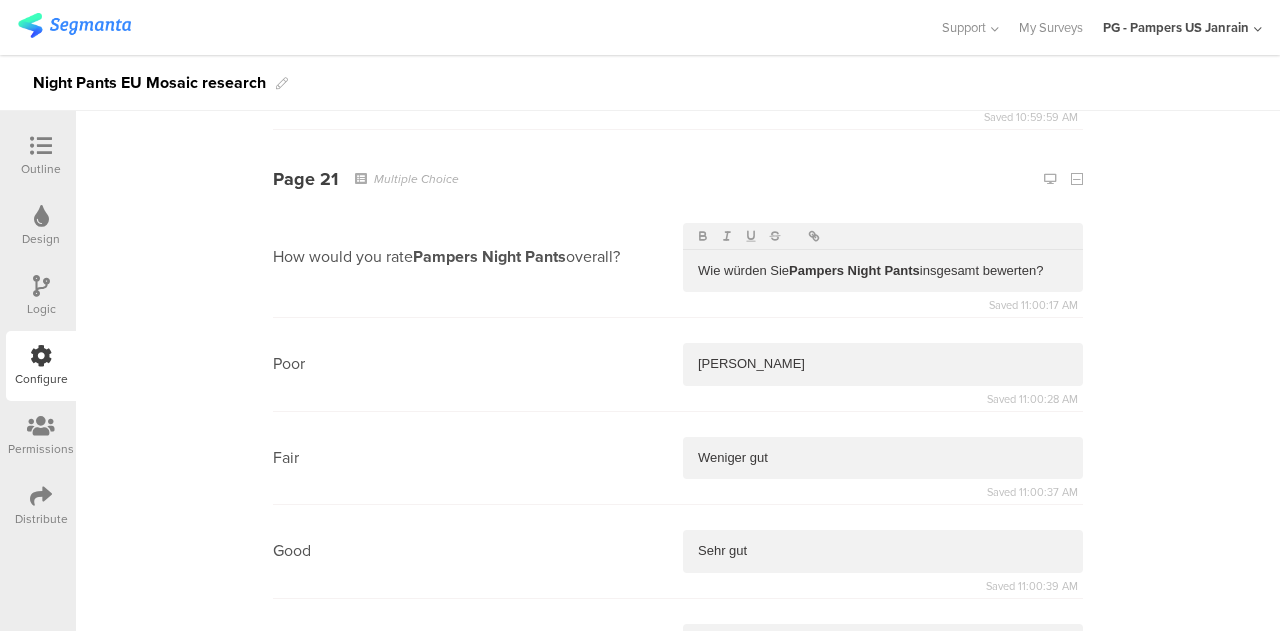 scroll, scrollTop: 12048, scrollLeft: 0, axis: vertical 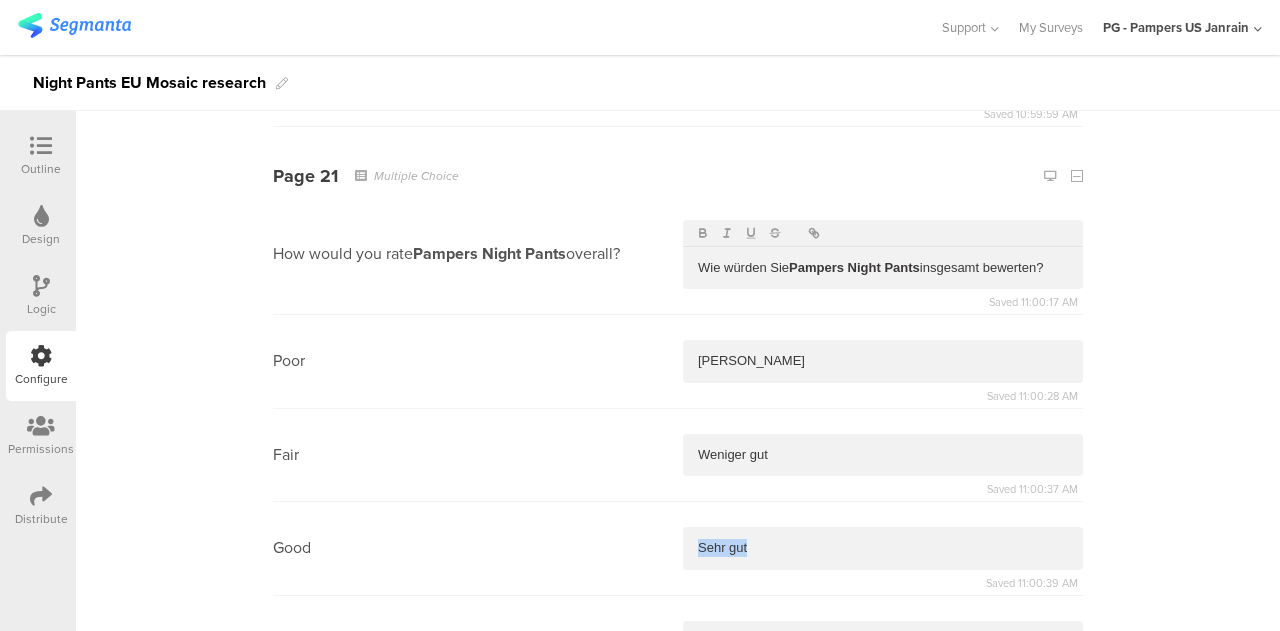 drag, startPoint x: 742, startPoint y: 474, endPoint x: 614, endPoint y: 461, distance: 128.65846 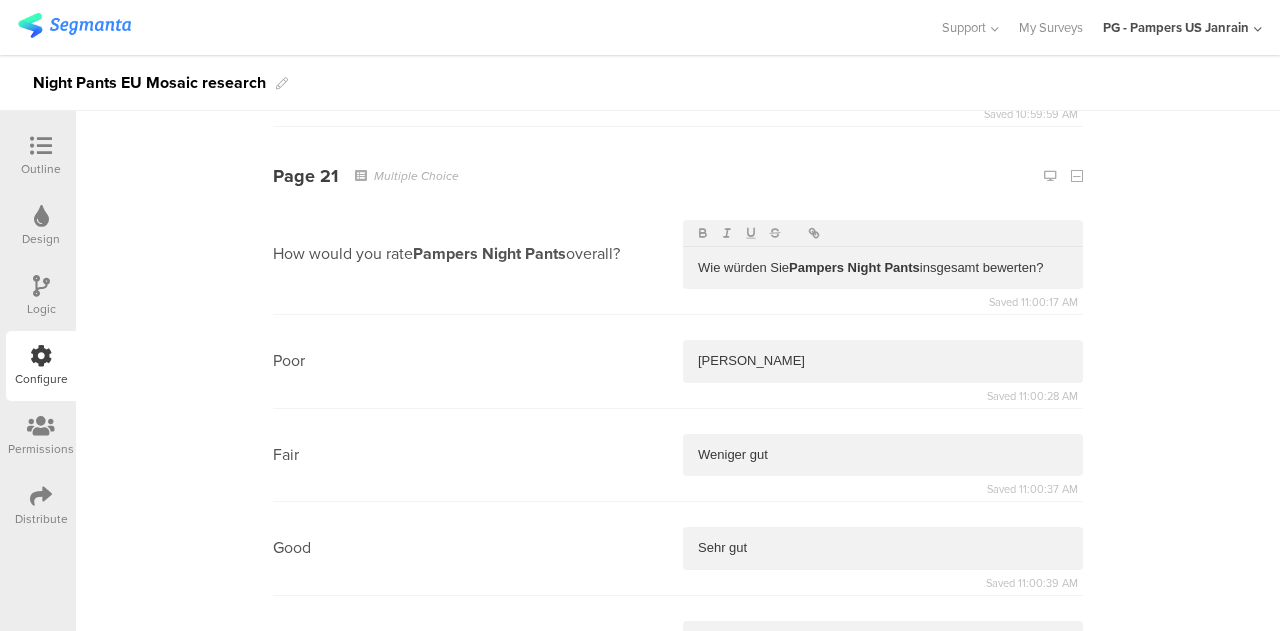 click at bounding box center [883, 642] 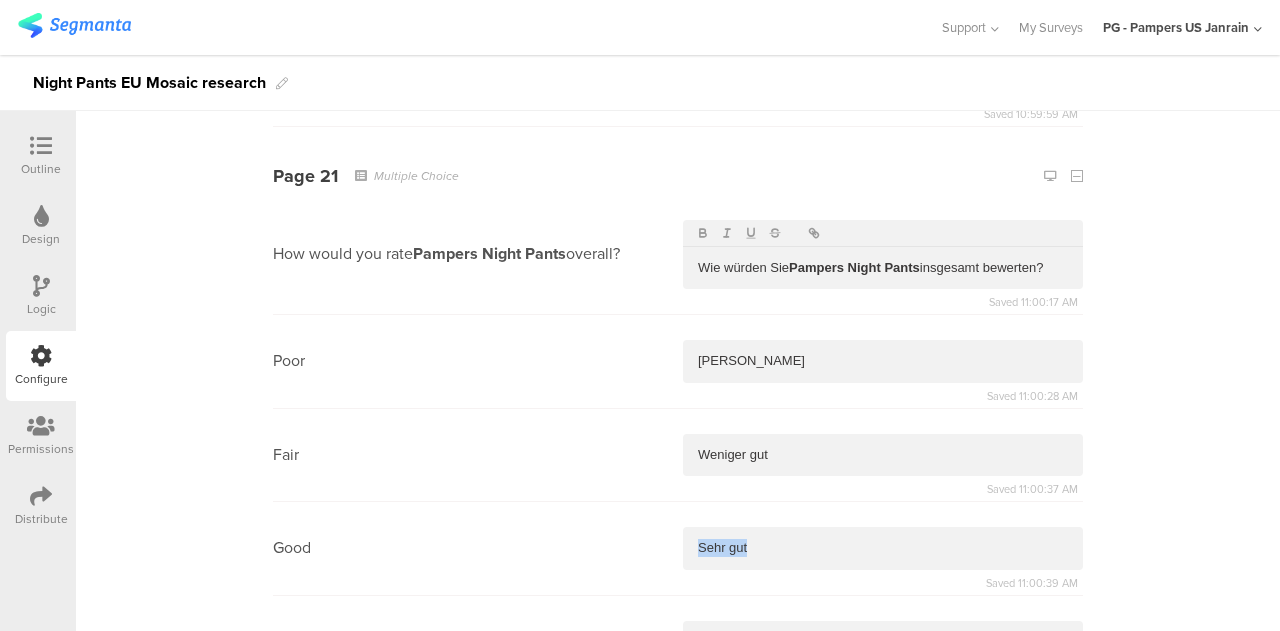 drag, startPoint x: 773, startPoint y: 475, endPoint x: 556, endPoint y: 454, distance: 218.01376 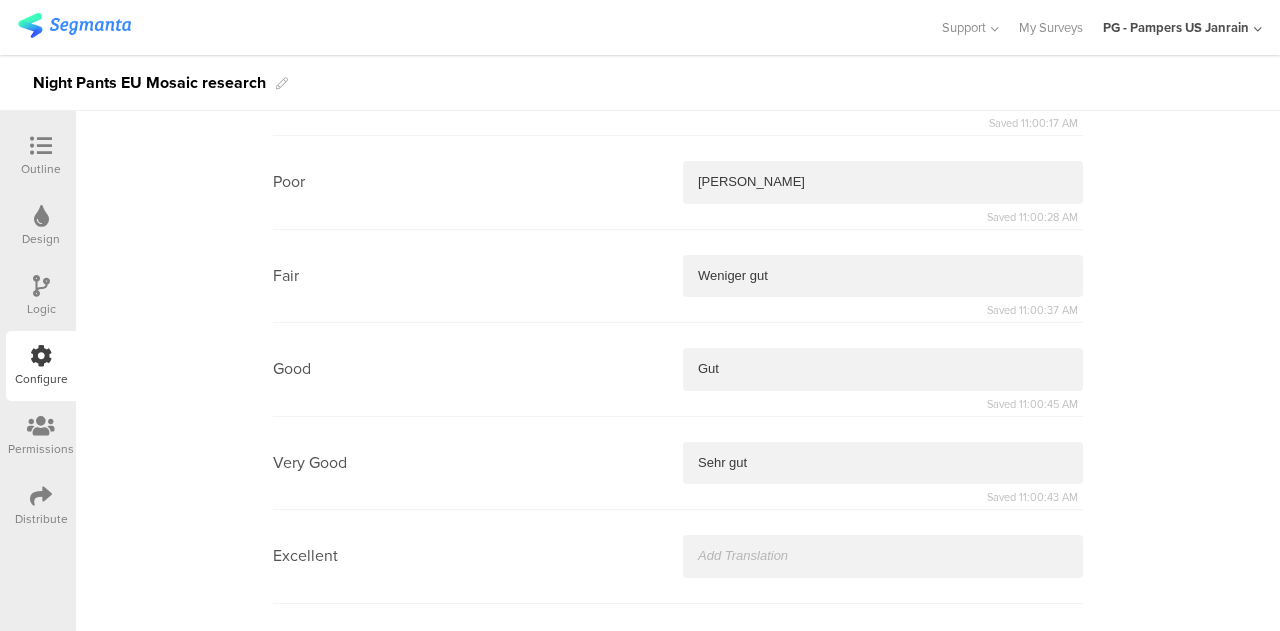 scroll, scrollTop: 12228, scrollLeft: 0, axis: vertical 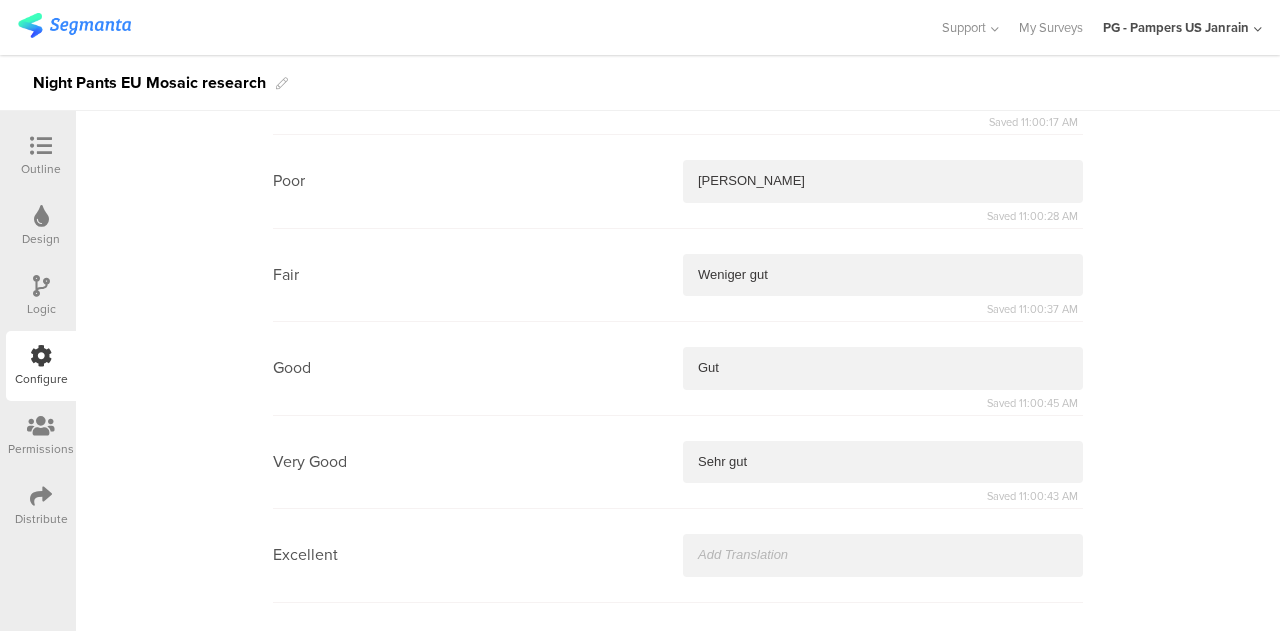 click at bounding box center [883, 555] 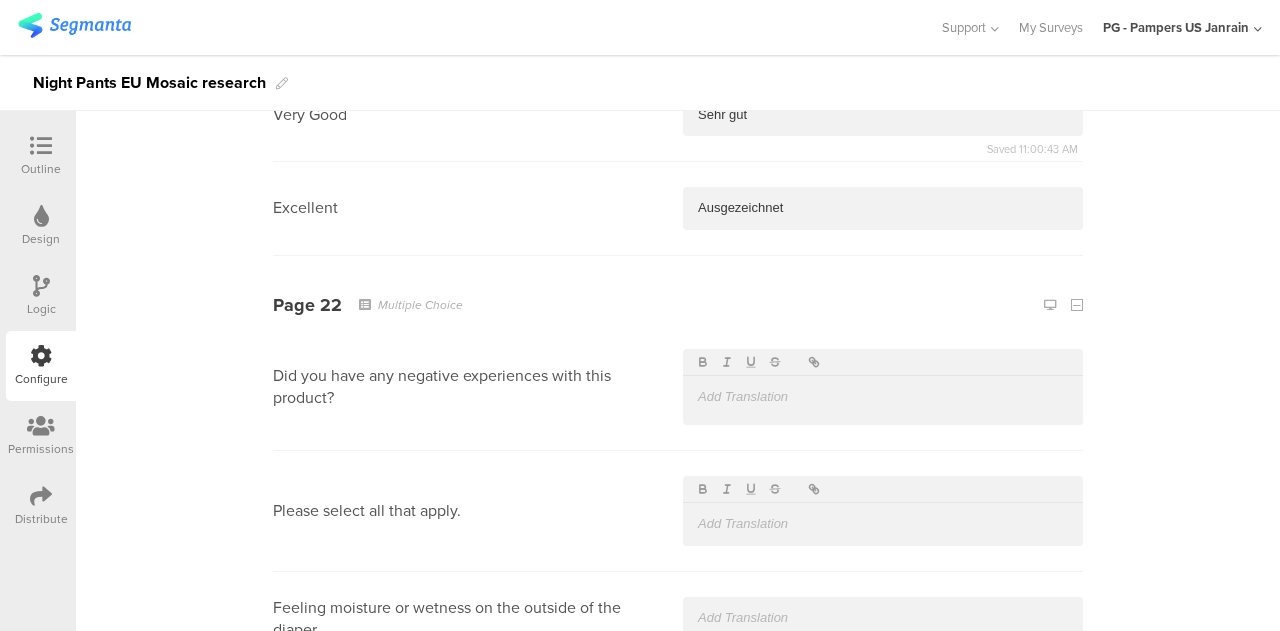 scroll, scrollTop: 12578, scrollLeft: 0, axis: vertical 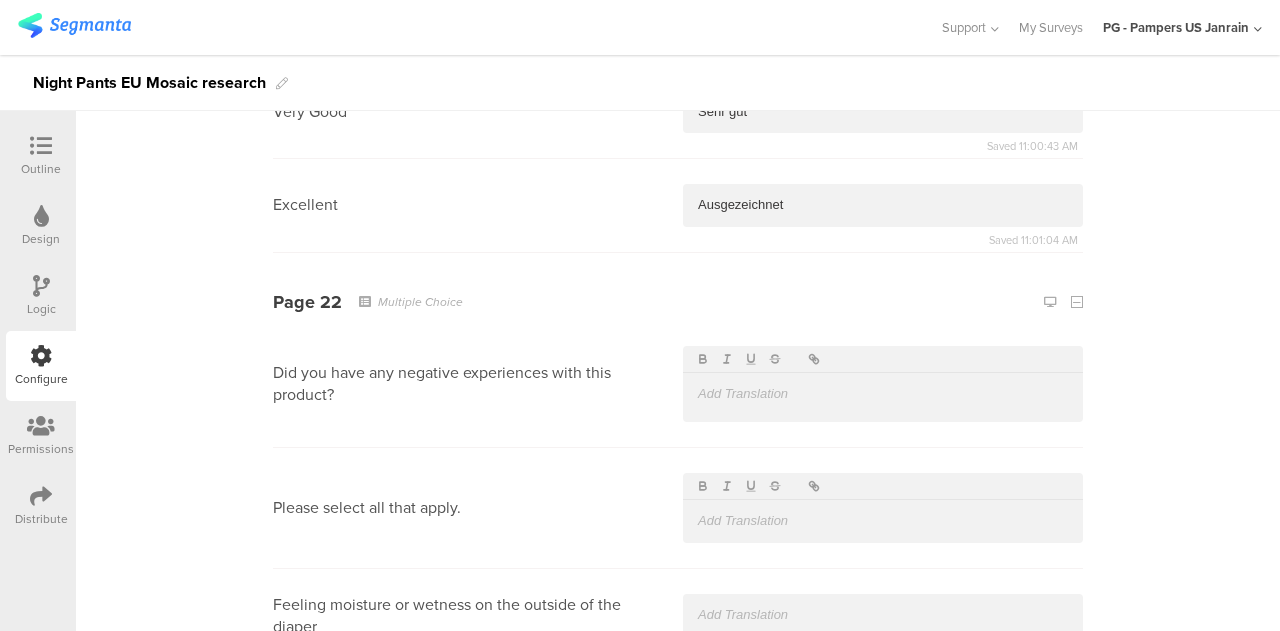 click at bounding box center (883, 394) 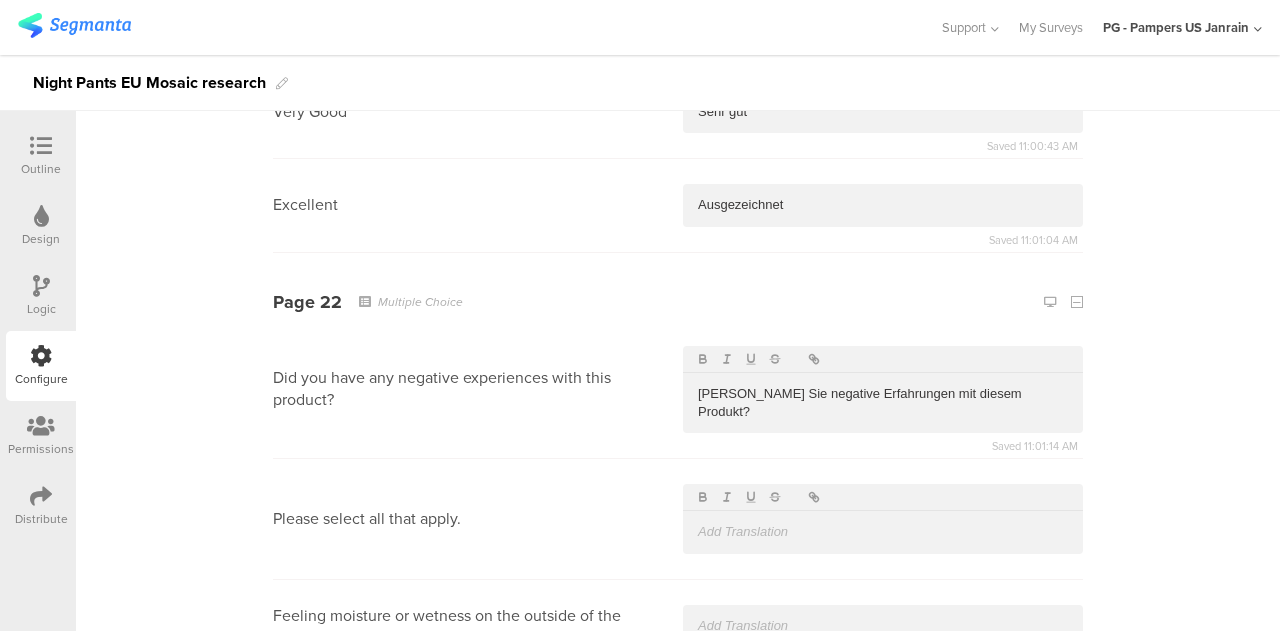 click at bounding box center (883, 532) 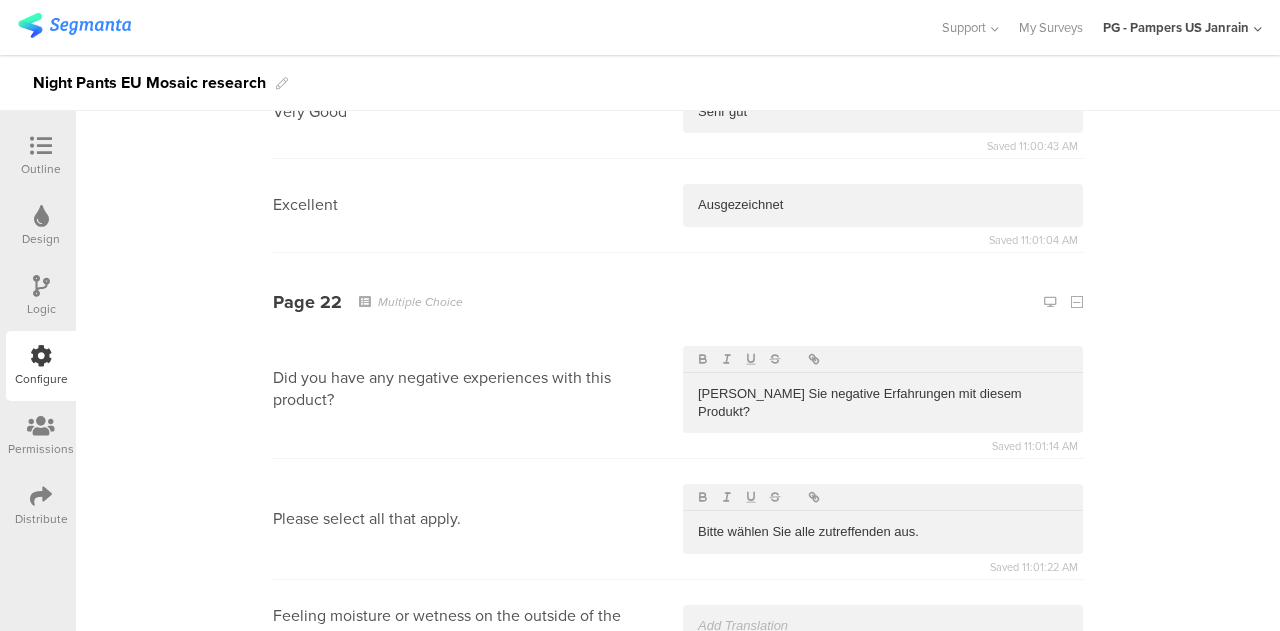 click on "Feeling moisture or wetness on the outside of the diaper" at bounding box center [678, 628] 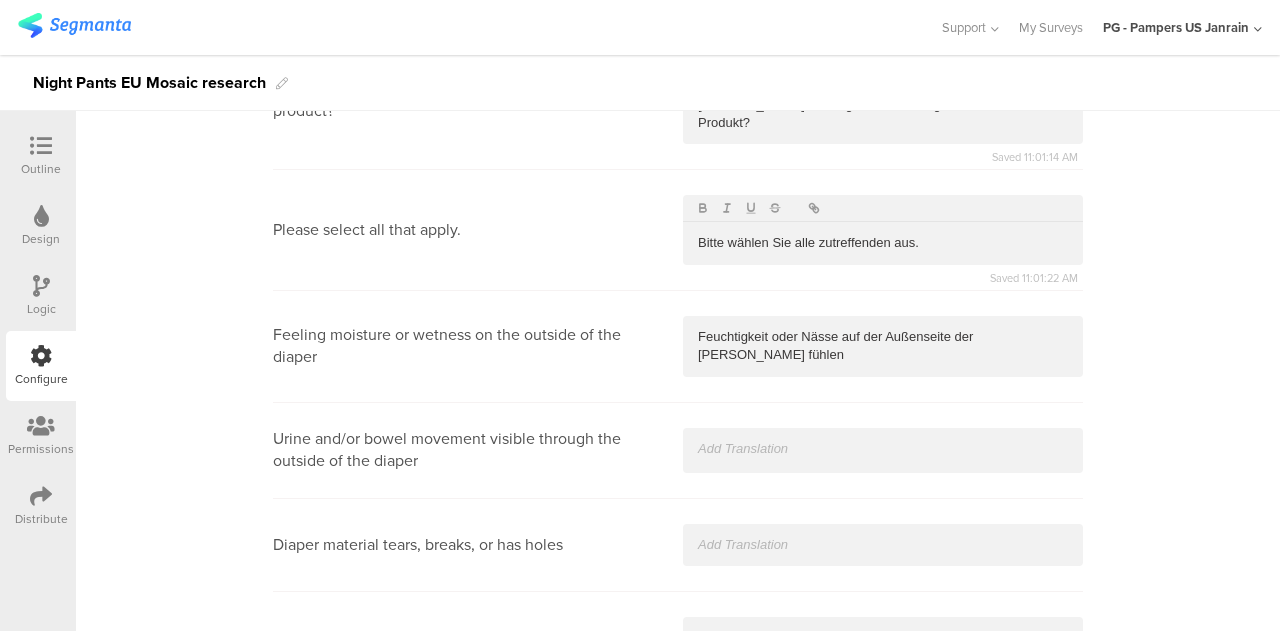 scroll, scrollTop: 12870, scrollLeft: 0, axis: vertical 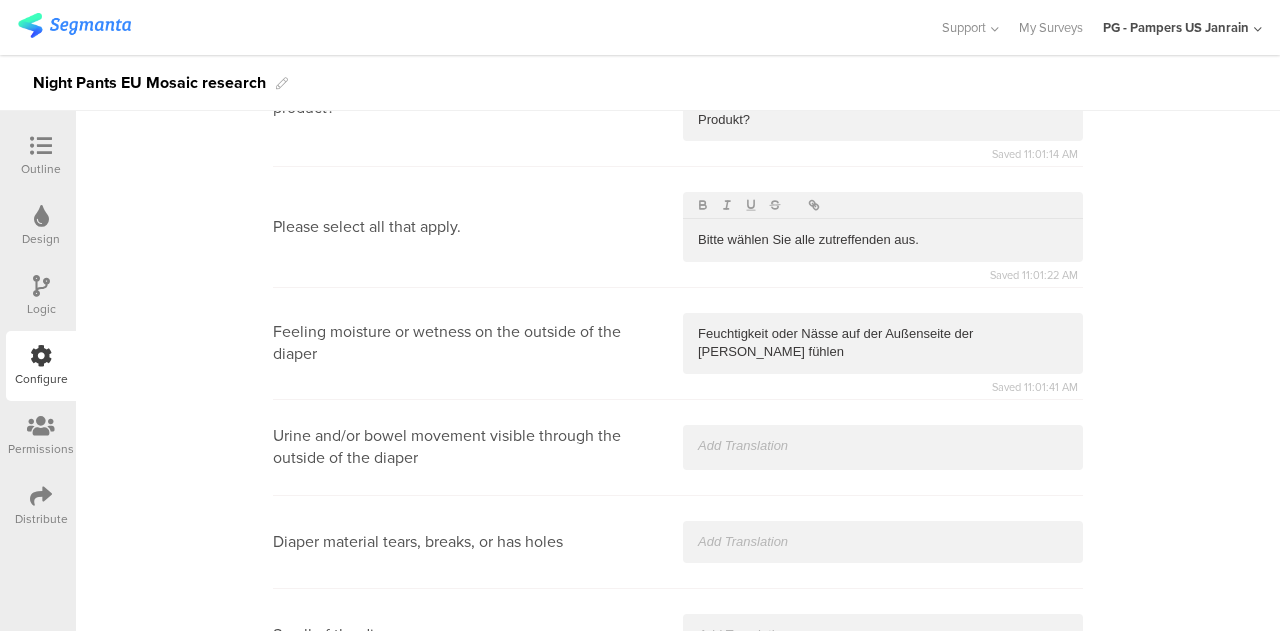 click at bounding box center [883, 446] 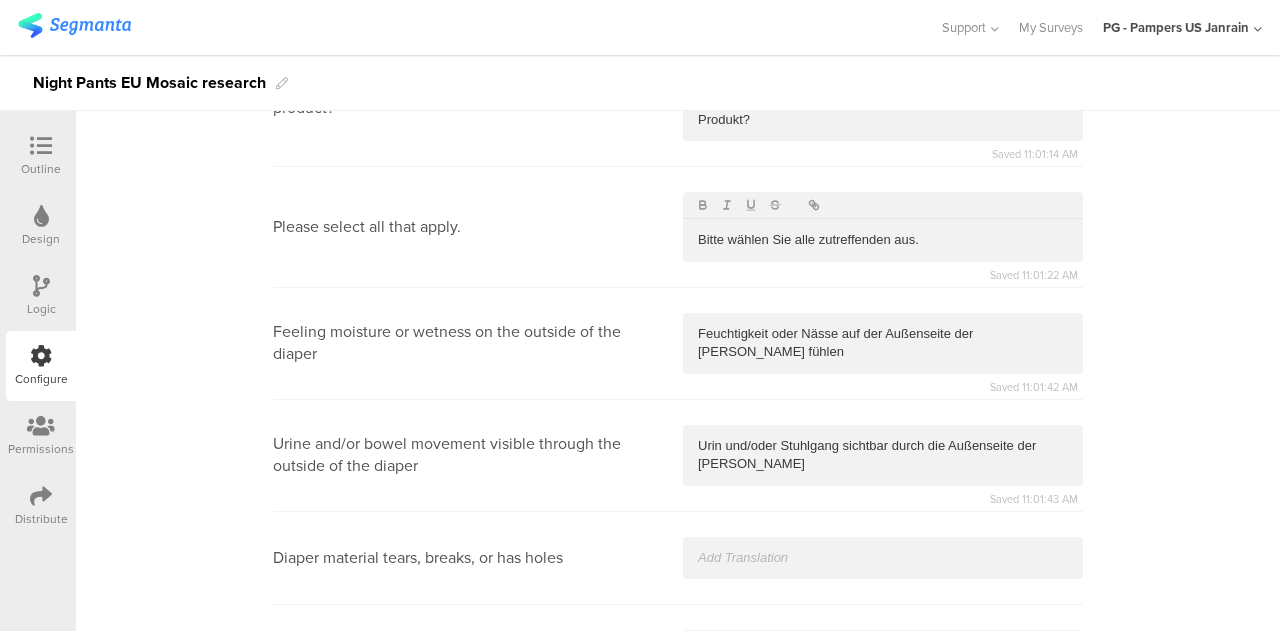 click at bounding box center [883, 558] 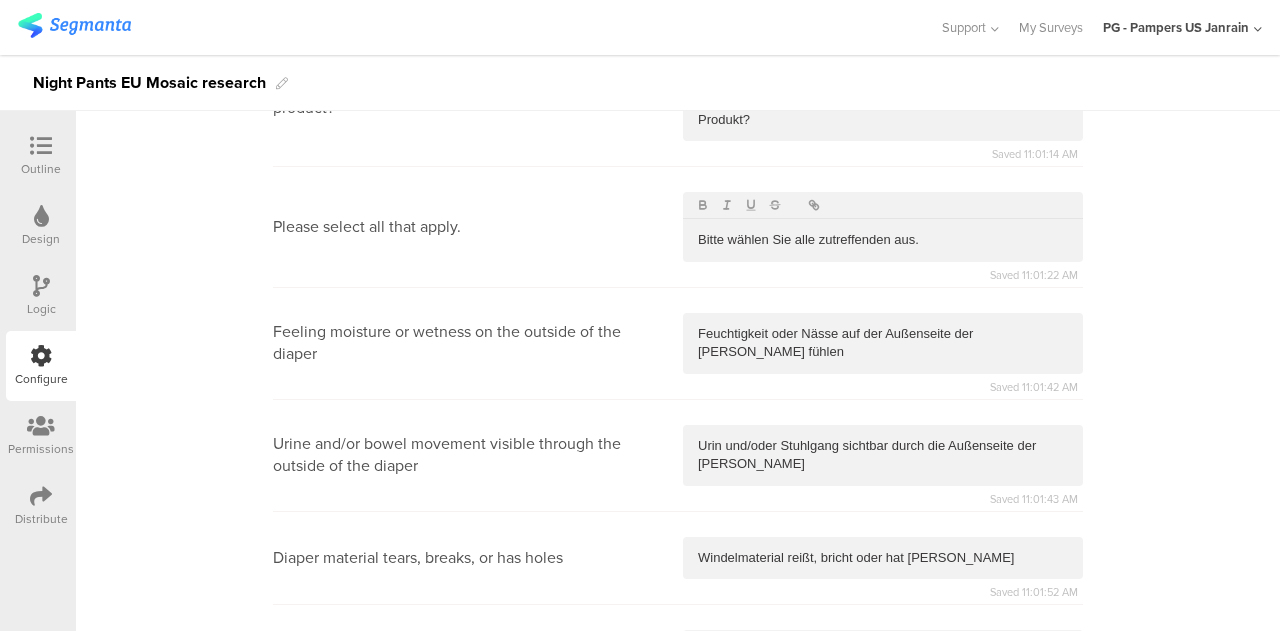 click at bounding box center (883, 651) 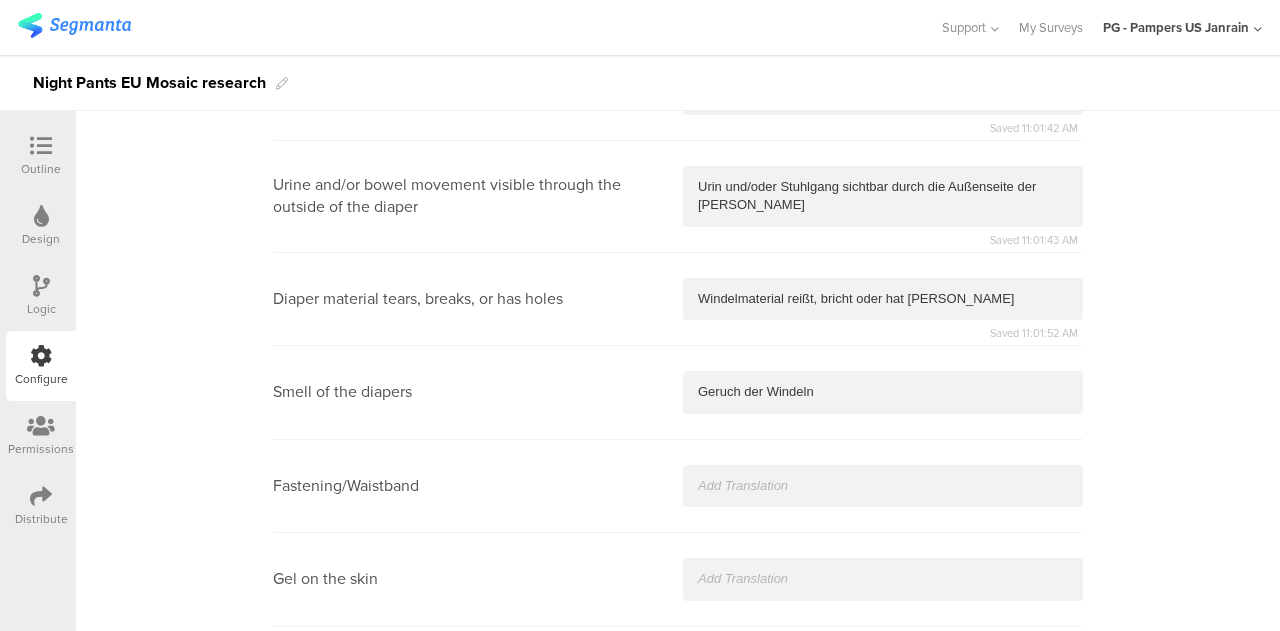 scroll, scrollTop: 13130, scrollLeft: 0, axis: vertical 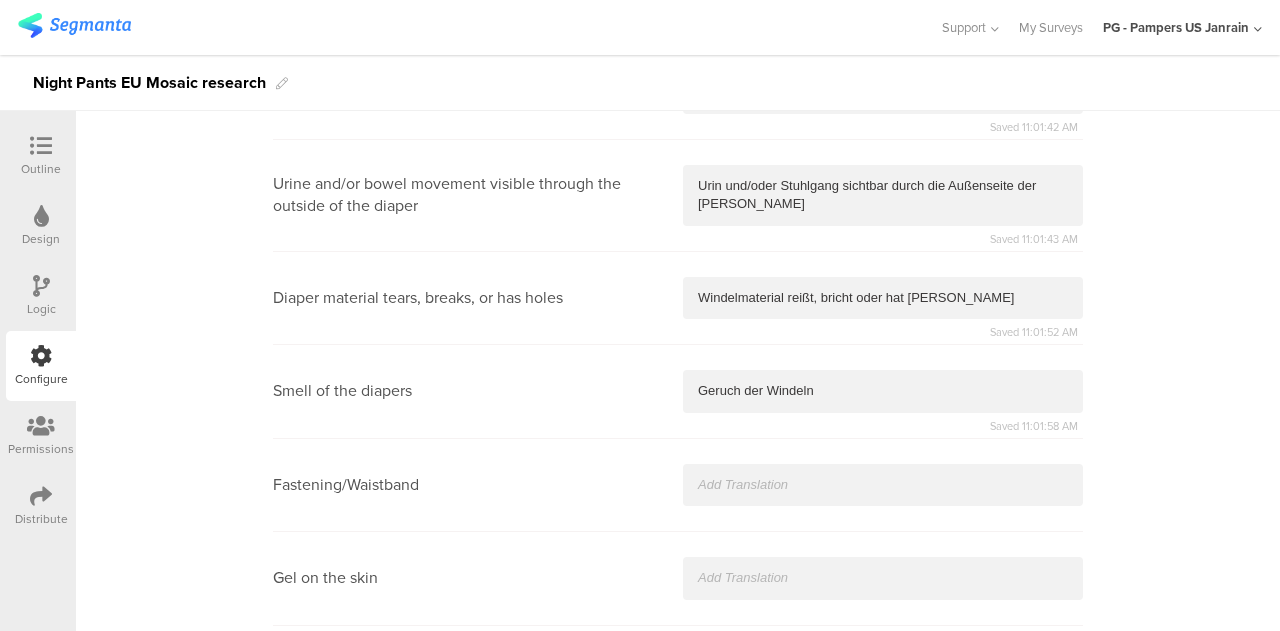 click at bounding box center [883, 485] 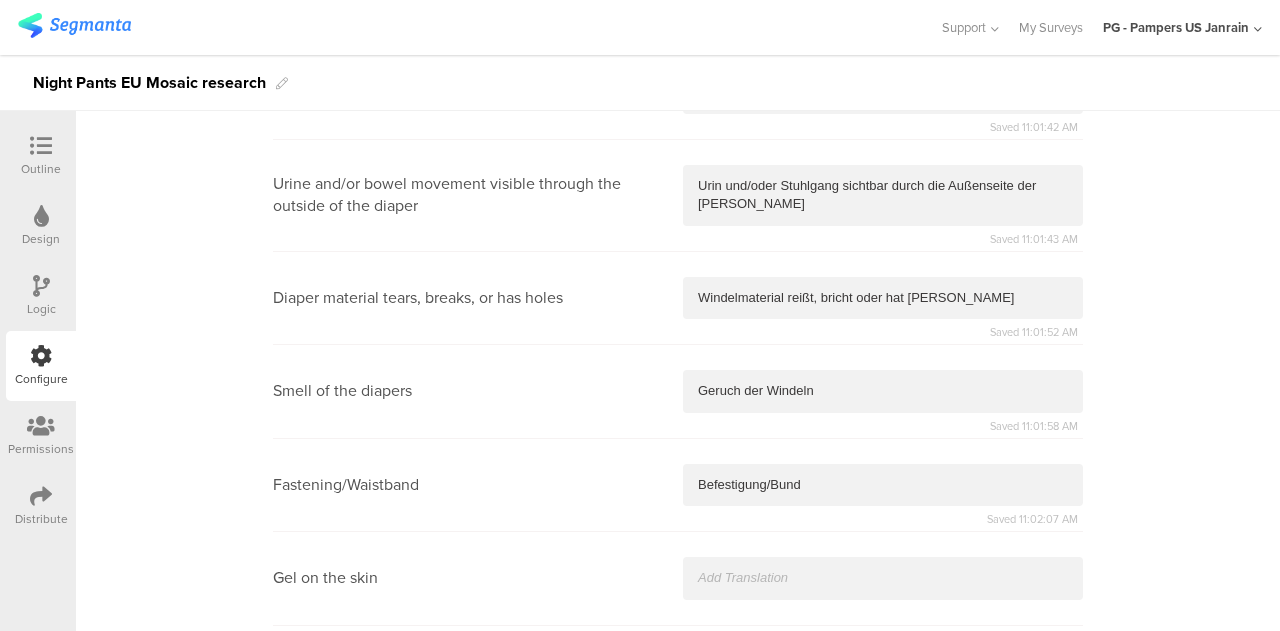 click at bounding box center [883, 578] 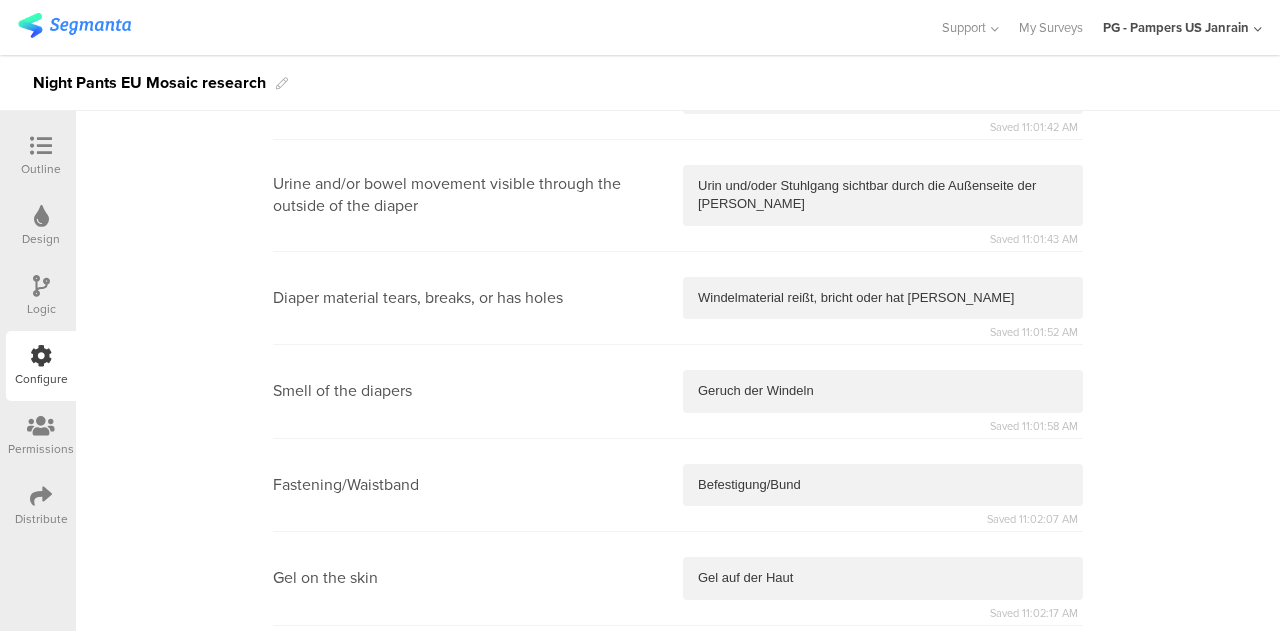 click at bounding box center (883, 672) 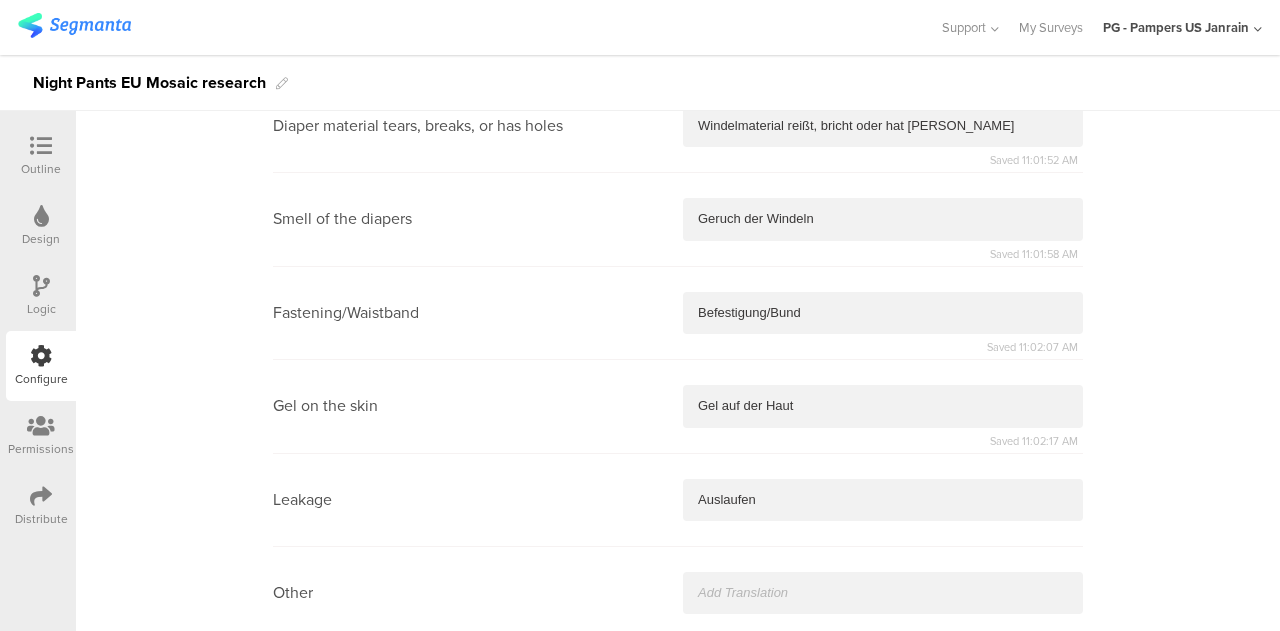 scroll, scrollTop: 13348, scrollLeft: 0, axis: vertical 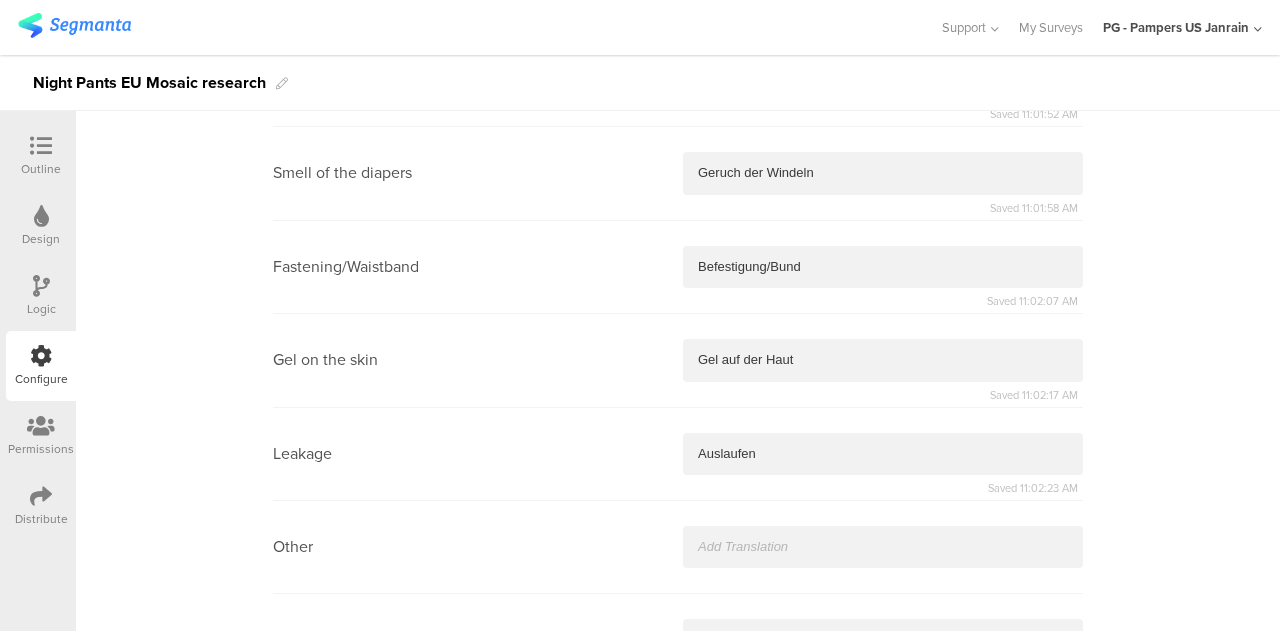 click at bounding box center [883, 547] 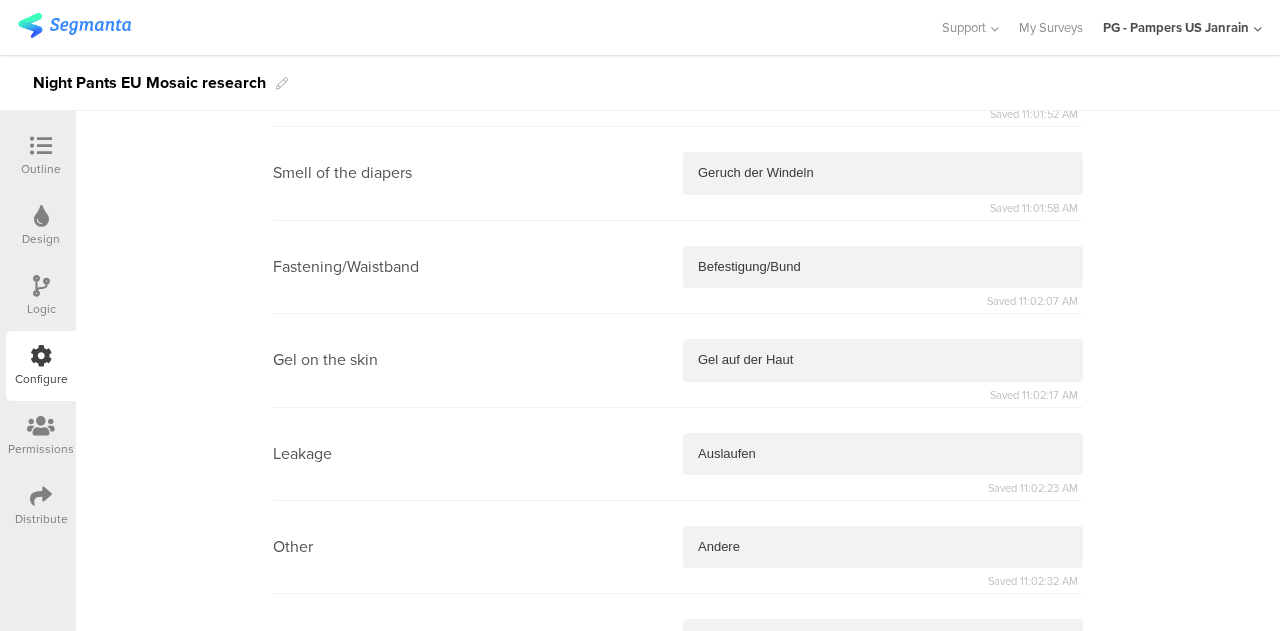 click at bounding box center (883, 640) 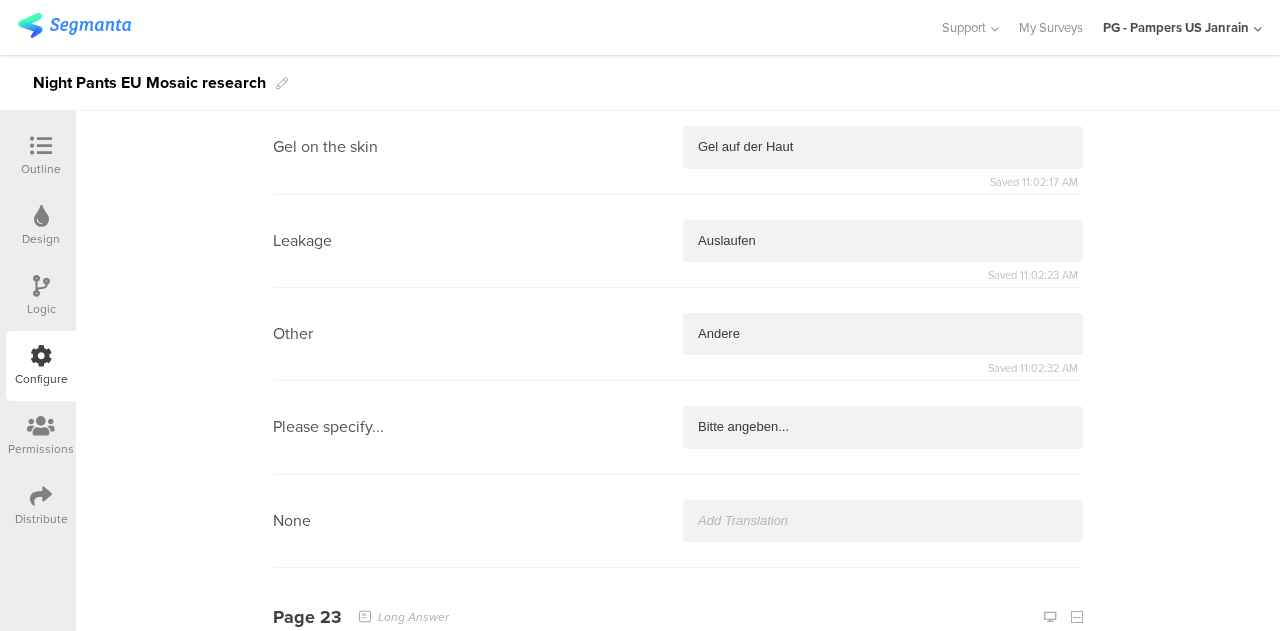 scroll, scrollTop: 13564, scrollLeft: 0, axis: vertical 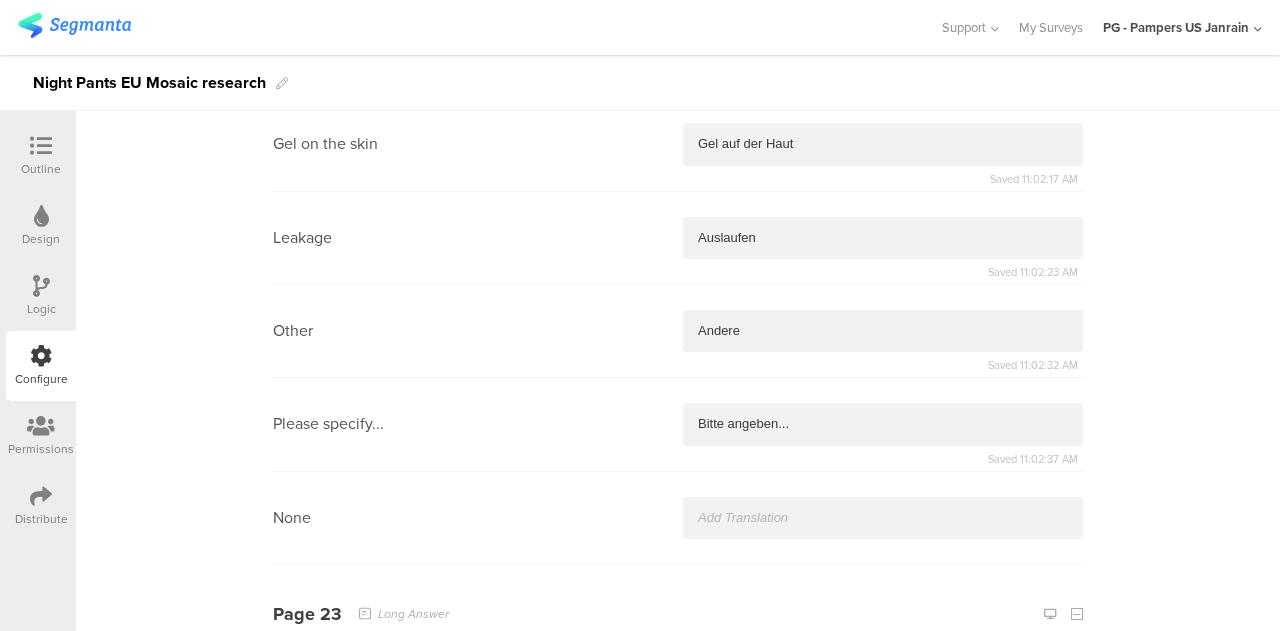 click at bounding box center [883, 518] 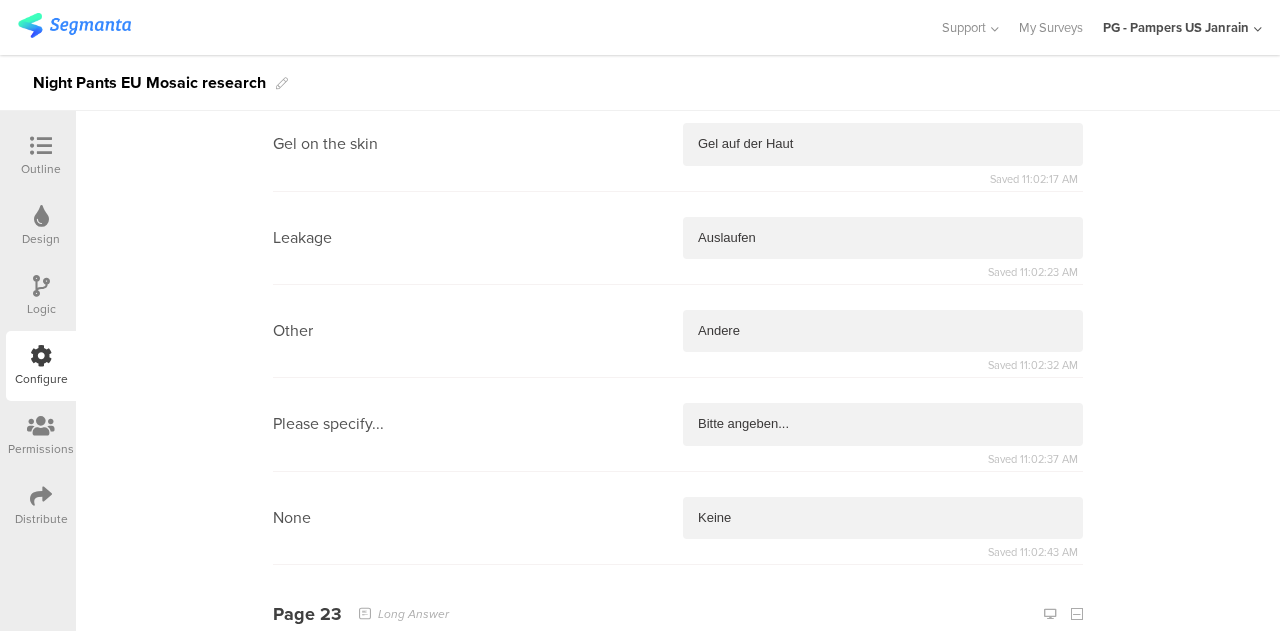 click at bounding box center [883, 706] 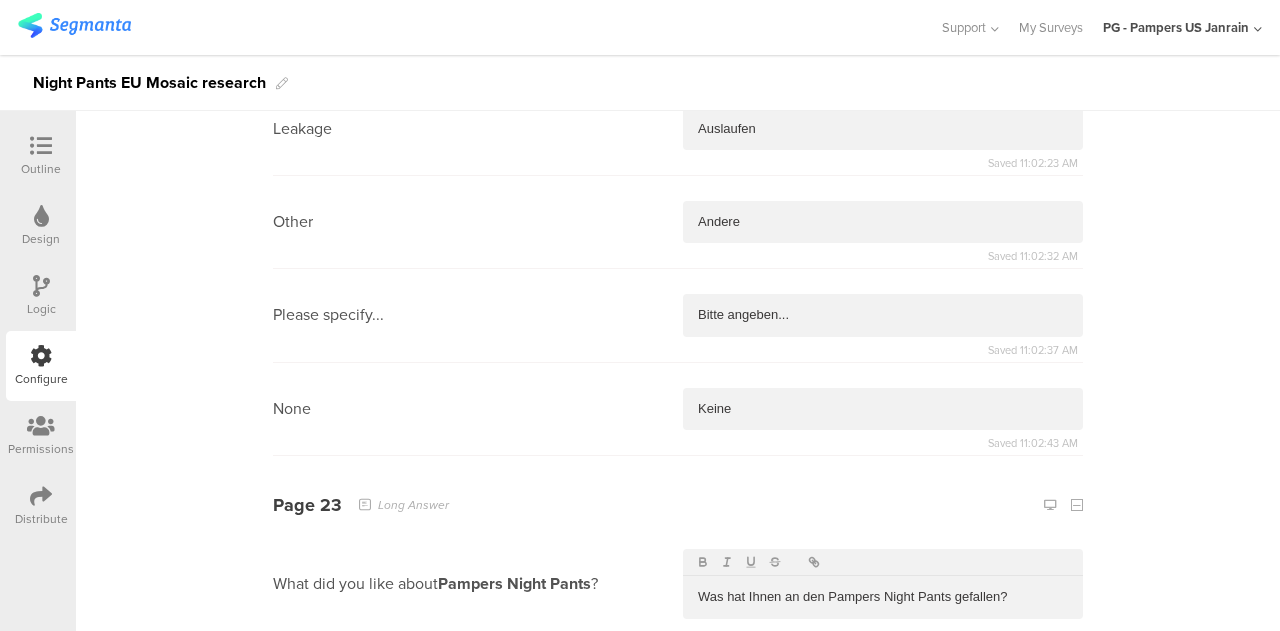 scroll, scrollTop: 13675, scrollLeft: 0, axis: vertical 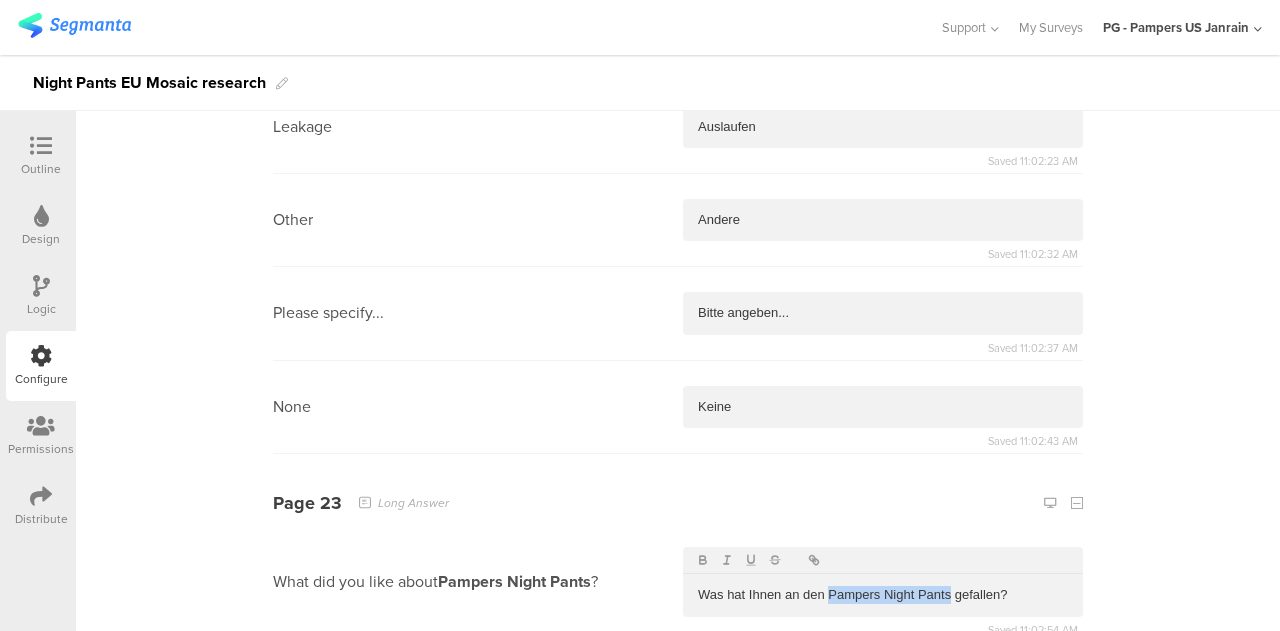 drag, startPoint x: 943, startPoint y: 487, endPoint x: 820, endPoint y: 499, distance: 123.58398 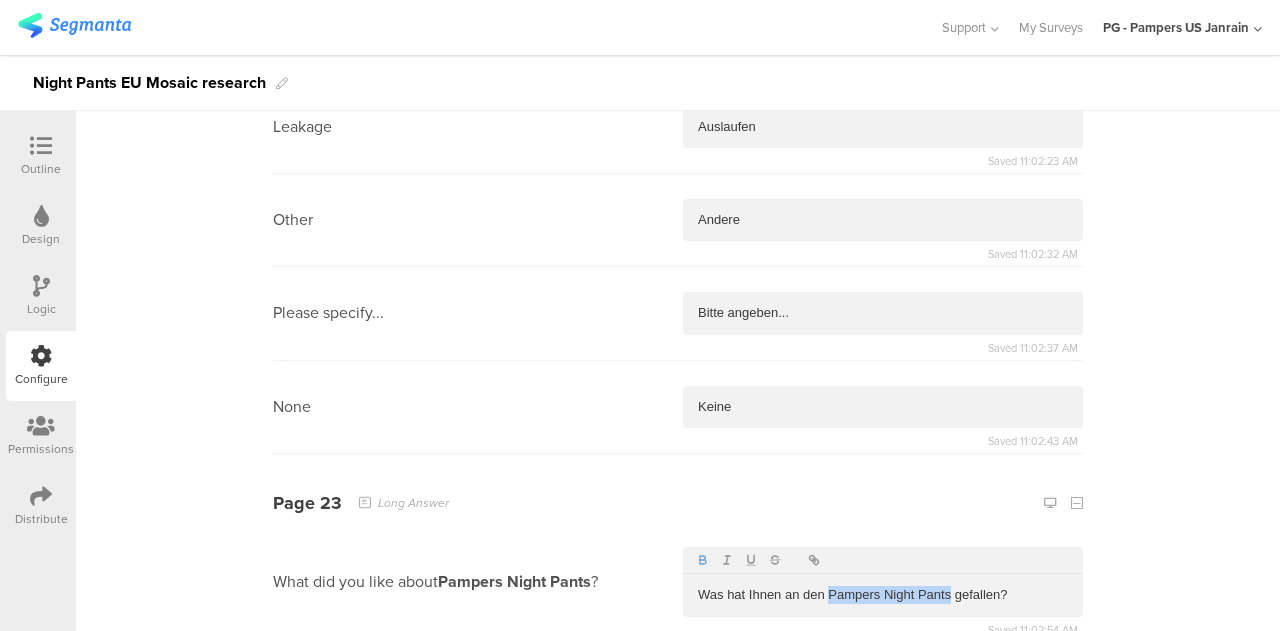 click 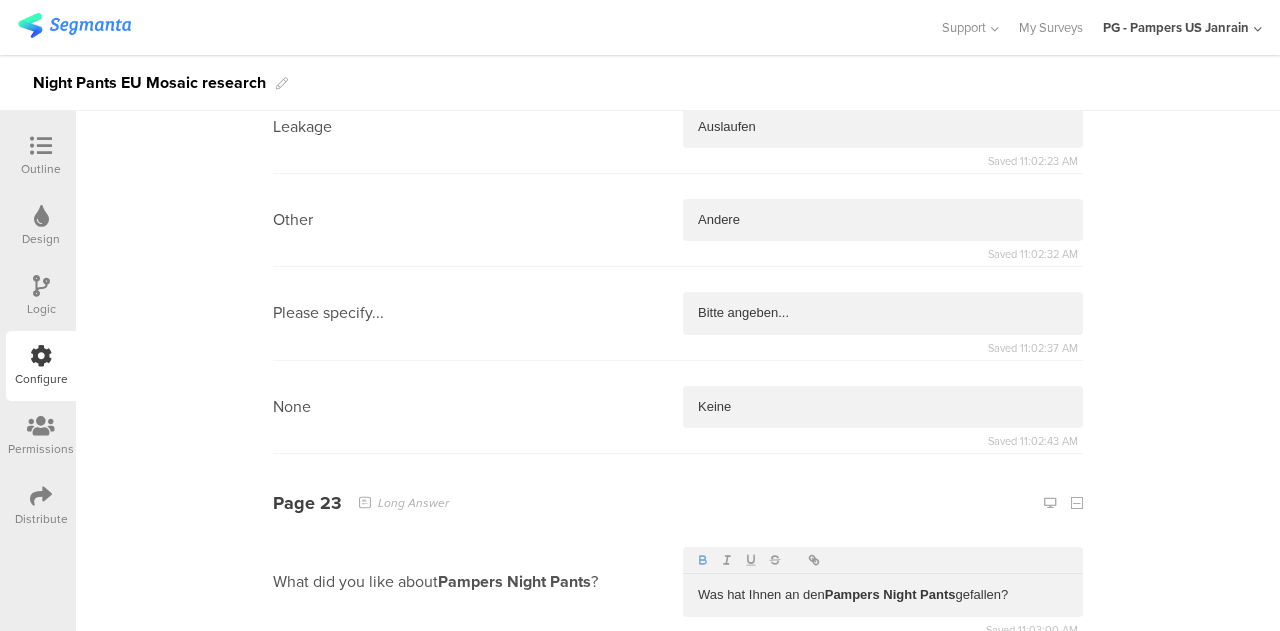 click on "Page 24
Multiple Choice               How would you rate Night Pants compared to other diapering products you've tried?
Better than others
About the same
Worse than others
I haven't tried other similar products" at bounding box center (678, 928) 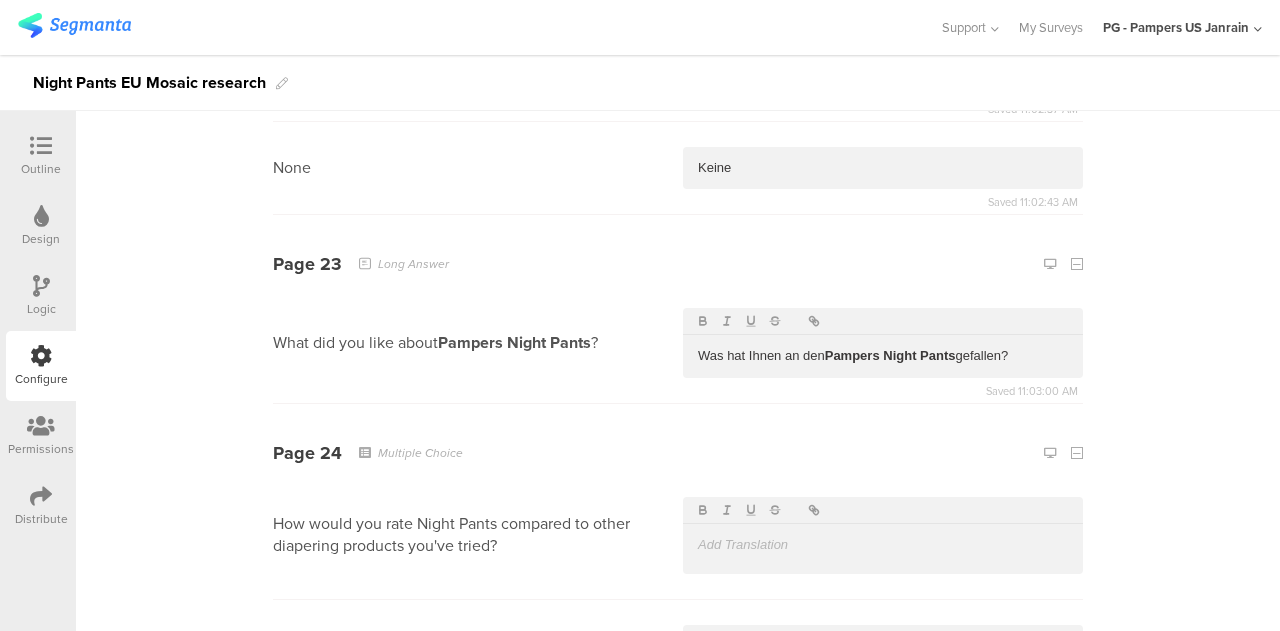 scroll, scrollTop: 13919, scrollLeft: 0, axis: vertical 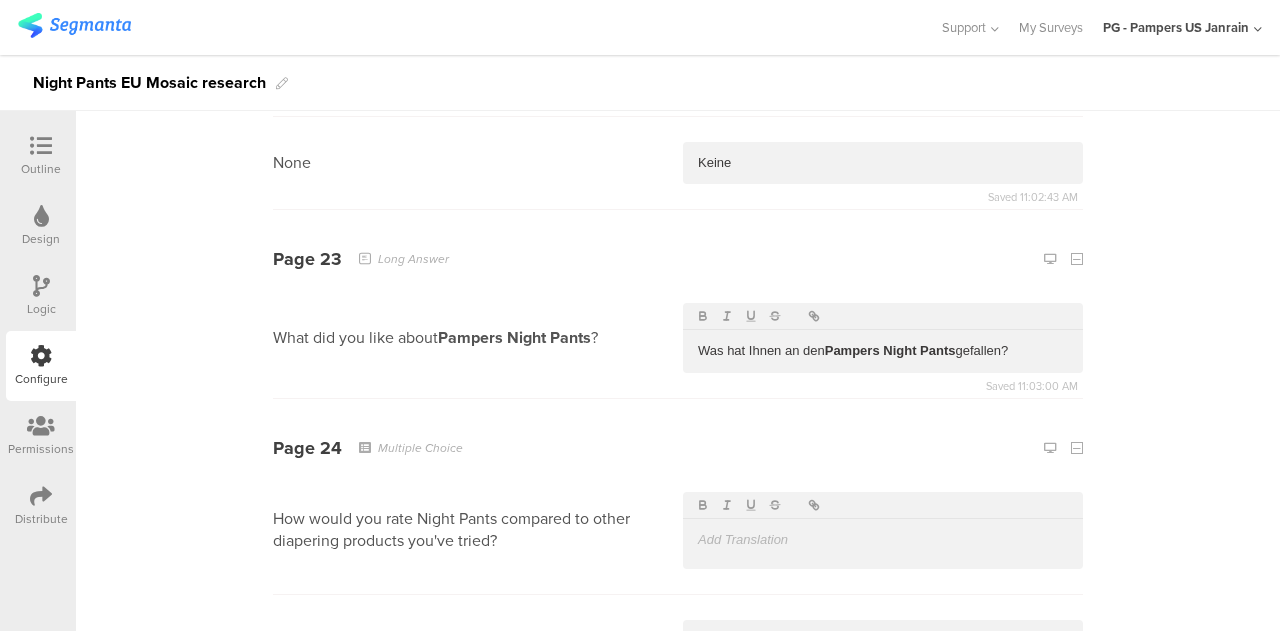 click on "How would you rate Night Pants compared to other diapering products you've tried?" at bounding box center (678, 531) 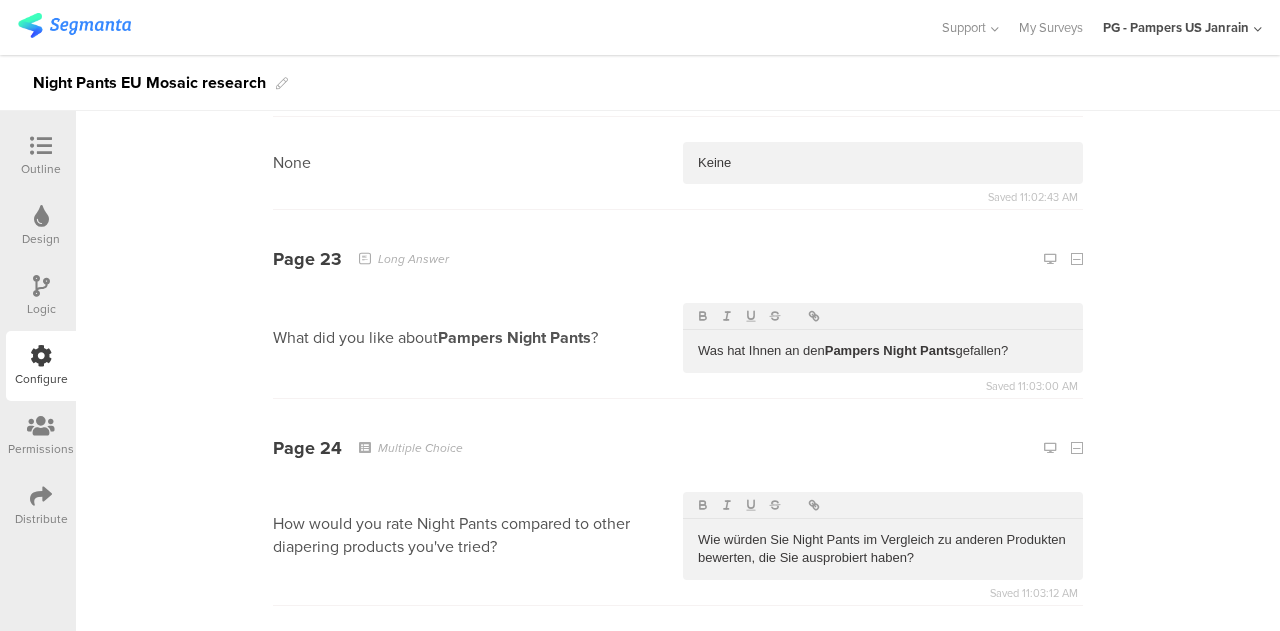 click at bounding box center (883, 652) 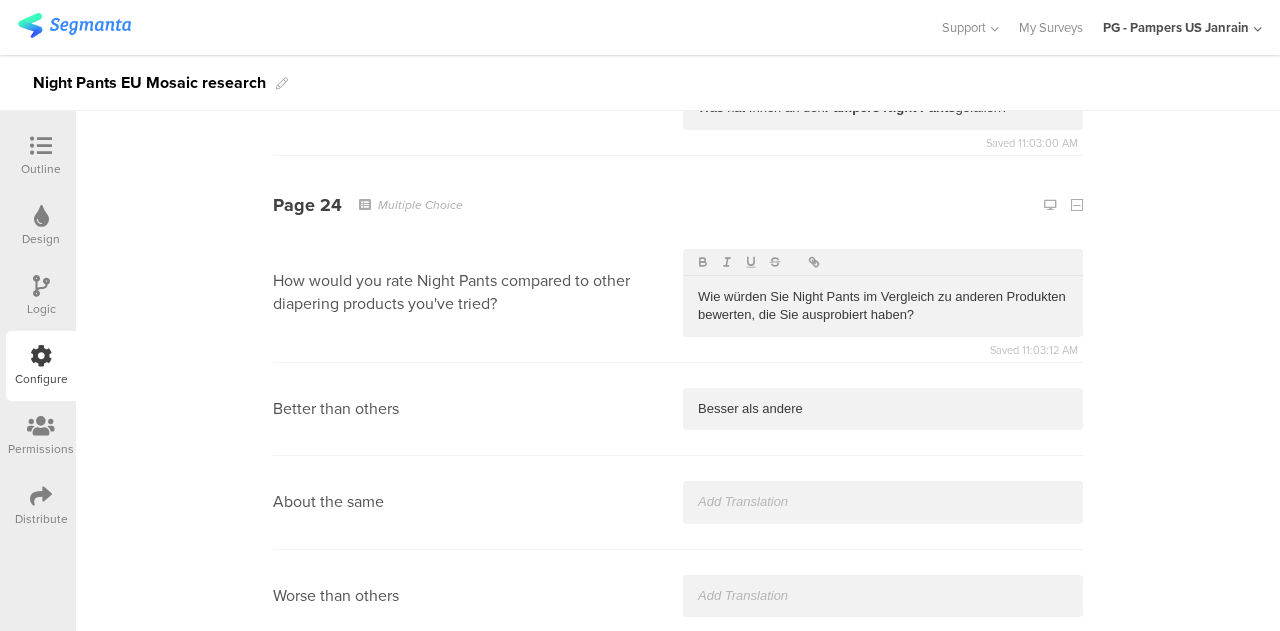 scroll, scrollTop: 14163, scrollLeft: 0, axis: vertical 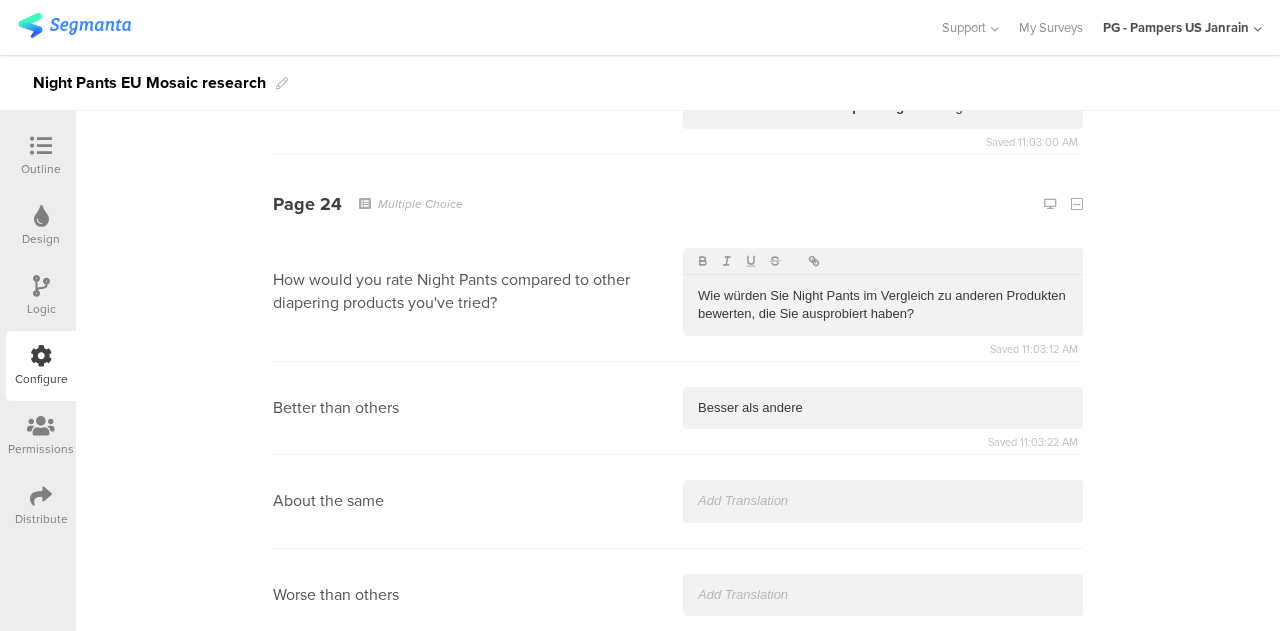 click at bounding box center (883, 501) 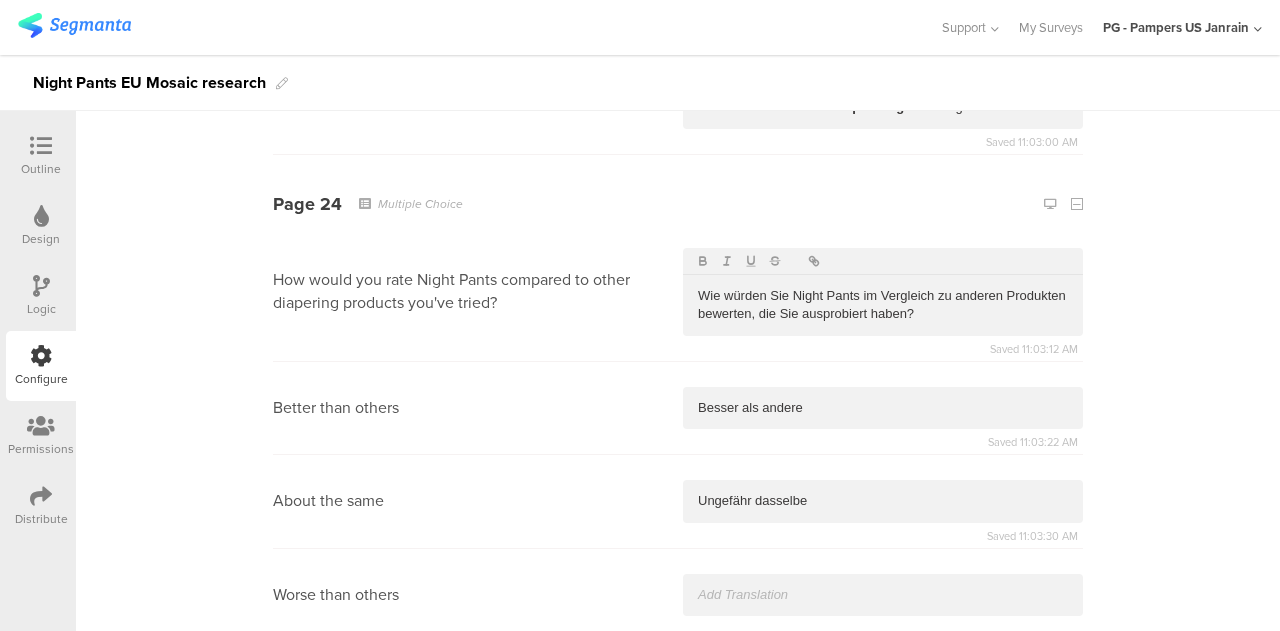 click at bounding box center (883, 595) 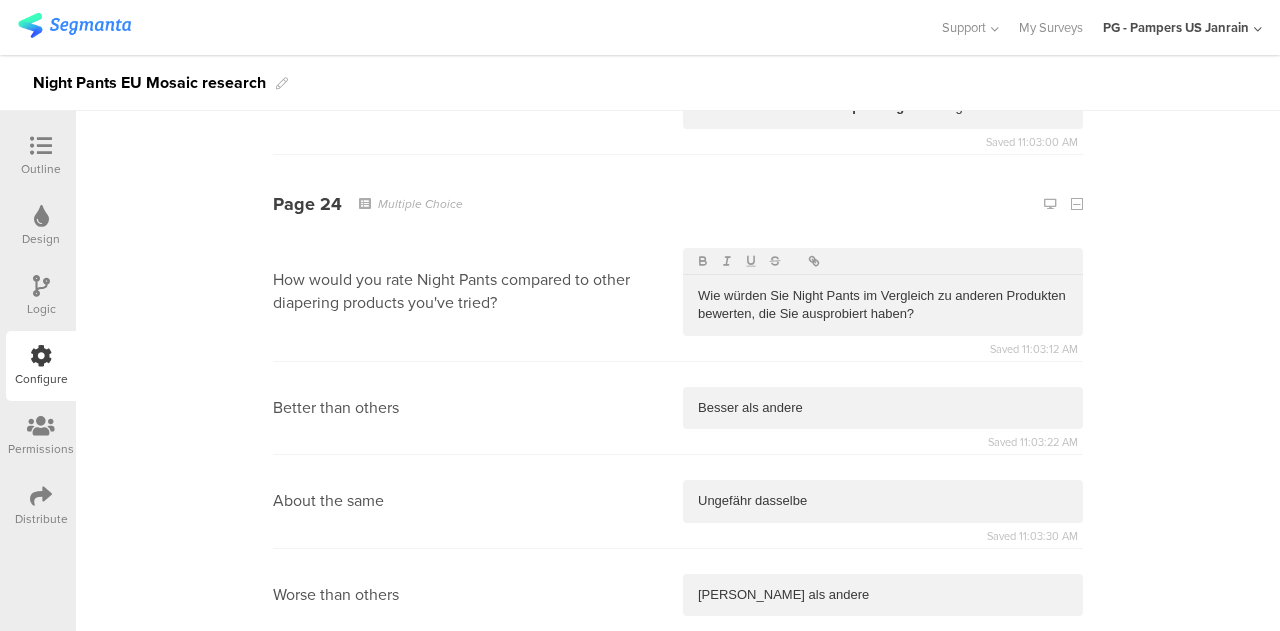 click at bounding box center (883, 688) 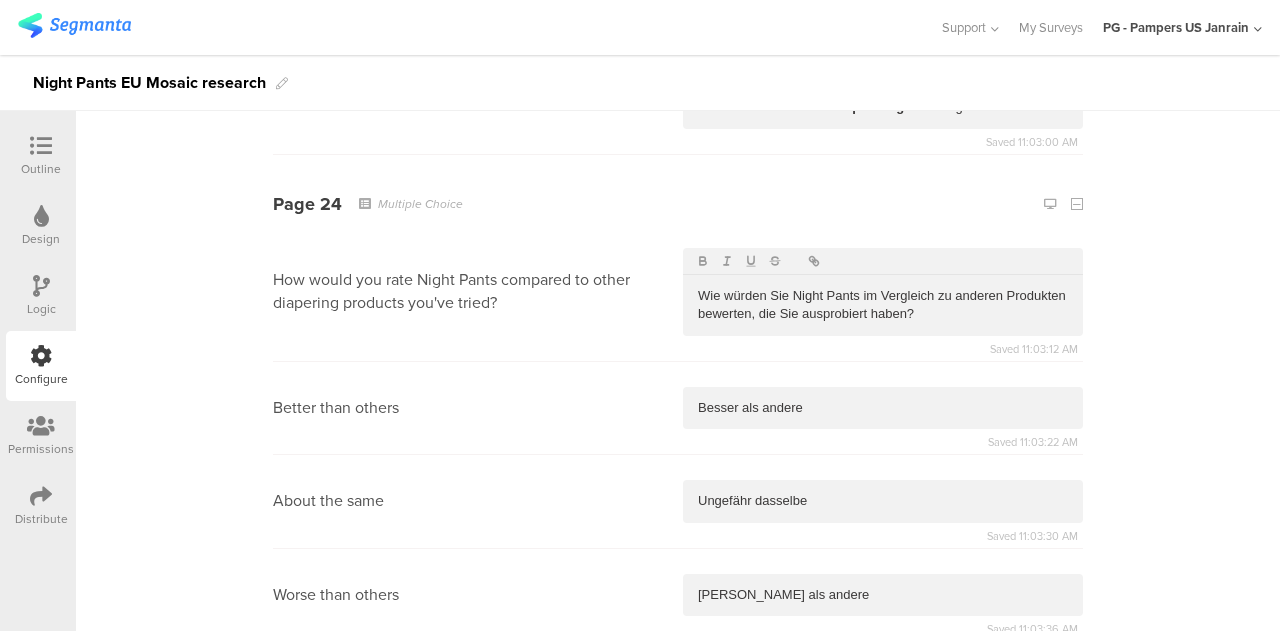click at bounding box center (883, 688) 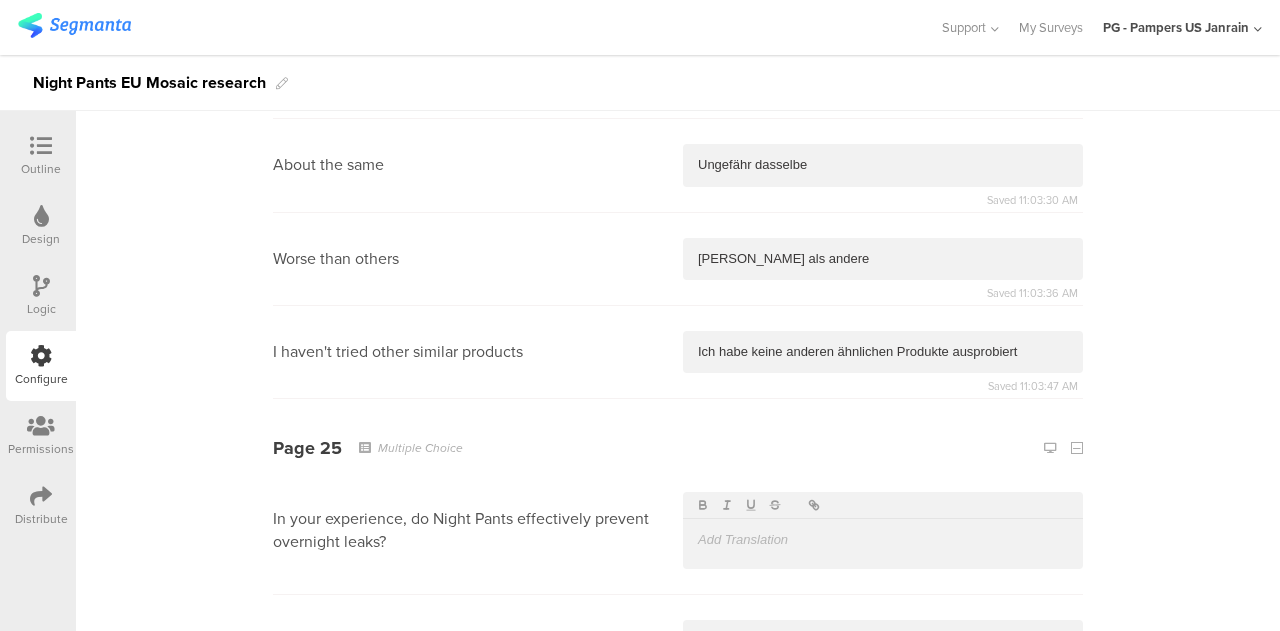 scroll, scrollTop: 14500, scrollLeft: 0, axis: vertical 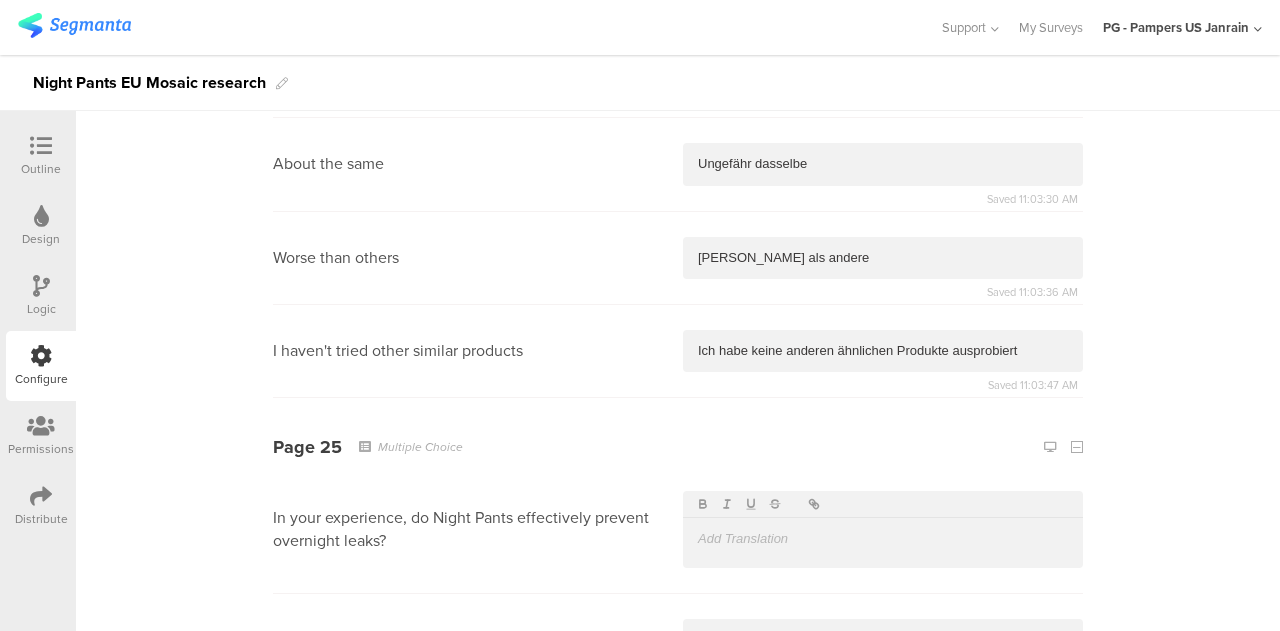 click at bounding box center (883, 539) 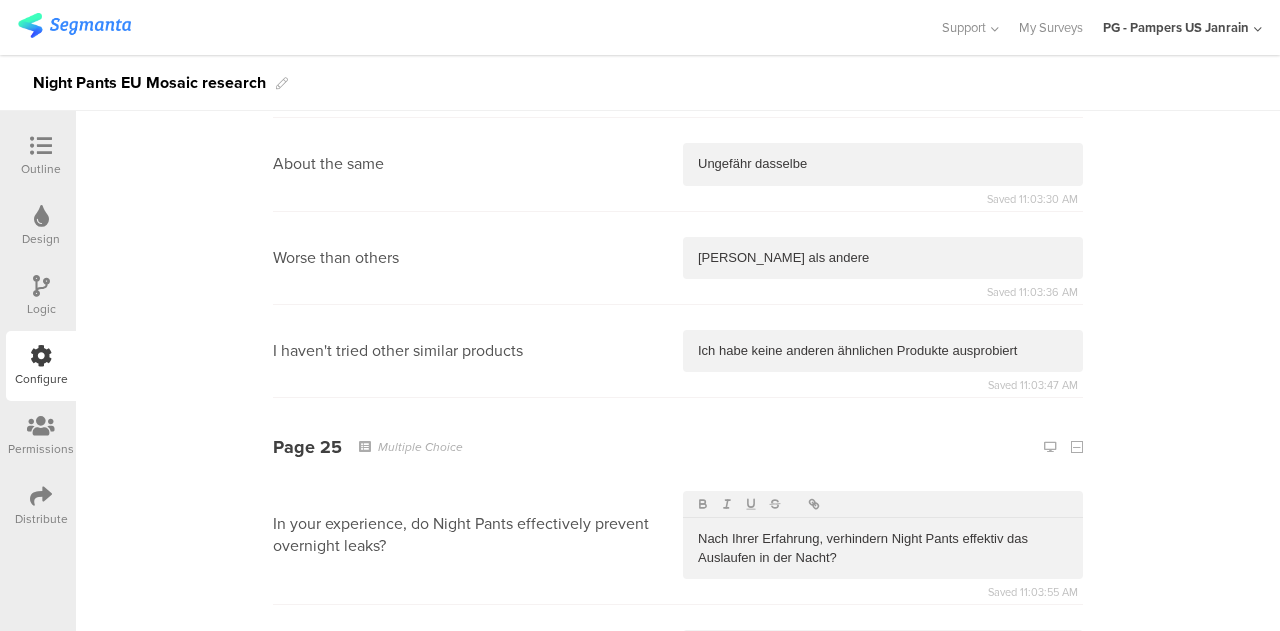 click at bounding box center (883, 651) 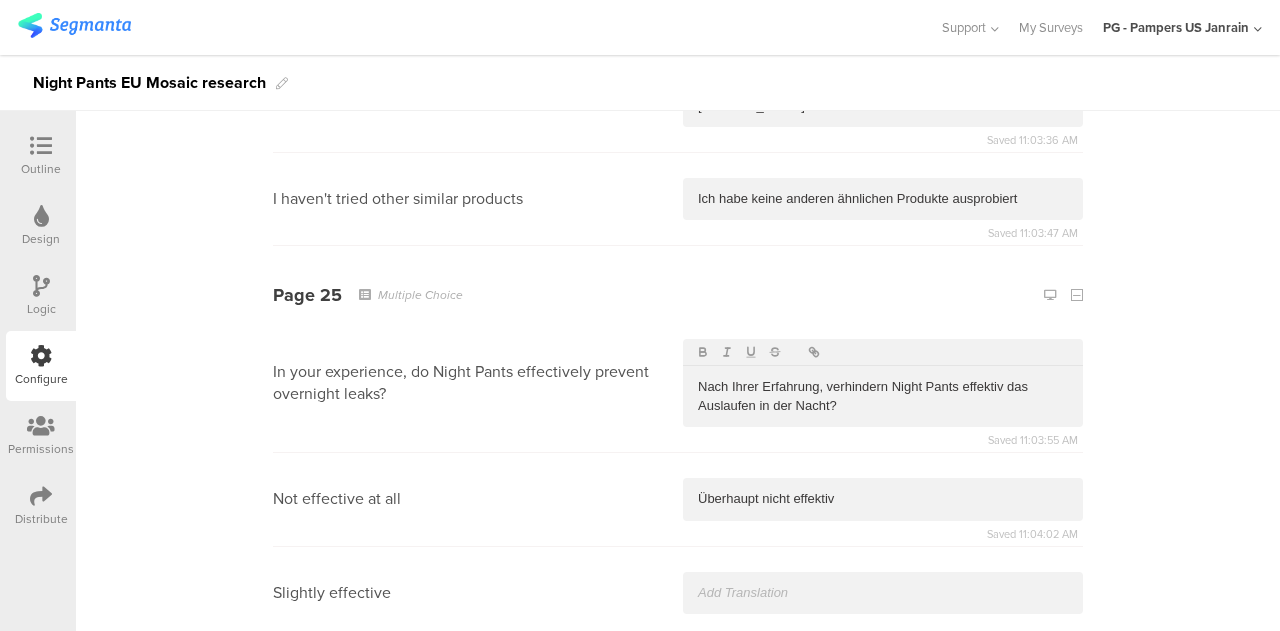 scroll, scrollTop: 14654, scrollLeft: 0, axis: vertical 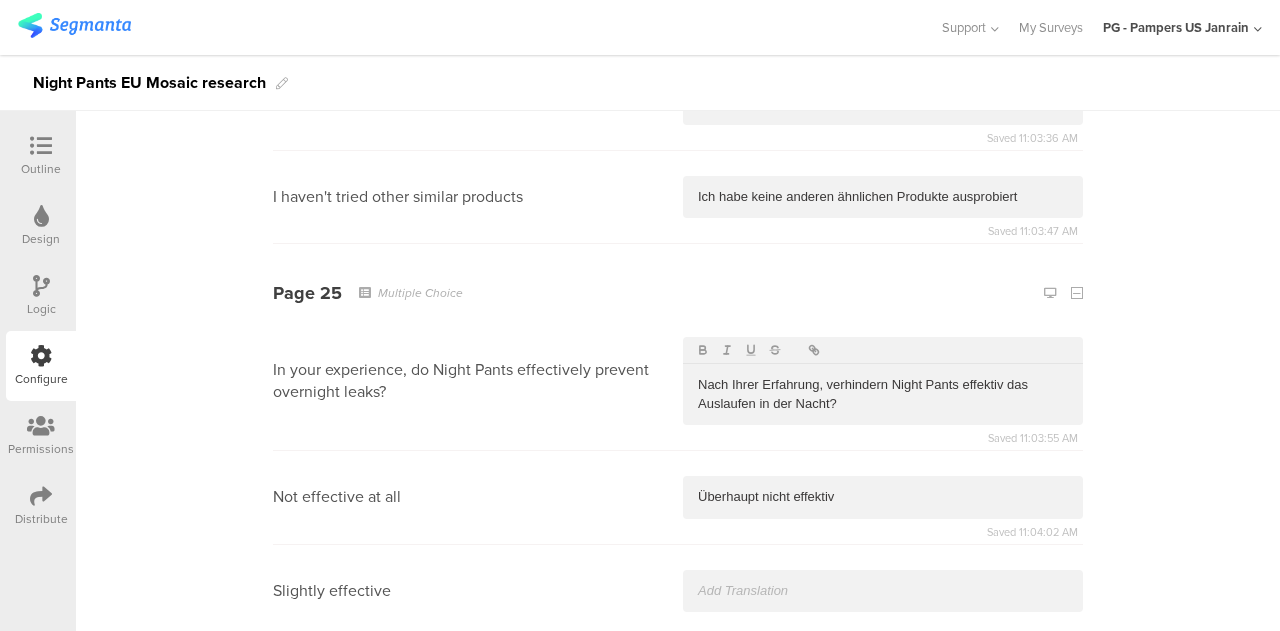 click at bounding box center [883, 591] 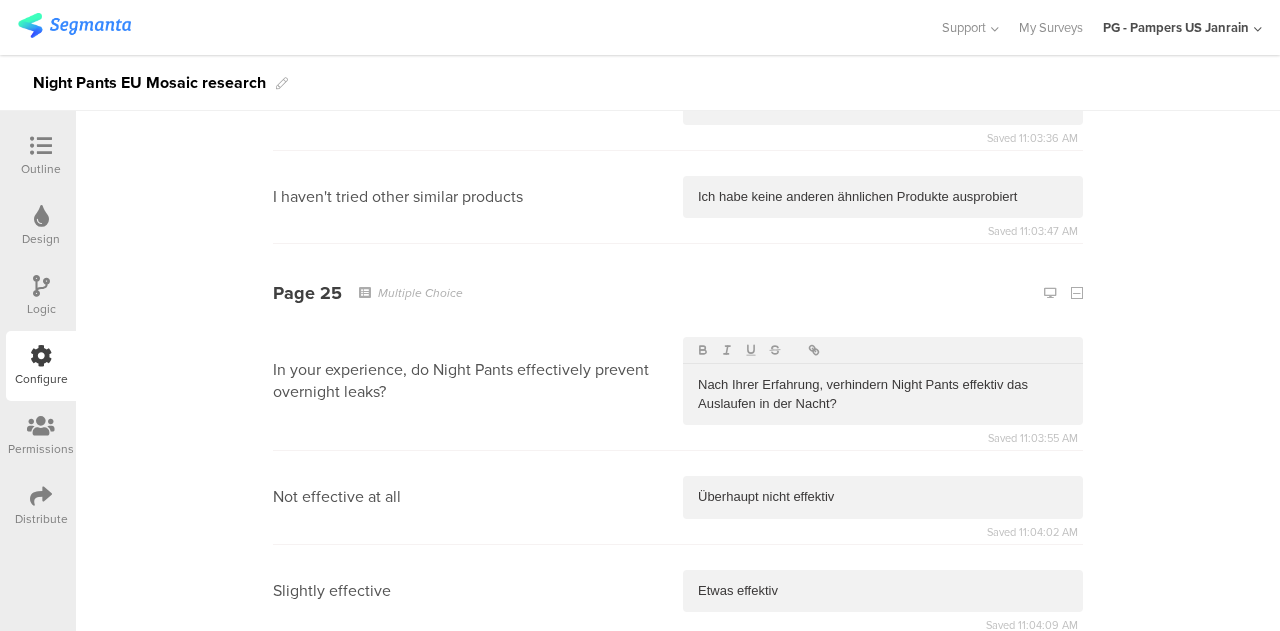 click at bounding box center [883, 684] 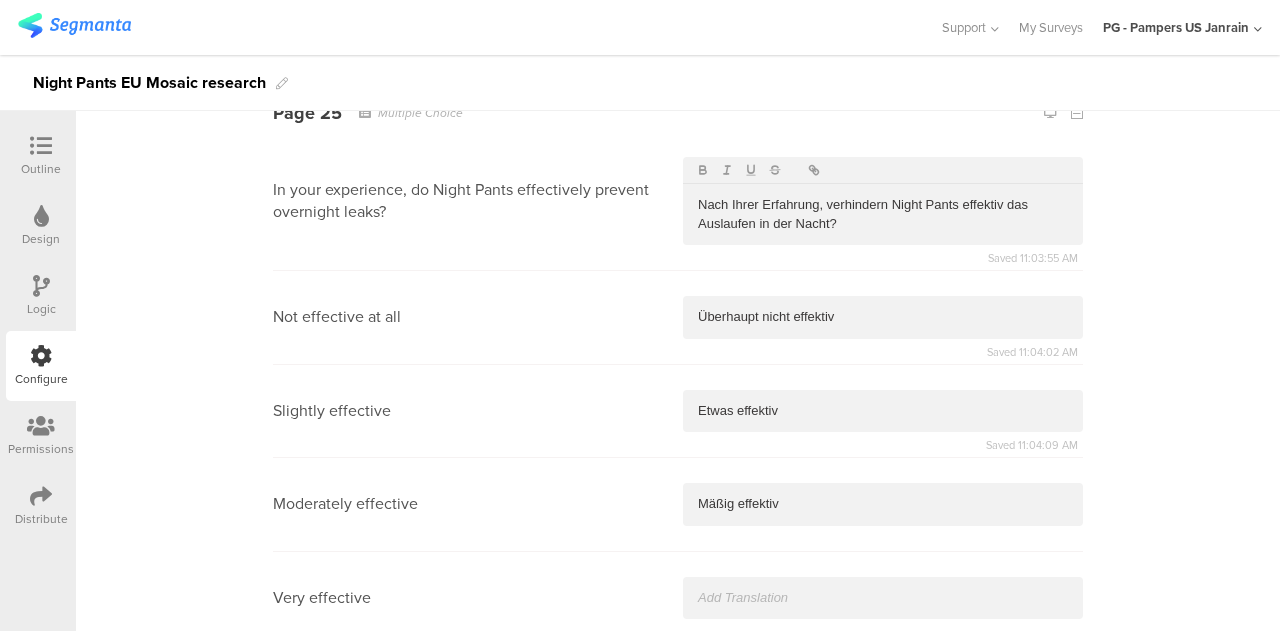 scroll, scrollTop: 14838, scrollLeft: 0, axis: vertical 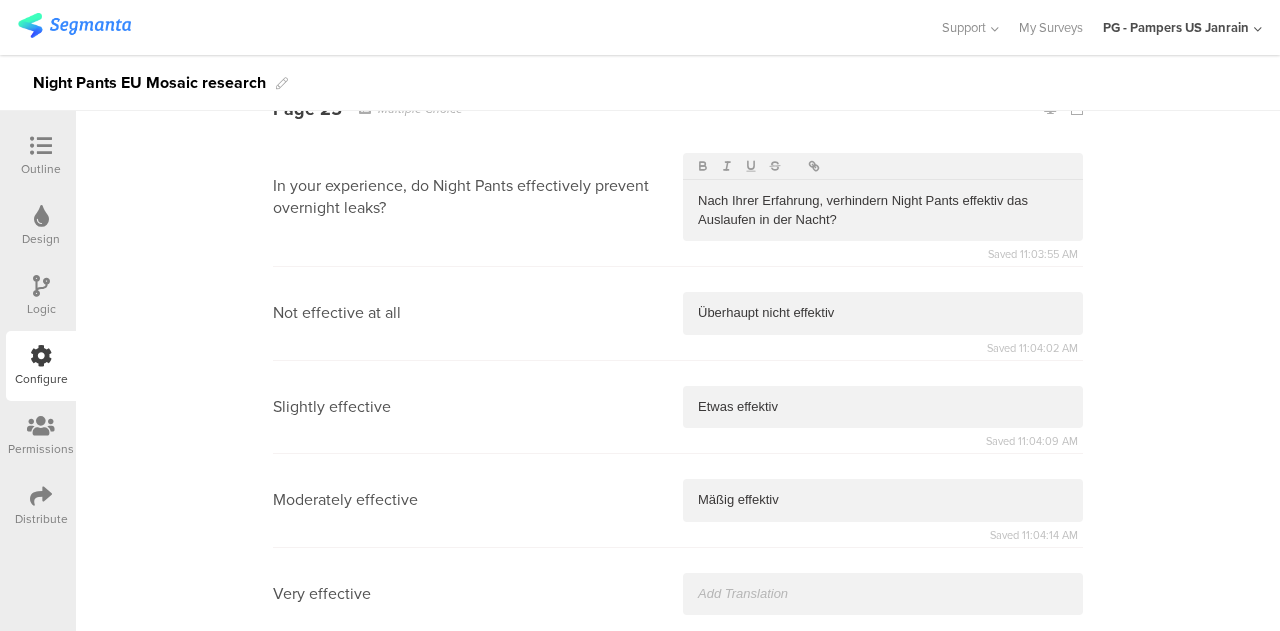 click at bounding box center (883, 594) 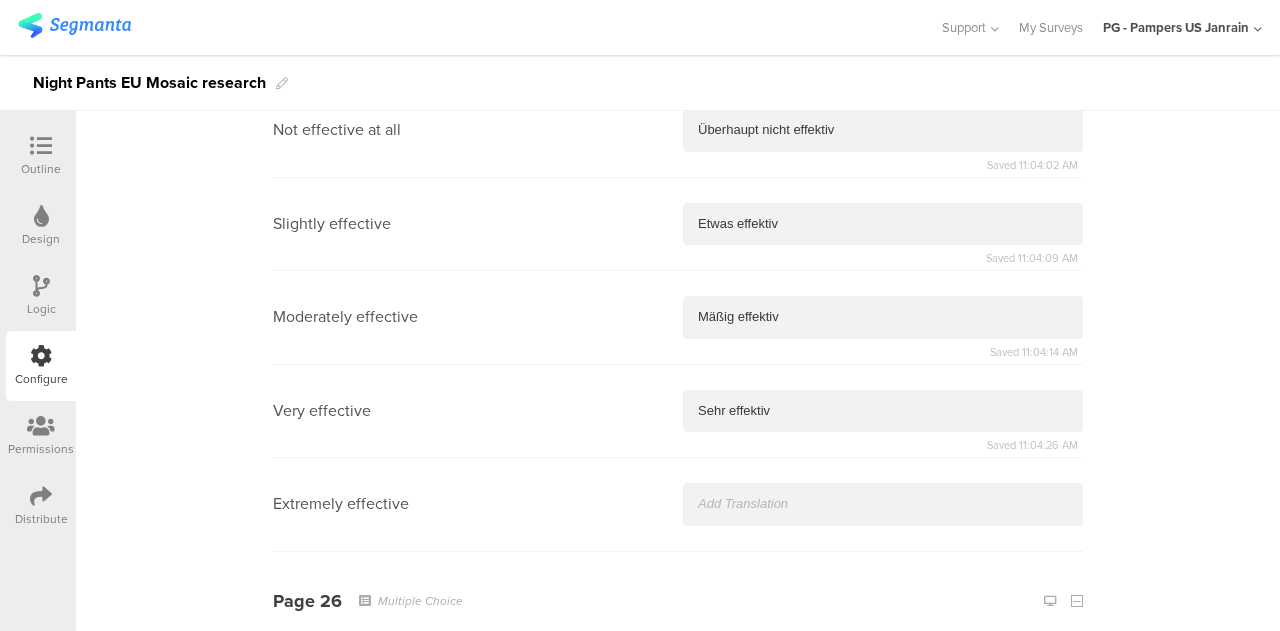 scroll, scrollTop: 15029, scrollLeft: 0, axis: vertical 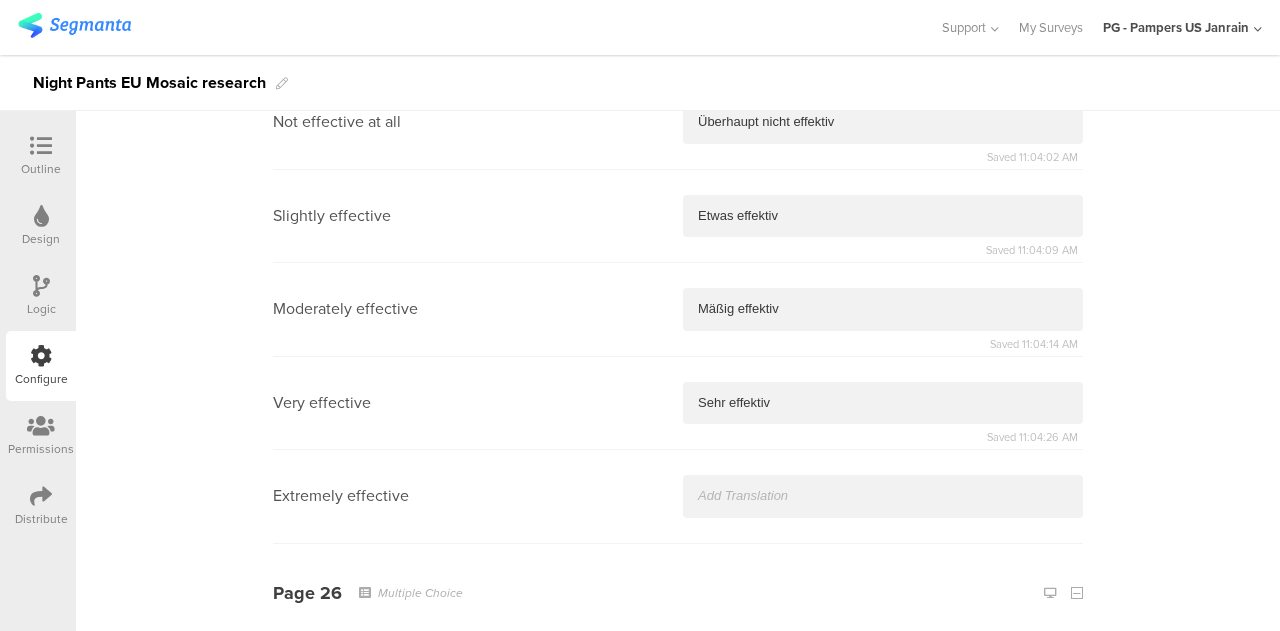 click at bounding box center [883, 496] 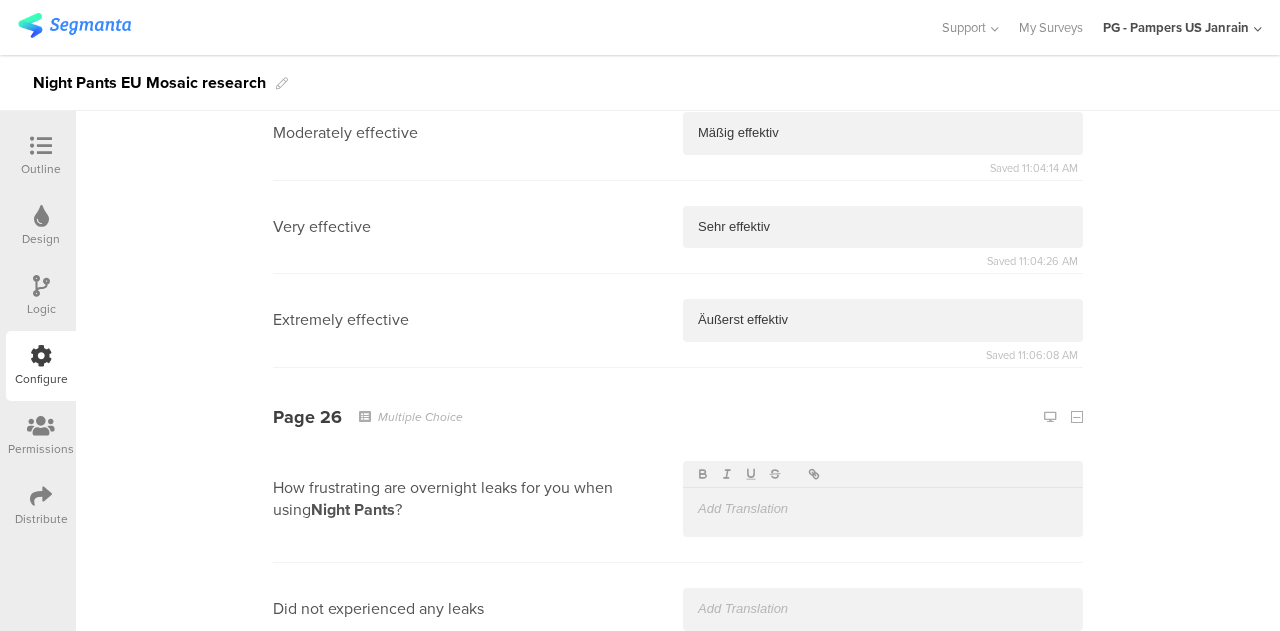 scroll, scrollTop: 15230, scrollLeft: 0, axis: vertical 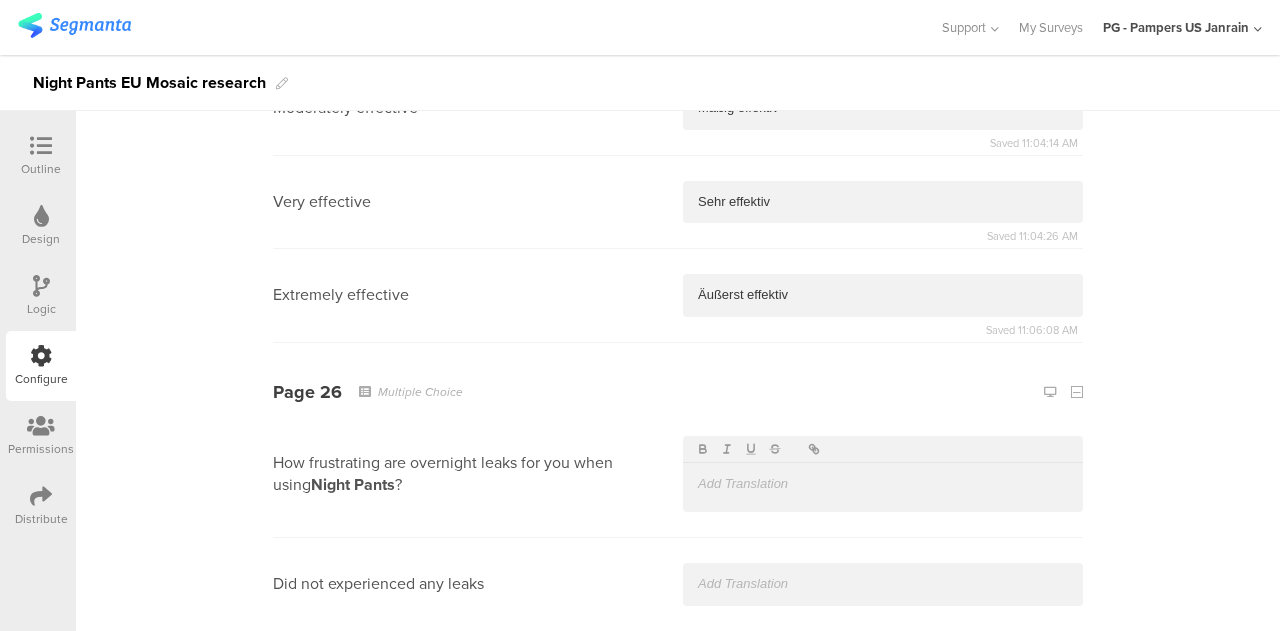 click at bounding box center (883, 484) 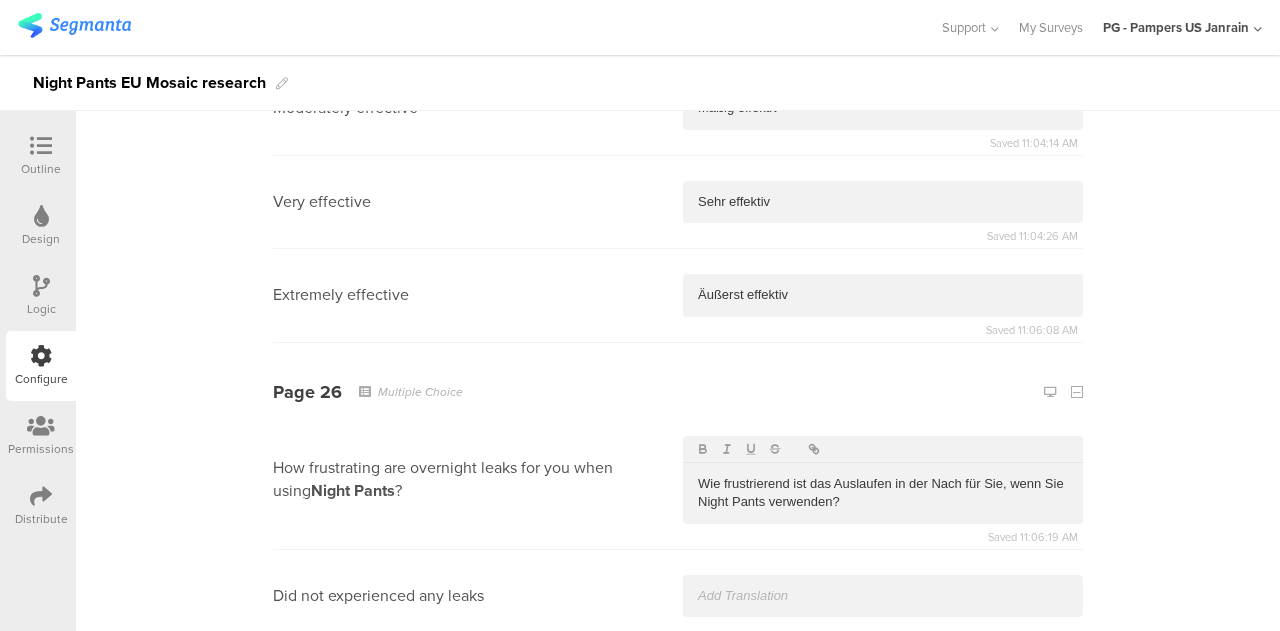 click at bounding box center [883, 596] 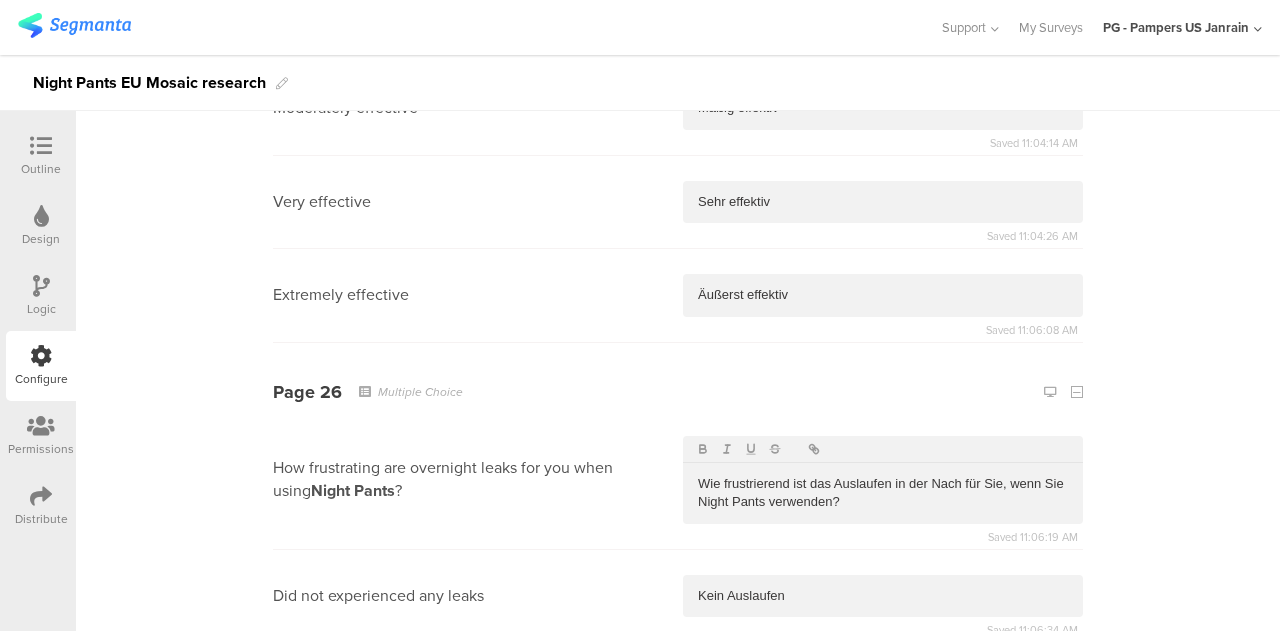 click at bounding box center [883, 689] 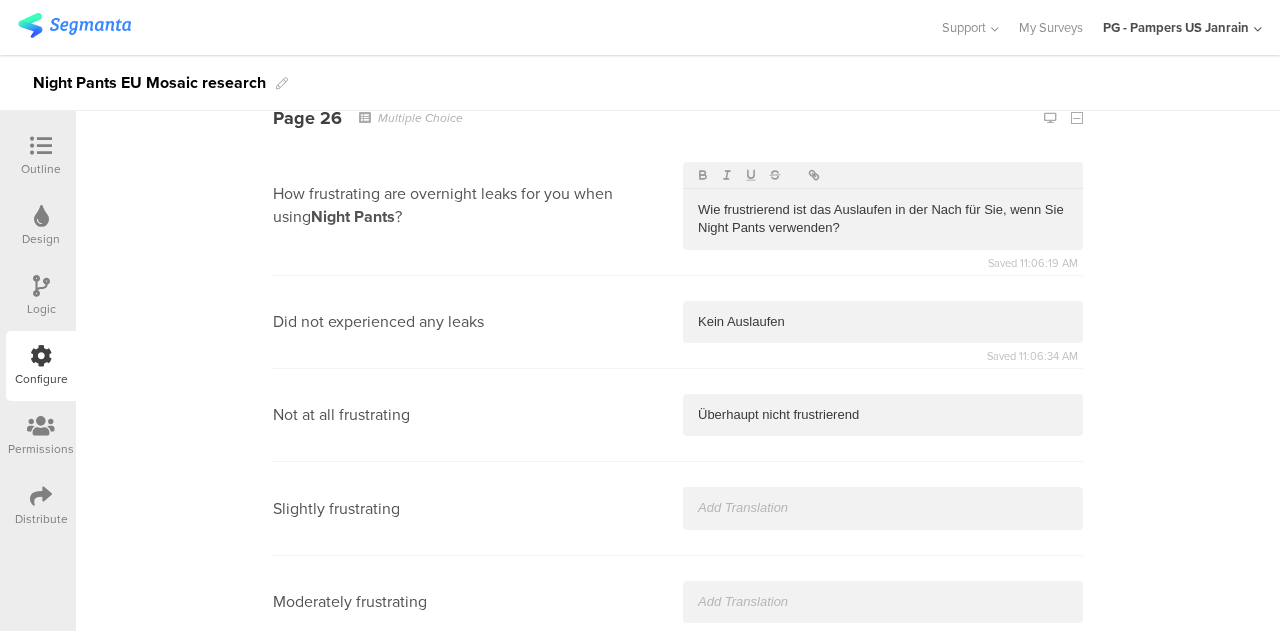 scroll, scrollTop: 15508, scrollLeft: 0, axis: vertical 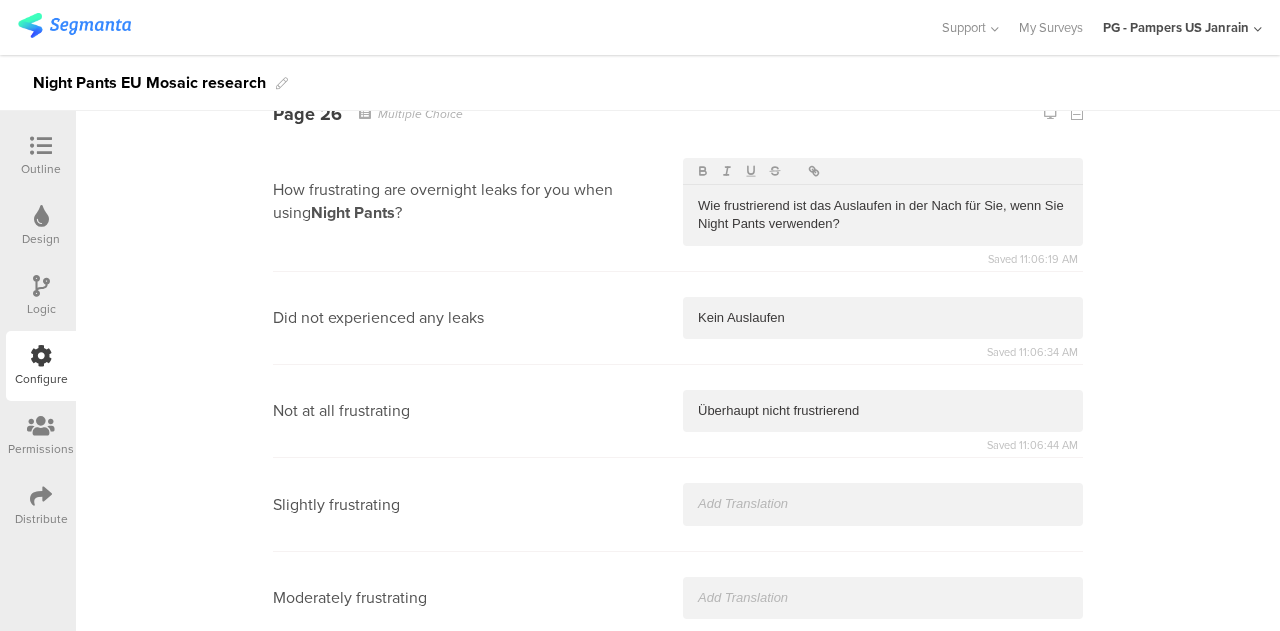 click at bounding box center (883, 504) 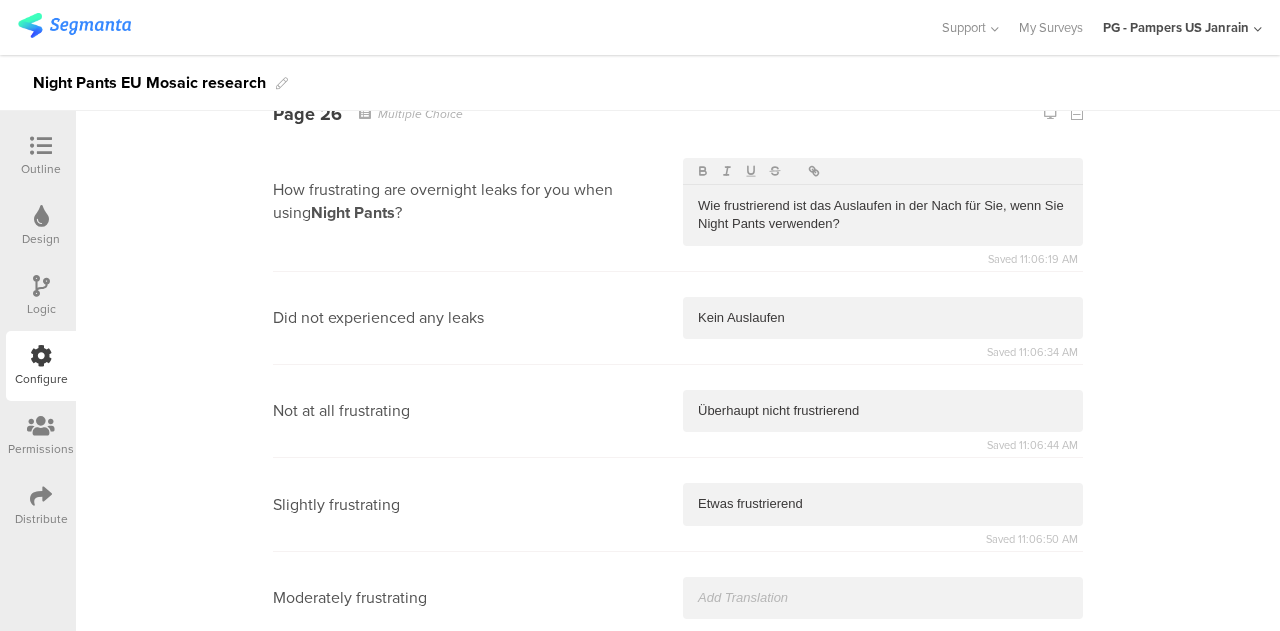 click at bounding box center [883, 598] 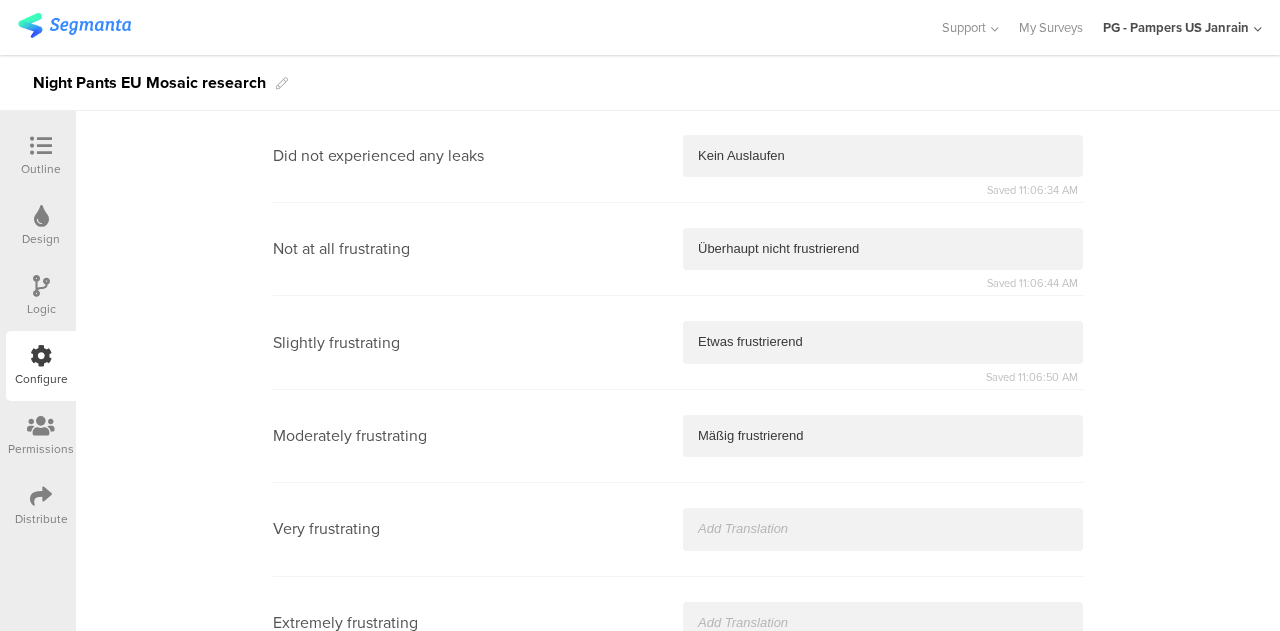 scroll, scrollTop: 15675, scrollLeft: 0, axis: vertical 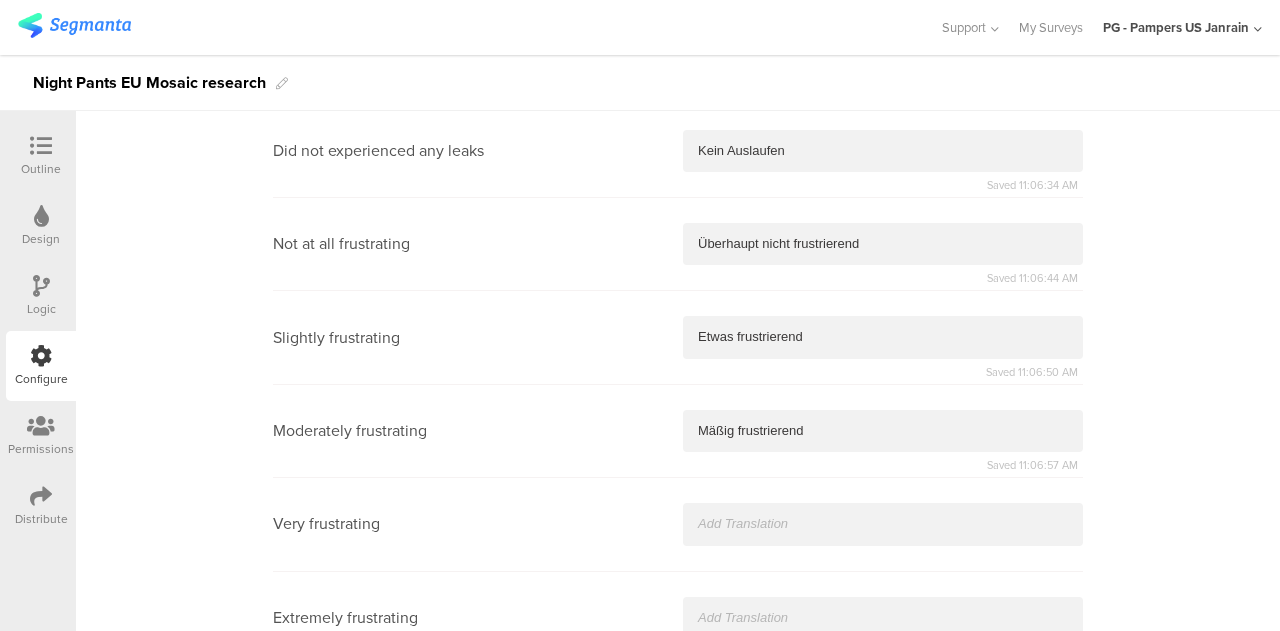 click at bounding box center [883, 524] 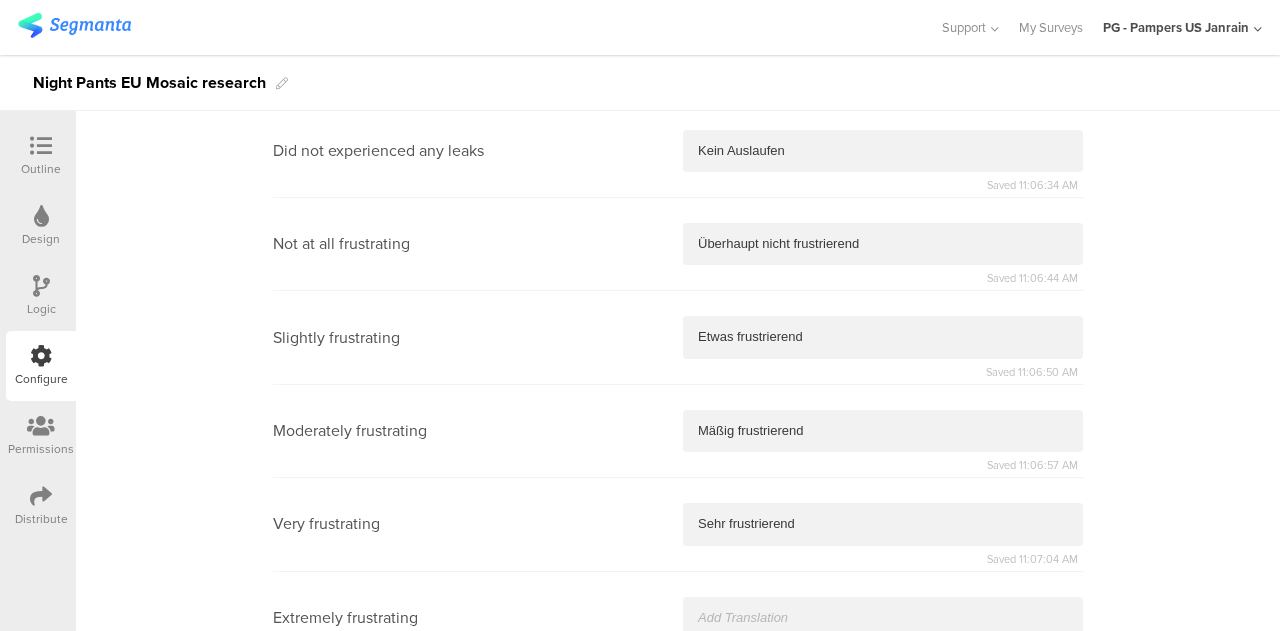 click at bounding box center [883, 618] 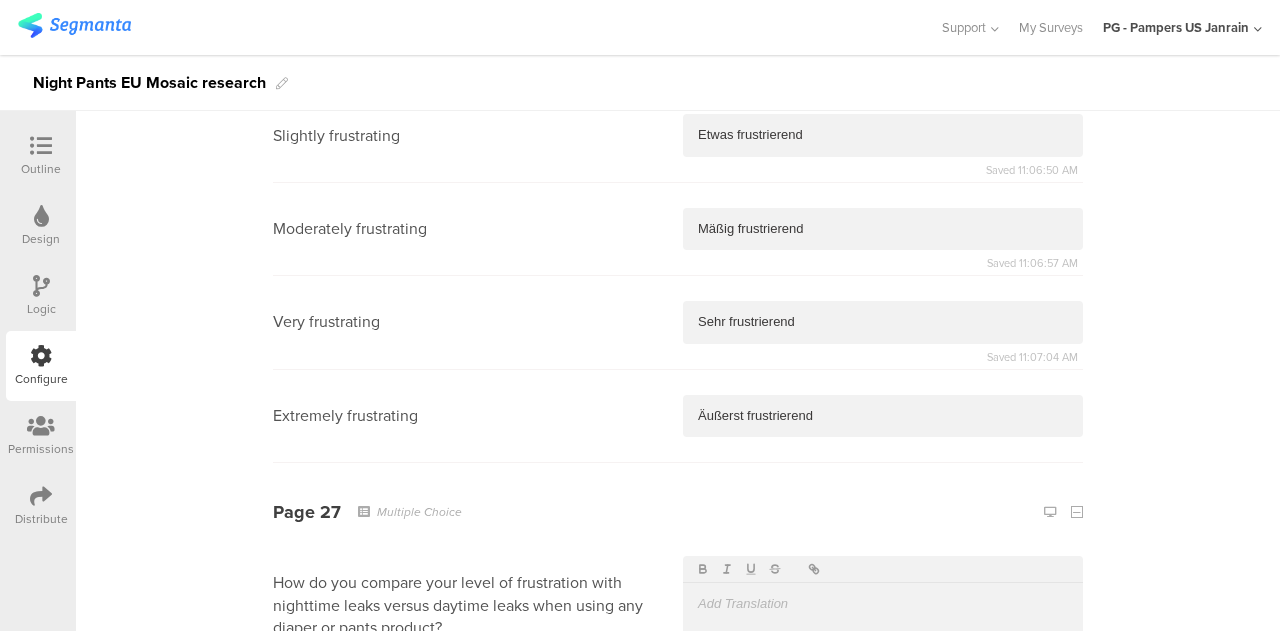 scroll, scrollTop: 15879, scrollLeft: 0, axis: vertical 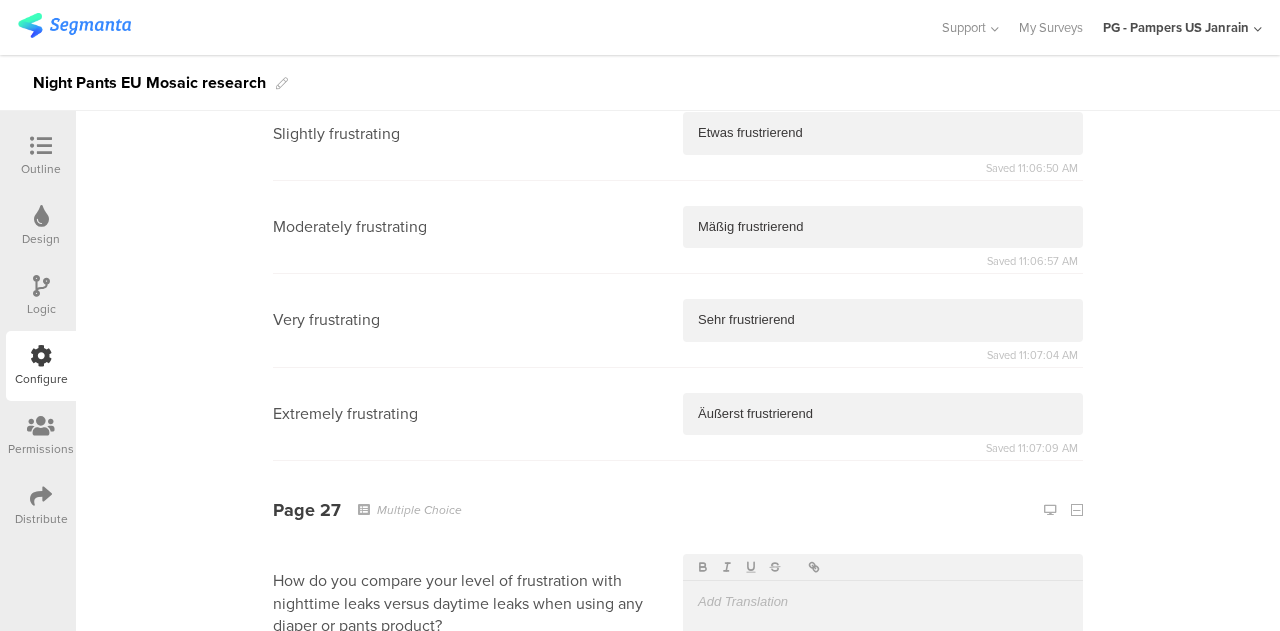 click at bounding box center (883, 602) 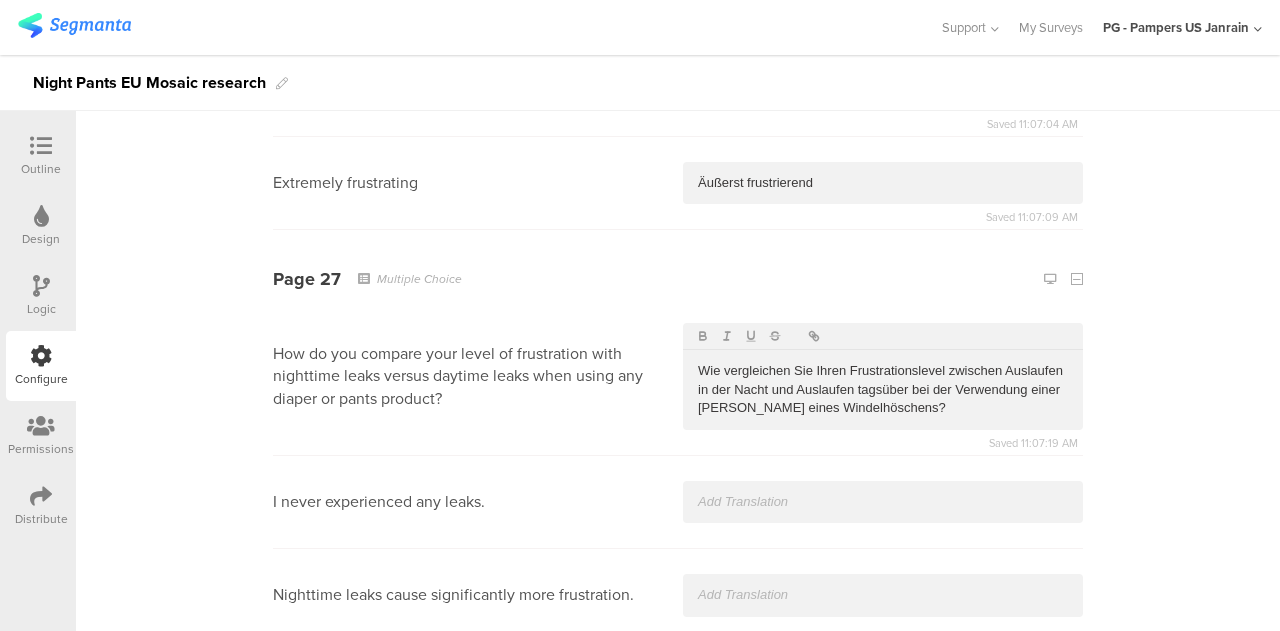 scroll, scrollTop: 16135, scrollLeft: 0, axis: vertical 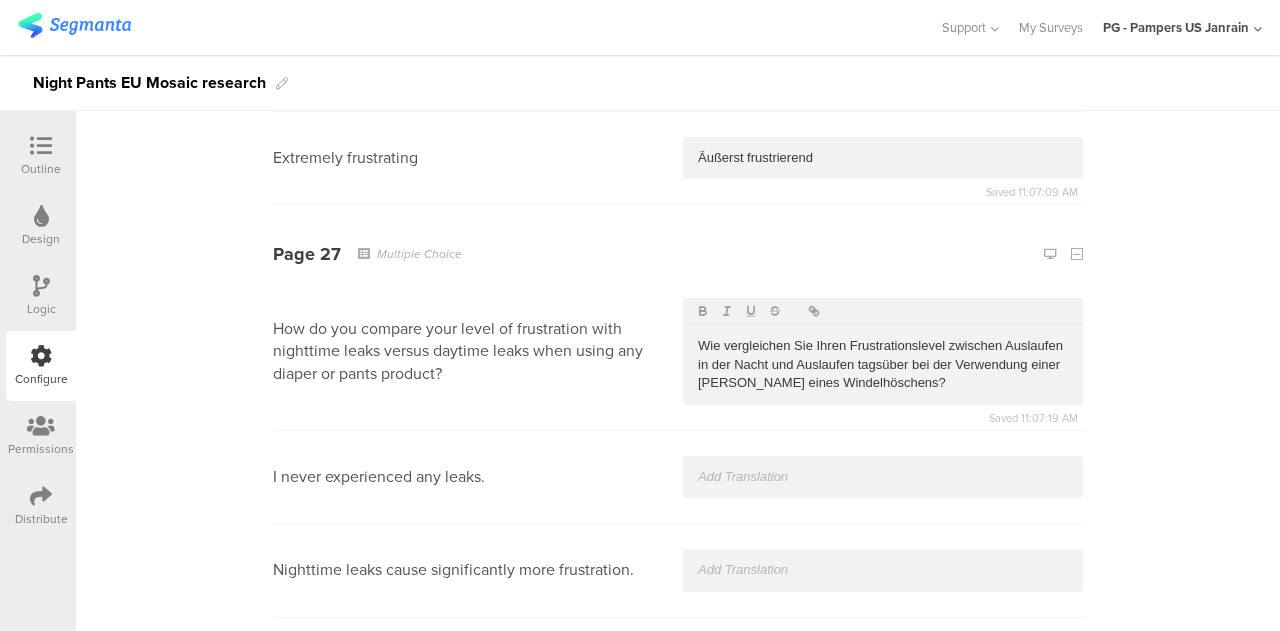 click at bounding box center (883, 477) 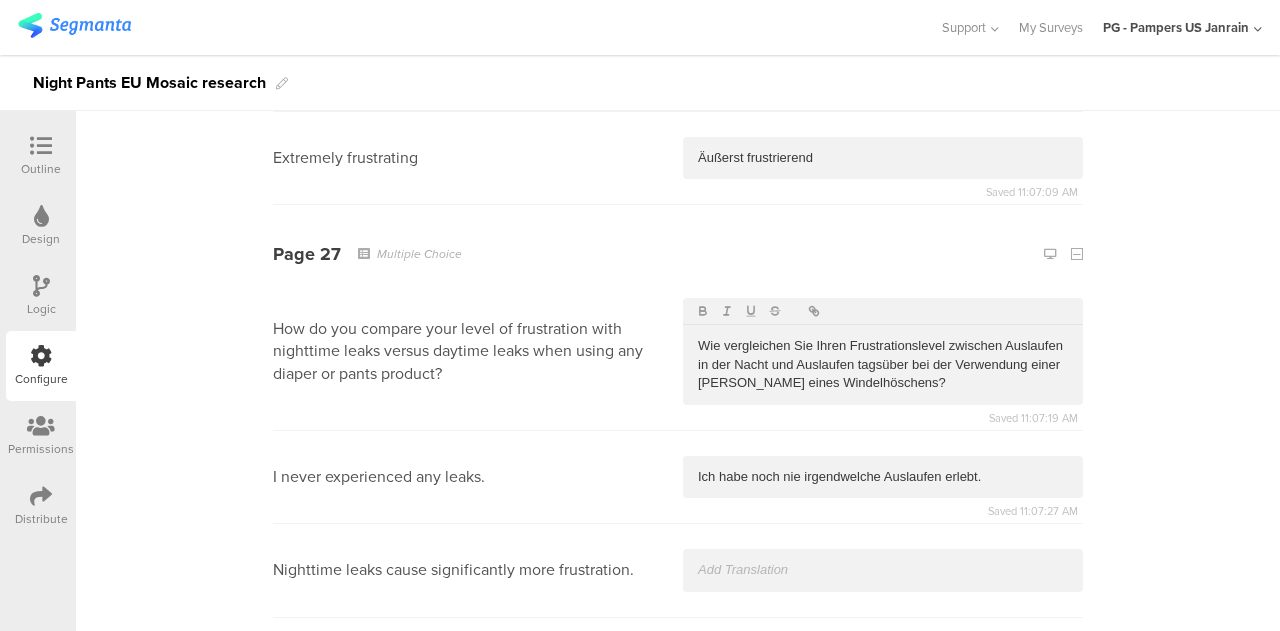 click at bounding box center (883, 570) 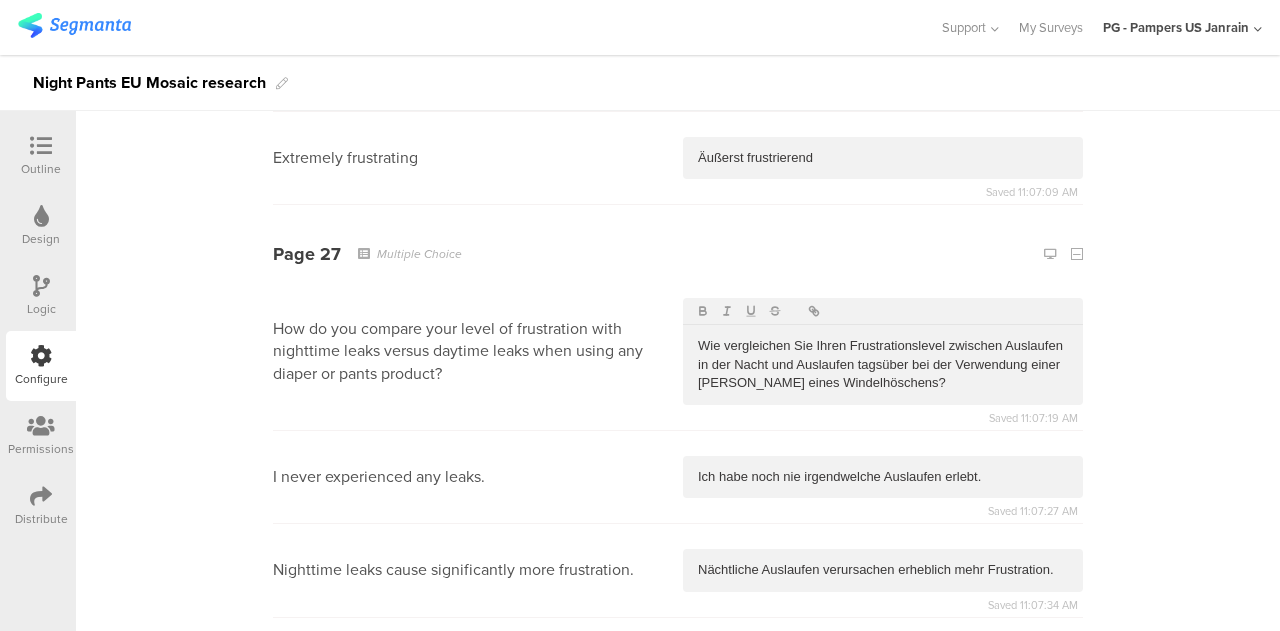 click at bounding box center (883, 664) 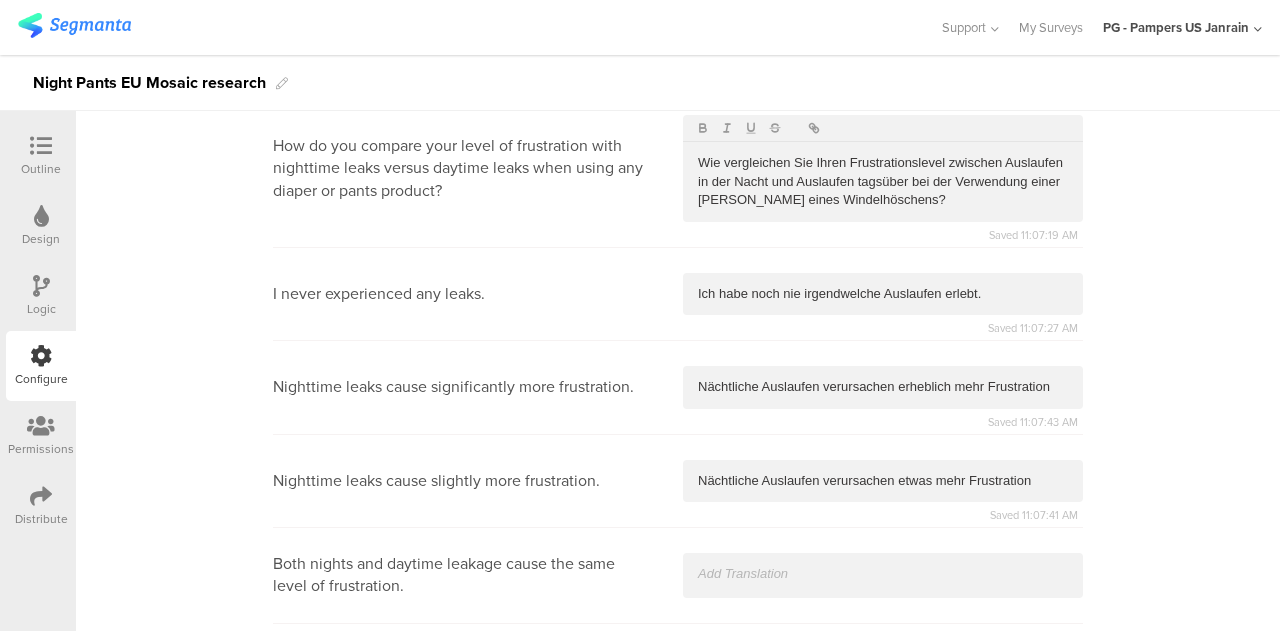 scroll, scrollTop: 16322, scrollLeft: 0, axis: vertical 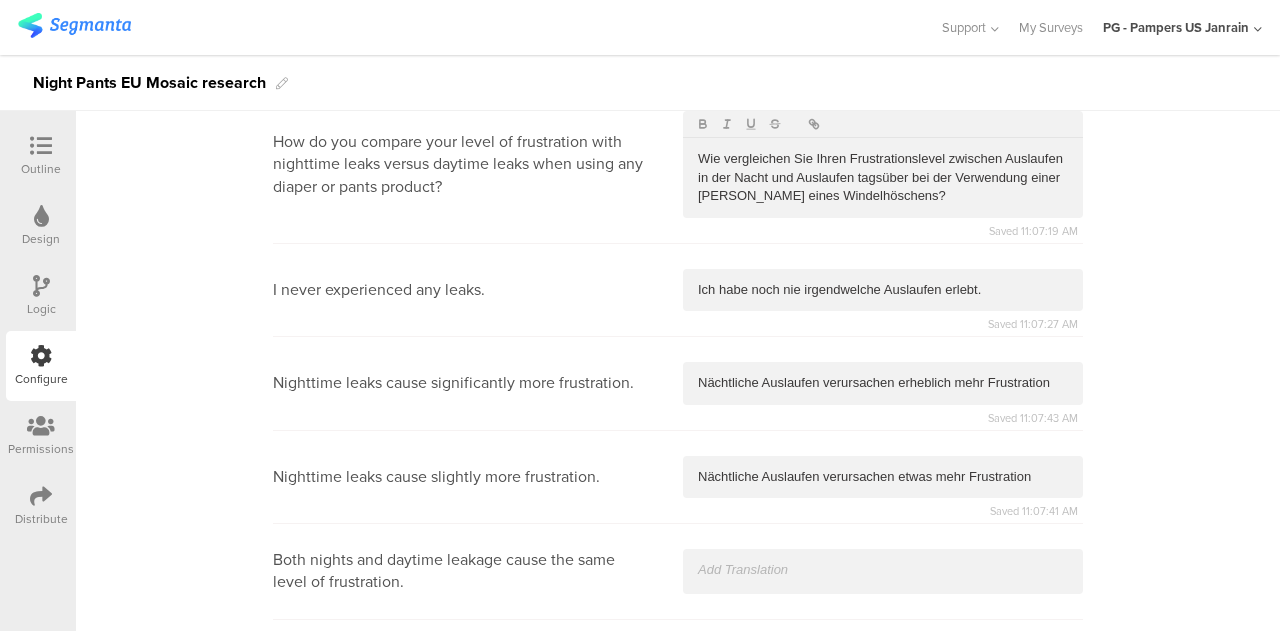 click at bounding box center [883, 570] 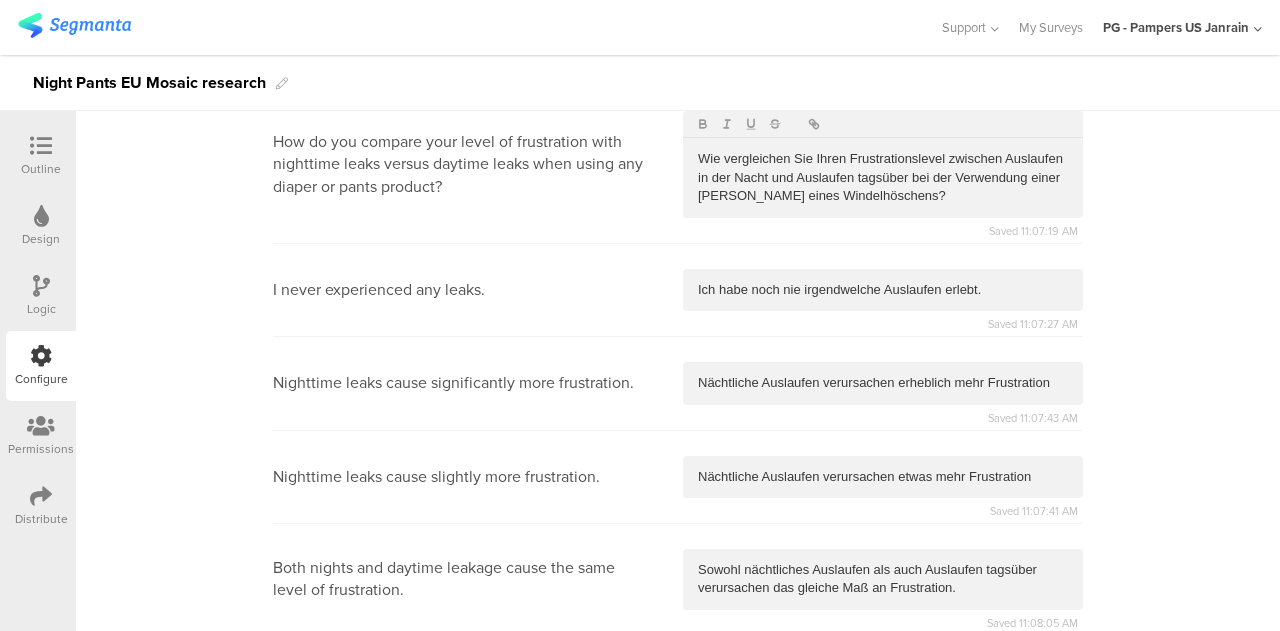 click at bounding box center (883, 682) 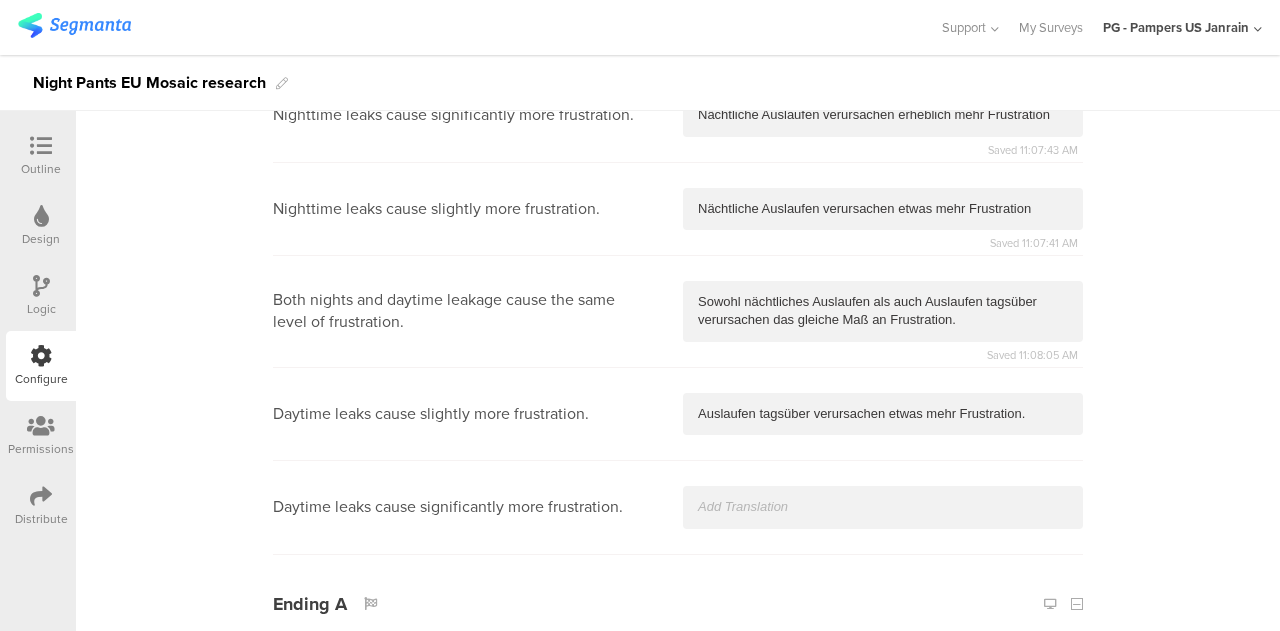 scroll, scrollTop: 16600, scrollLeft: 0, axis: vertical 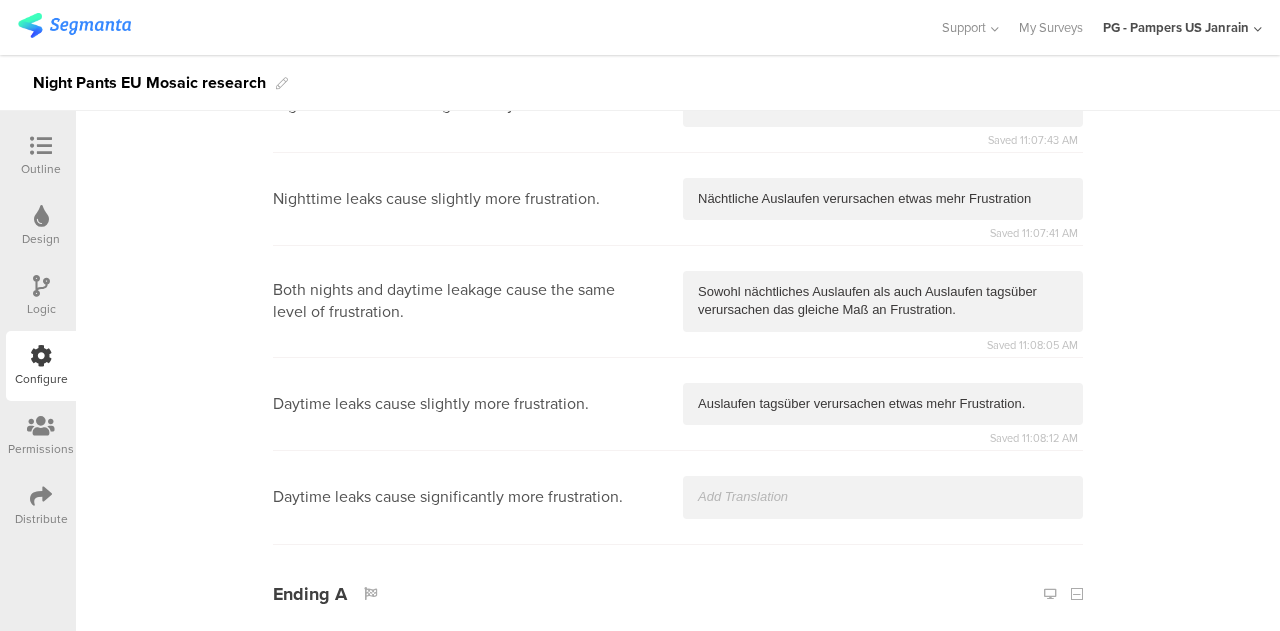 click at bounding box center (883, 497) 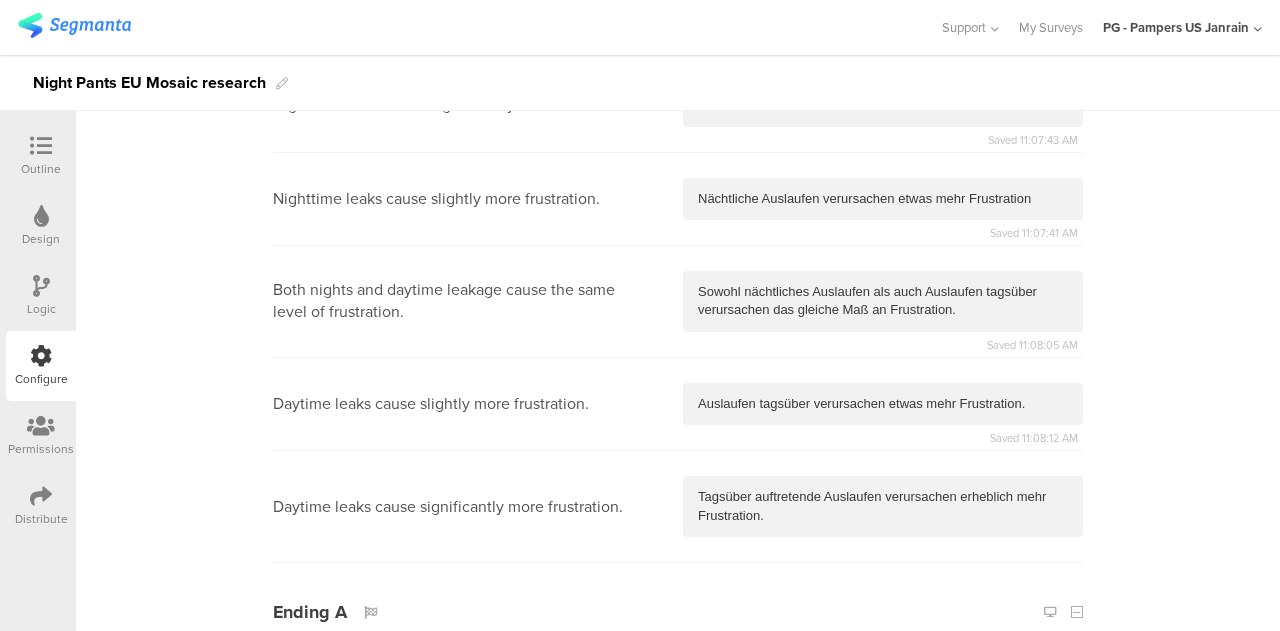 scroll, scrollTop: 16858, scrollLeft: 0, axis: vertical 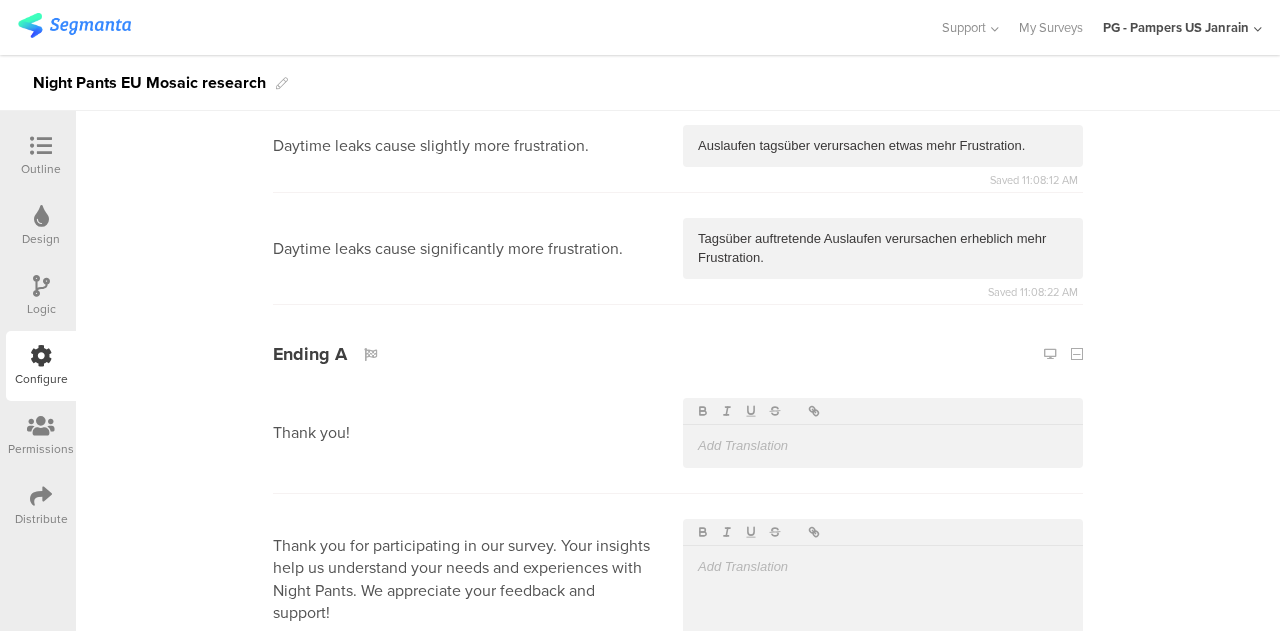 click at bounding box center (883, 446) 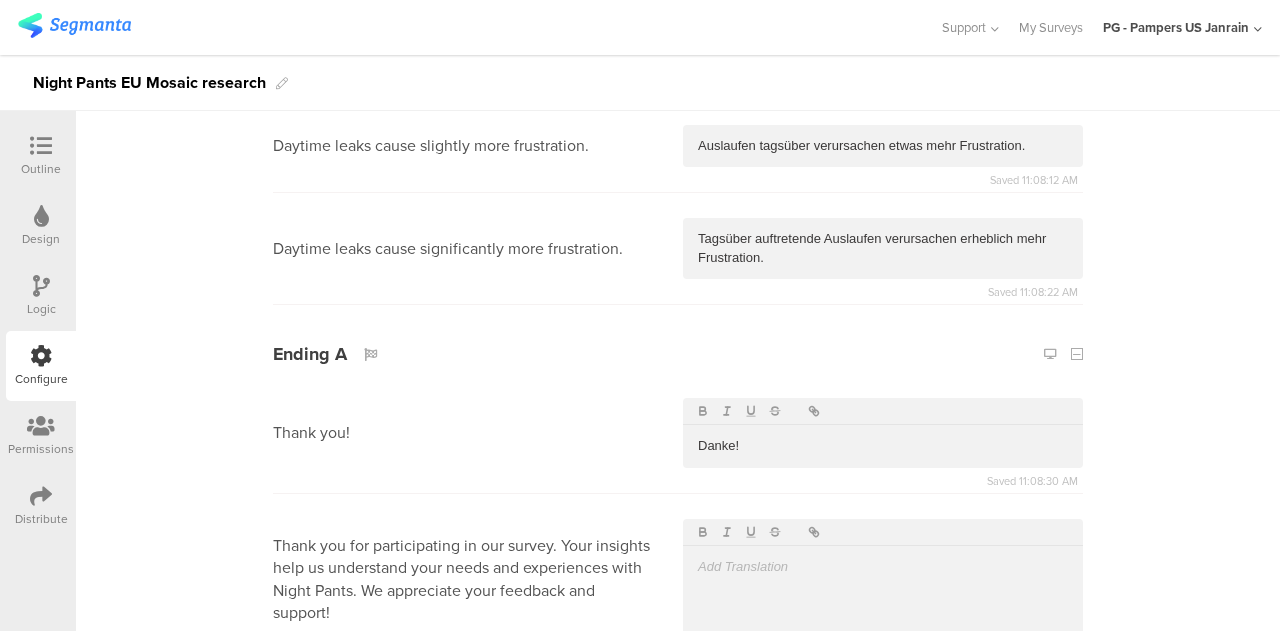 click at bounding box center (883, 567) 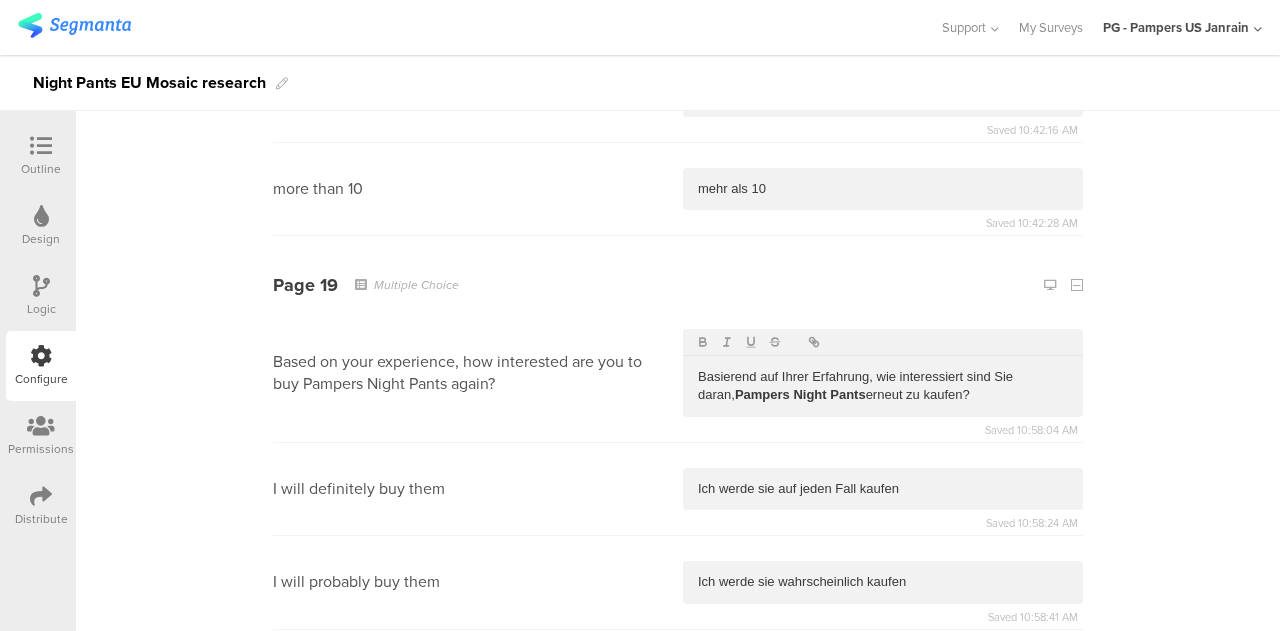 scroll, scrollTop: 10150, scrollLeft: 0, axis: vertical 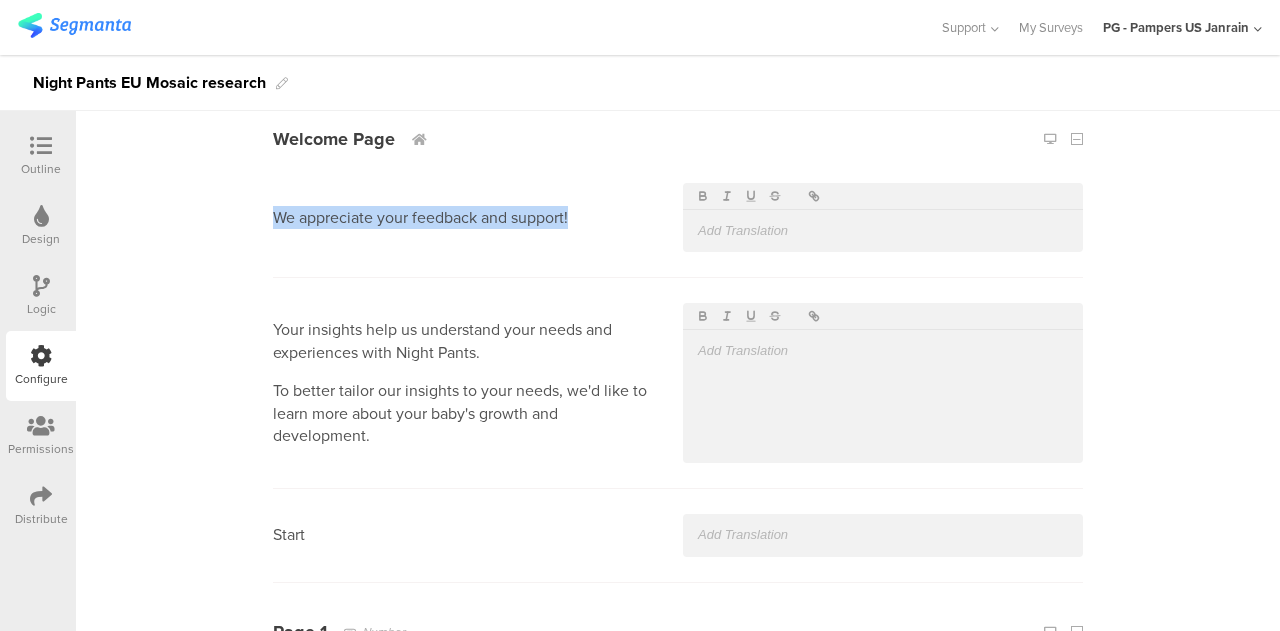 drag, startPoint x: 254, startPoint y: 212, endPoint x: 570, endPoint y: 221, distance: 316.12814 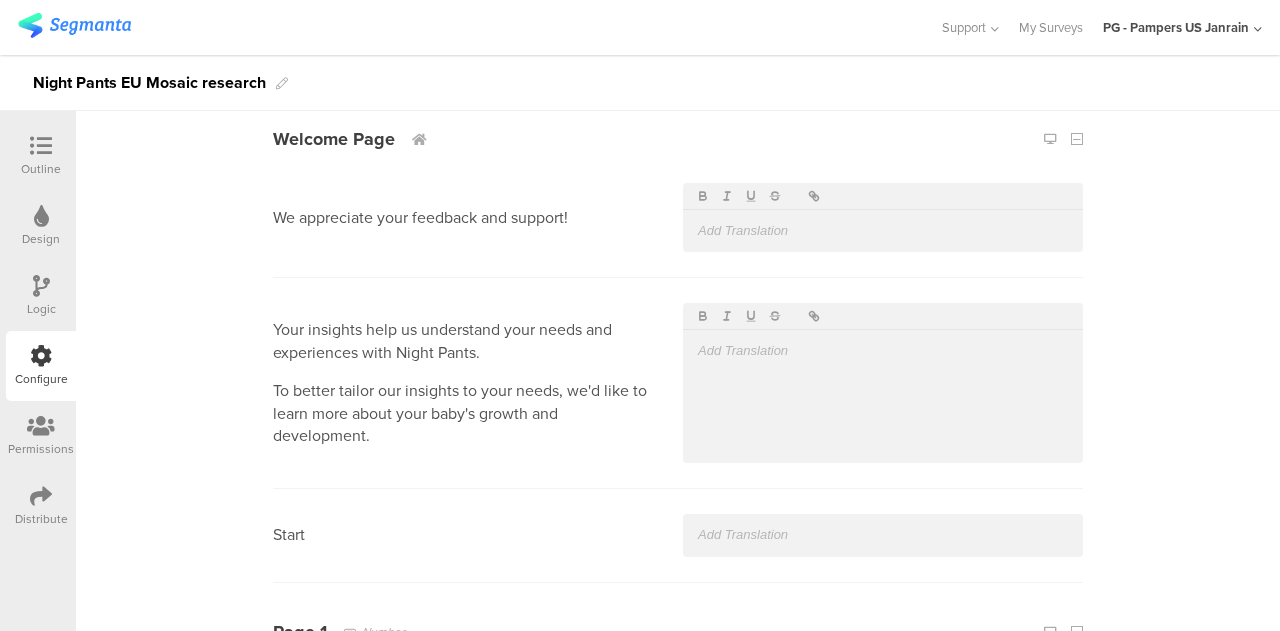 click at bounding box center (883, 231) 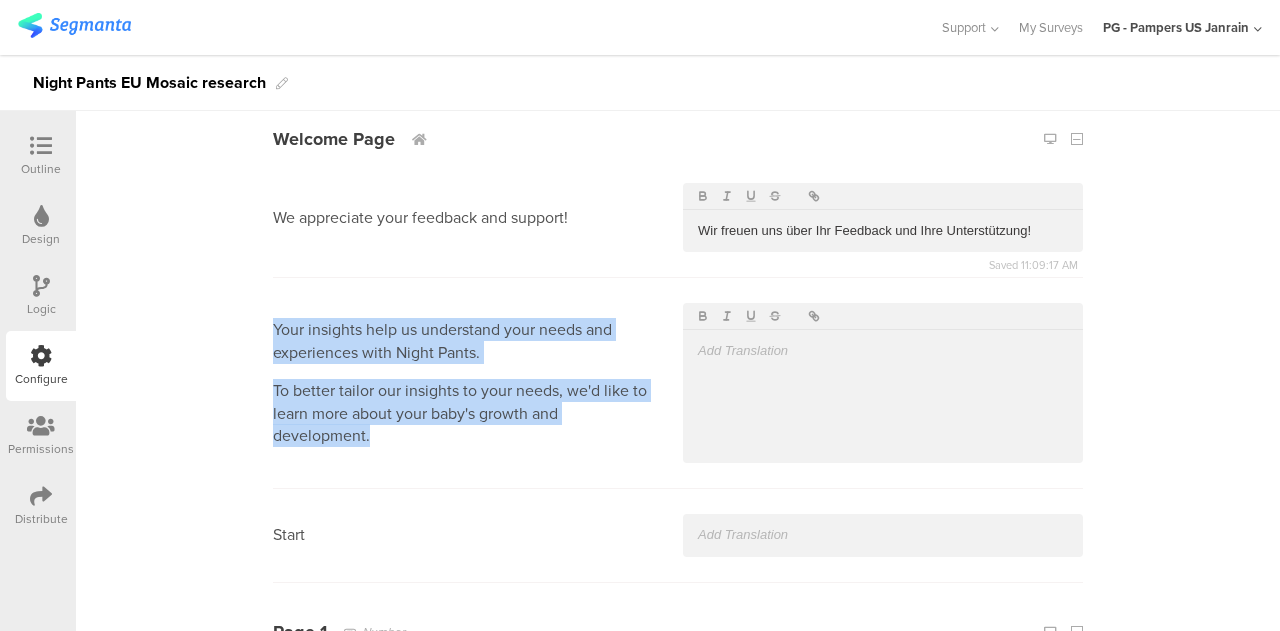 drag, startPoint x: 422, startPoint y: 445, endPoint x: 250, endPoint y: 325, distance: 209.72363 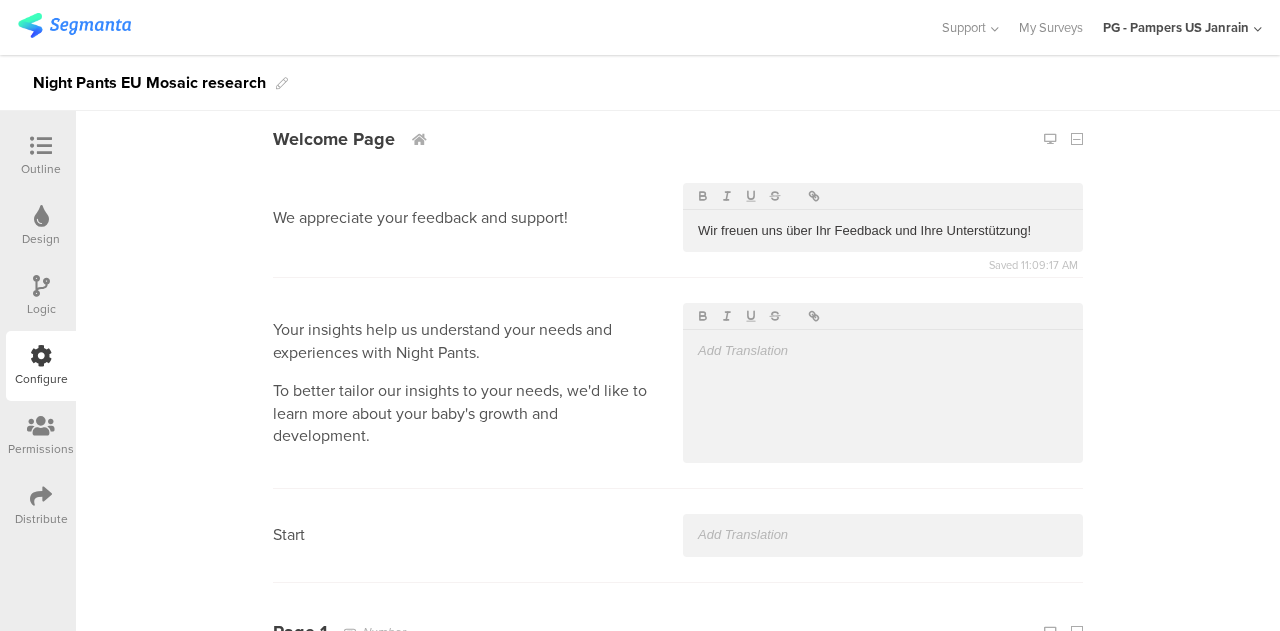 click at bounding box center [883, 351] 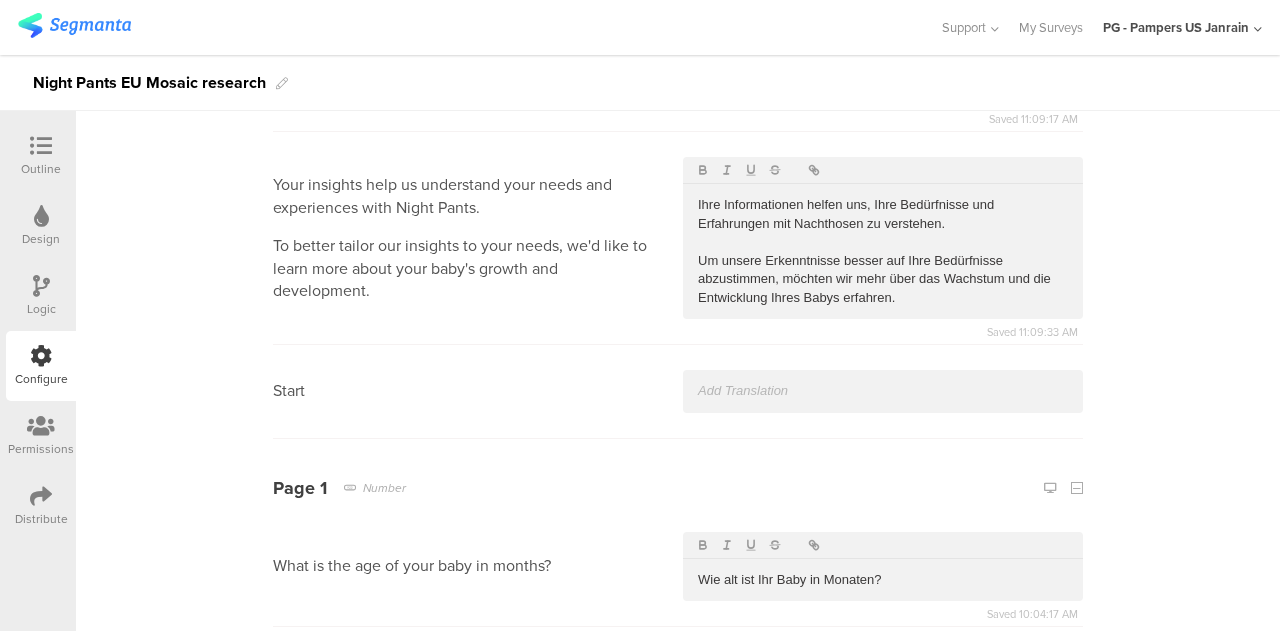 scroll, scrollTop: 350, scrollLeft: 0, axis: vertical 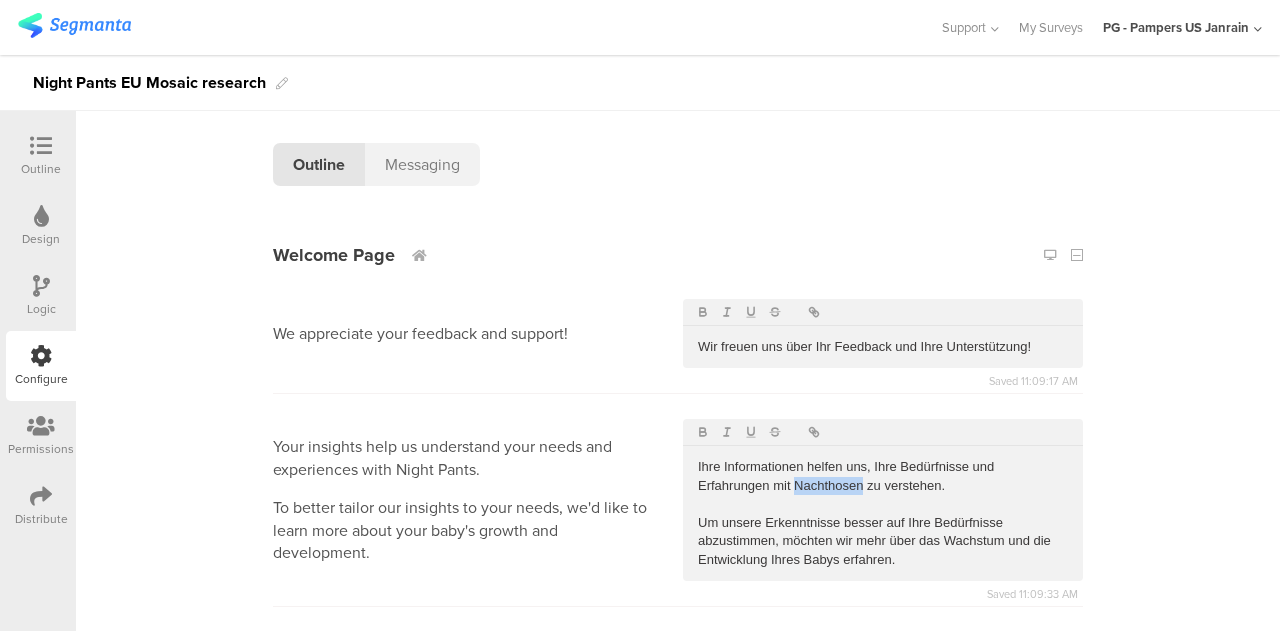 drag, startPoint x: 857, startPoint y: 486, endPoint x: 786, endPoint y: 489, distance: 71.063354 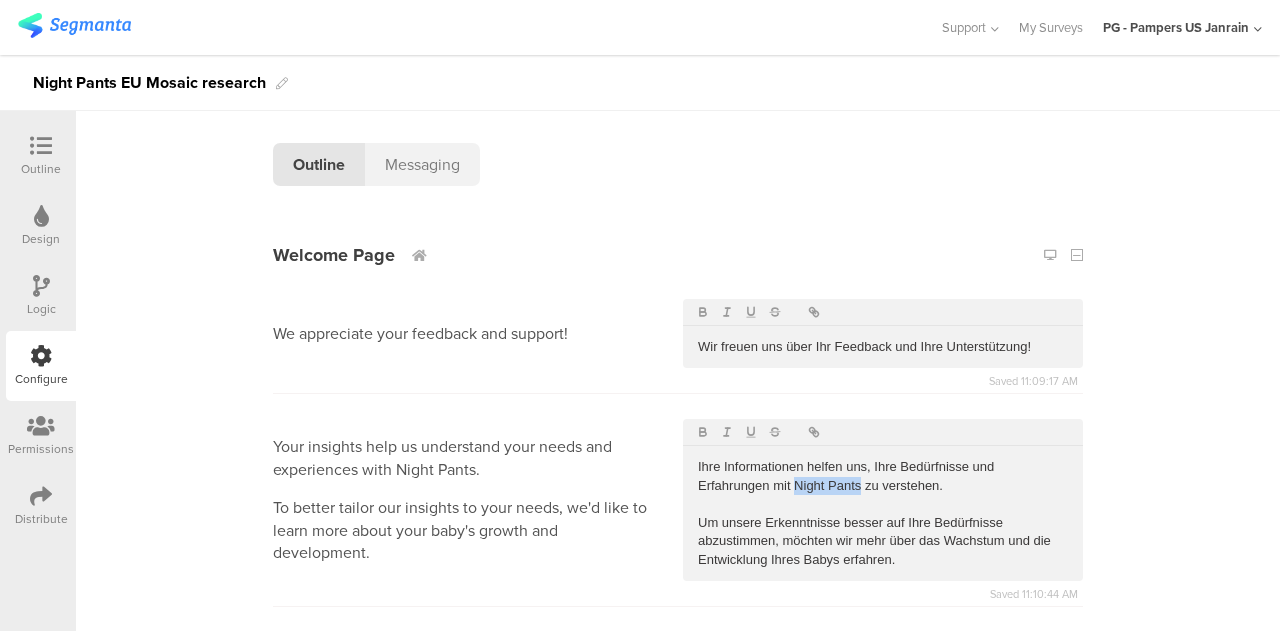 drag, startPoint x: 852, startPoint y: 489, endPoint x: 789, endPoint y: 490, distance: 63.007935 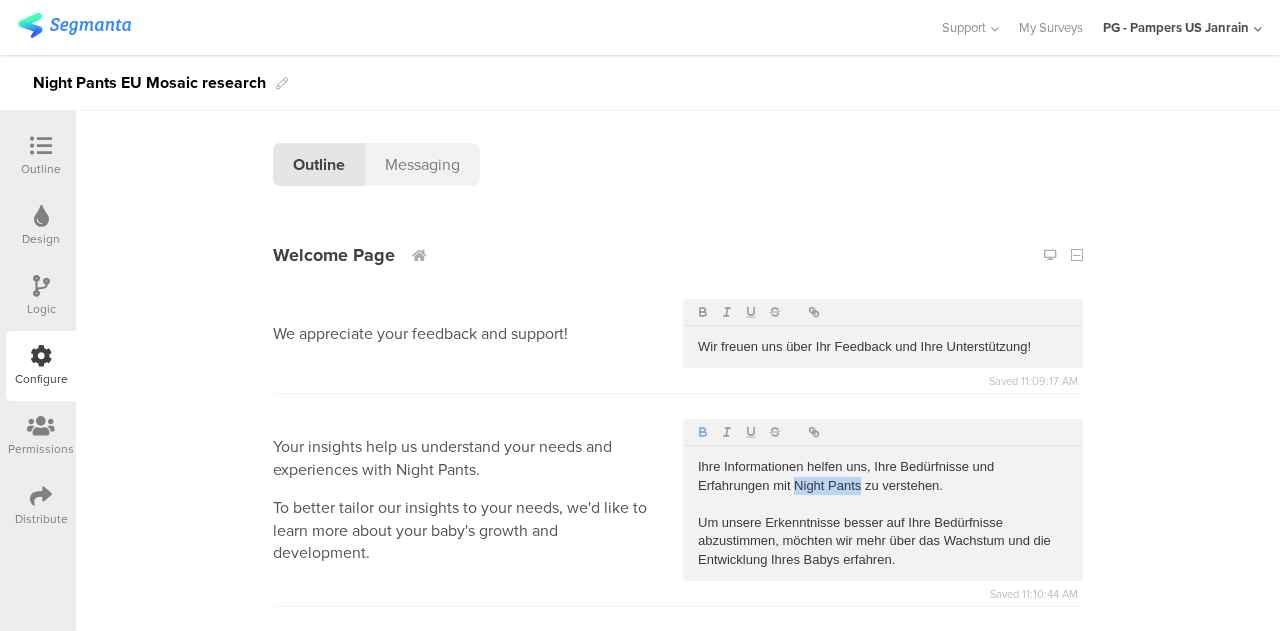click 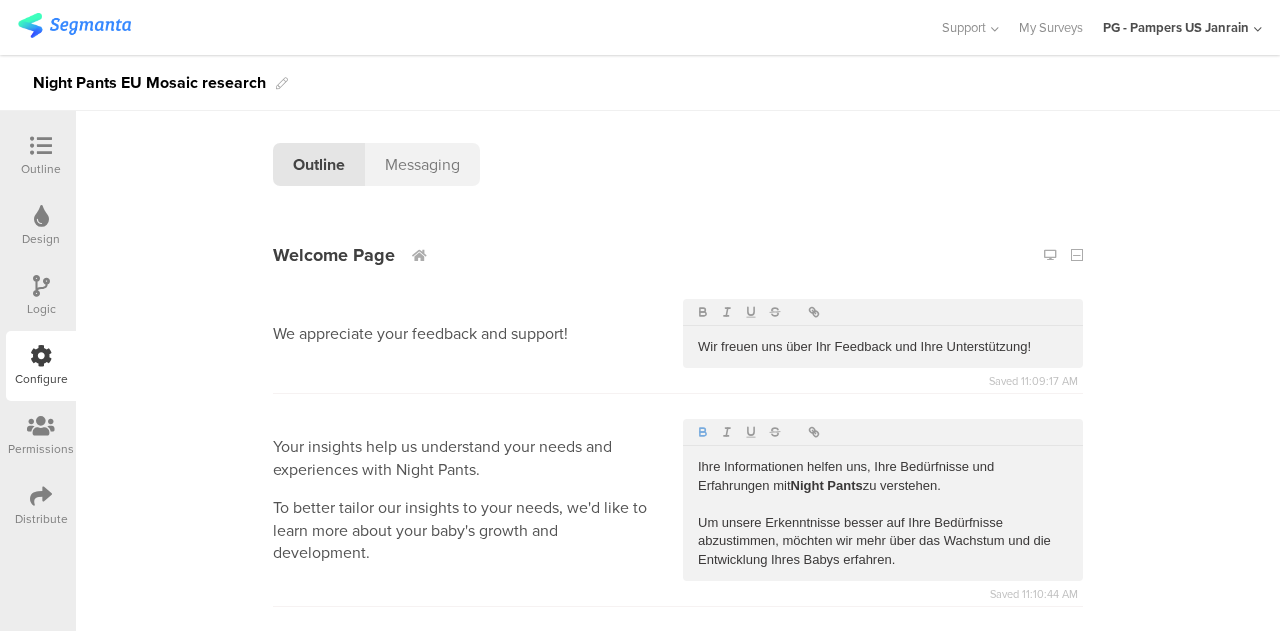click on "Um unsere Erkenntnisse besser auf Ihre Bedürfnisse abzustimmen, möchten wir mehr über das Wachstum und die Entwicklung Ihres Babys erfahren." at bounding box center [883, 541] 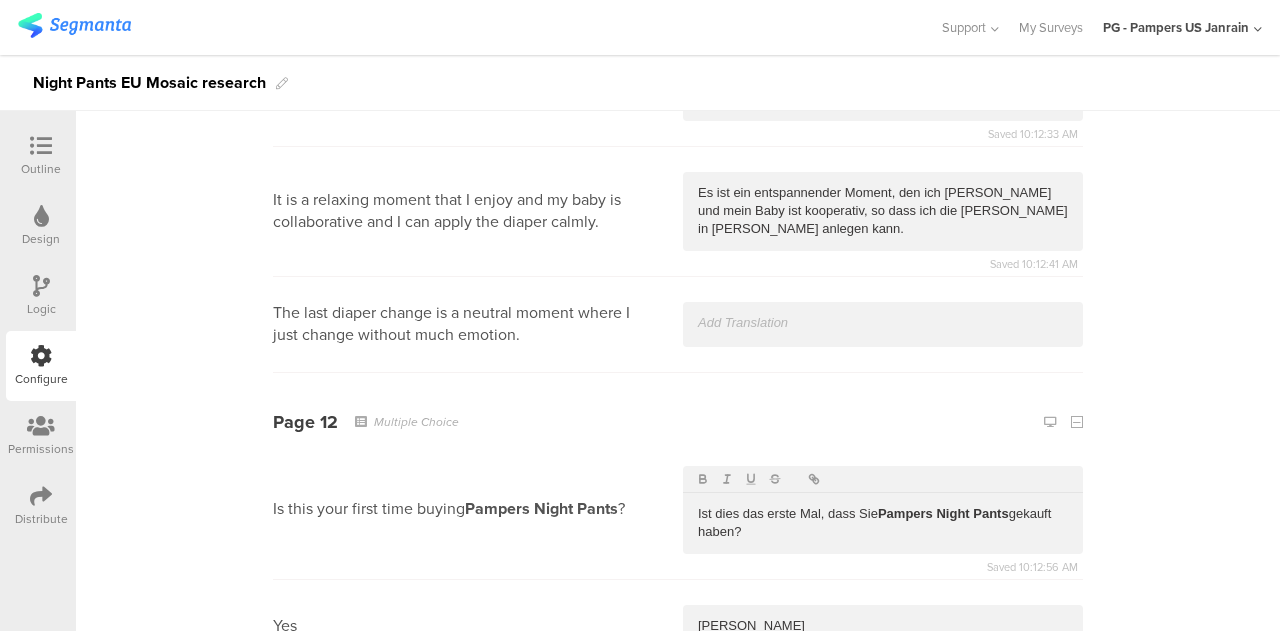 scroll, scrollTop: 5983, scrollLeft: 0, axis: vertical 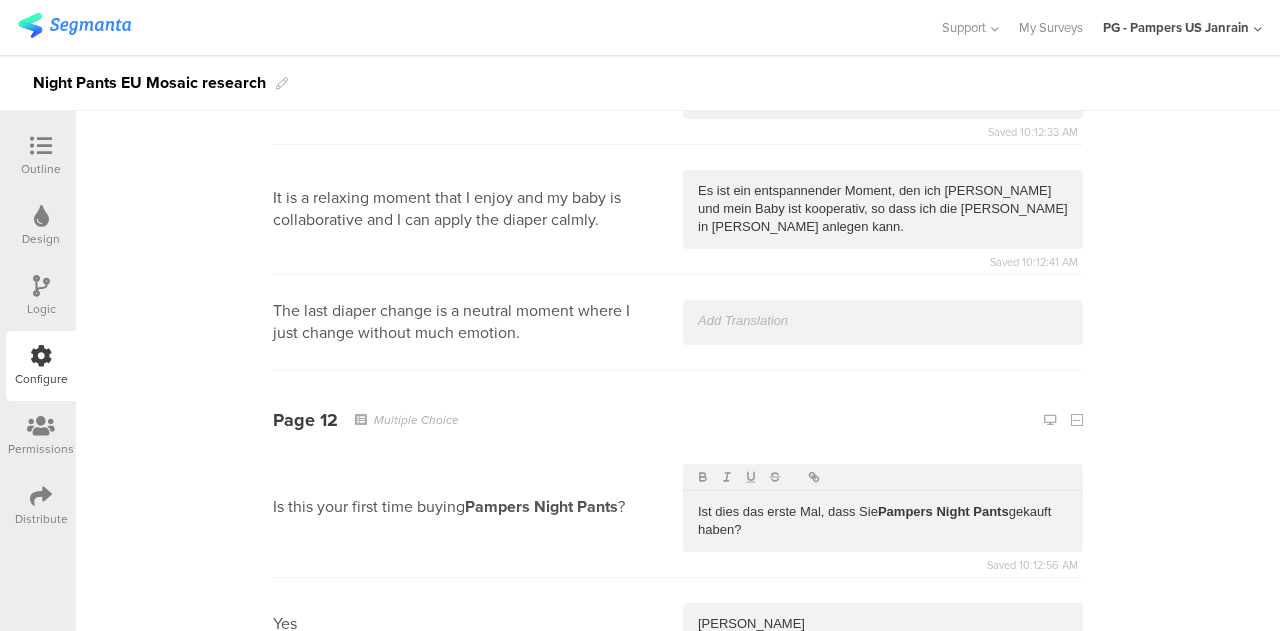 drag, startPoint x: 614, startPoint y: 289, endPoint x: 330, endPoint y: 258, distance: 285.6869 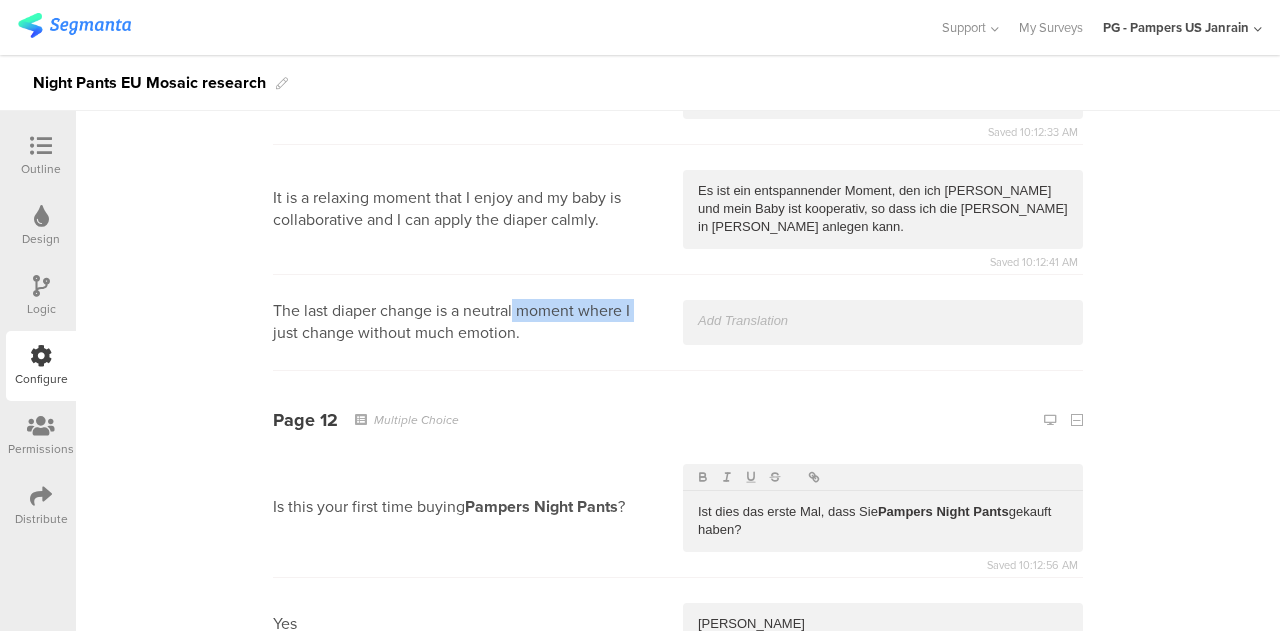 drag, startPoint x: 566, startPoint y: 261, endPoint x: 445, endPoint y: 263, distance: 121.016525 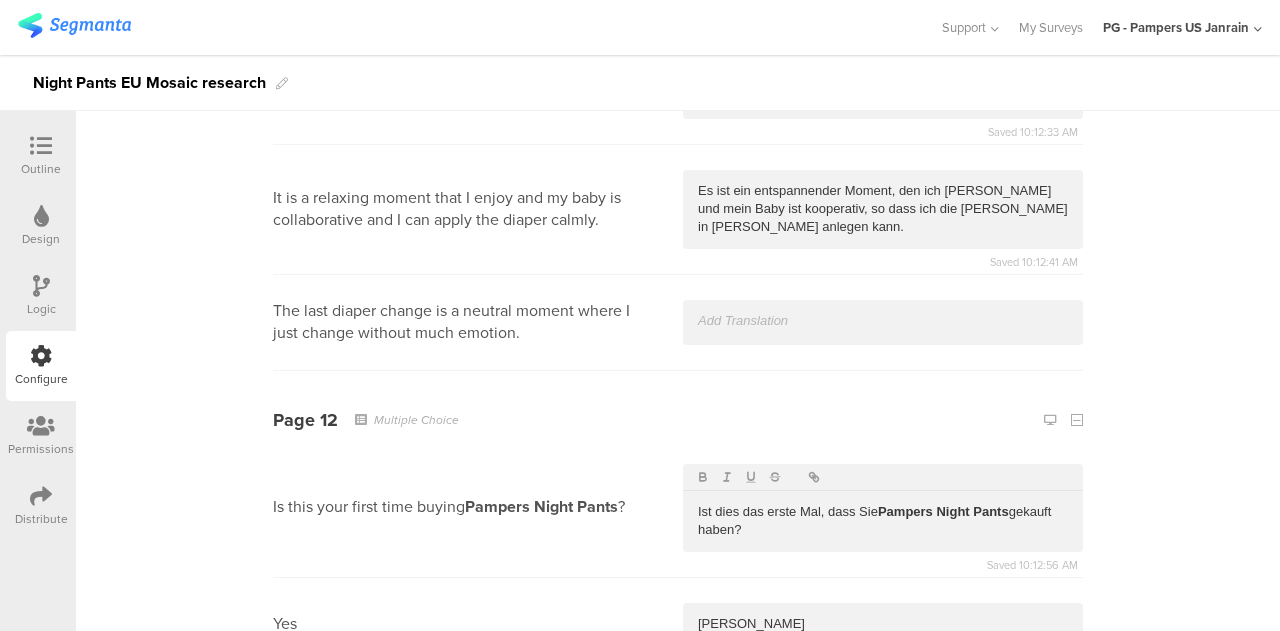 click at bounding box center [883, 321] 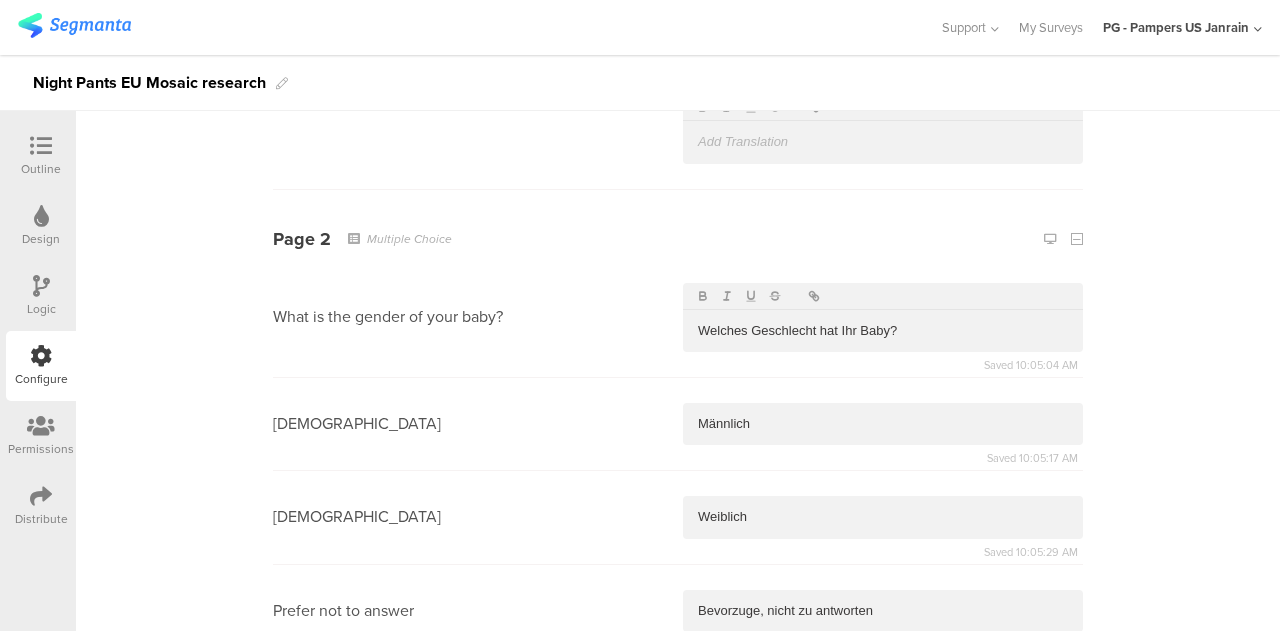 scroll, scrollTop: 0, scrollLeft: 0, axis: both 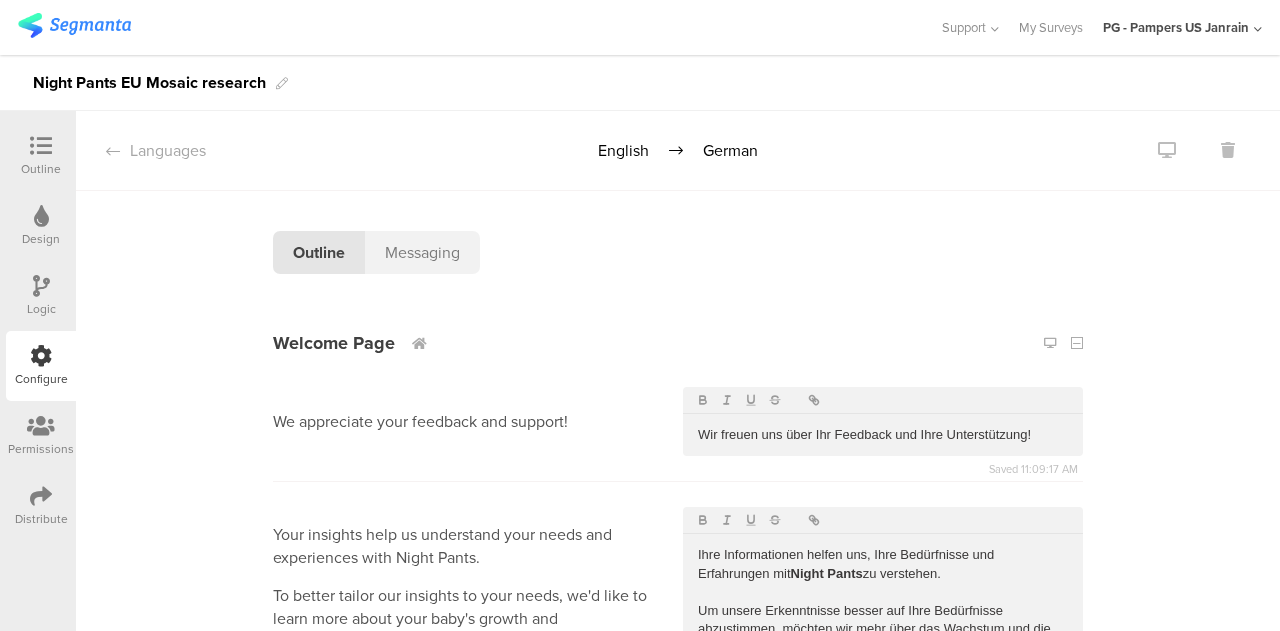 click on "Messaging" at bounding box center (422, 252) 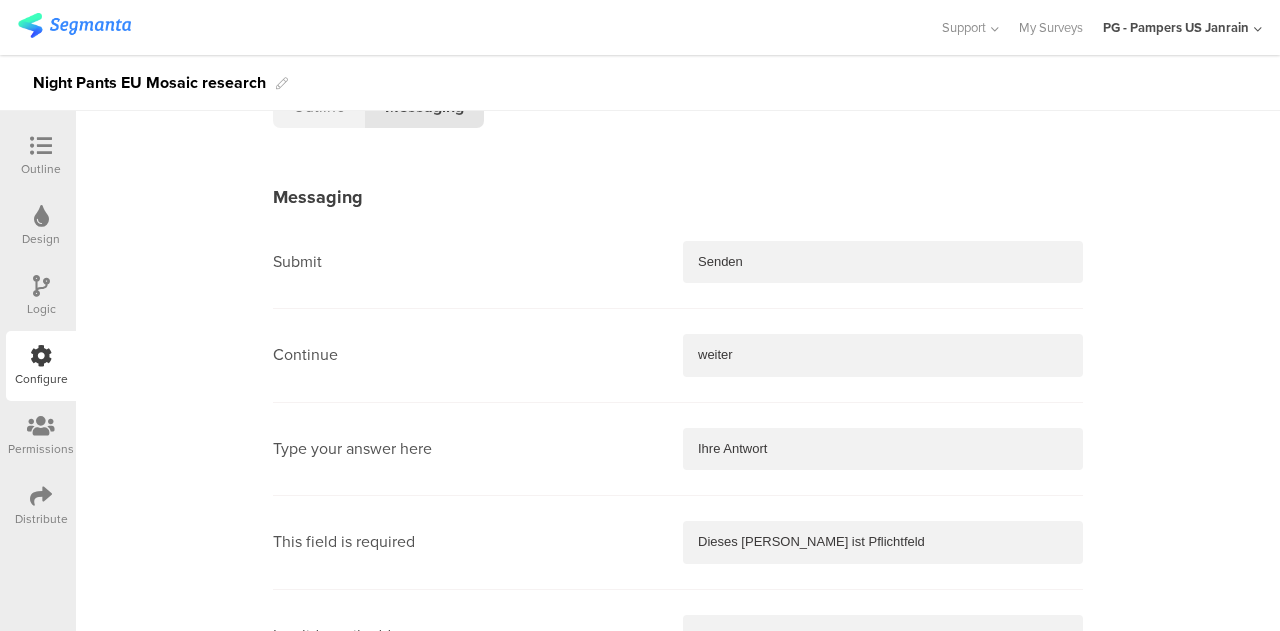 scroll, scrollTop: 0, scrollLeft: 0, axis: both 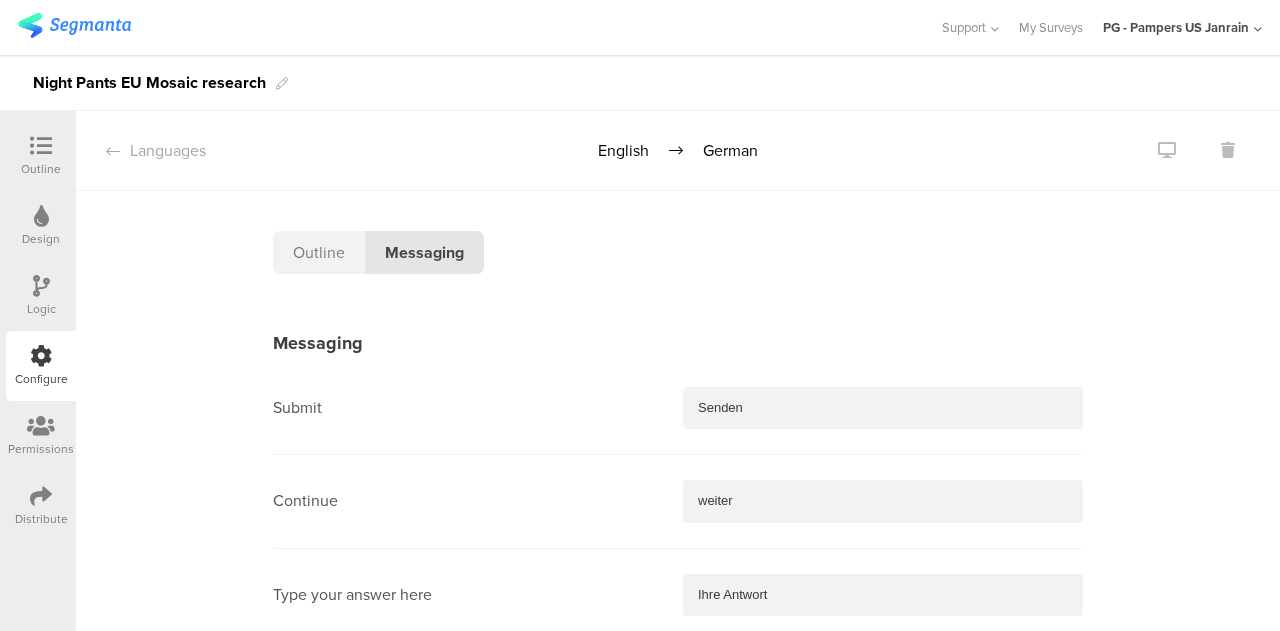 click on "Languages
English
German
Outline
Messaging
Messaging
Submit
Senden
Continue
weiter
Type your answer here
Ihre Antwort
This field is required
Dieses [PERSON_NAME] ist Pflichtfeld
Invalid email address
Ungültige E-Mail-Adresse
Please enter a number
Bitte gebe eine Nummer ein
Please enter a valid URL
Bitte geben Sie eine gültige URL ein
You have already started this survey. Would you like to continue where you left off?
Sie haben bereits mit dieser Umfrage begonnen. Möchten Sie dort weitermachen, wo Sie aufgehört haben?
Yes
ja
Cancel
Stornieren" at bounding box center [678, 1220] 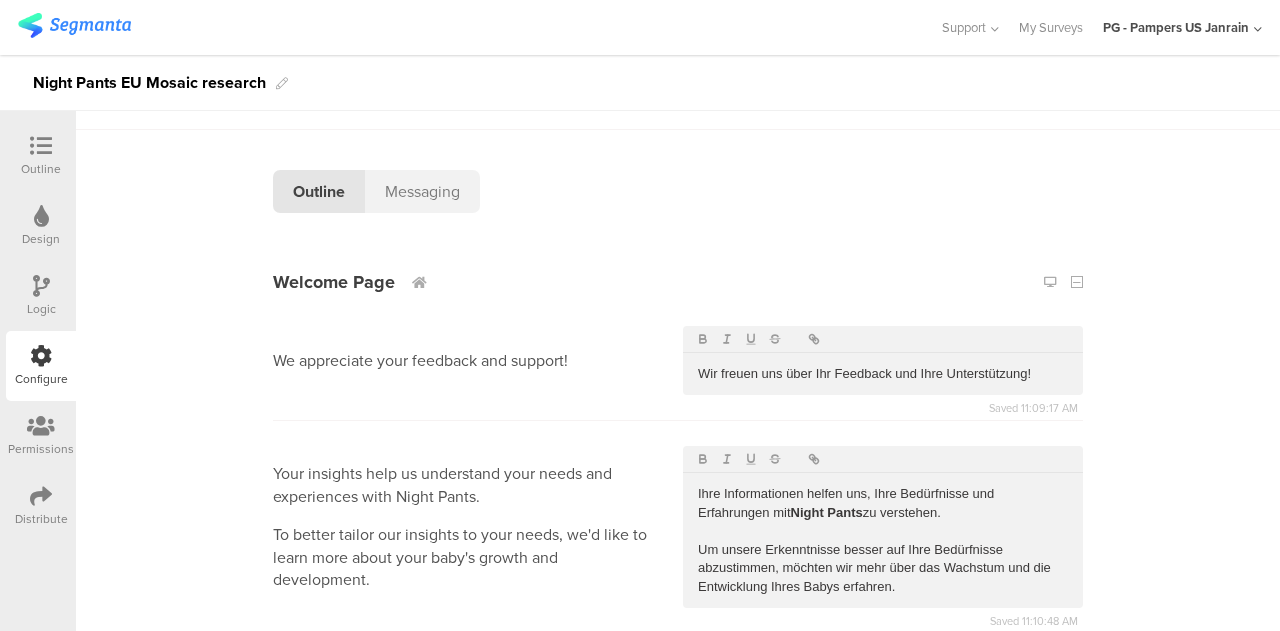 scroll, scrollTop: 0, scrollLeft: 0, axis: both 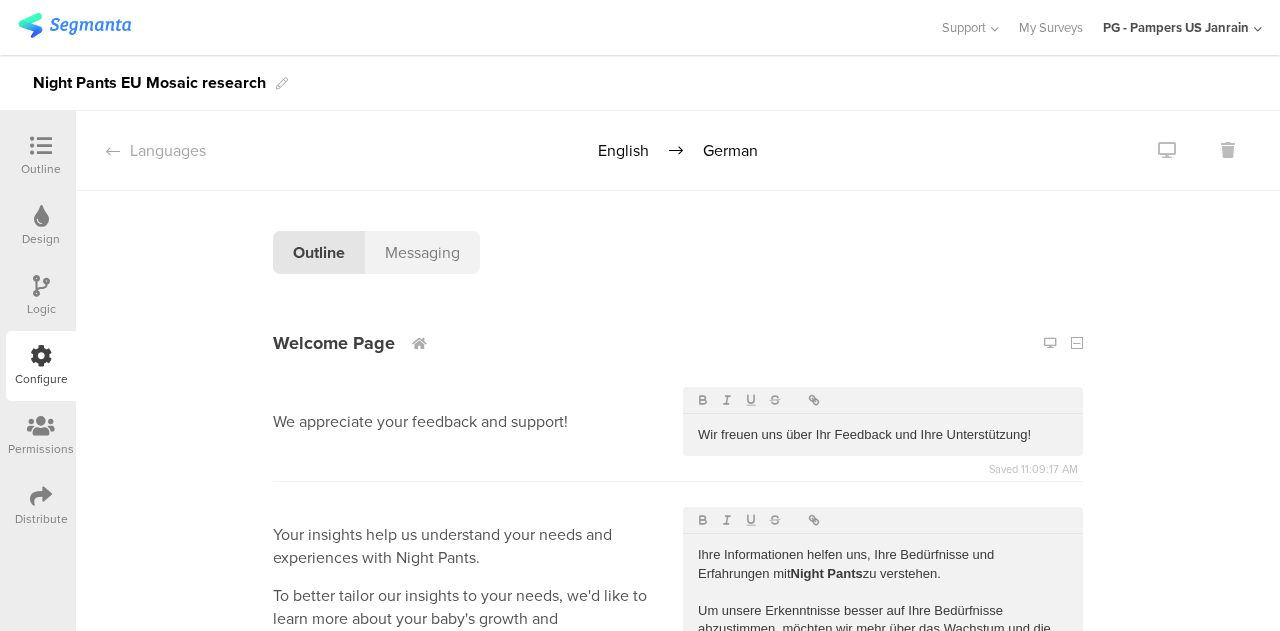 click at bounding box center (1167, 150) 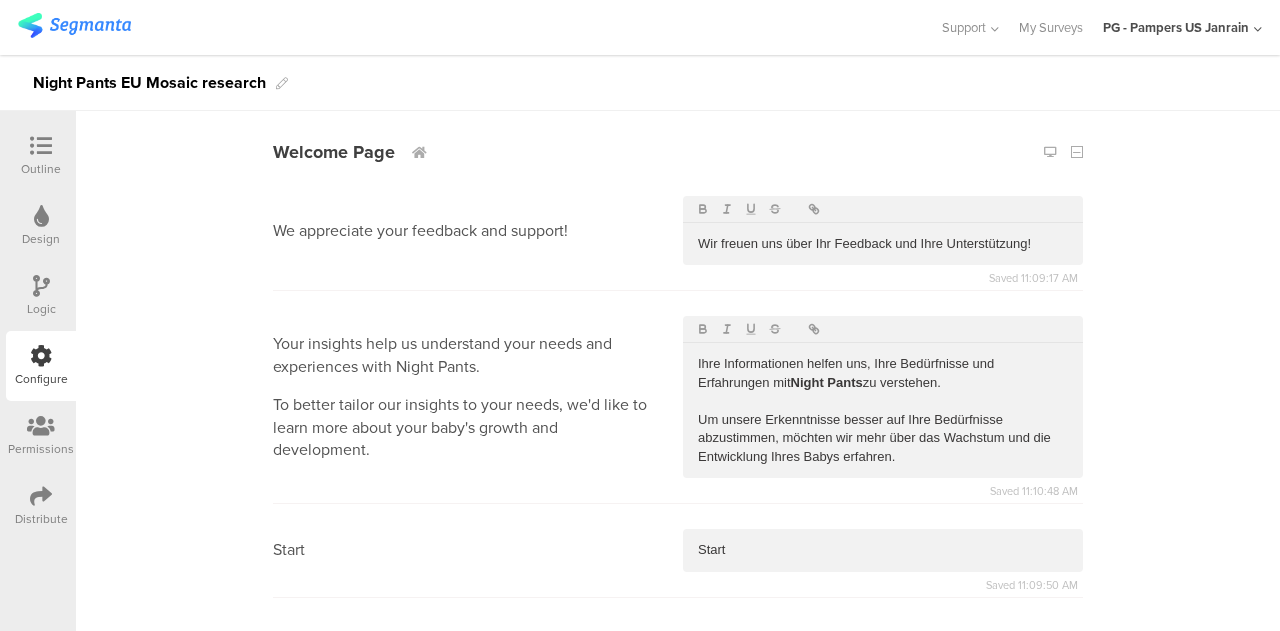 scroll, scrollTop: 192, scrollLeft: 0, axis: vertical 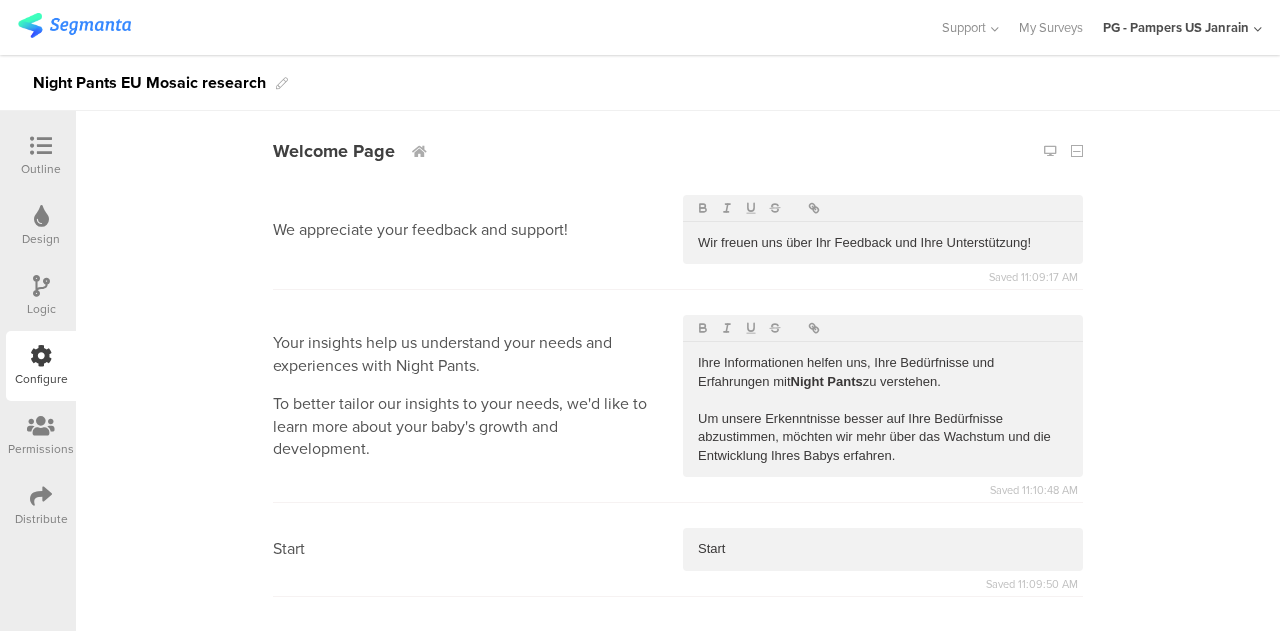 click on "Distribute" at bounding box center (41, 519) 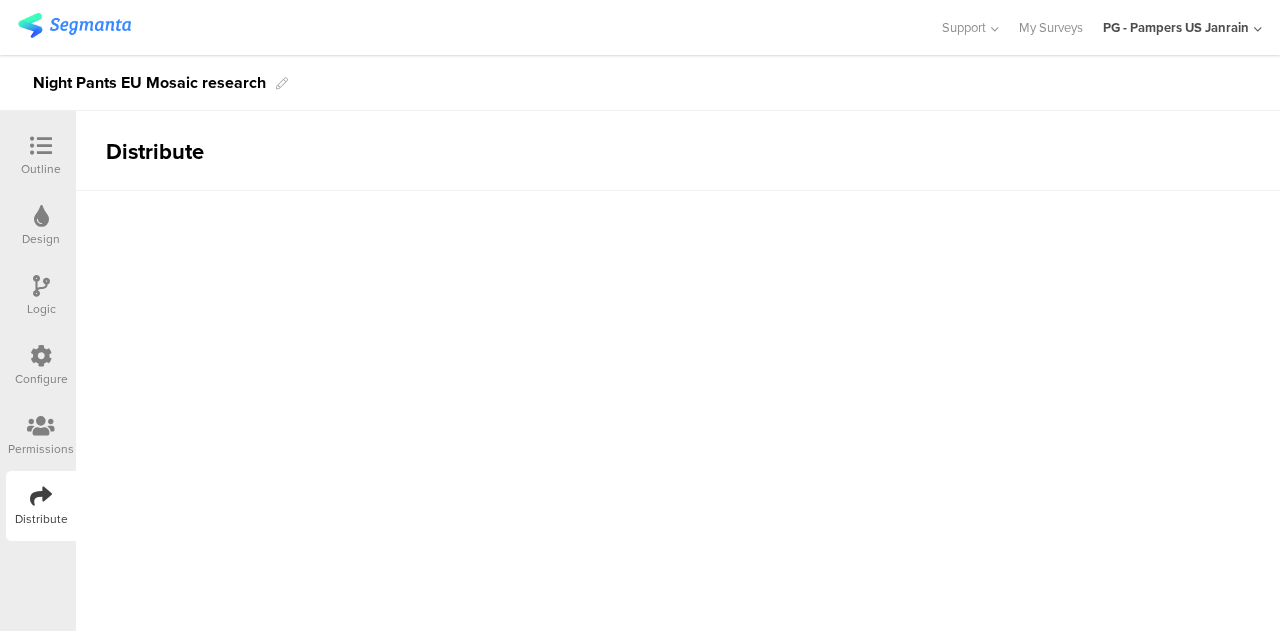 scroll, scrollTop: 0, scrollLeft: 0, axis: both 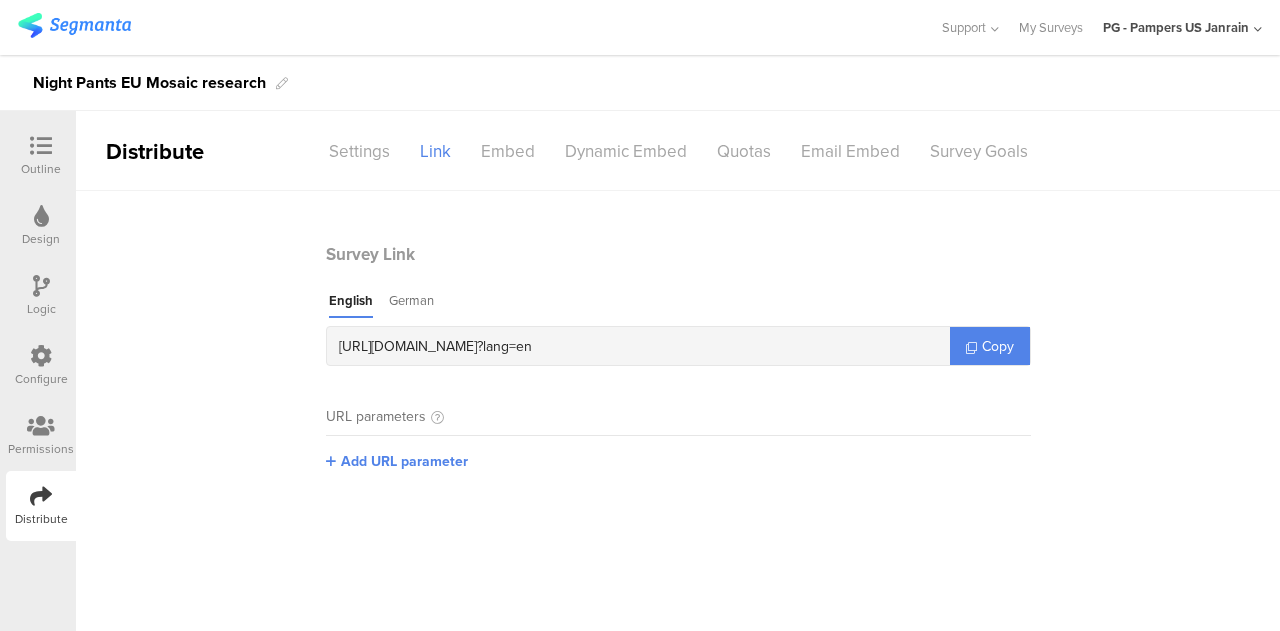 click on "Copy" at bounding box center (990, 346) 